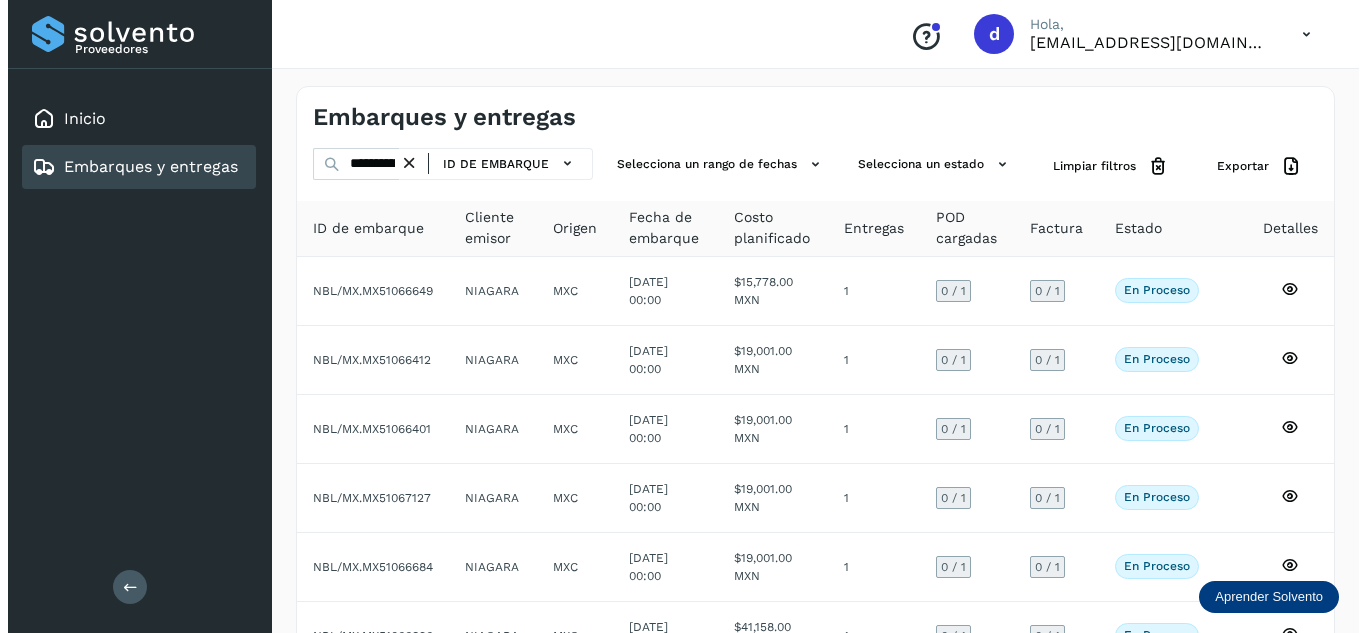 scroll, scrollTop: 0, scrollLeft: 0, axis: both 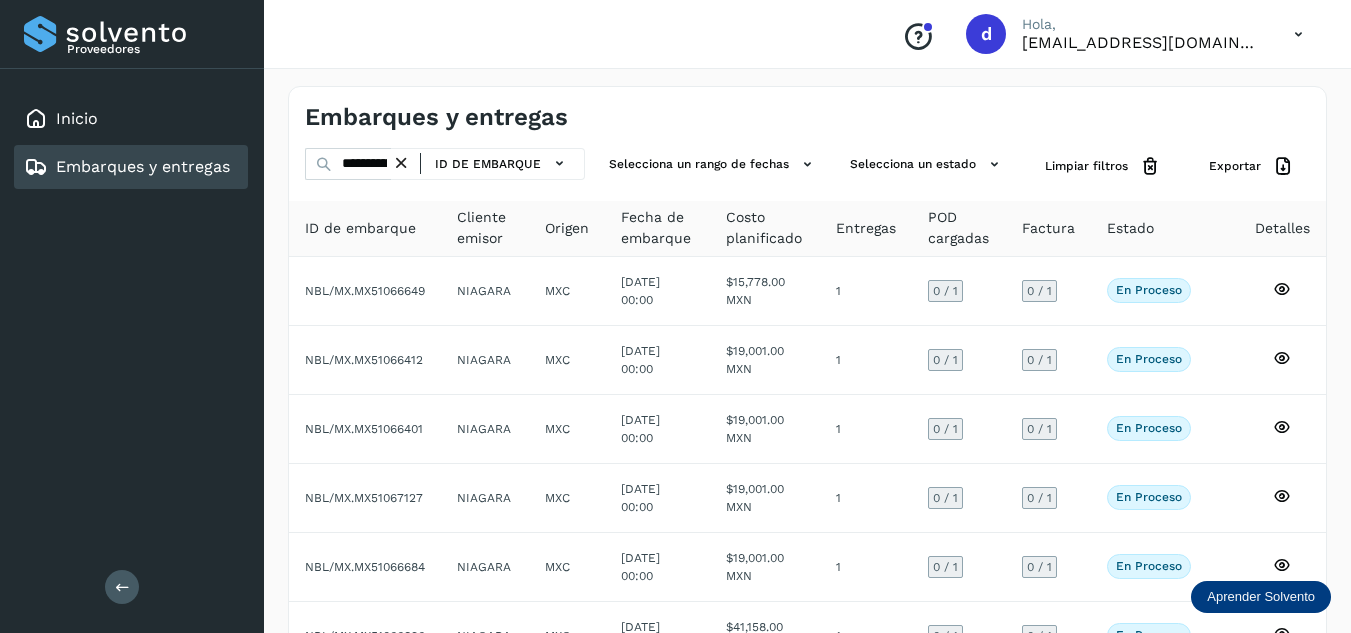 click at bounding box center [401, 163] 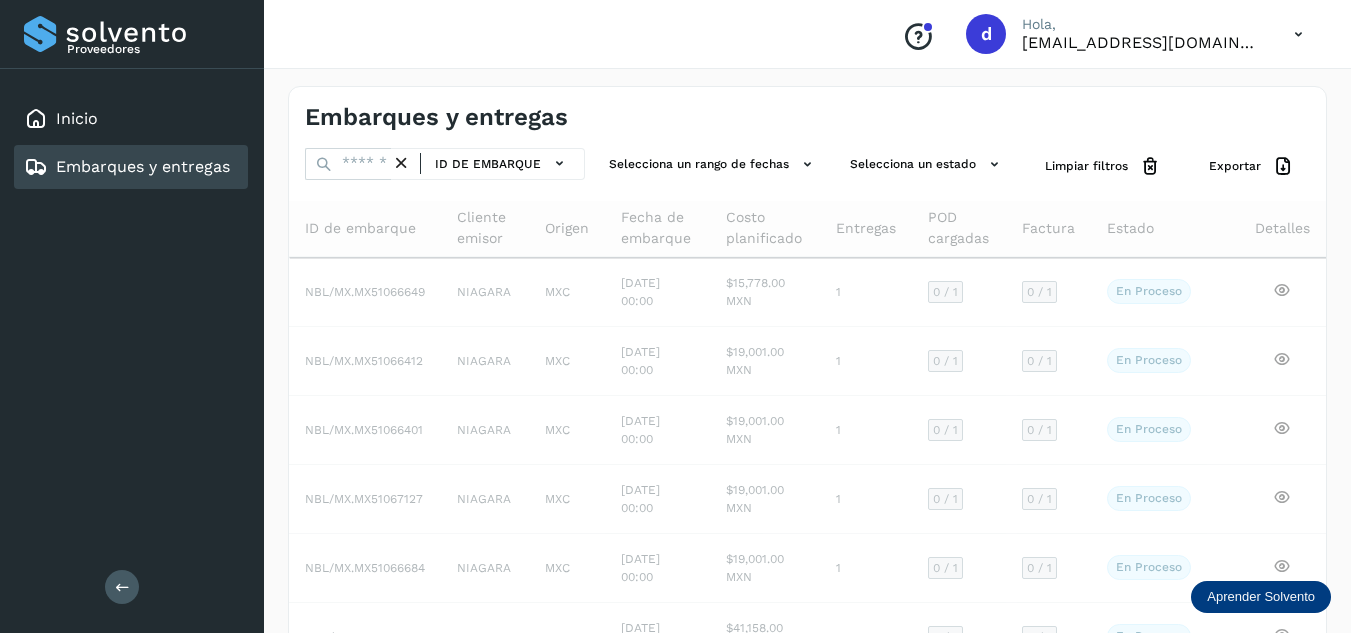 click on "Embarques y entregas" at bounding box center (143, 166) 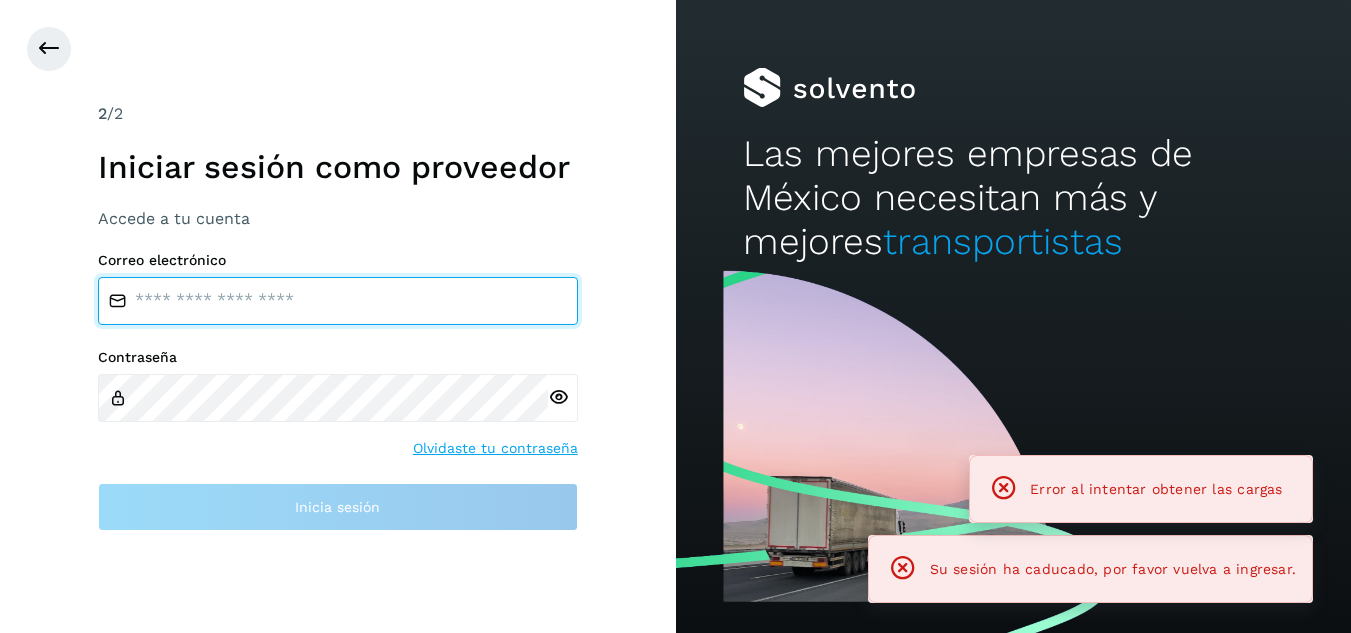type on "**********" 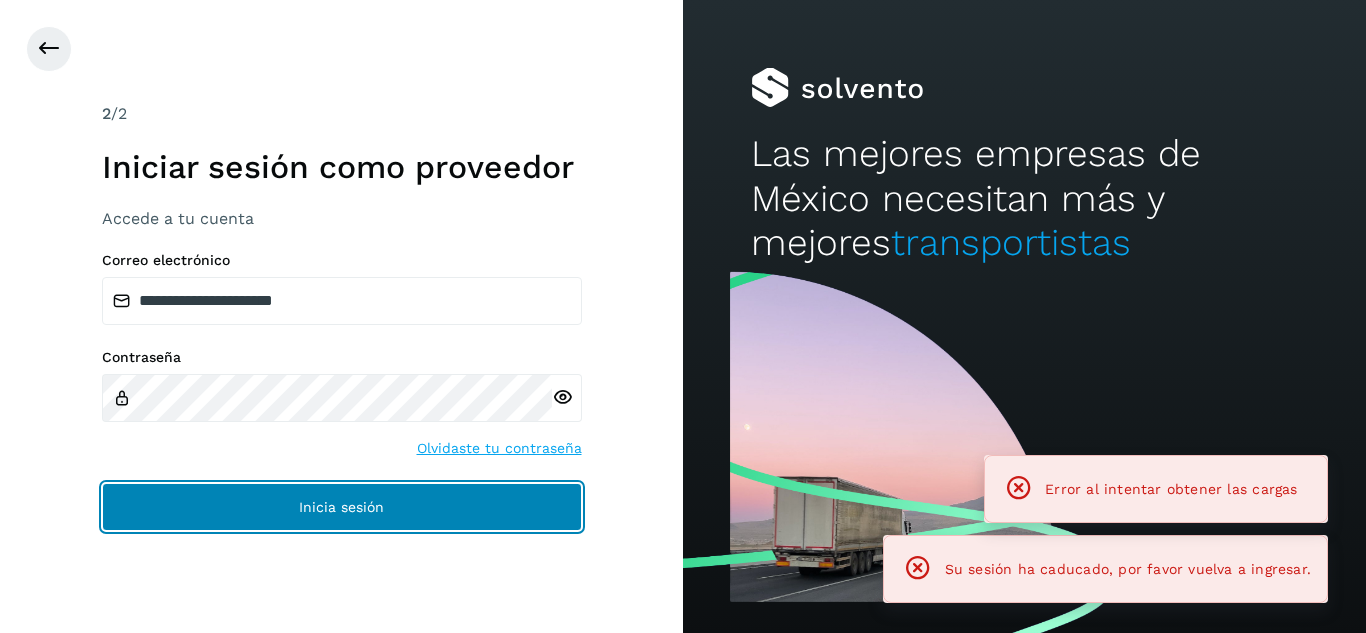 click on "Inicia sesión" at bounding box center (342, 507) 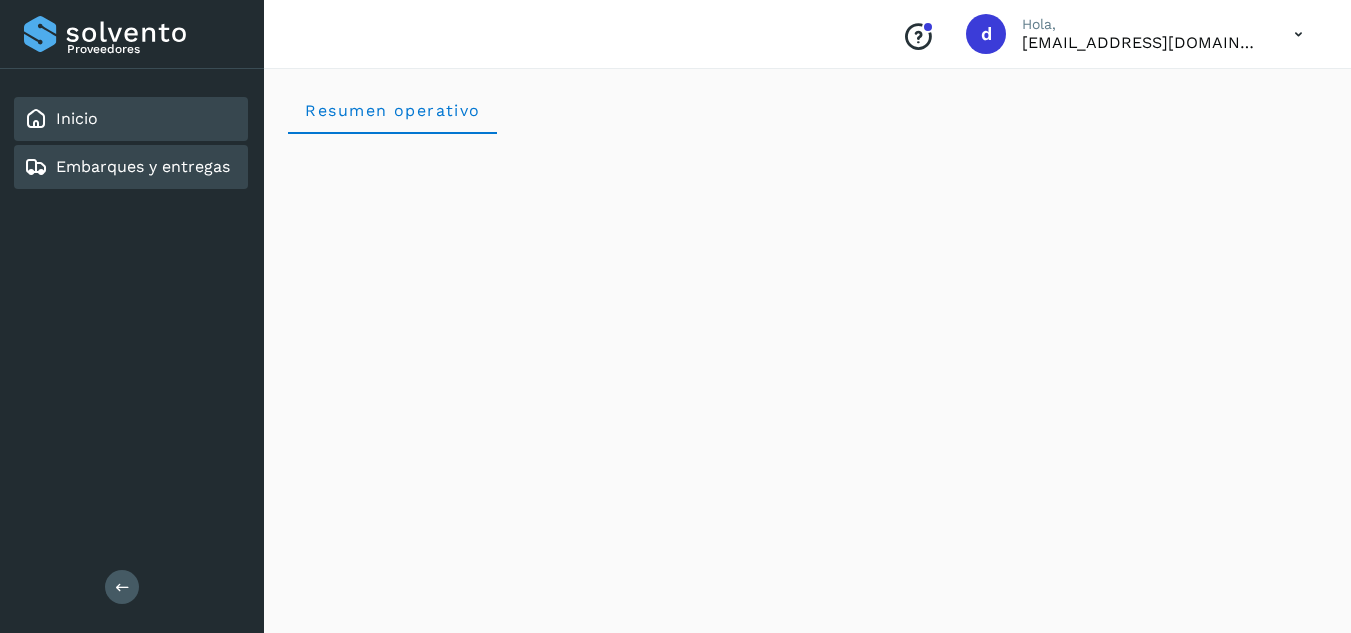 click on "Embarques y entregas" at bounding box center [143, 166] 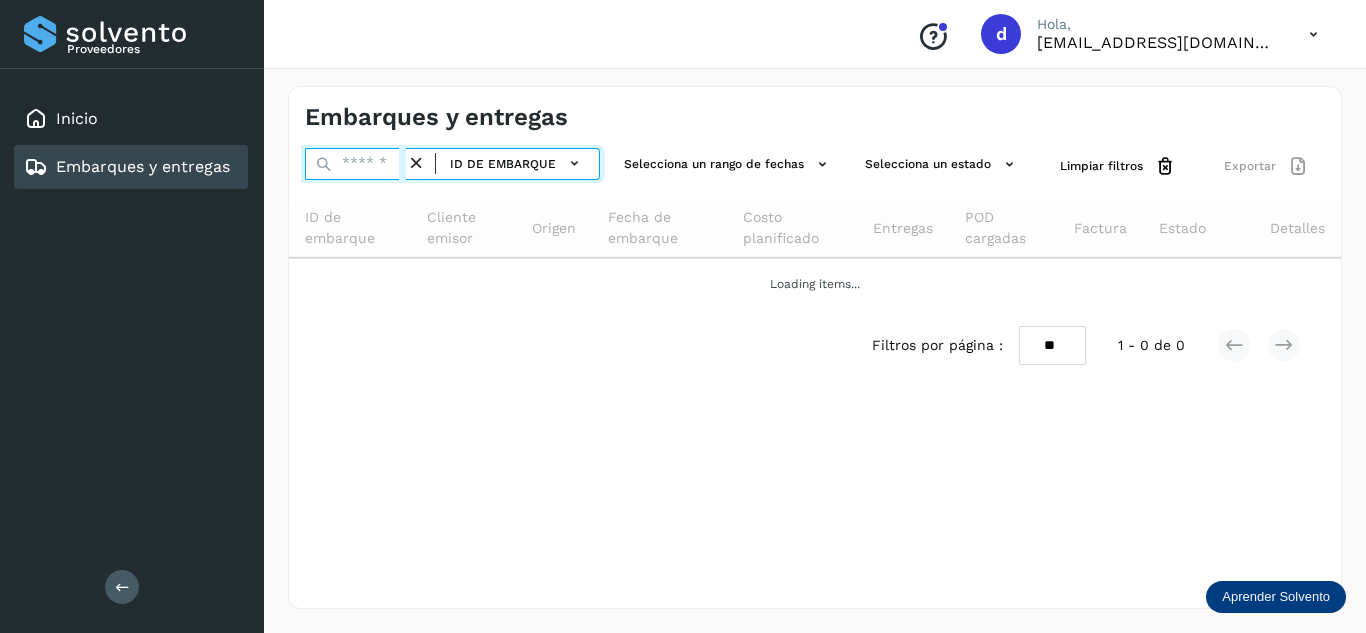 click at bounding box center (355, 164) 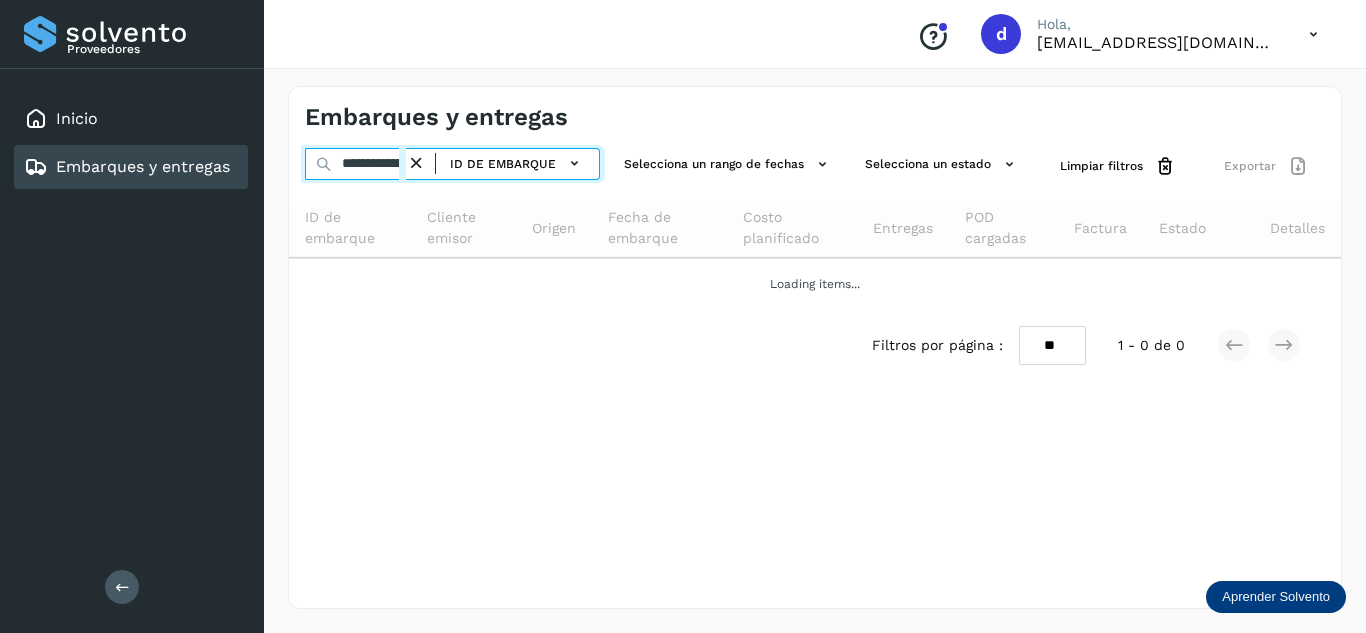 scroll, scrollTop: 0, scrollLeft: 73, axis: horizontal 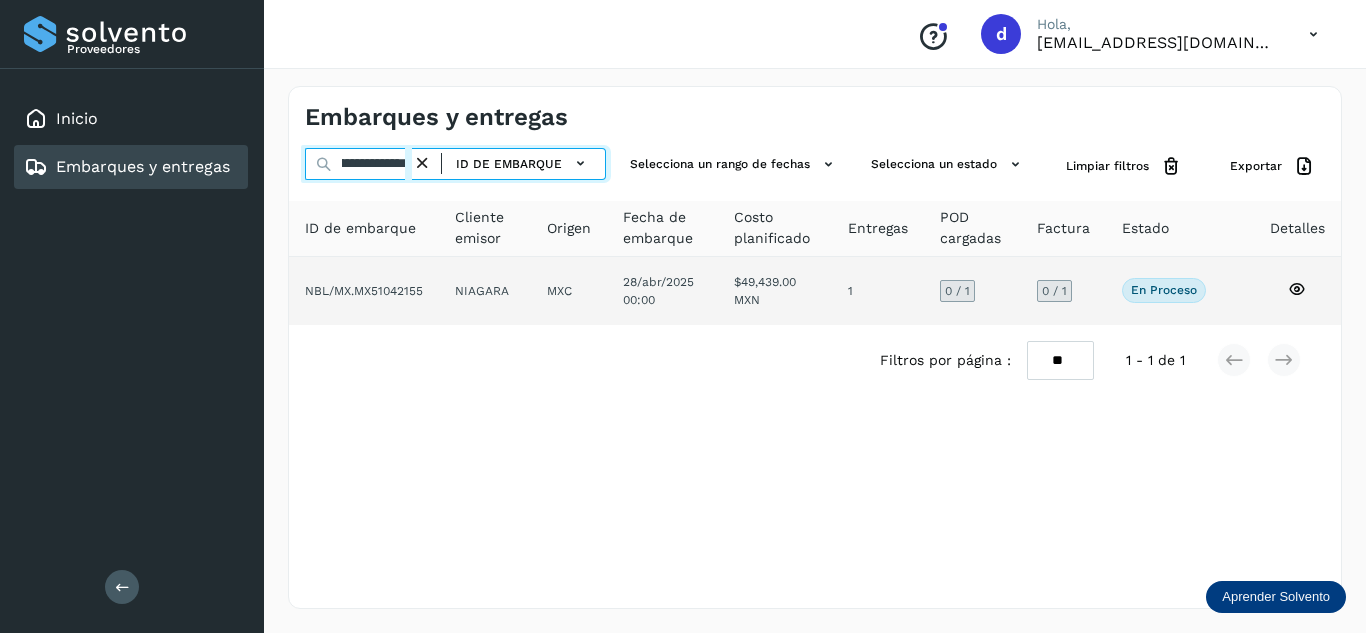 type on "**********" 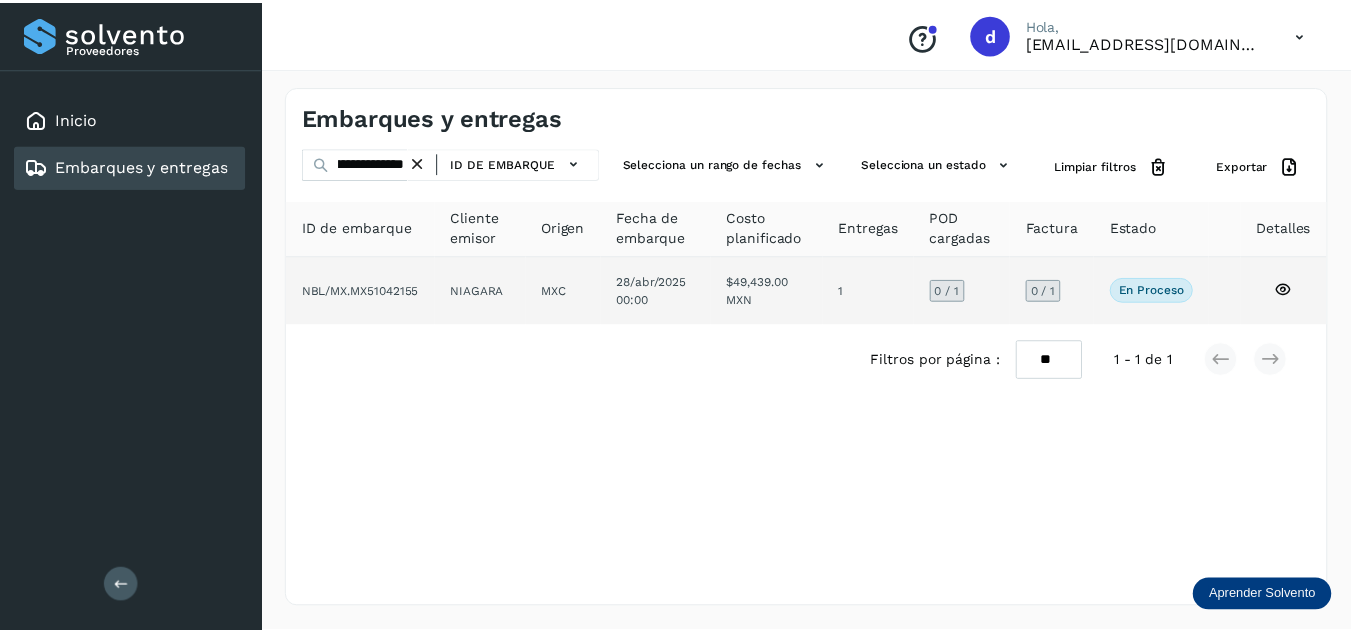scroll, scrollTop: 0, scrollLeft: 0, axis: both 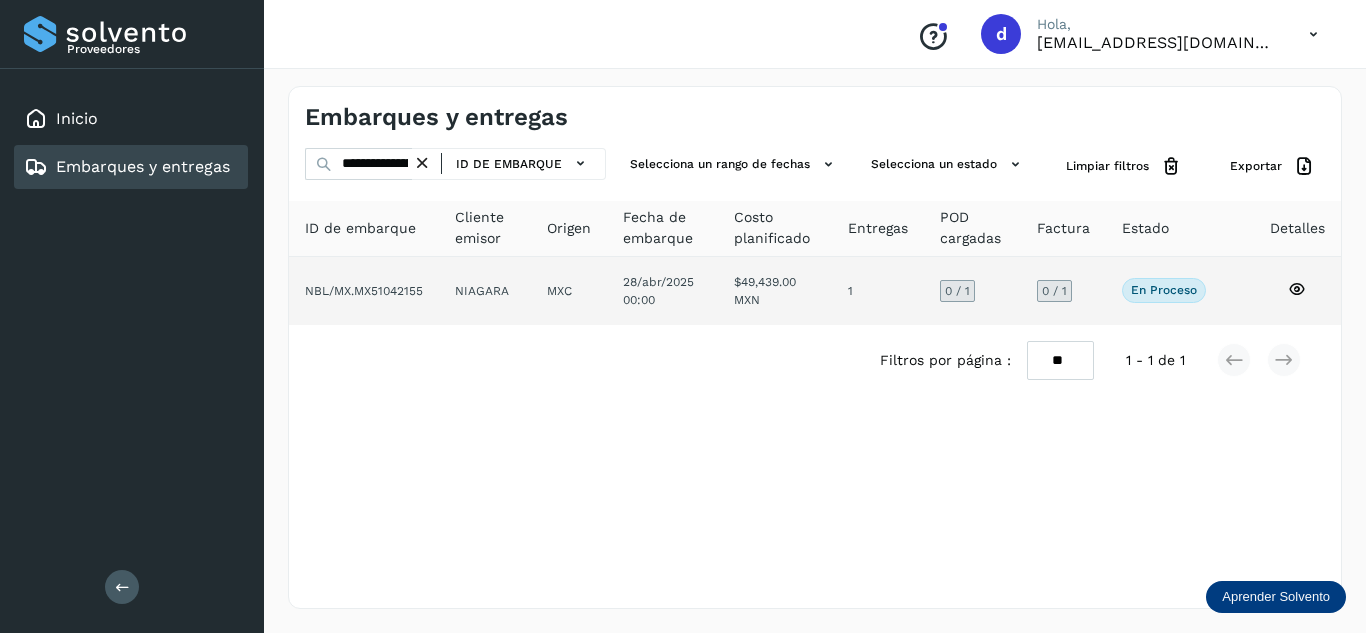 click 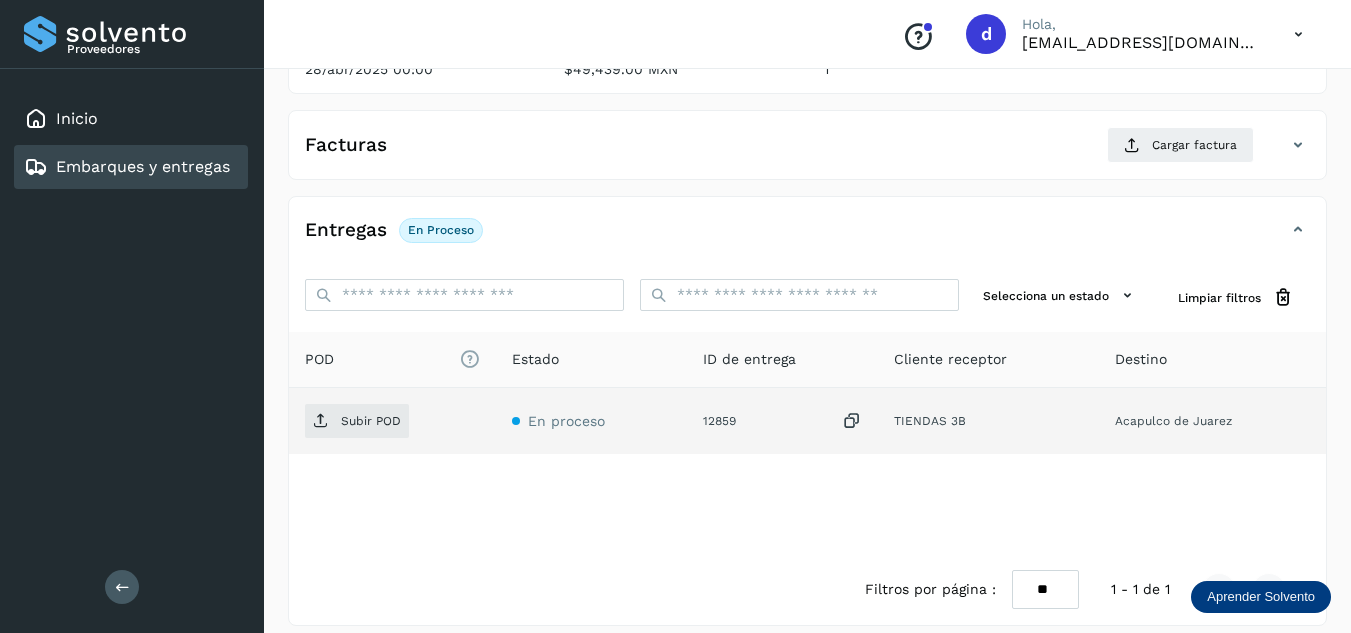 scroll, scrollTop: 316, scrollLeft: 0, axis: vertical 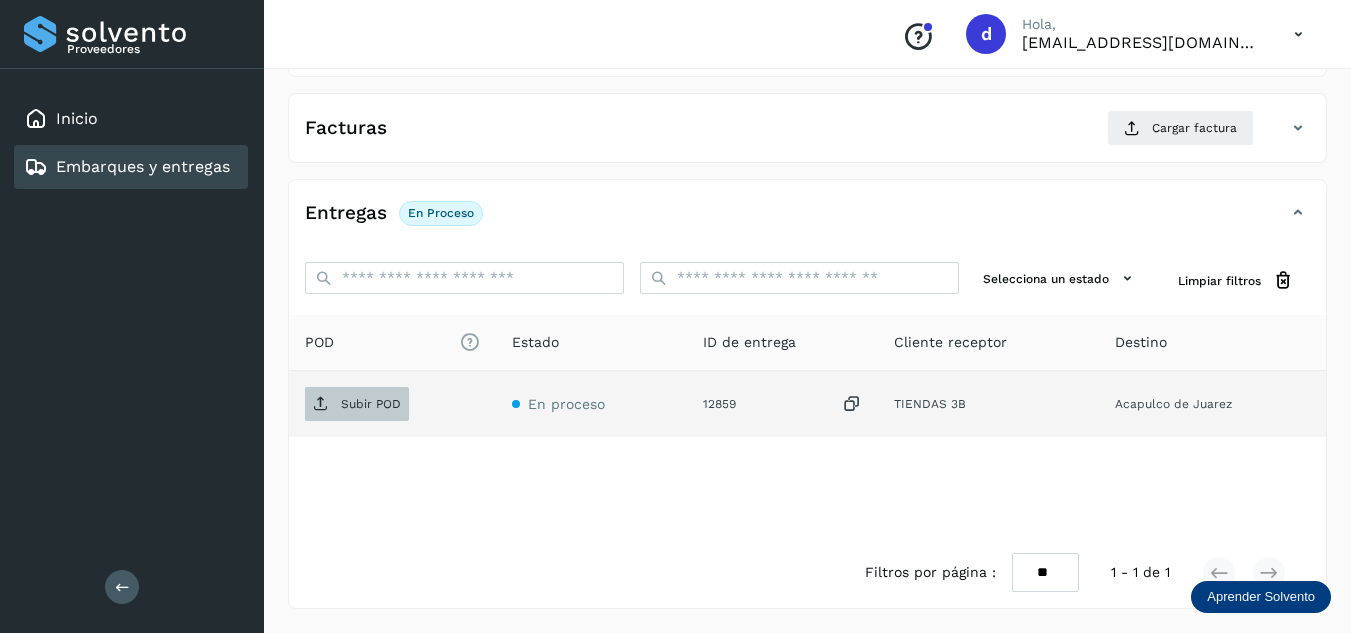 click on "Subir POD" at bounding box center [357, 404] 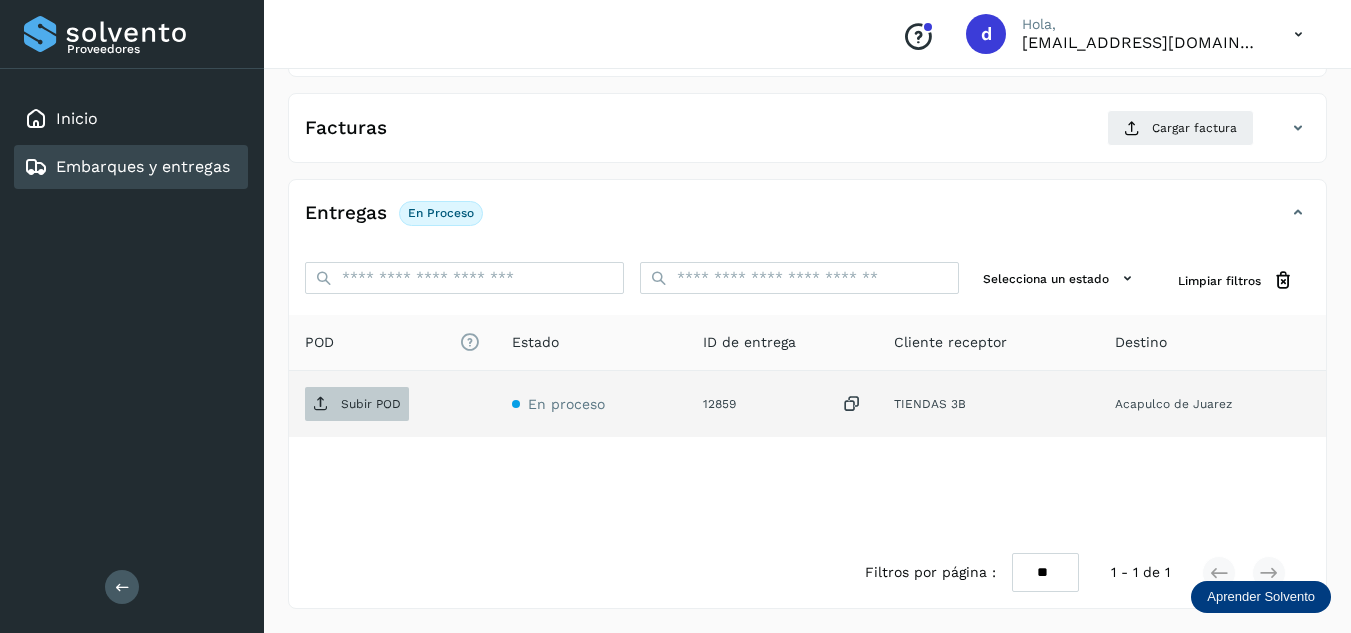 click on "Subir POD" at bounding box center (371, 404) 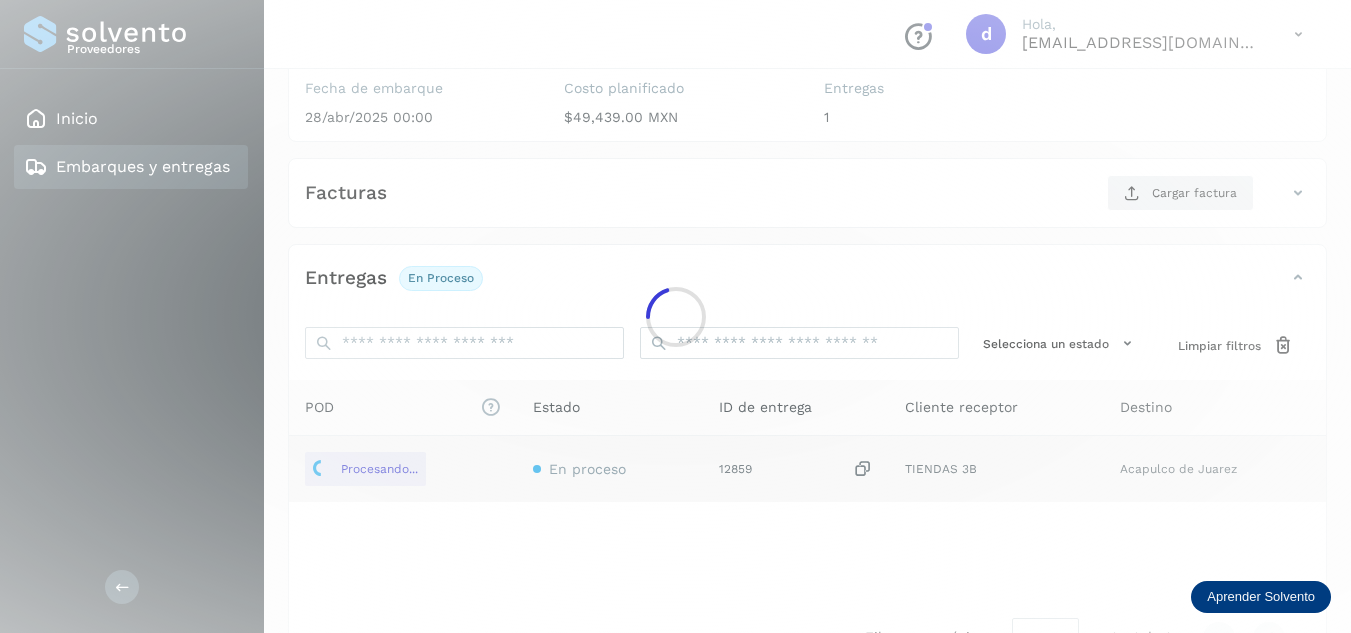 scroll, scrollTop: 216, scrollLeft: 0, axis: vertical 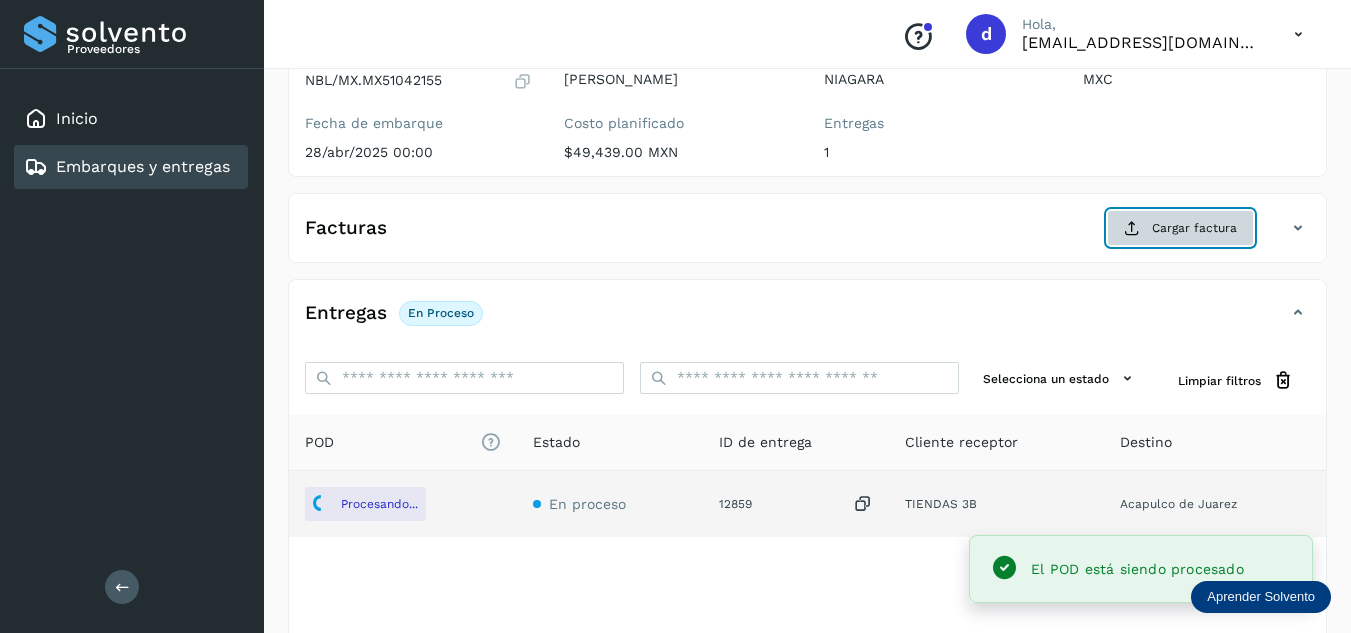 click on "Cargar factura" 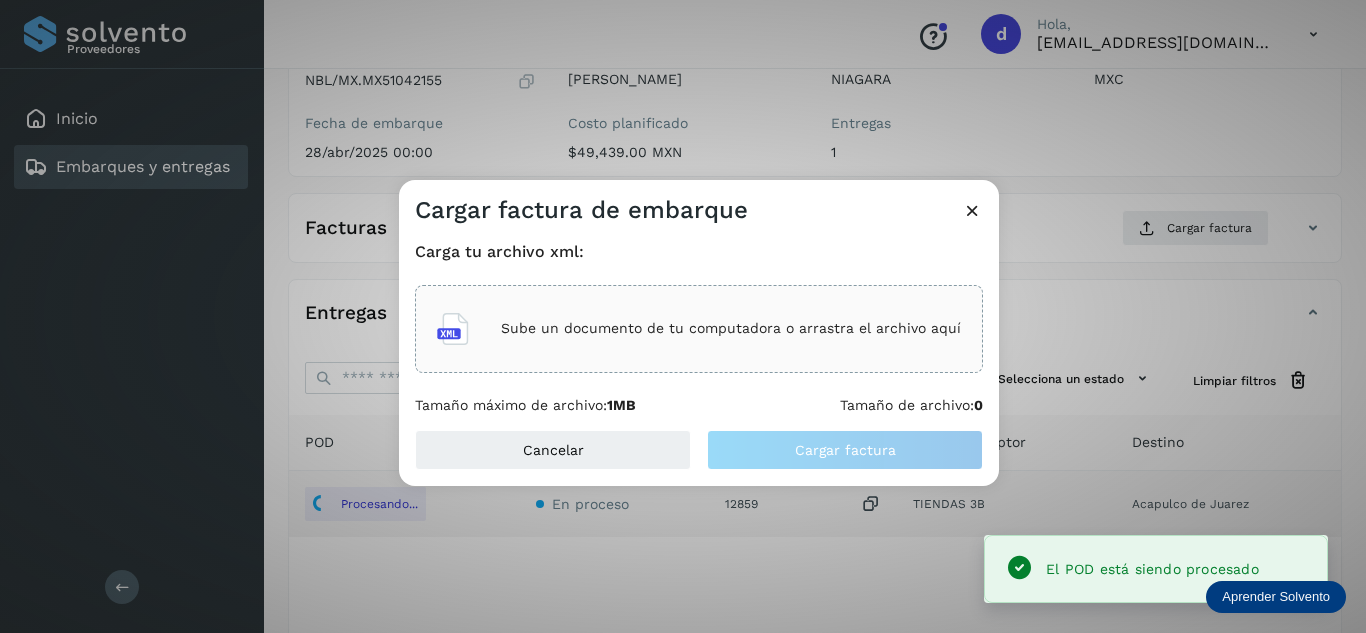 click on "Sube un documento de tu computadora o arrastra el archivo aquí" at bounding box center (731, 328) 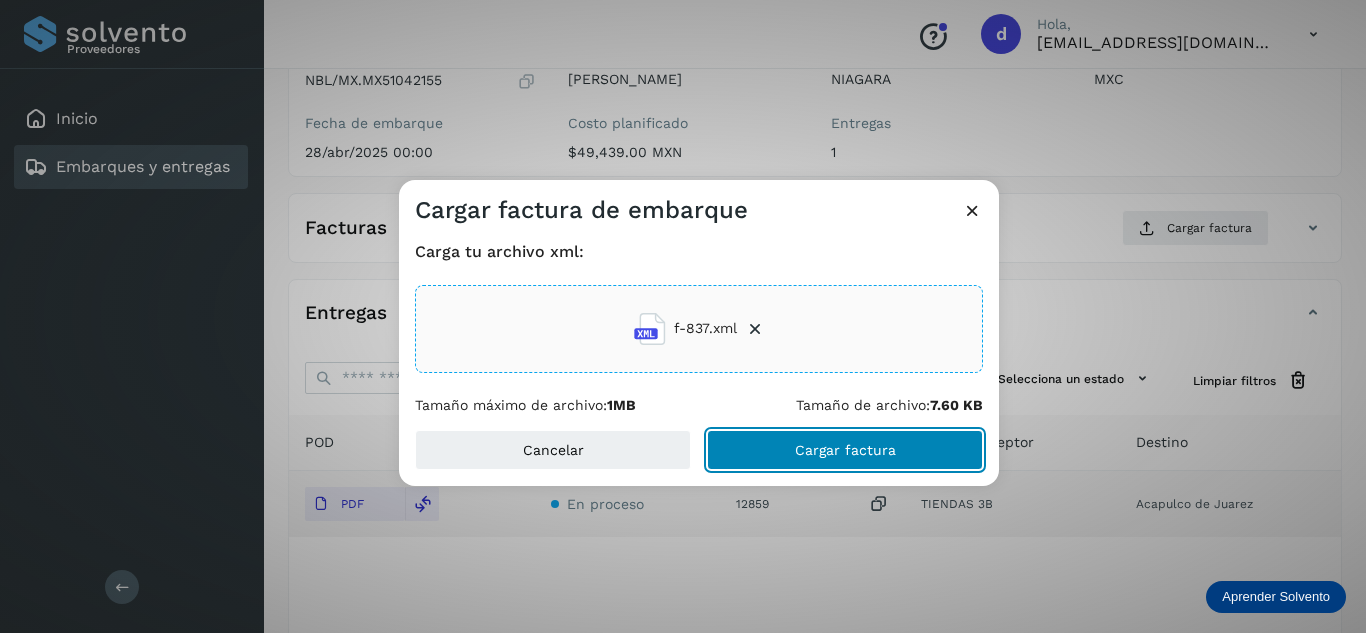 click on "Cargar factura" 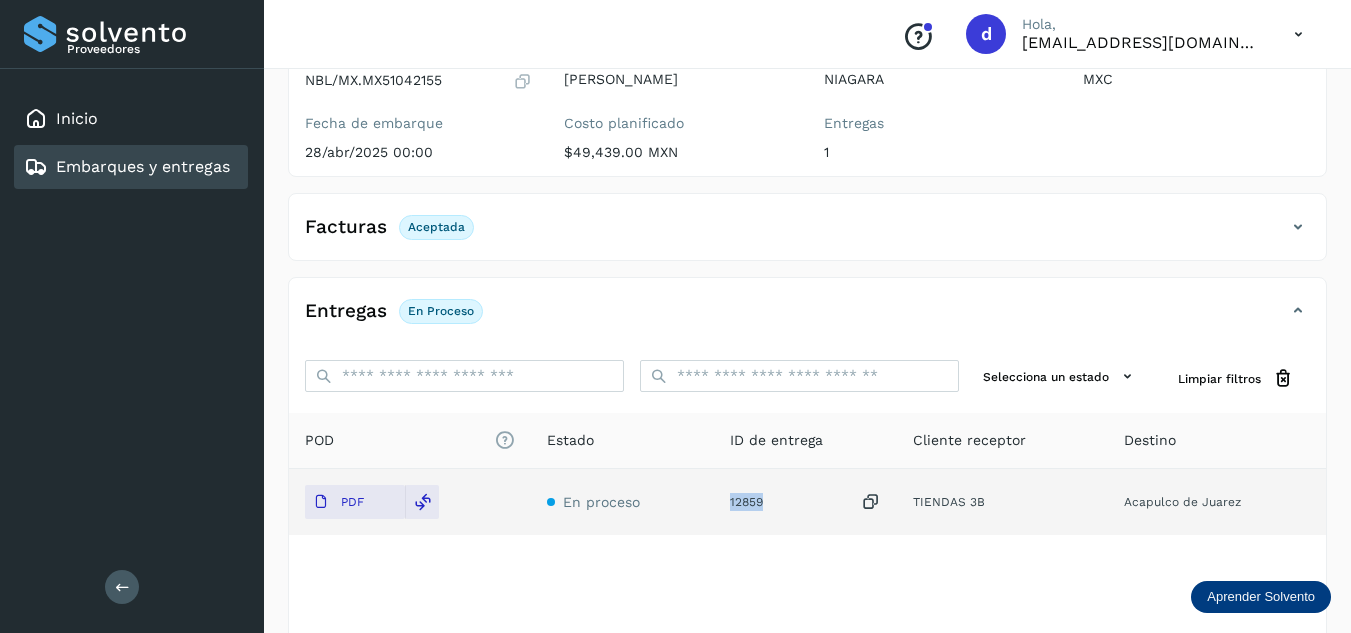 drag, startPoint x: 743, startPoint y: 504, endPoint x: 733, endPoint y: 499, distance: 11.18034 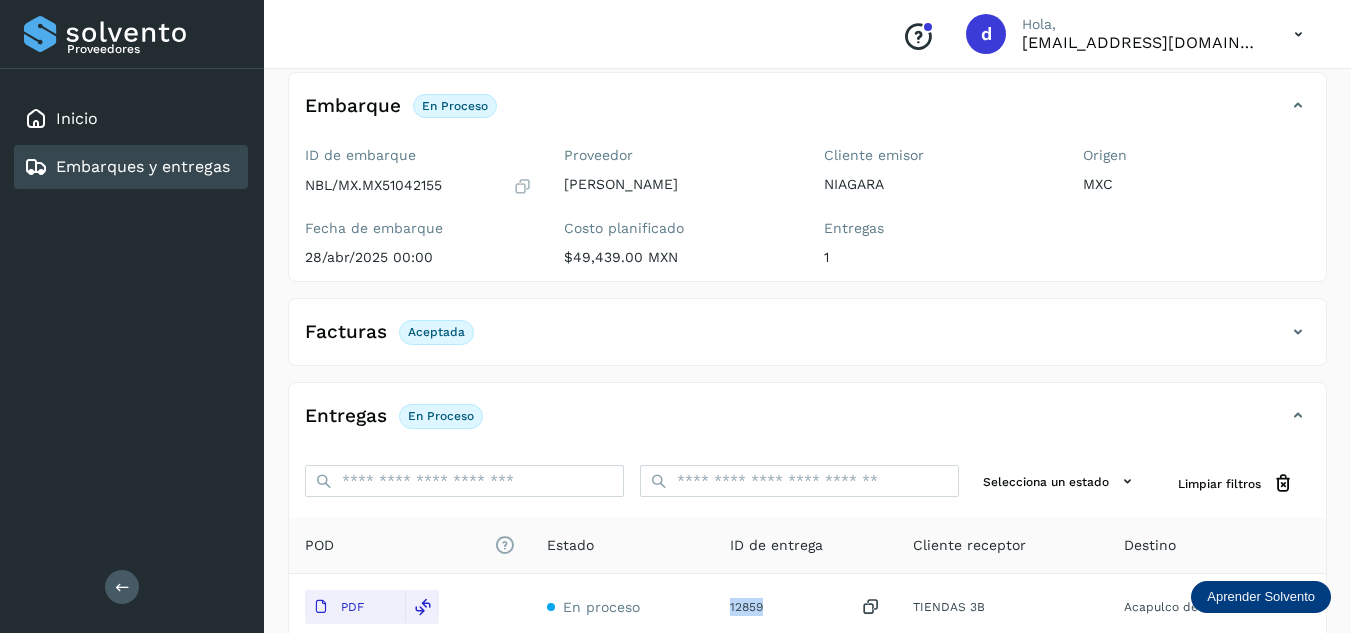 scroll, scrollTop: 16, scrollLeft: 0, axis: vertical 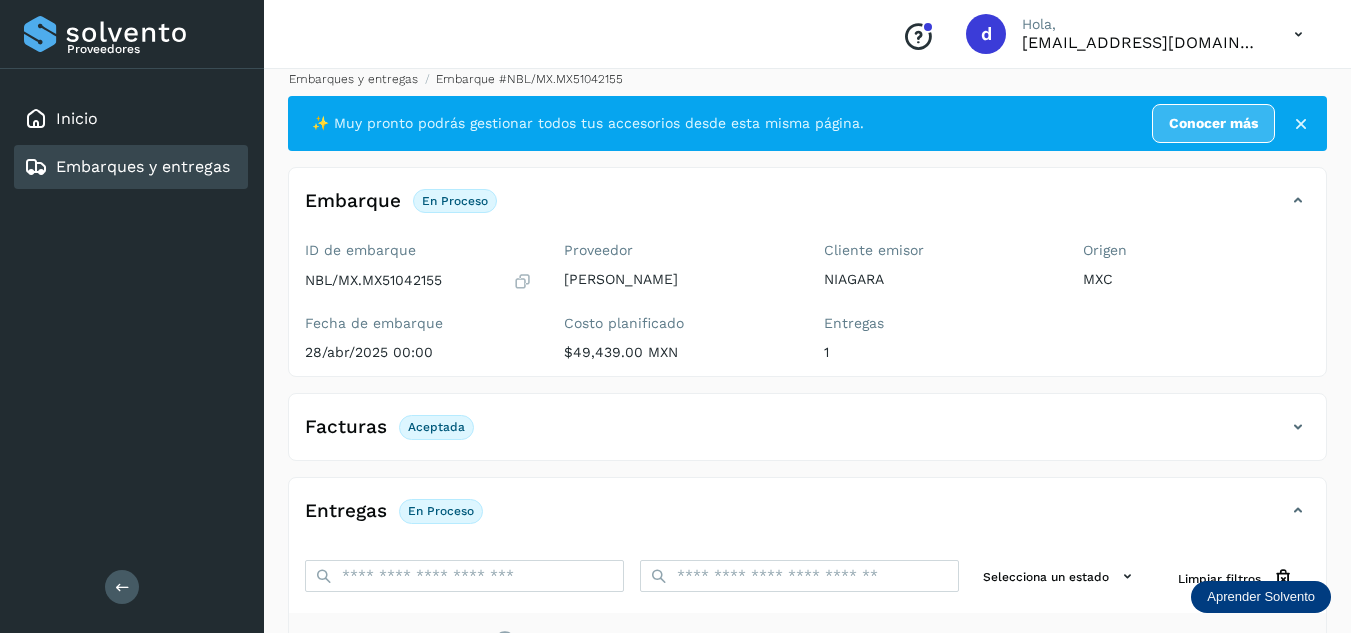 click on "Embarques y entregas" at bounding box center (353, 79) 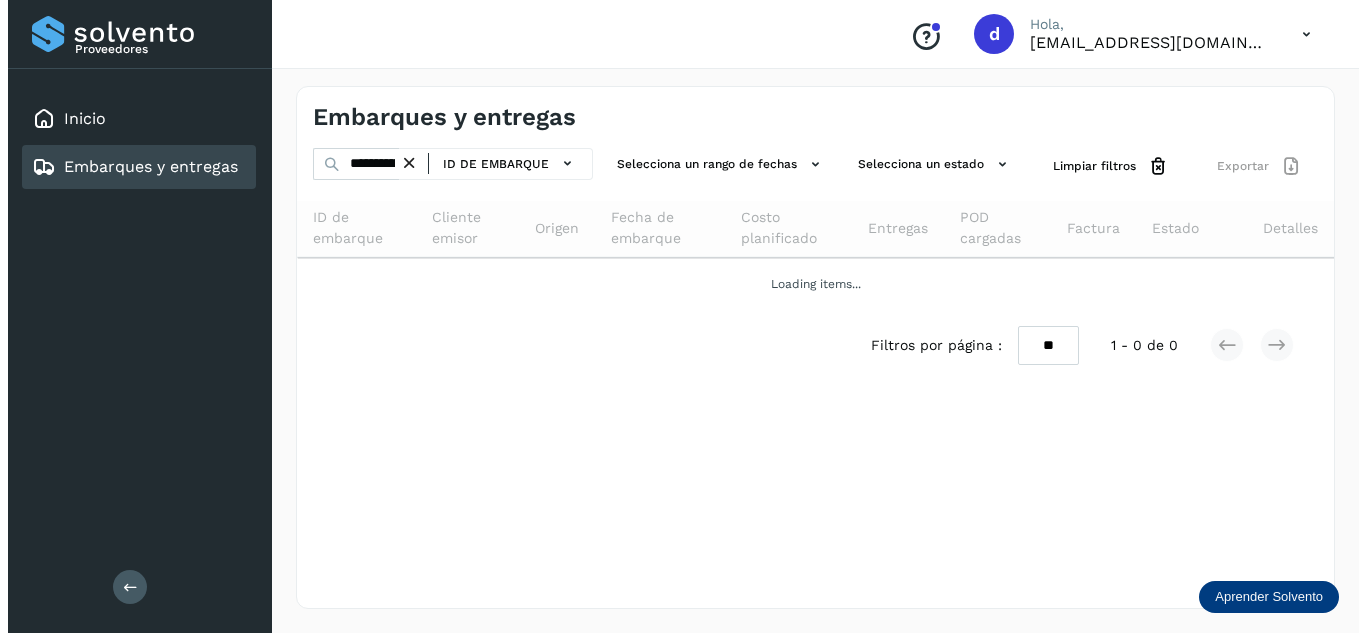 scroll, scrollTop: 0, scrollLeft: 0, axis: both 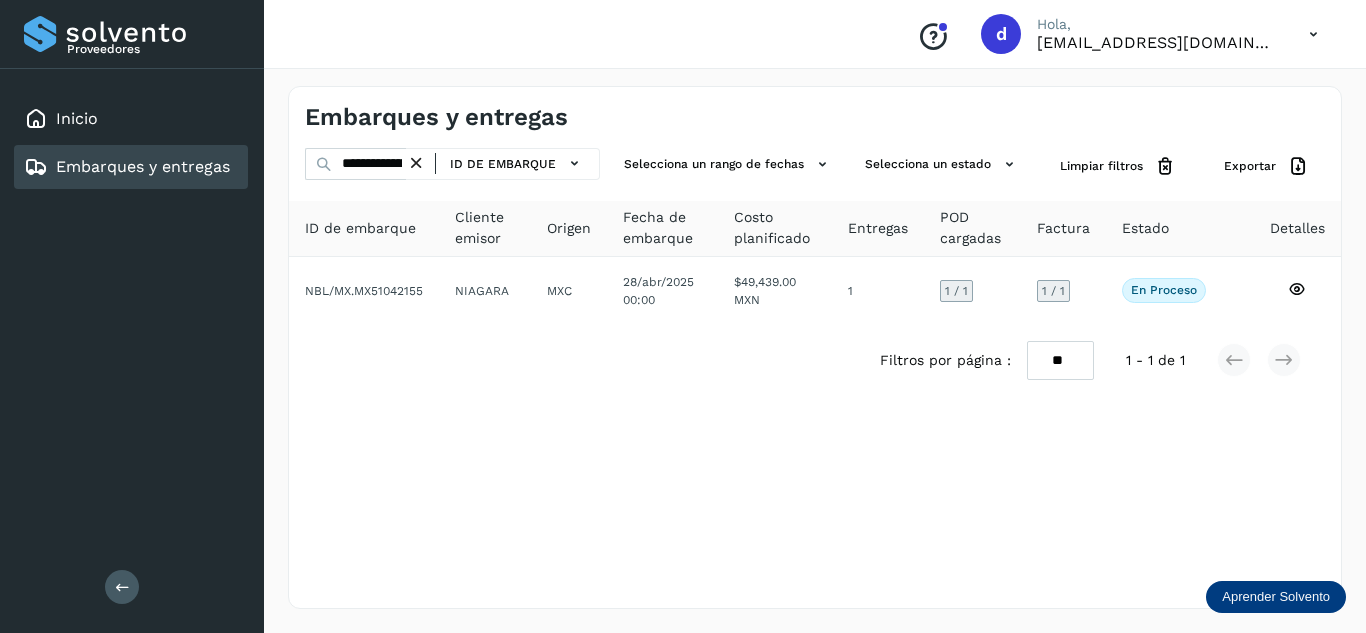 click at bounding box center (416, 163) 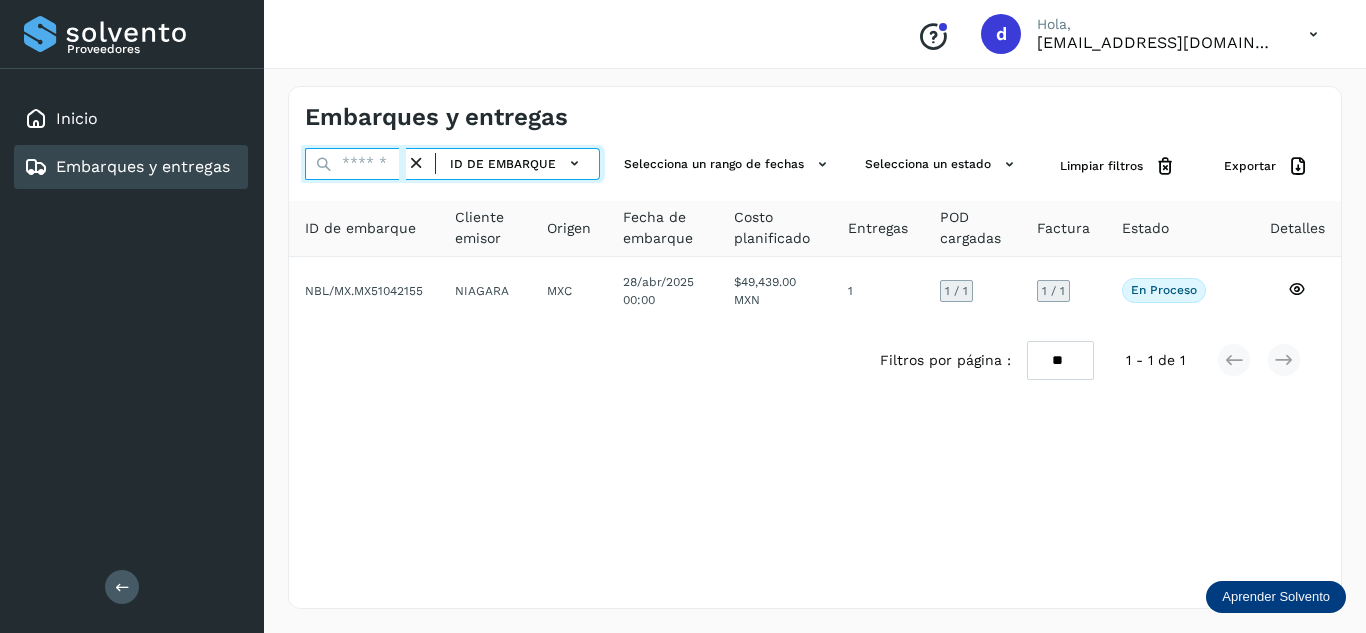click at bounding box center (355, 164) 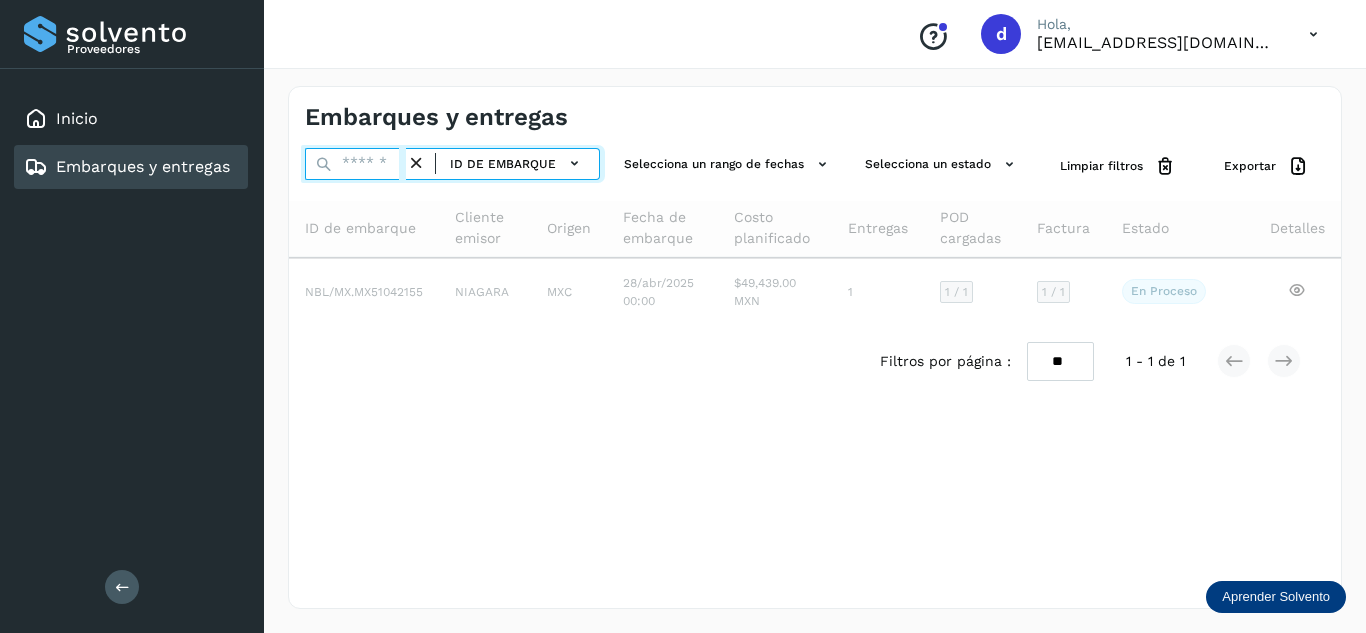 paste on "**********" 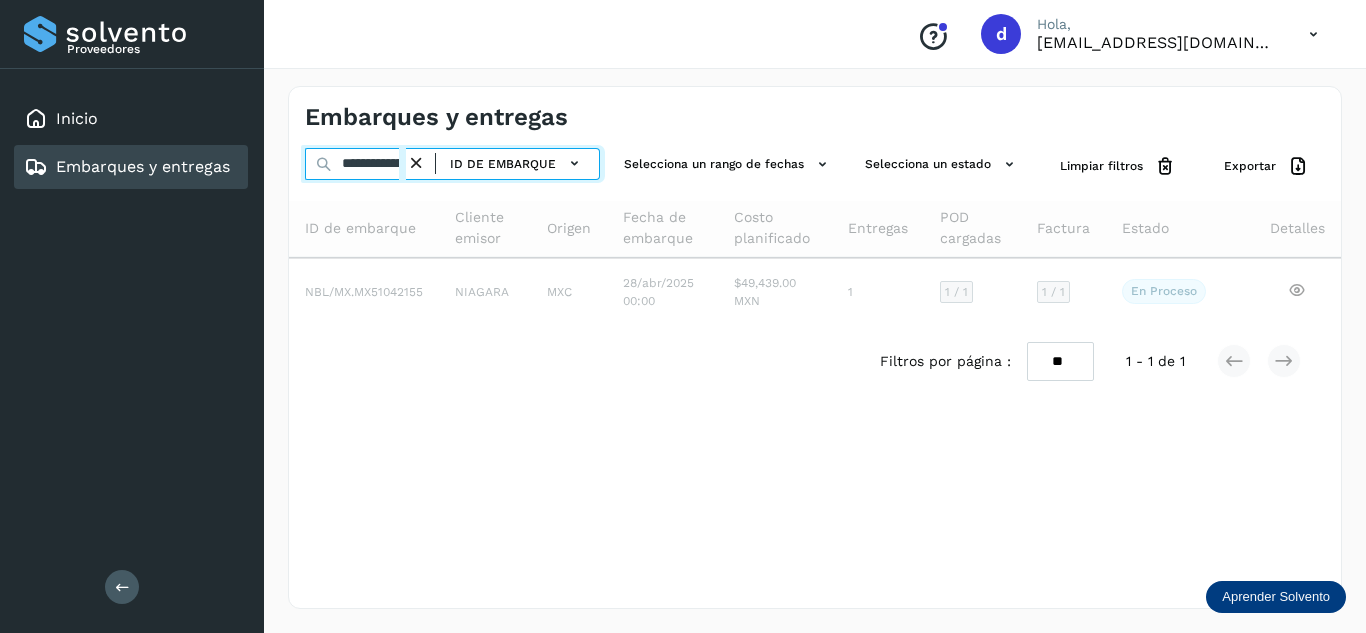 scroll, scrollTop: 0, scrollLeft: 77, axis: horizontal 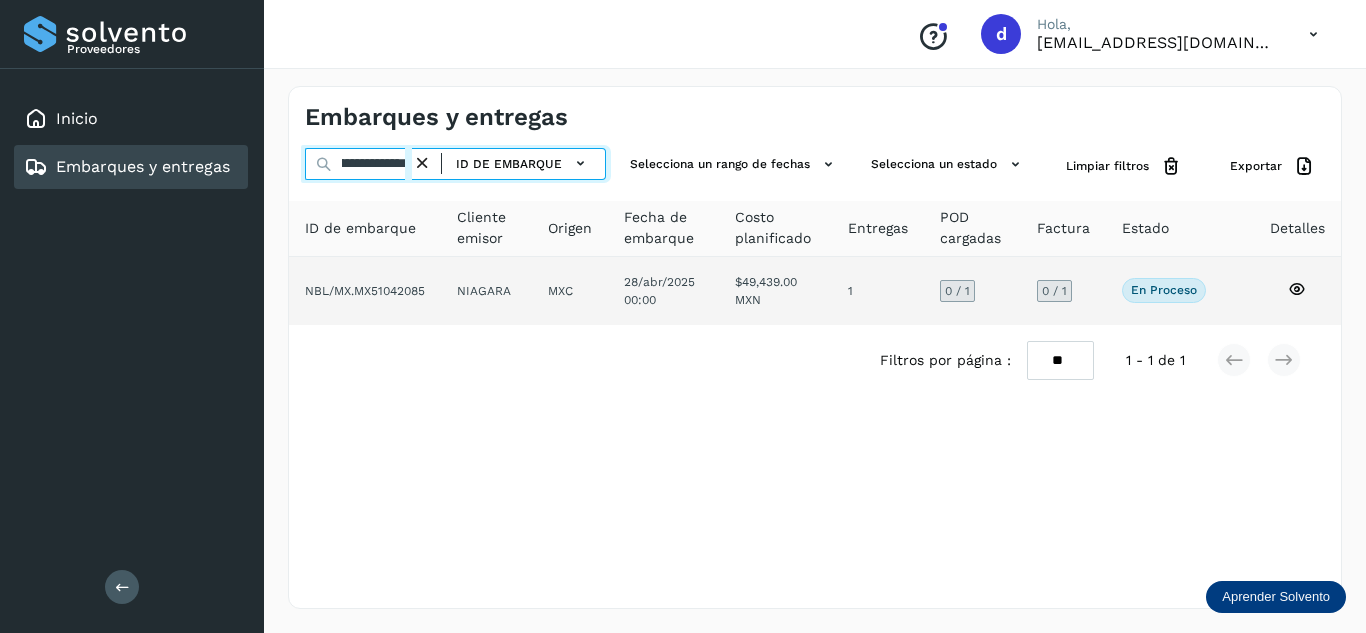 type on "**********" 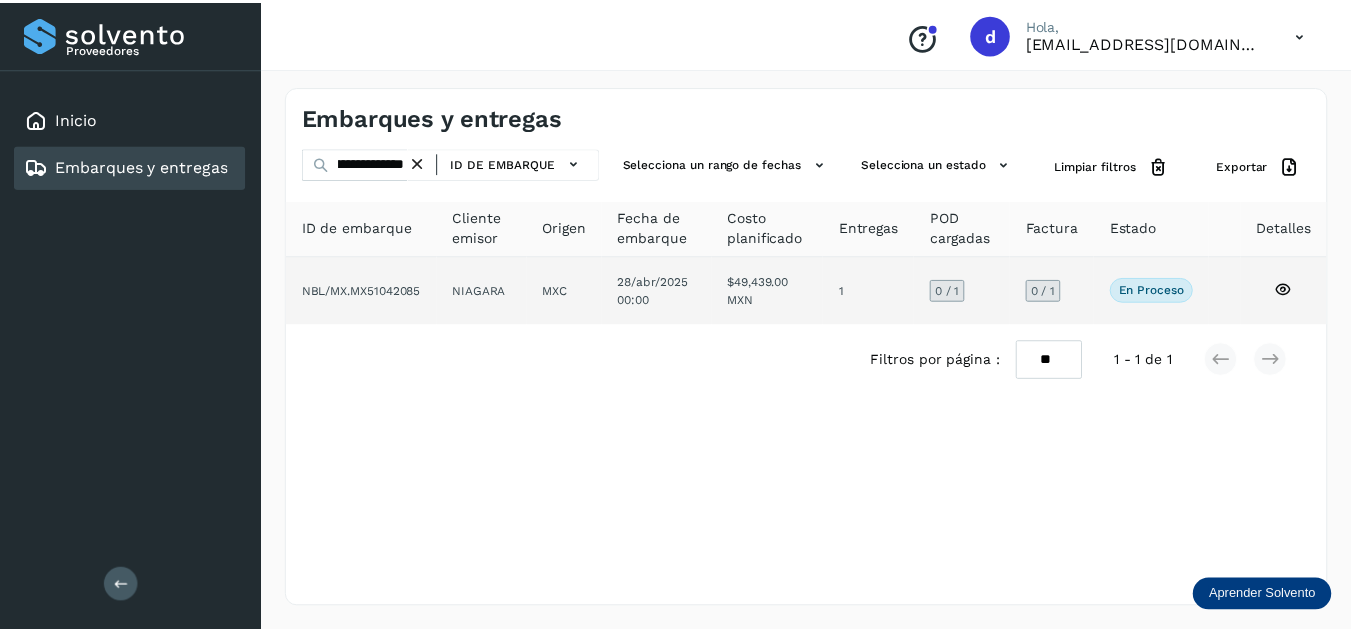 scroll, scrollTop: 0, scrollLeft: 0, axis: both 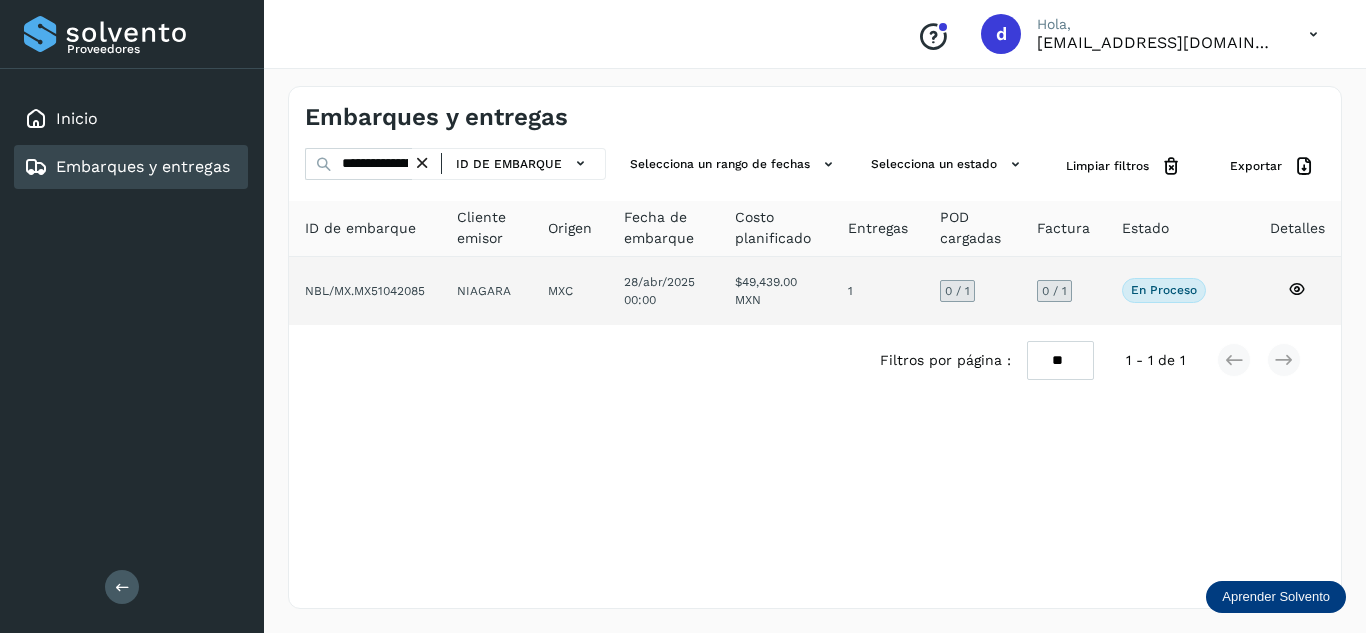 click 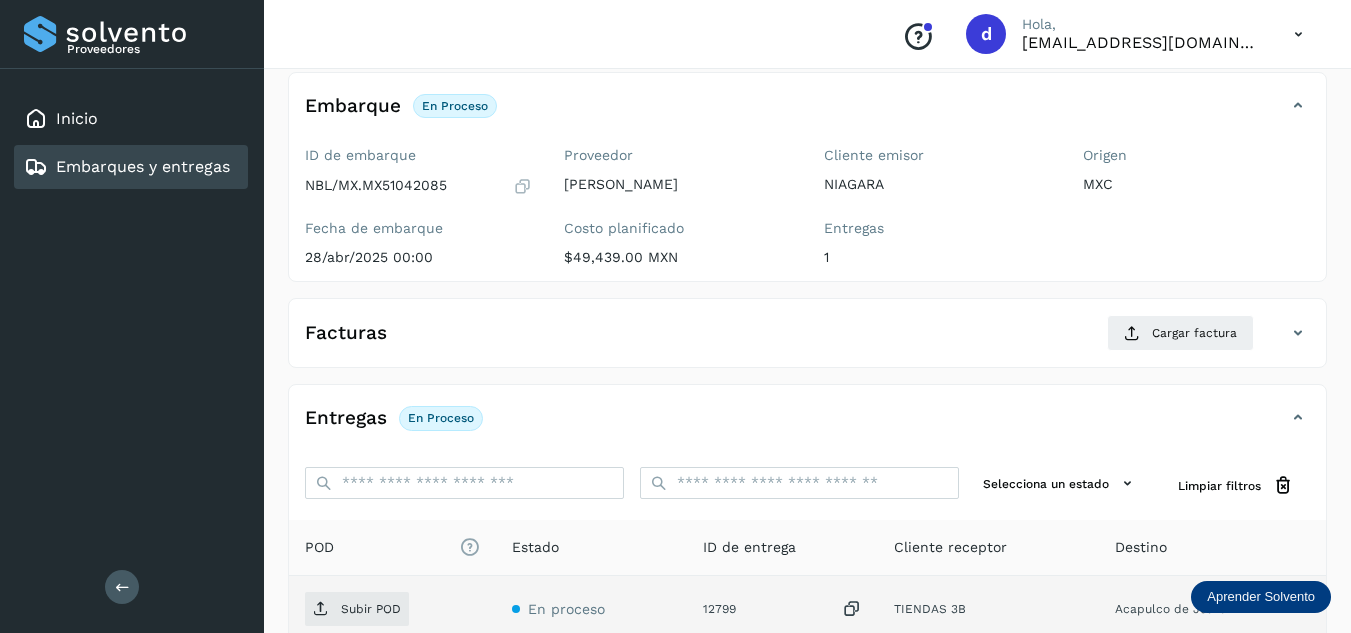 scroll, scrollTop: 300, scrollLeft: 0, axis: vertical 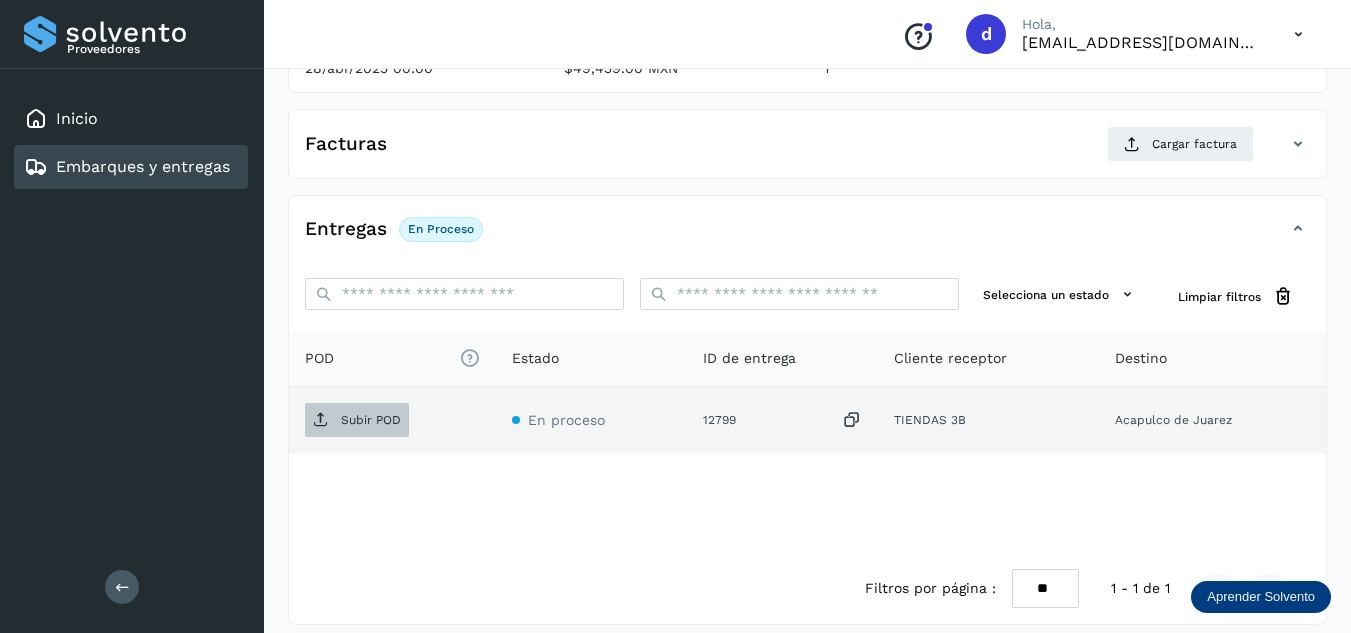 click on "Subir POD" at bounding box center [357, 420] 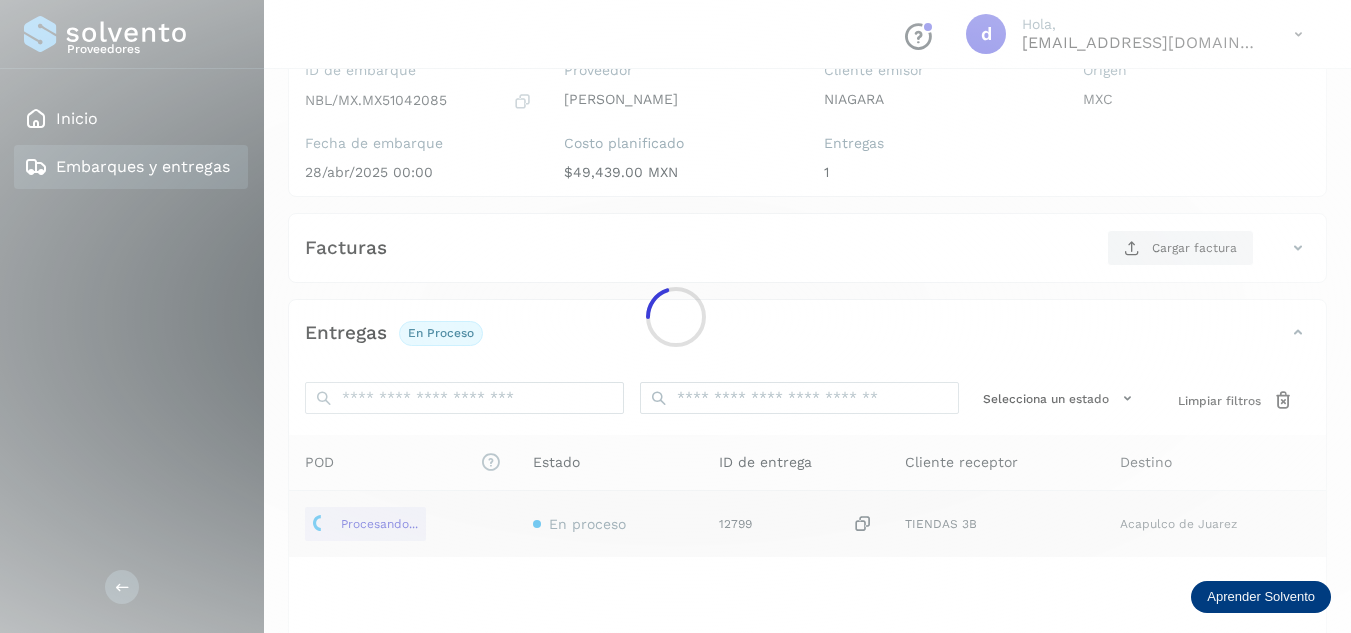 scroll, scrollTop: 100, scrollLeft: 0, axis: vertical 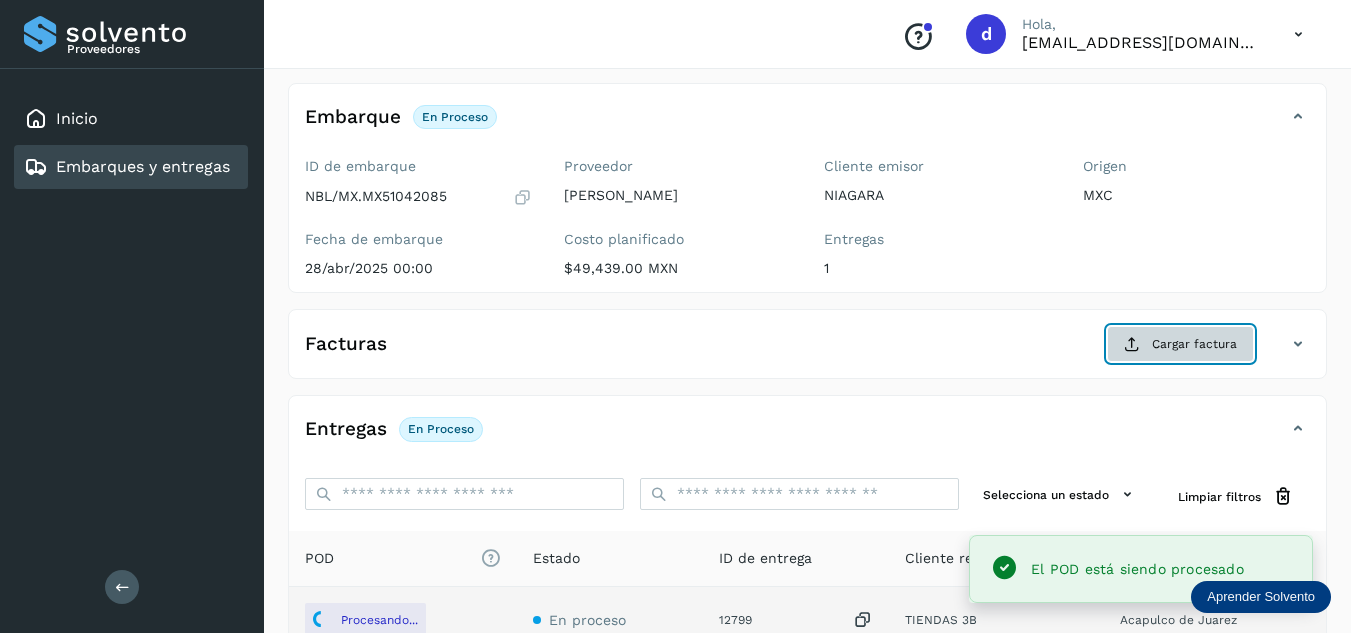 click on "Cargar factura" 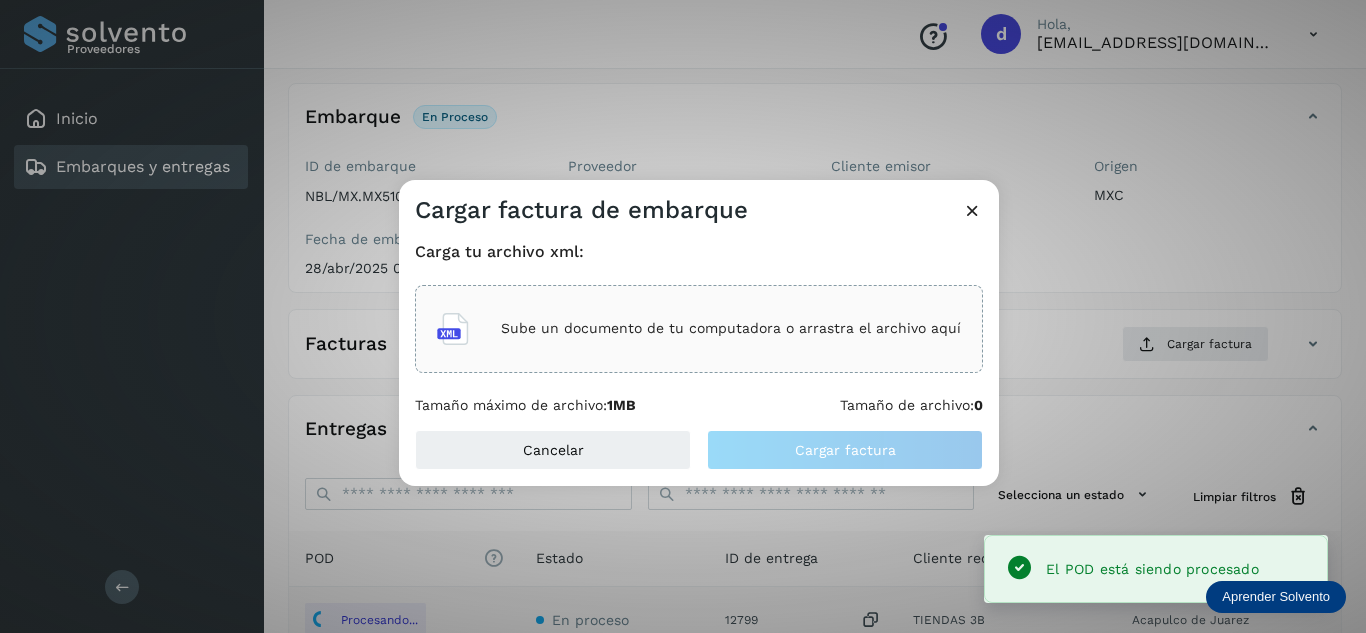 click on "Sube un documento de tu computadora o arrastra el archivo aquí" 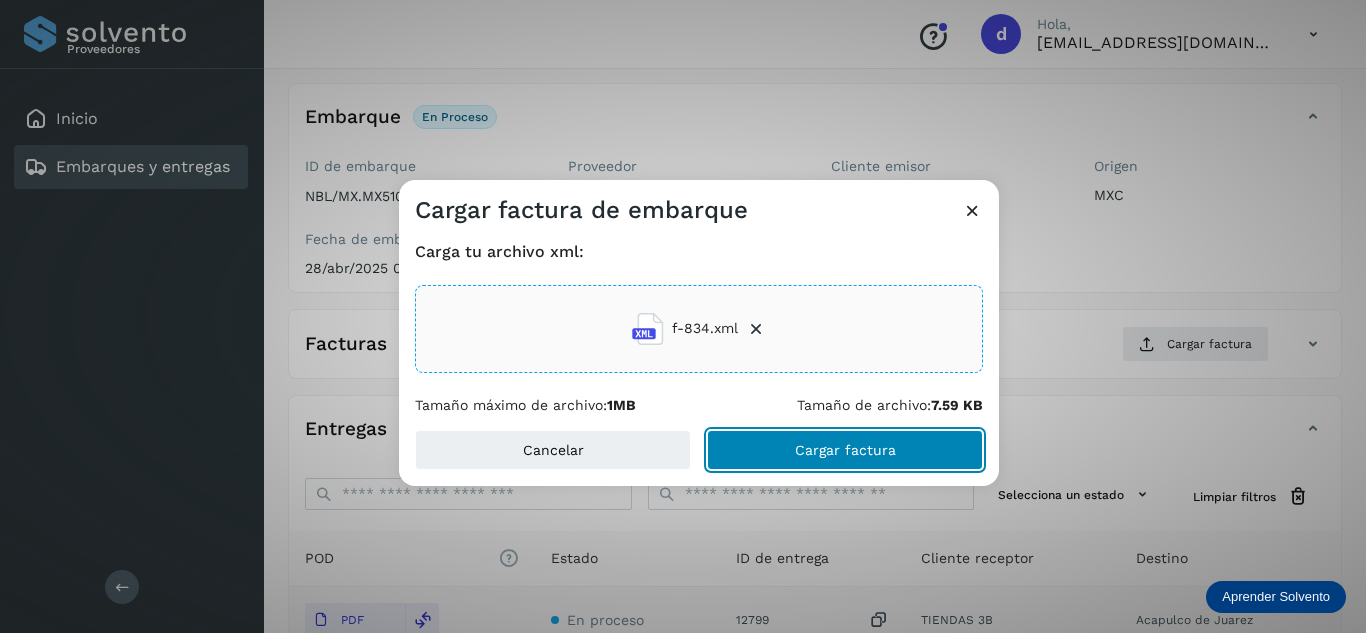 click on "Cargar factura" 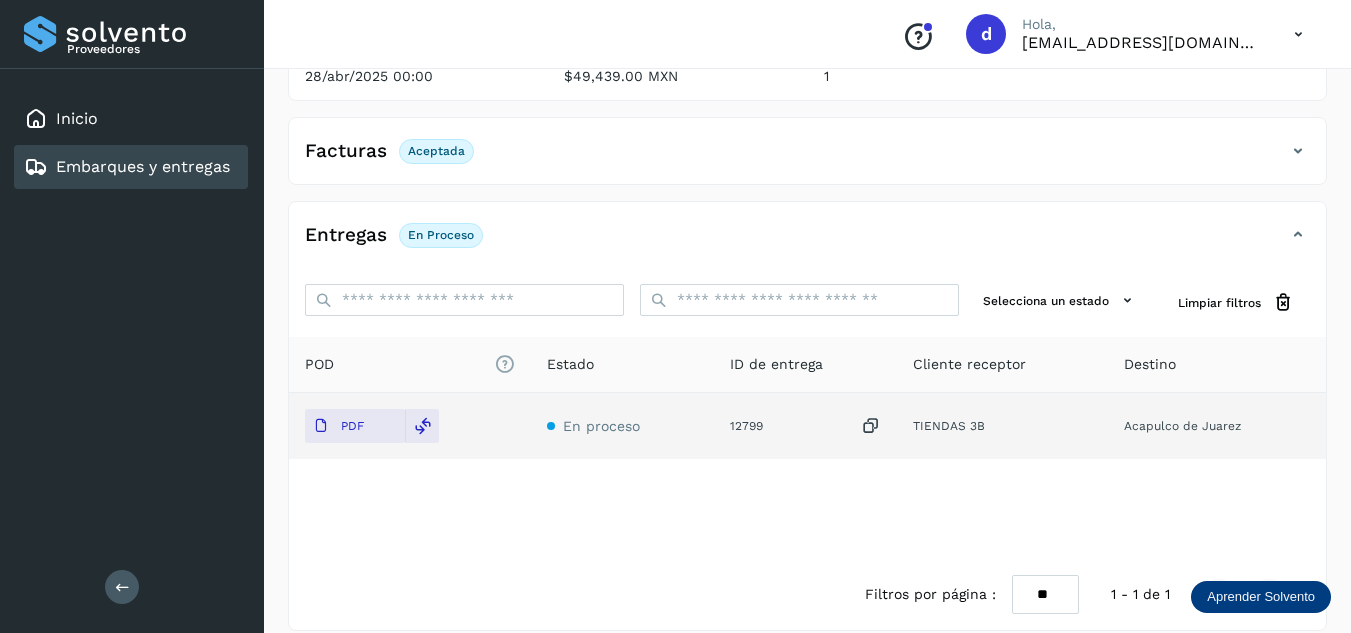 scroll, scrollTop: 300, scrollLeft: 0, axis: vertical 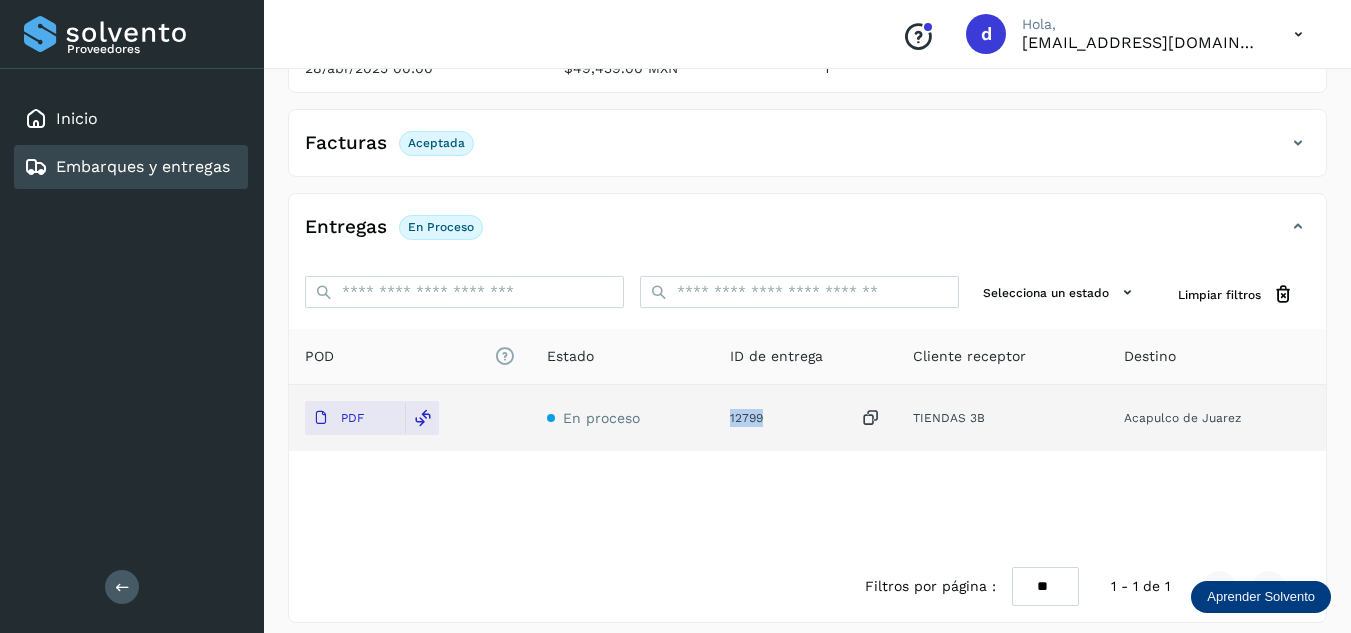 drag, startPoint x: 766, startPoint y: 425, endPoint x: 734, endPoint y: 423, distance: 32.06244 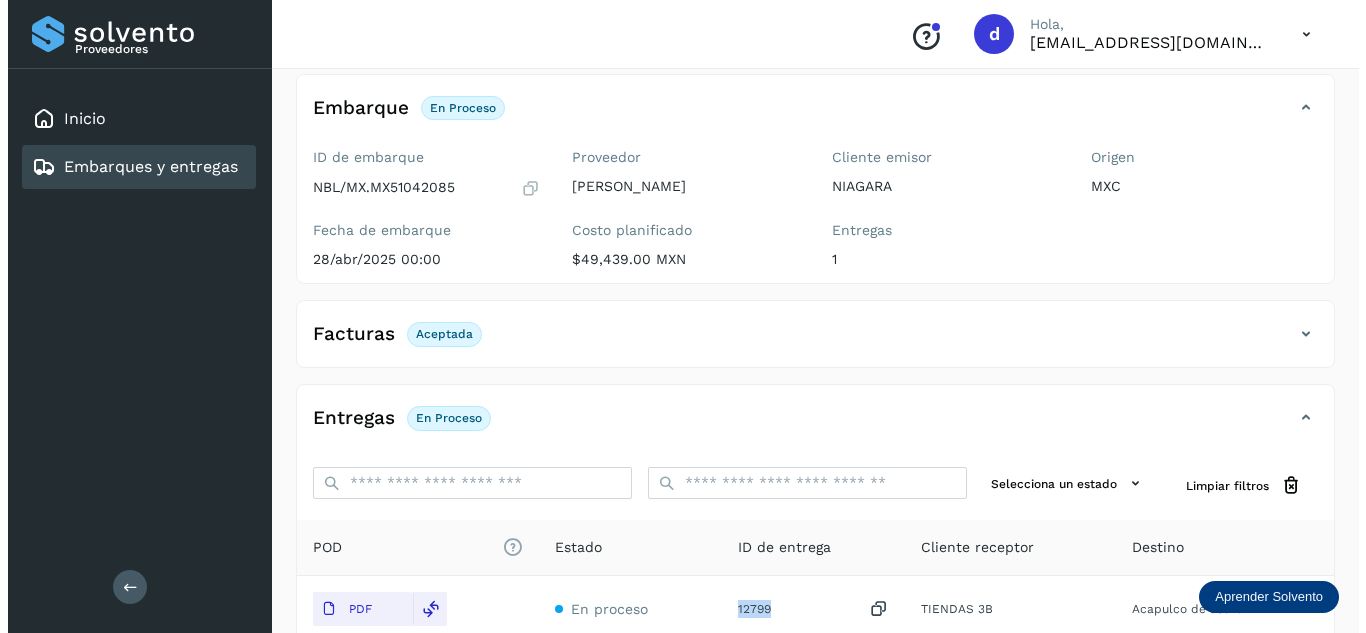 scroll, scrollTop: 0, scrollLeft: 0, axis: both 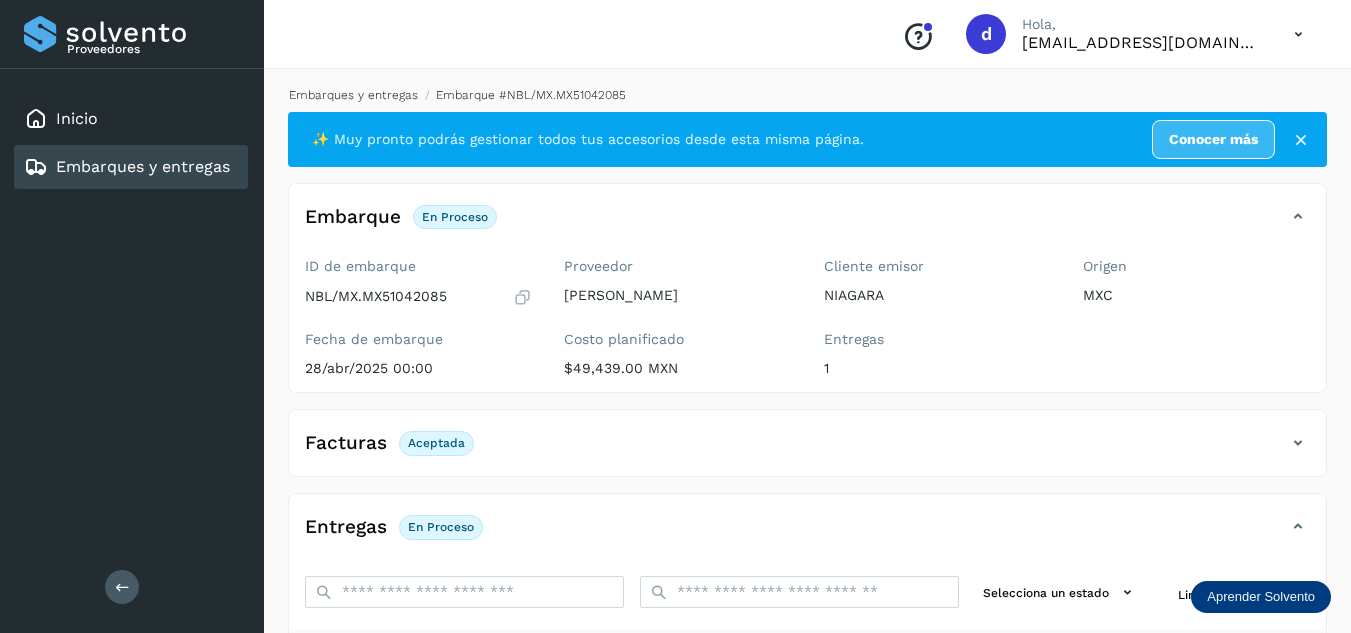 click on "Embarques y entregas" at bounding box center (353, 95) 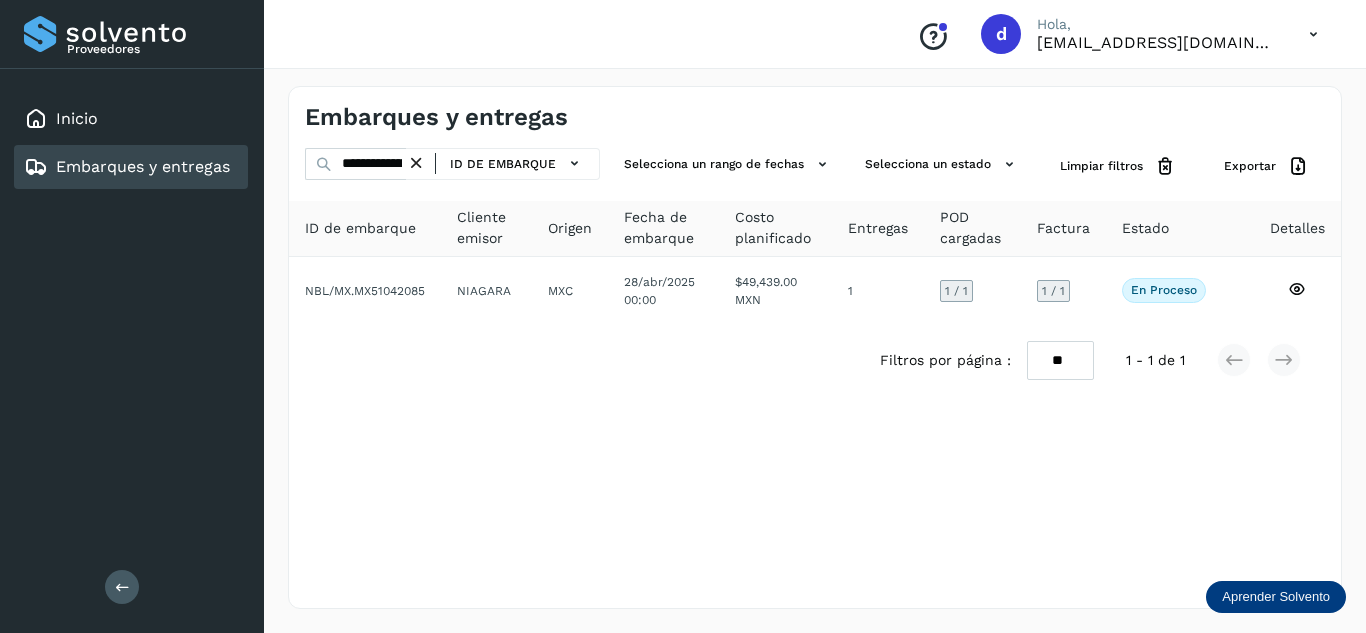 click at bounding box center (416, 163) 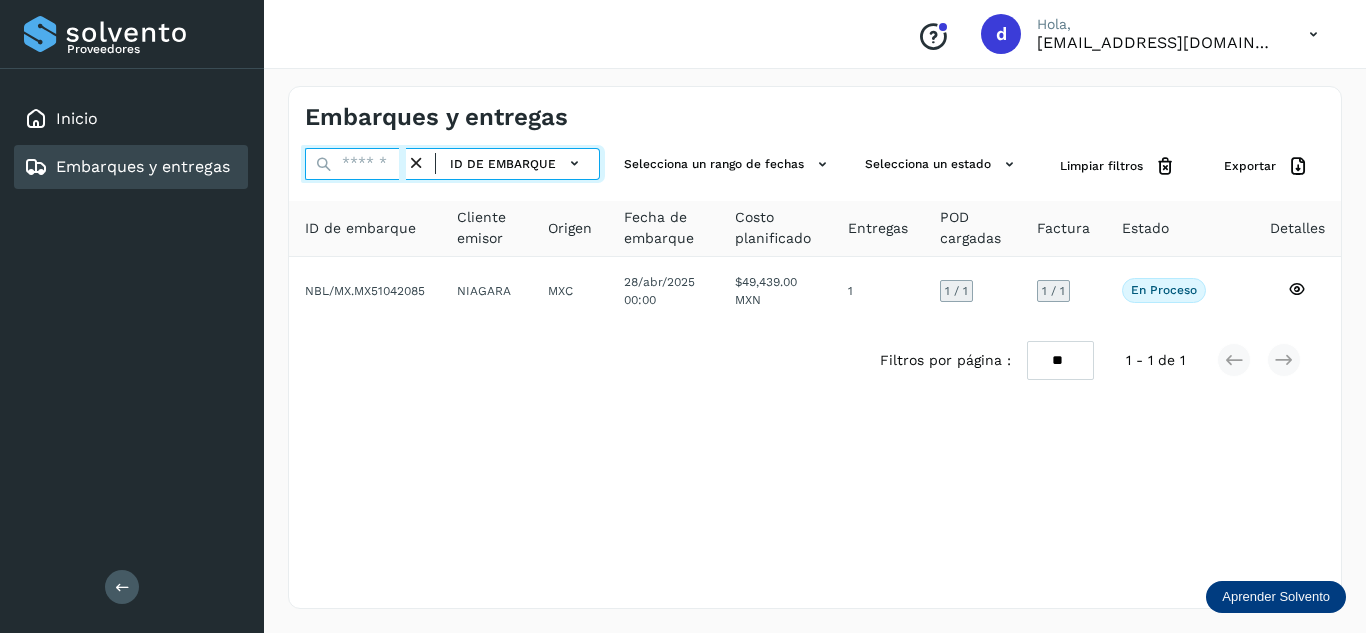 drag, startPoint x: 379, startPoint y: 169, endPoint x: 366, endPoint y: 179, distance: 16.40122 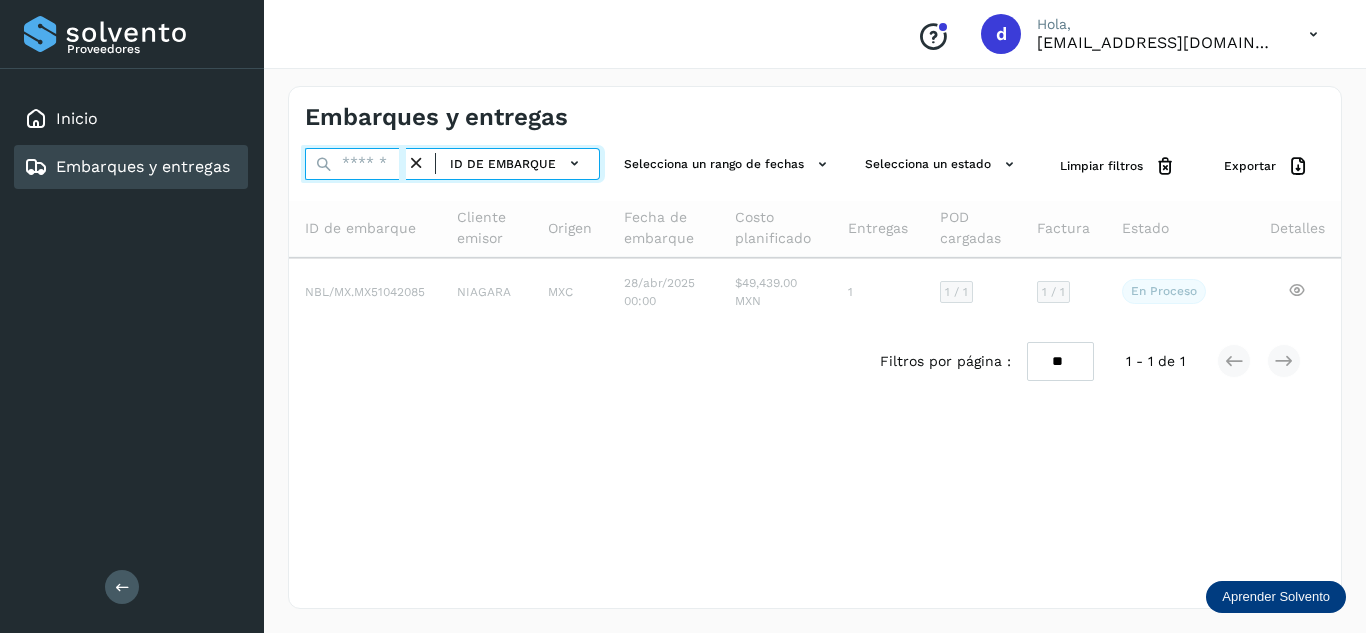paste on "**********" 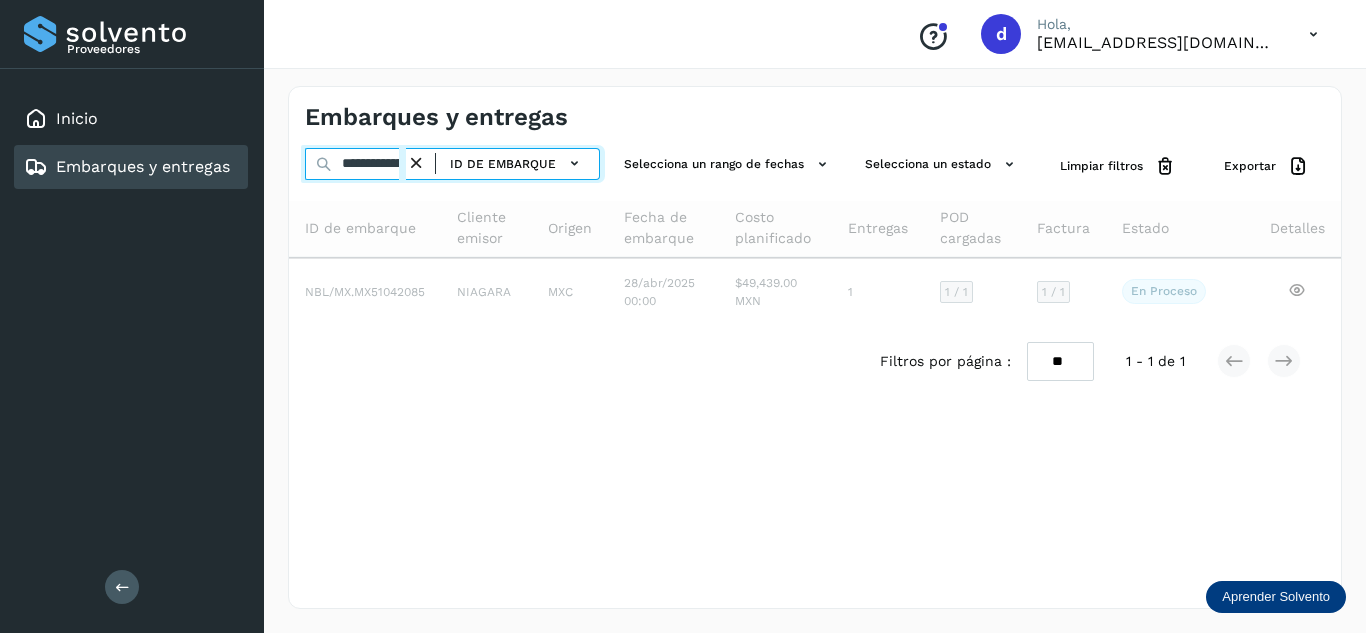 scroll, scrollTop: 0, scrollLeft: 70, axis: horizontal 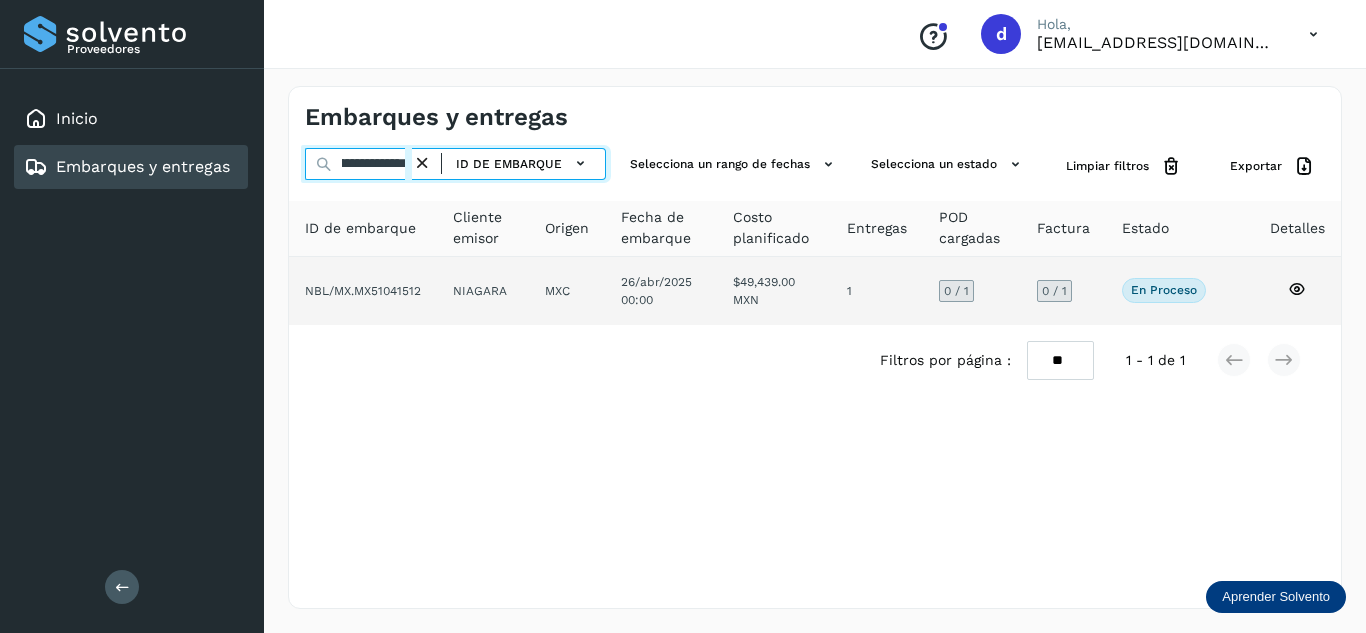 type on "**********" 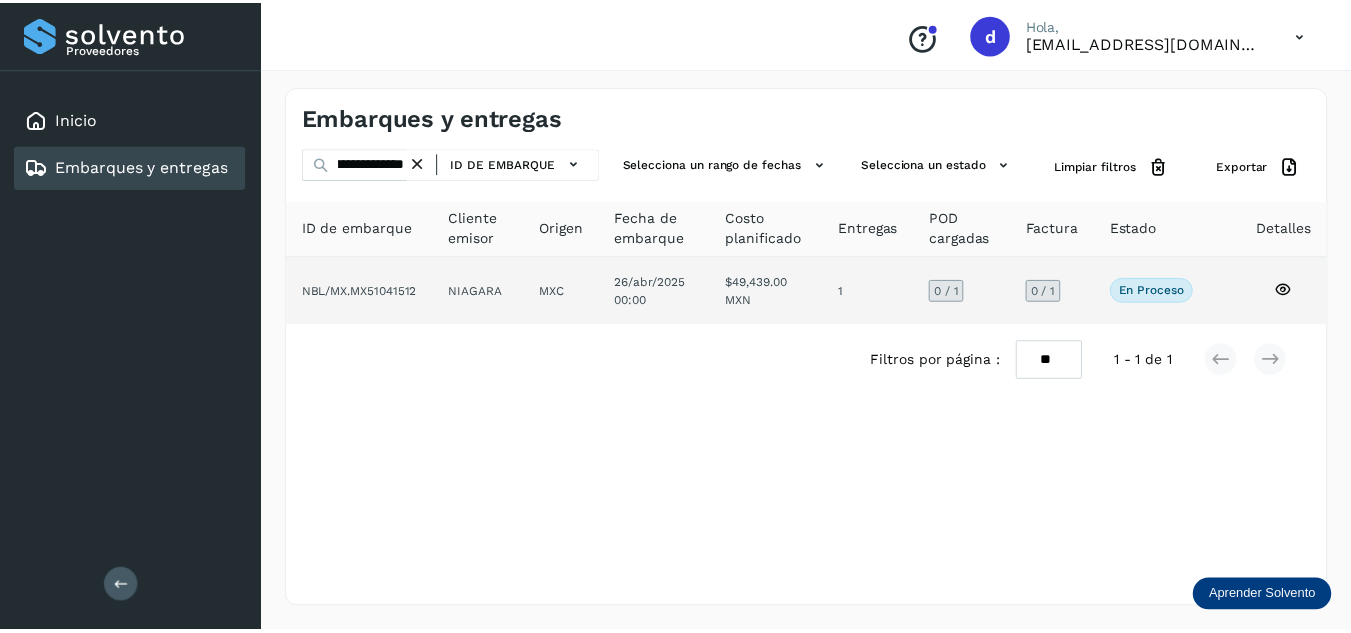 scroll, scrollTop: 0, scrollLeft: 0, axis: both 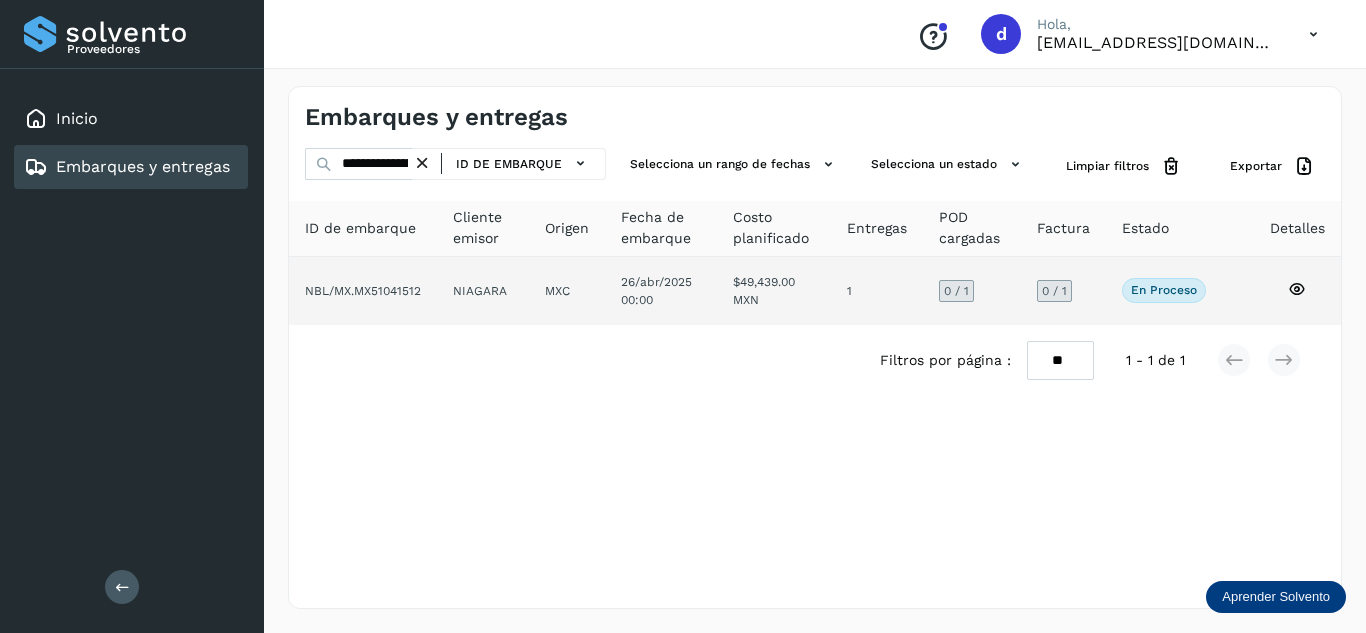 click 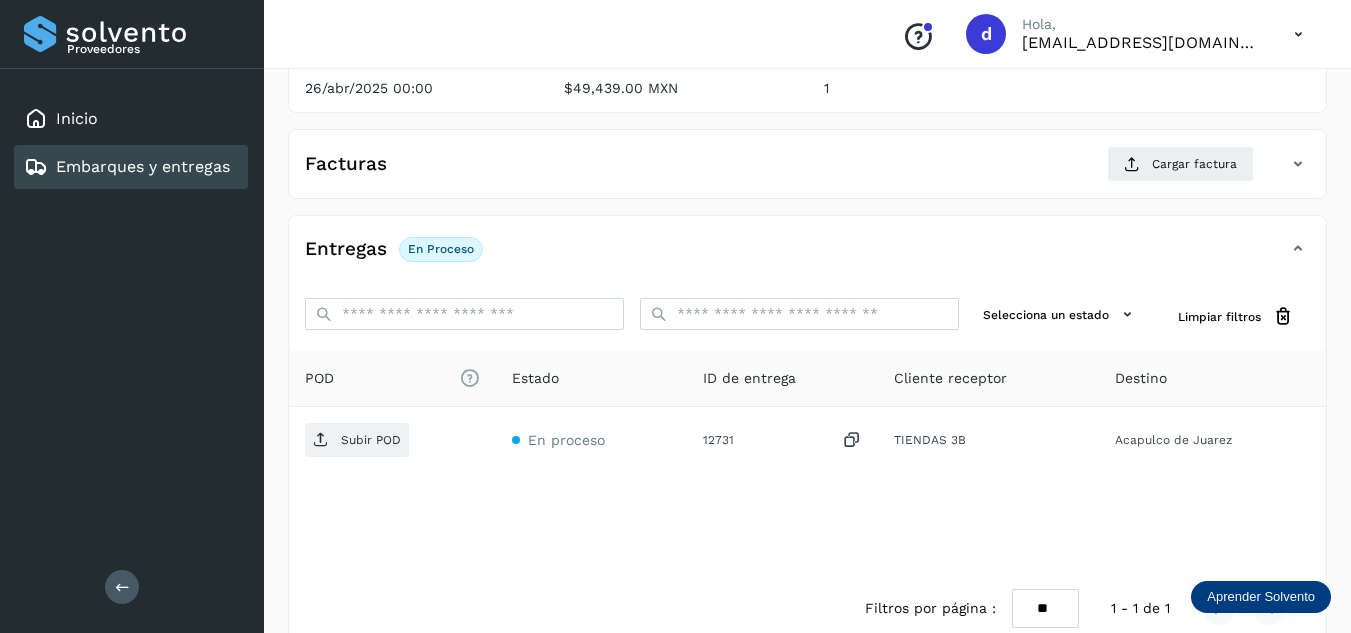 scroll, scrollTop: 300, scrollLeft: 0, axis: vertical 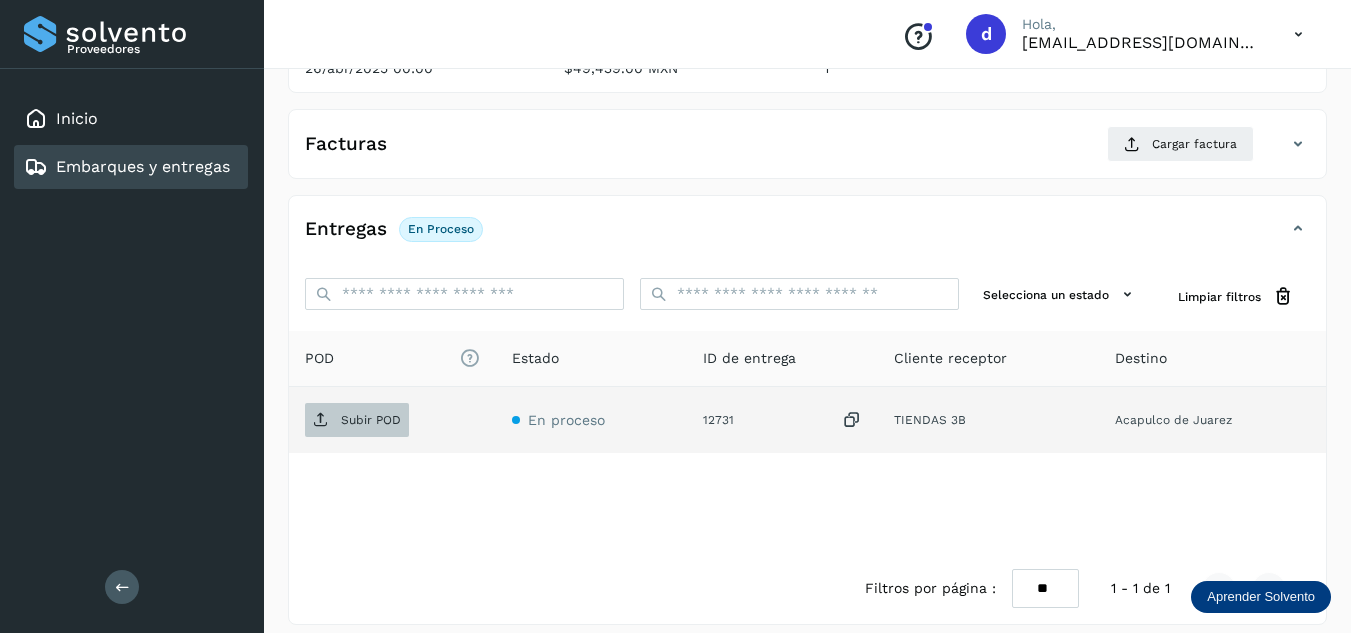 click on "Subir POD" at bounding box center (357, 420) 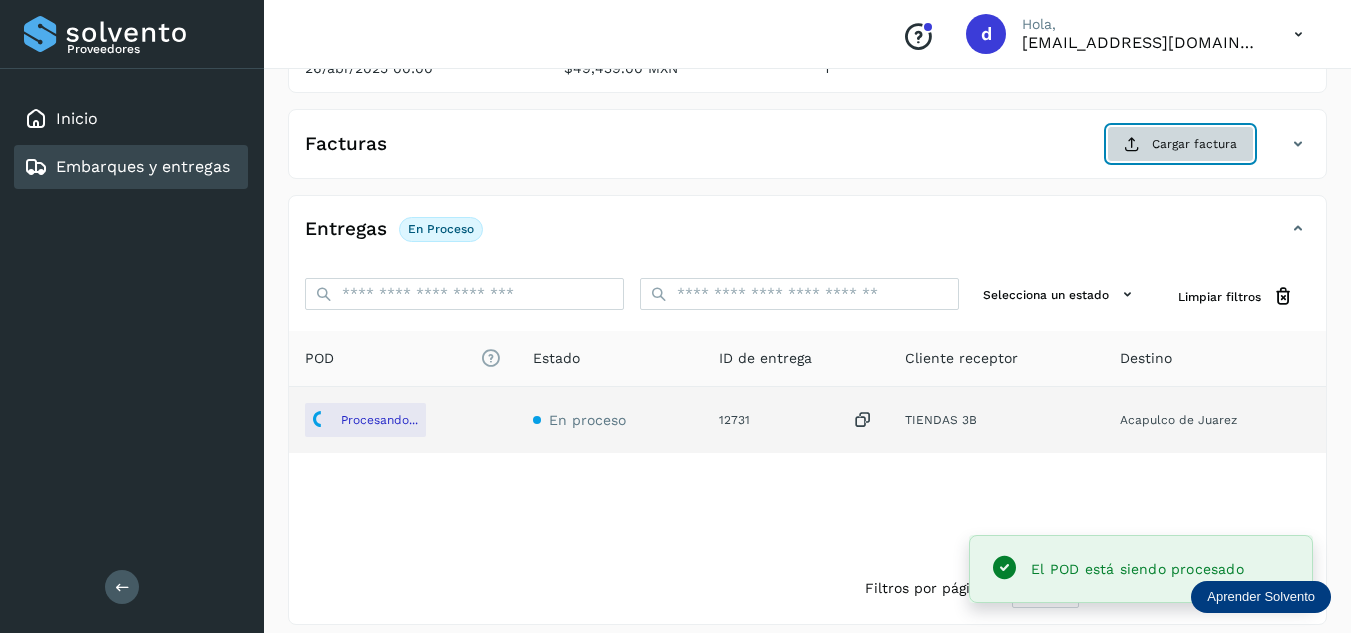 click on "Cargar factura" 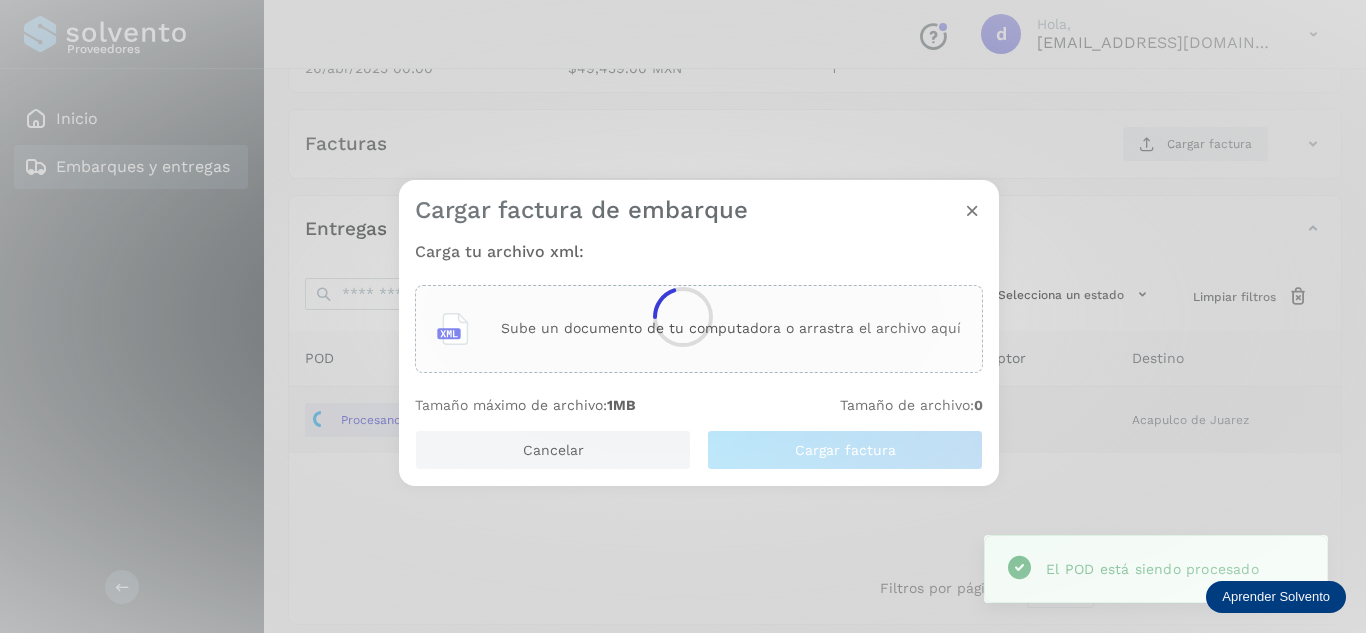 click 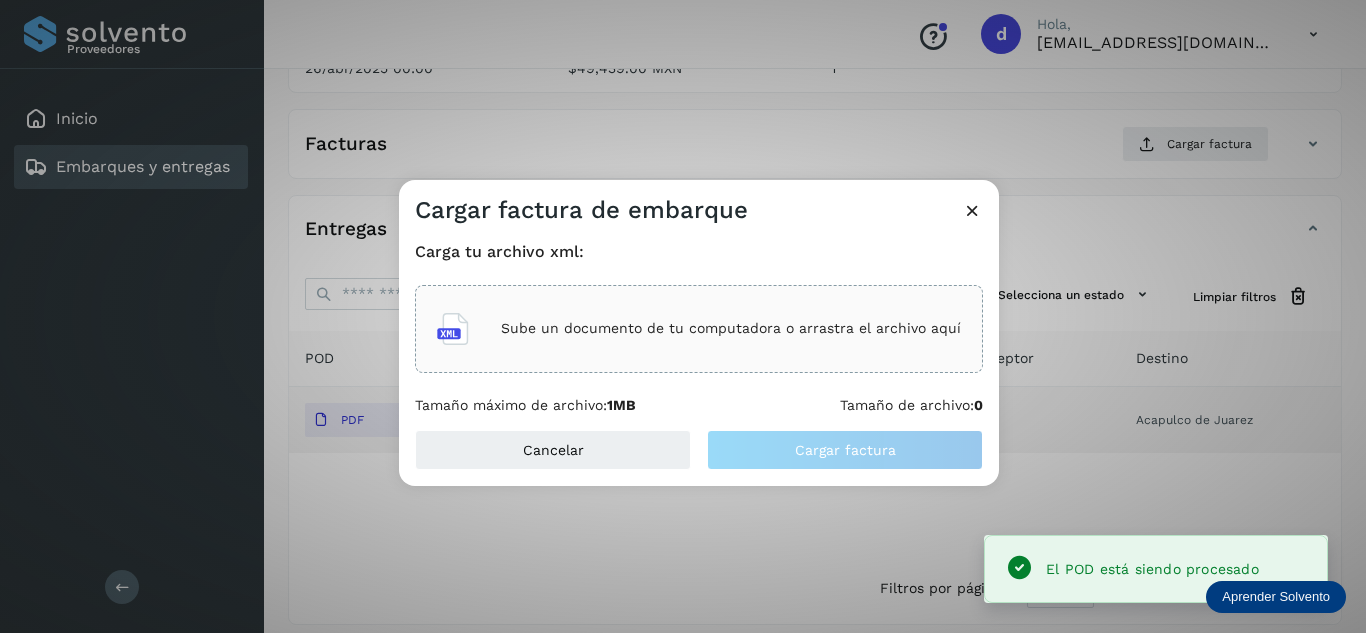 click on "Sube un documento de tu computadora o arrastra el archivo aquí" at bounding box center [731, 328] 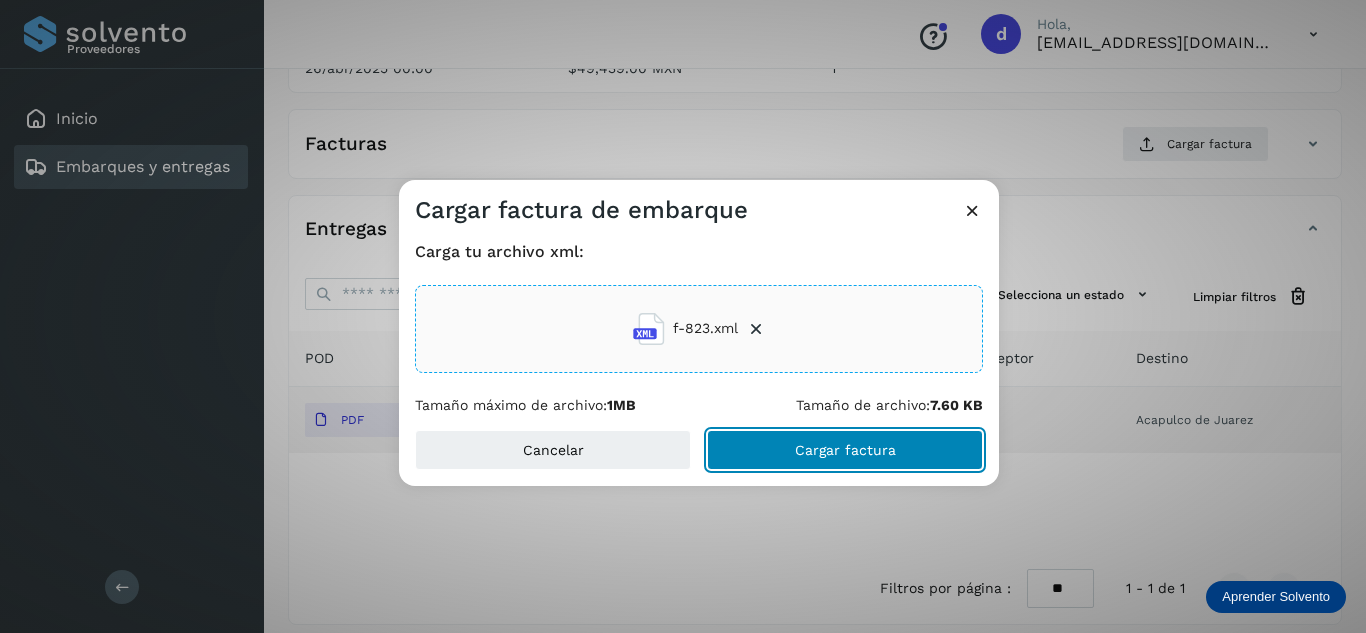 click on "Cargar factura" 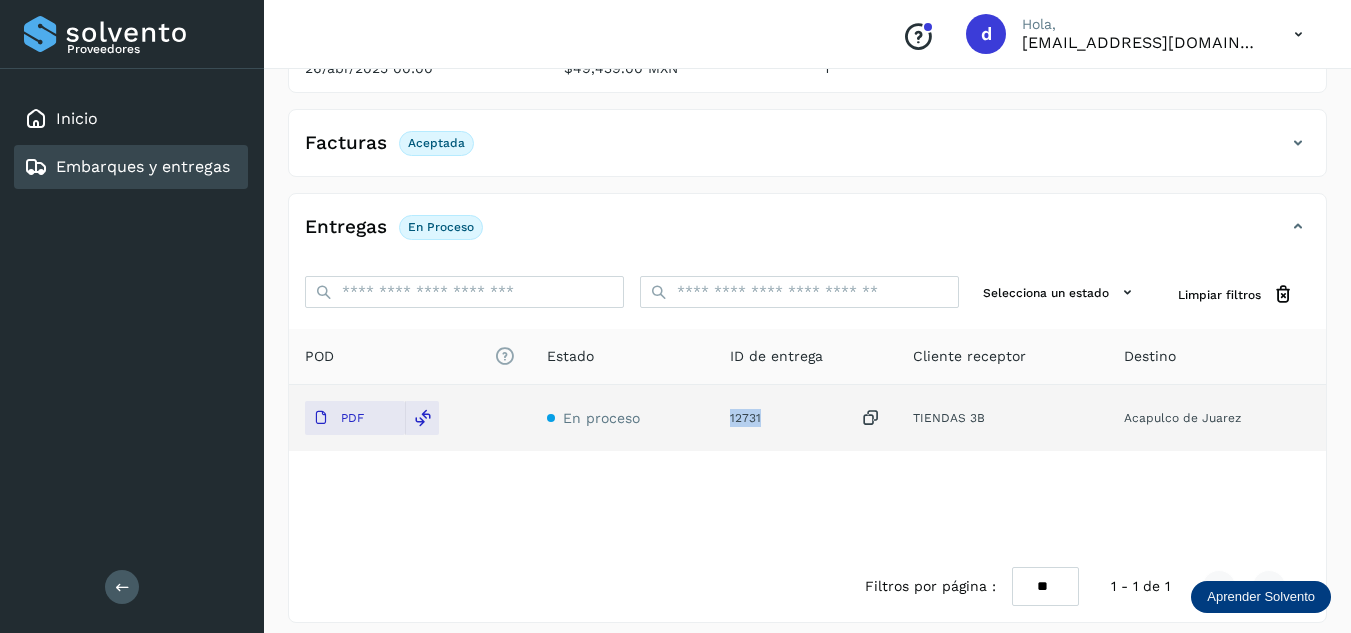 drag, startPoint x: 762, startPoint y: 414, endPoint x: 732, endPoint y: 416, distance: 30.066593 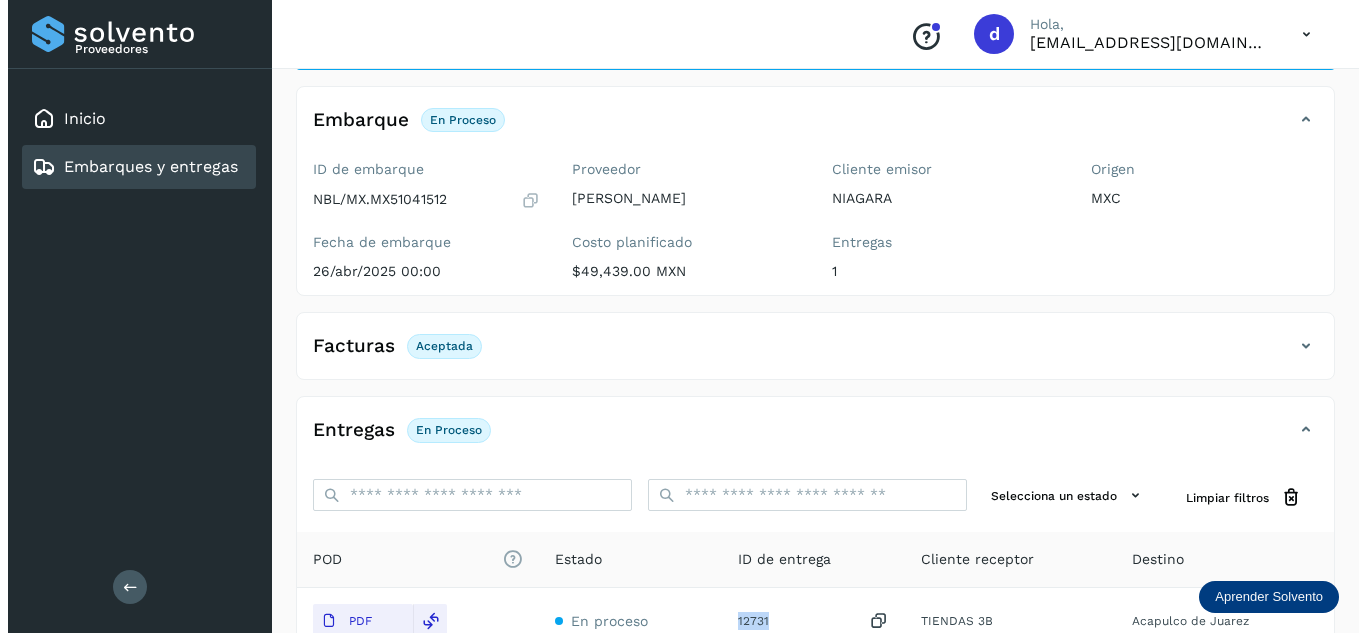 scroll, scrollTop: 0, scrollLeft: 0, axis: both 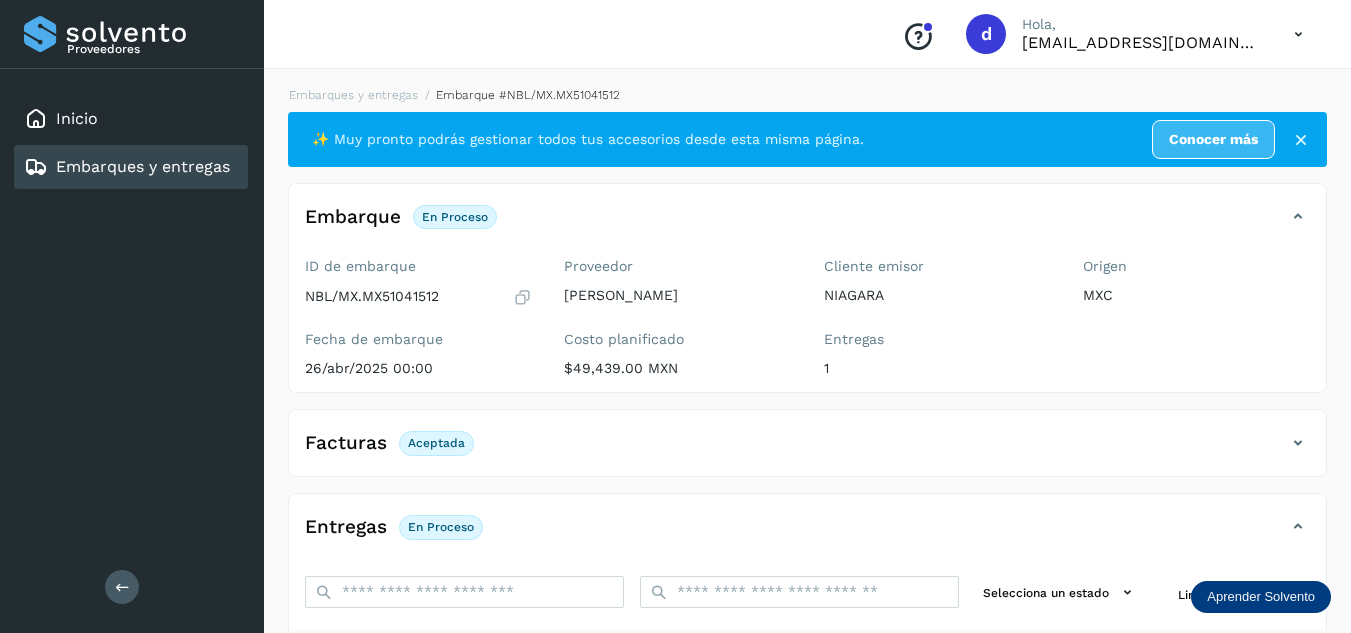 click on "Embarques y entregas" 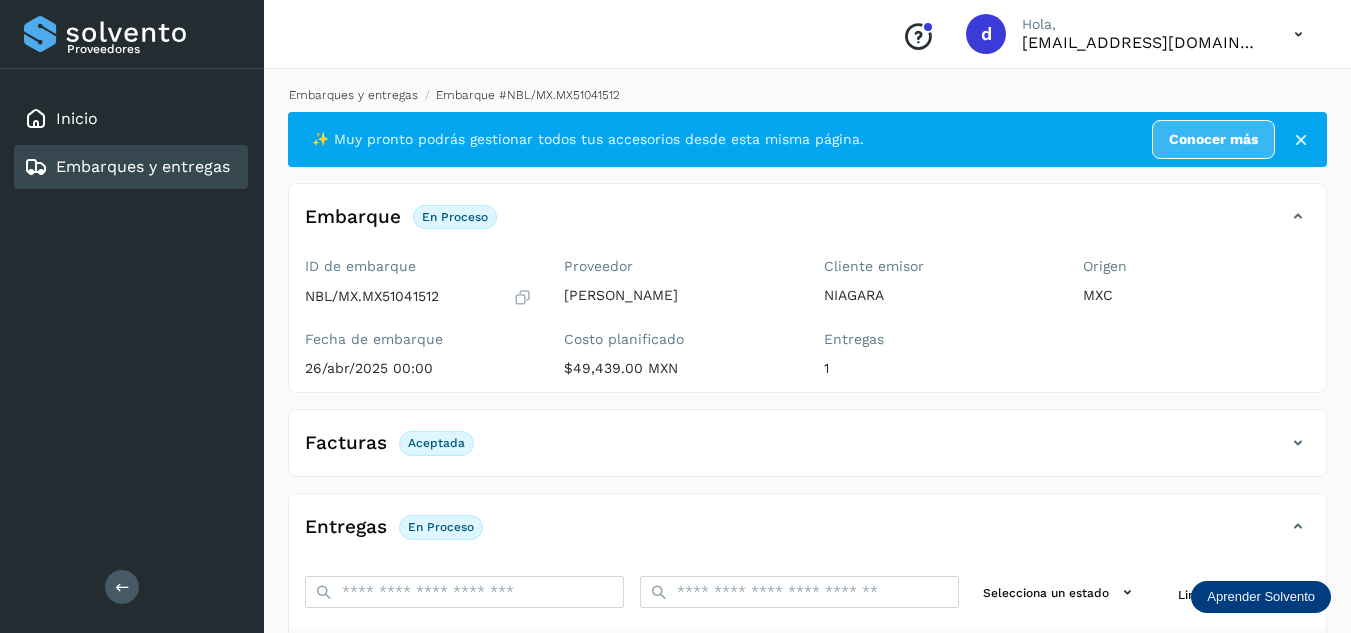 click on "Embarques y entregas" at bounding box center (353, 95) 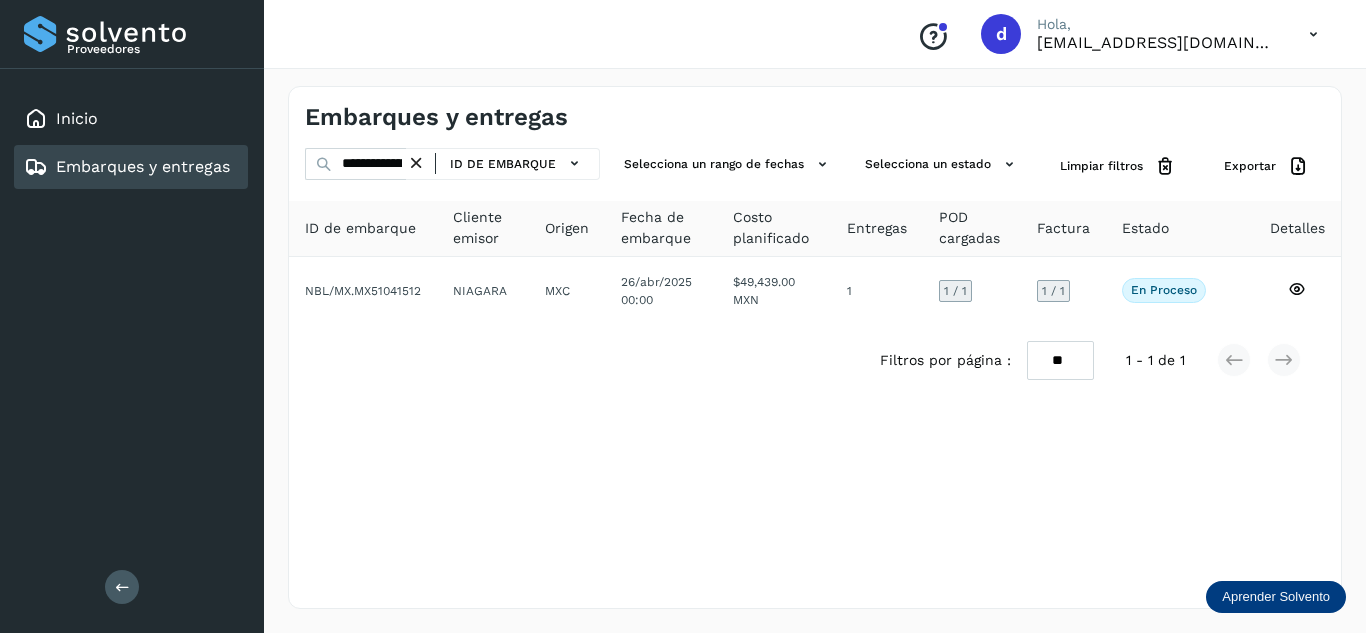 click at bounding box center [416, 163] 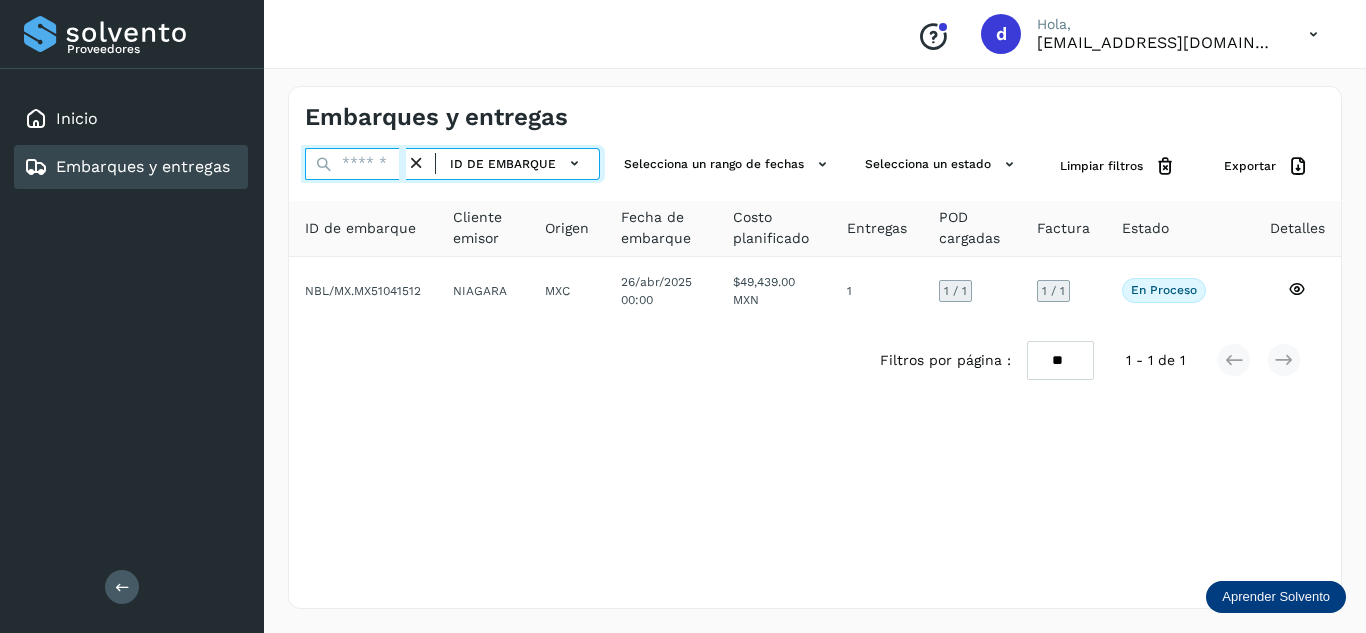 click at bounding box center [355, 164] 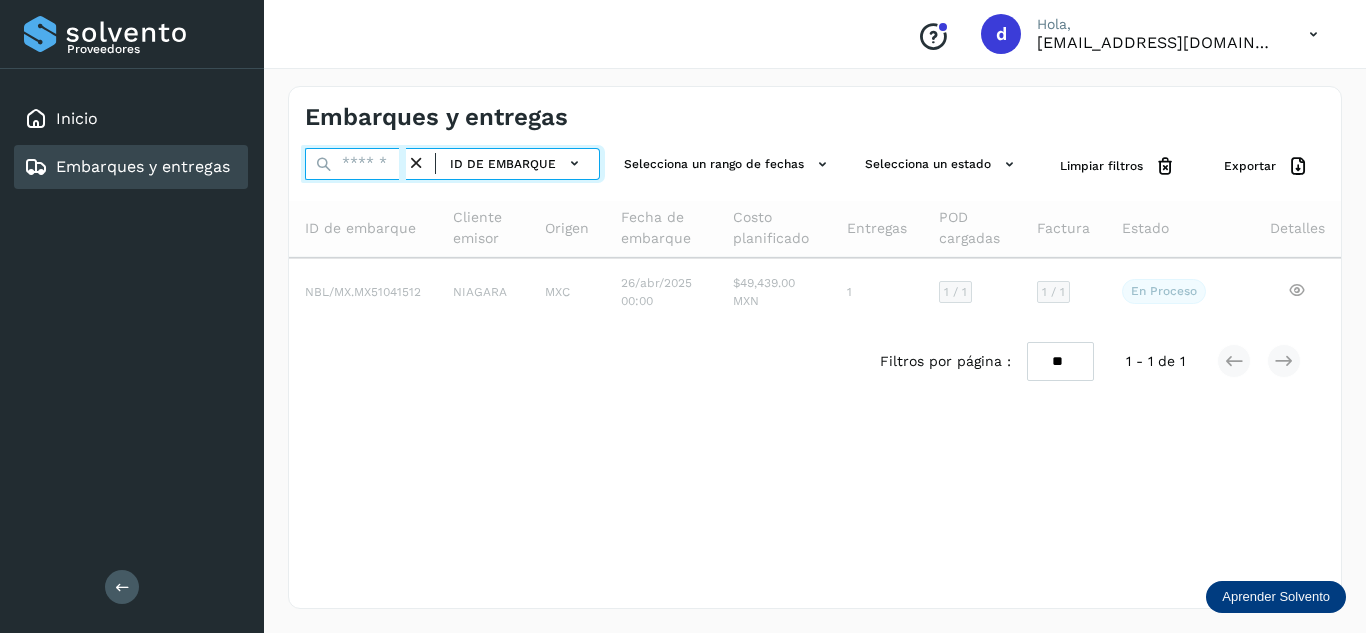 paste on "**********" 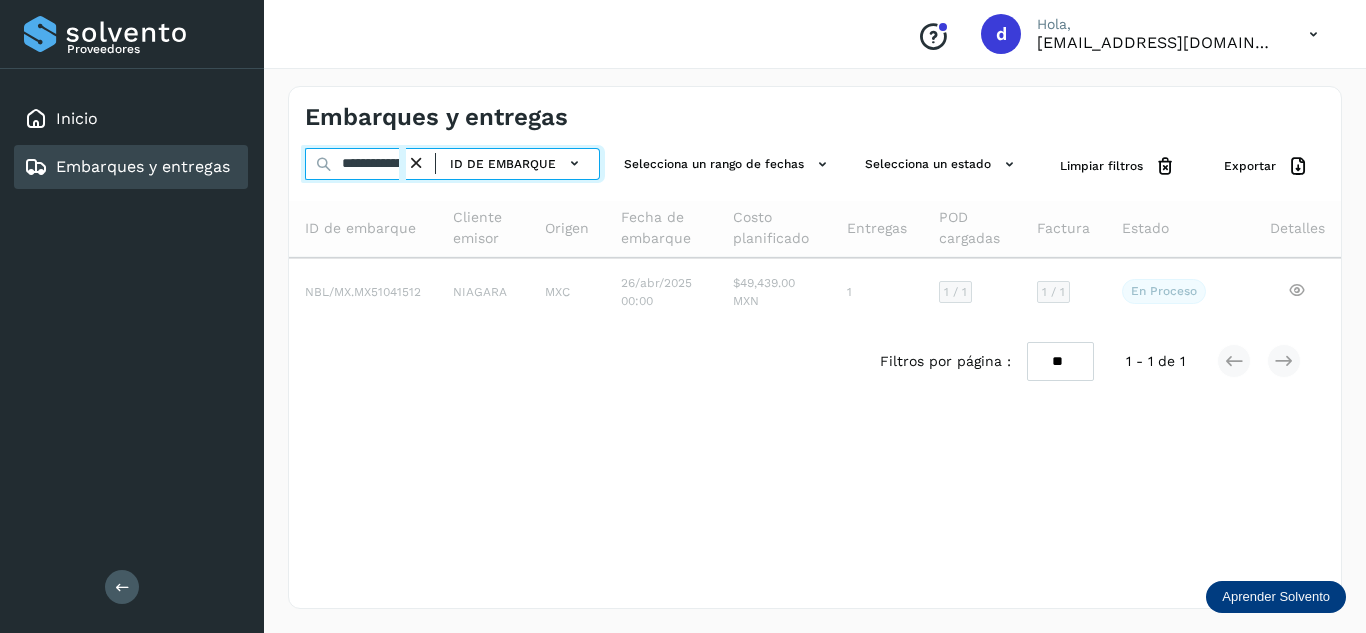 scroll, scrollTop: 0, scrollLeft: 75, axis: horizontal 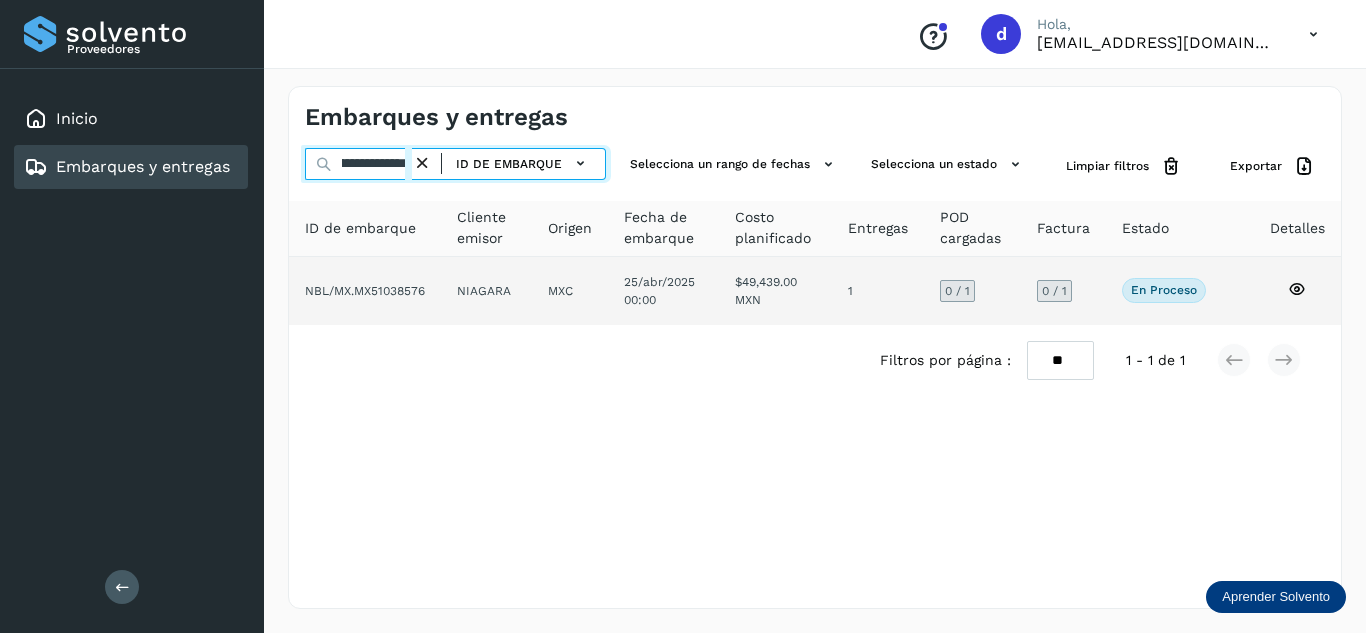 type on "**********" 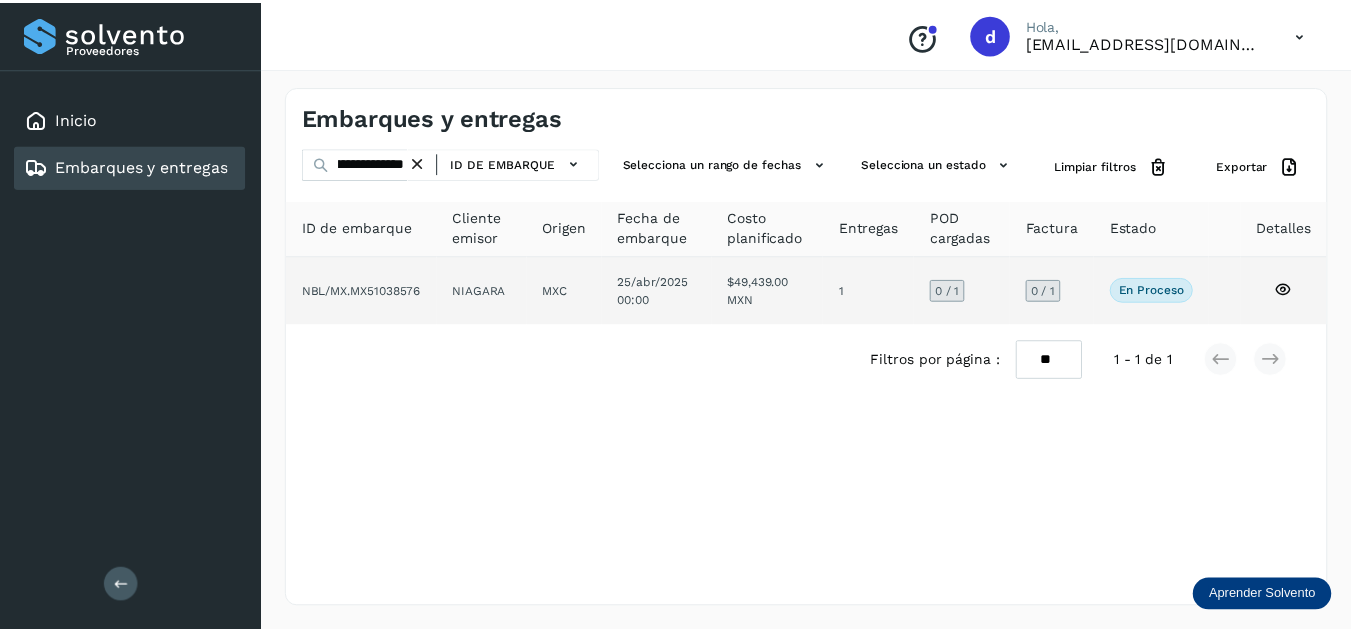scroll, scrollTop: 0, scrollLeft: 0, axis: both 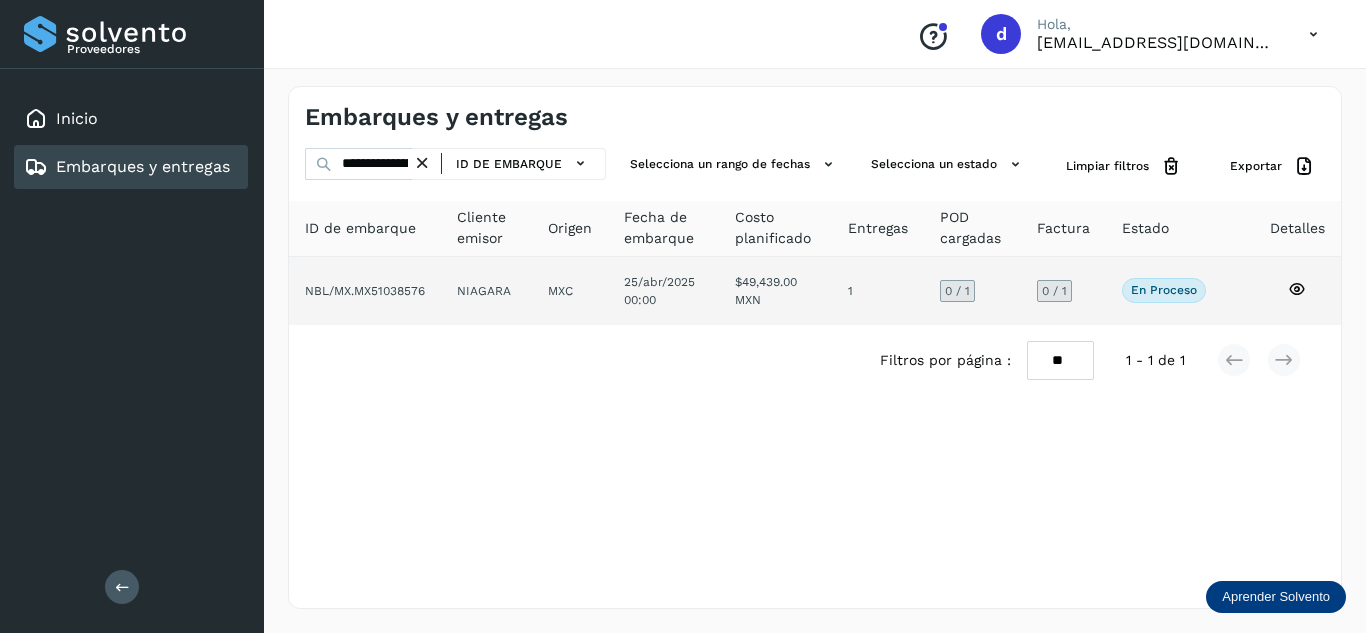 click 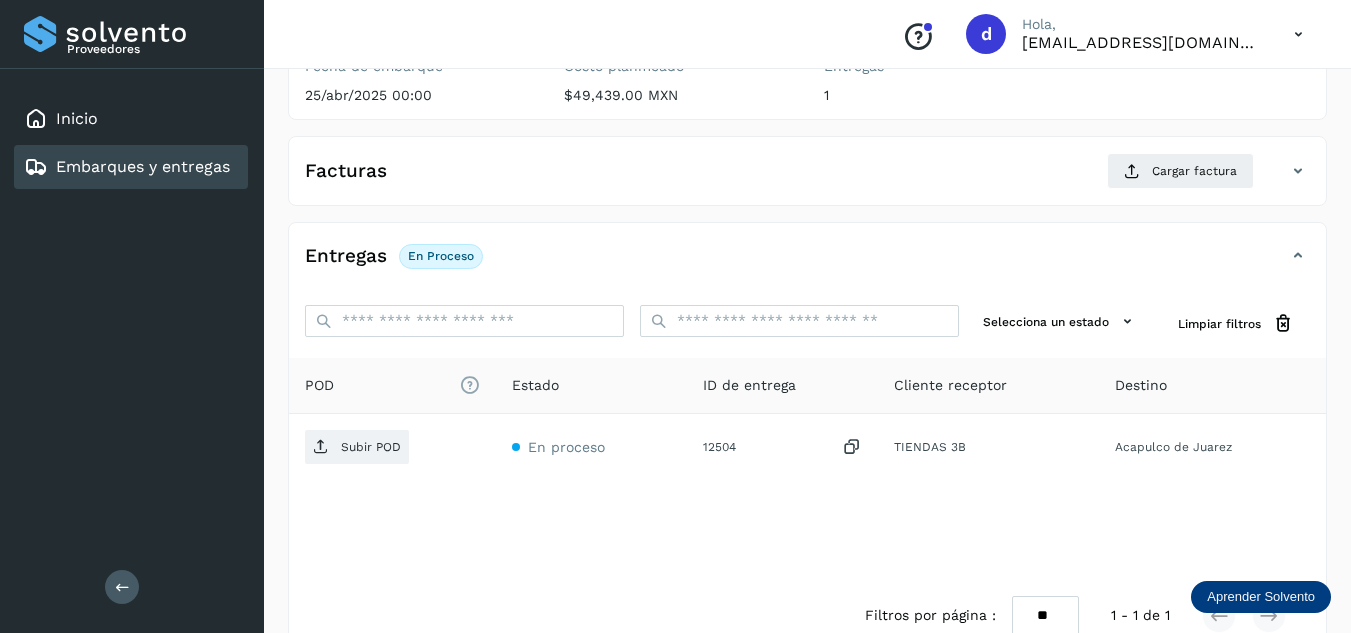 scroll, scrollTop: 300, scrollLeft: 0, axis: vertical 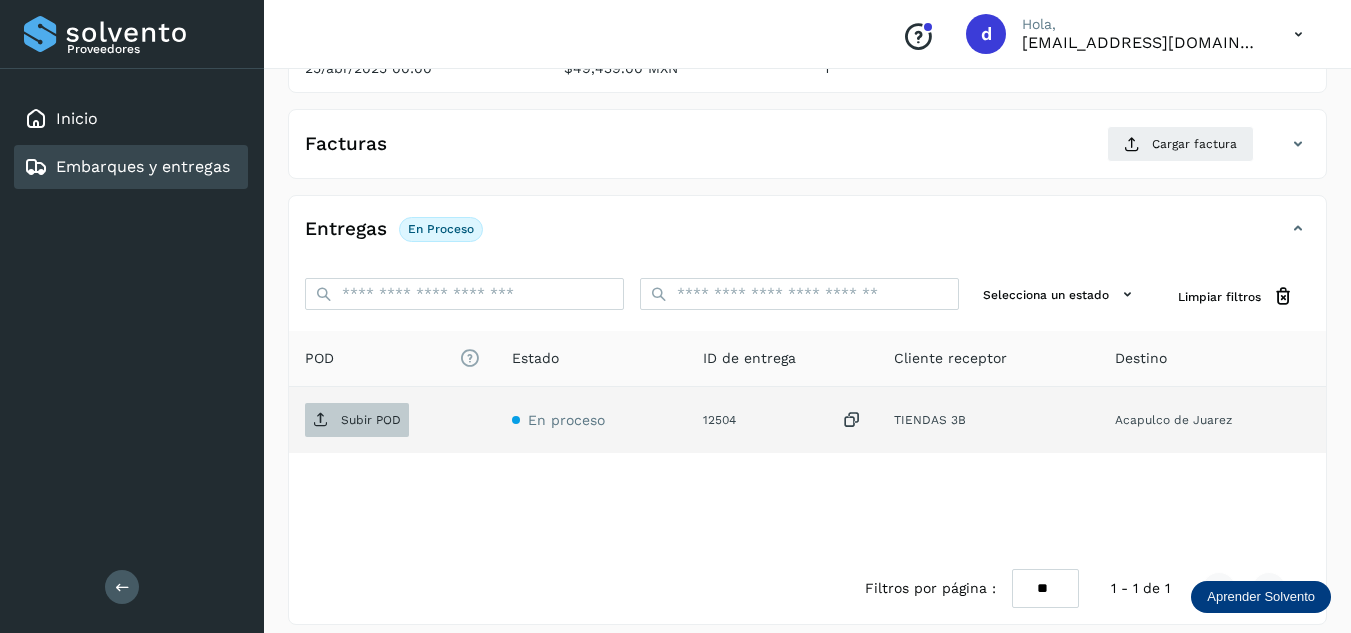 click on "Subir POD" at bounding box center [371, 420] 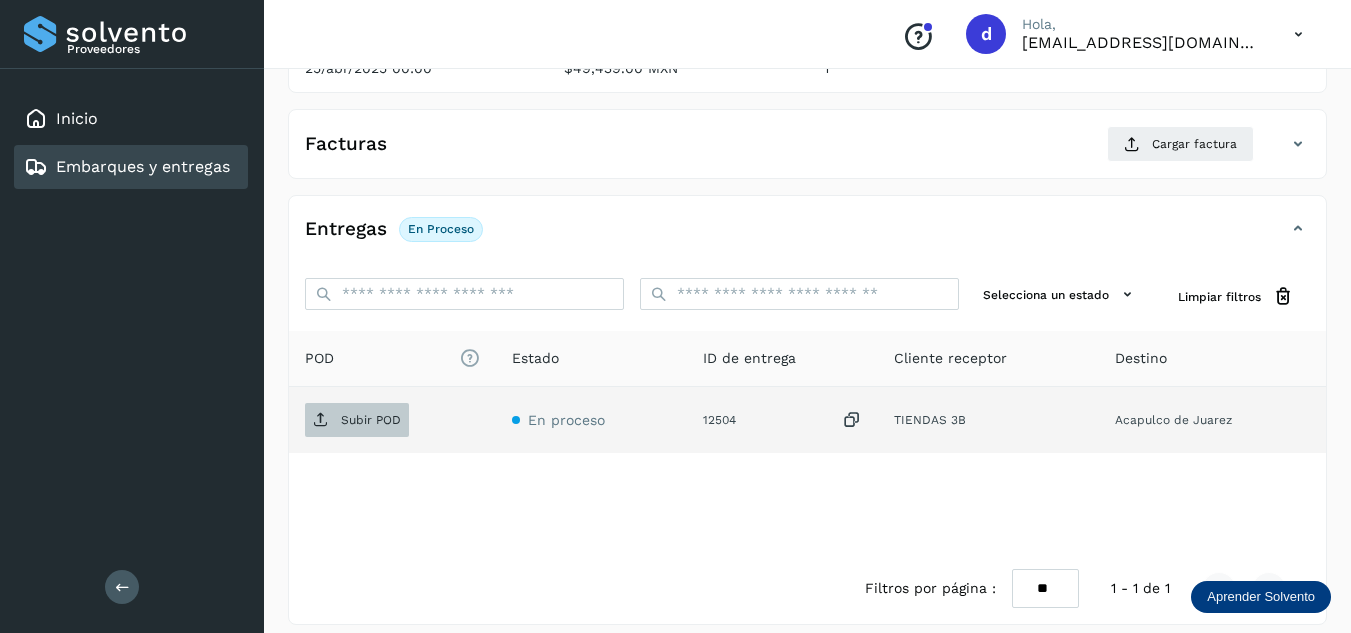 click on "Subir POD" at bounding box center (357, 420) 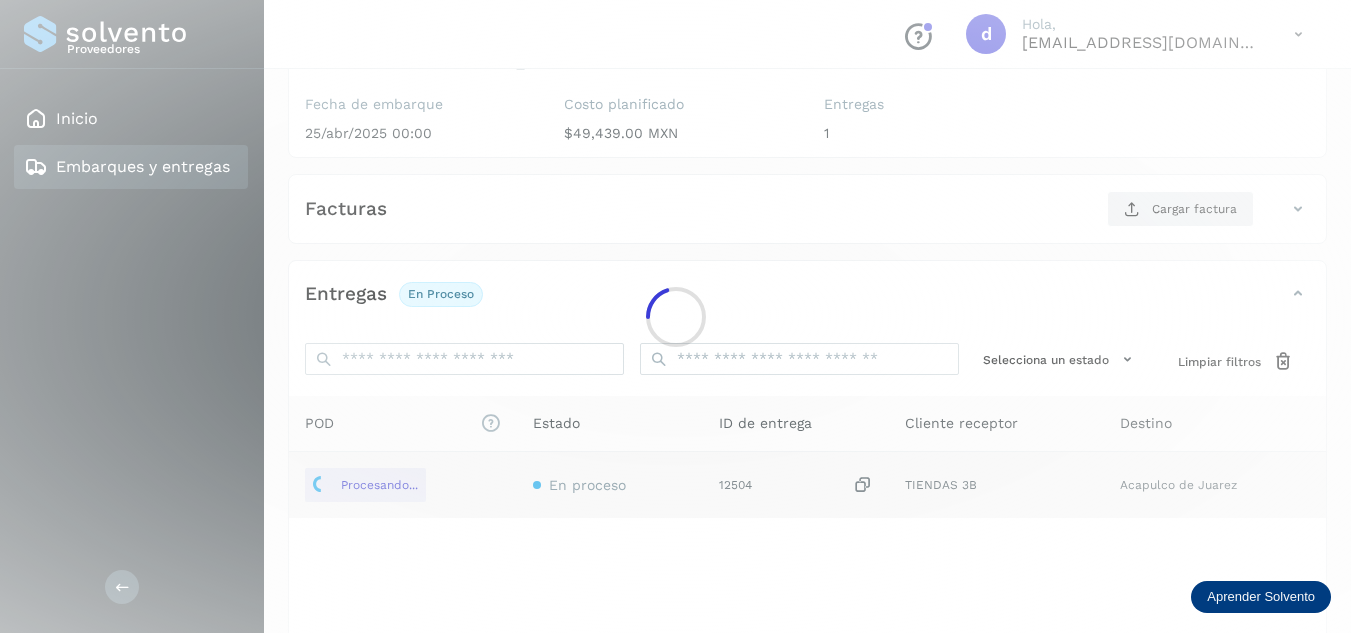 scroll, scrollTop: 200, scrollLeft: 0, axis: vertical 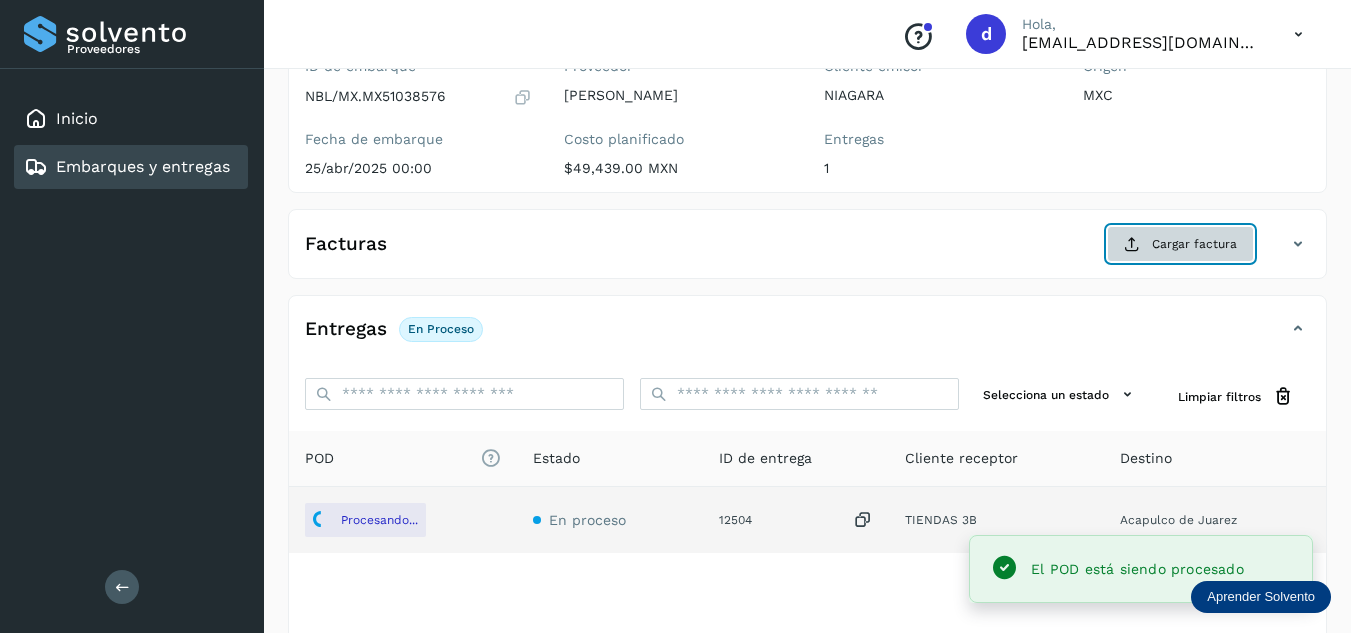 click at bounding box center (1132, 244) 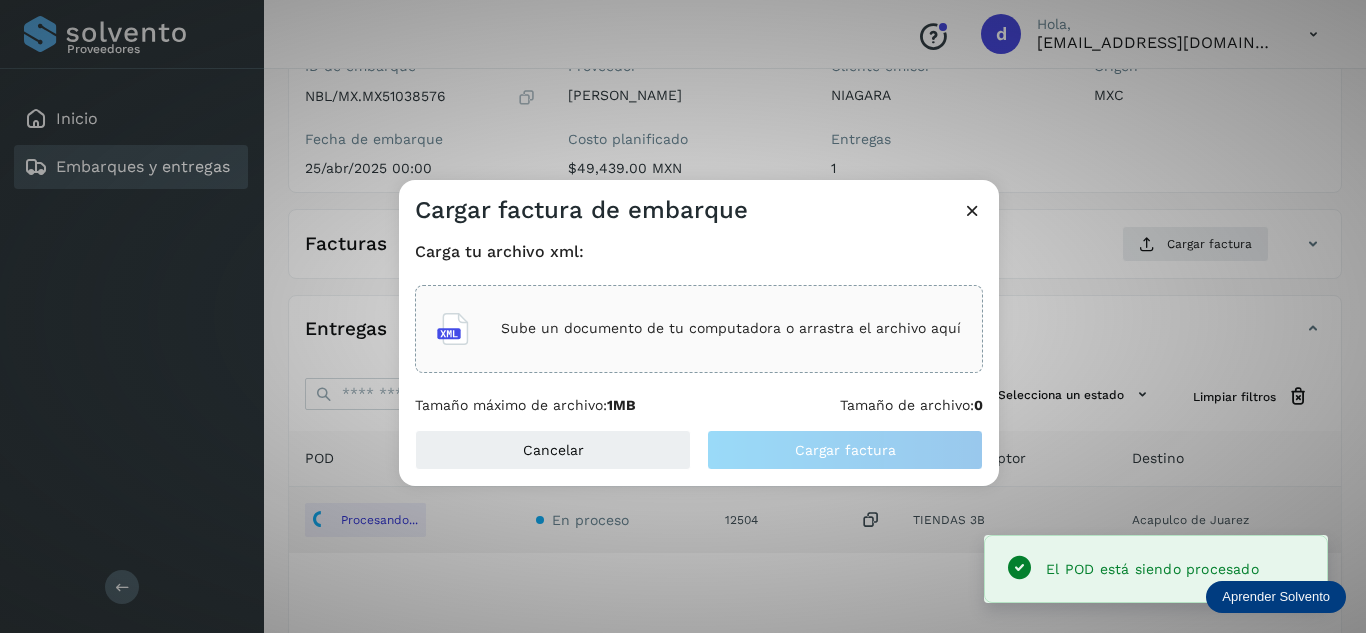 click on "Sube un documento de tu computadora o arrastra el archivo aquí" at bounding box center (731, 328) 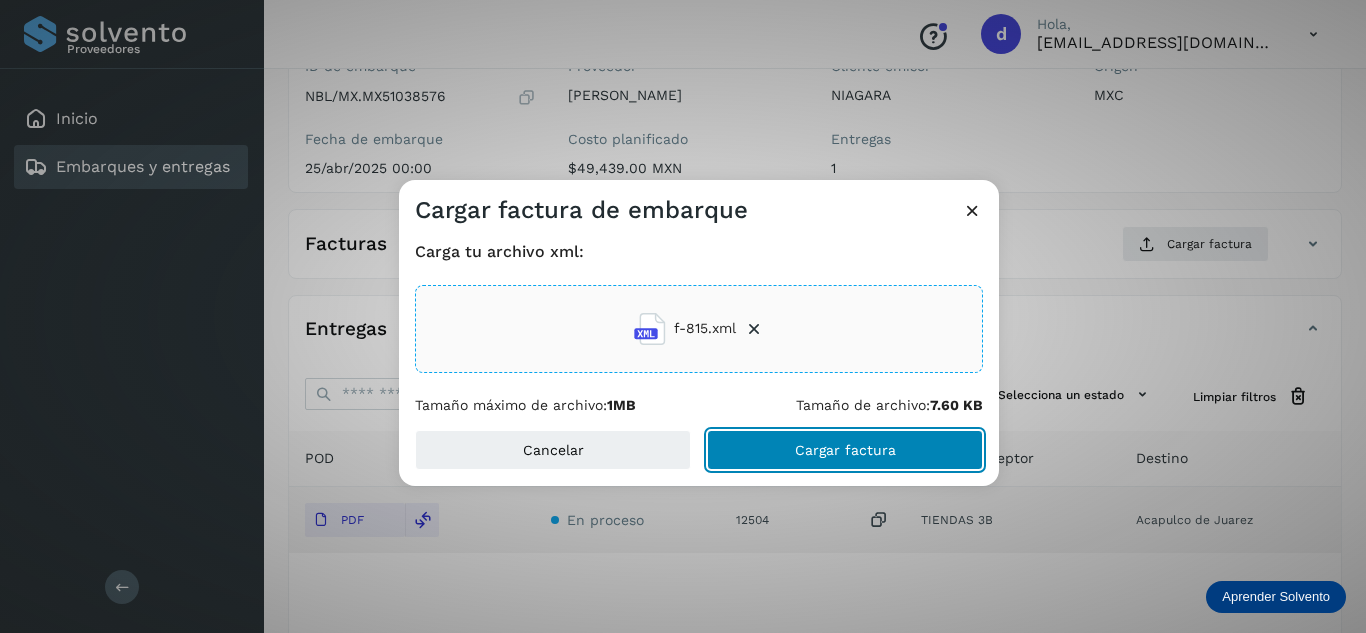 click on "Cargar factura" 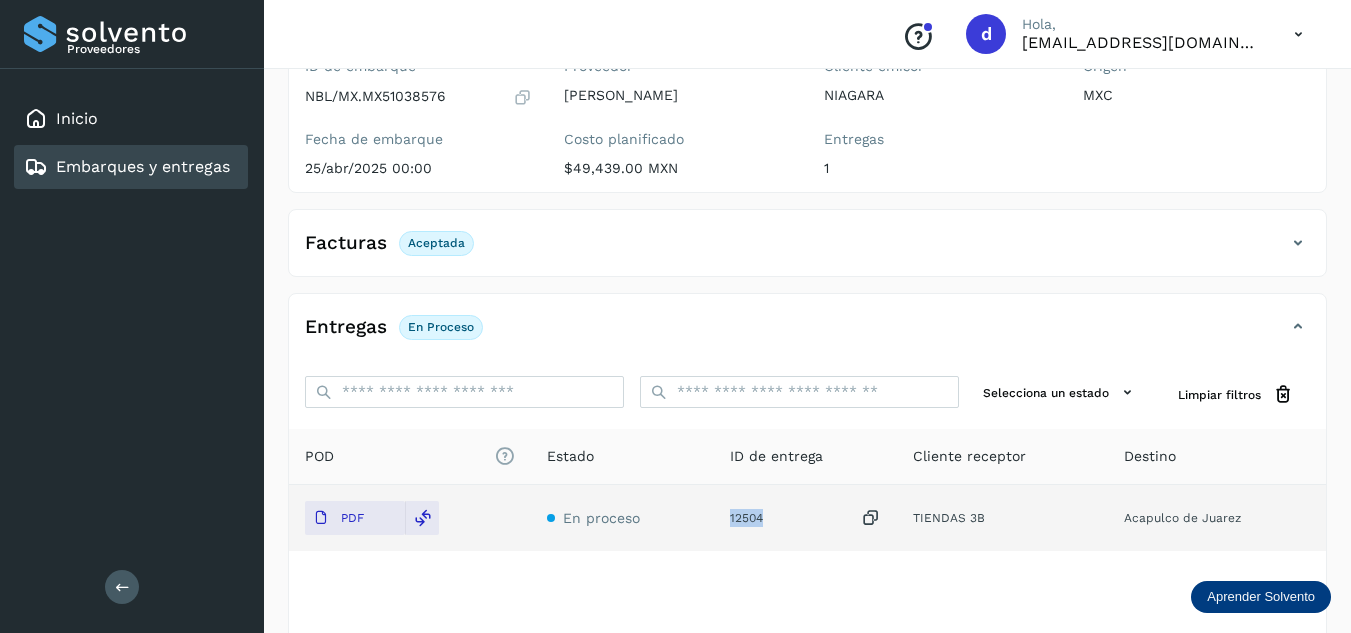 drag, startPoint x: 770, startPoint y: 520, endPoint x: 721, endPoint y: 523, distance: 49.09175 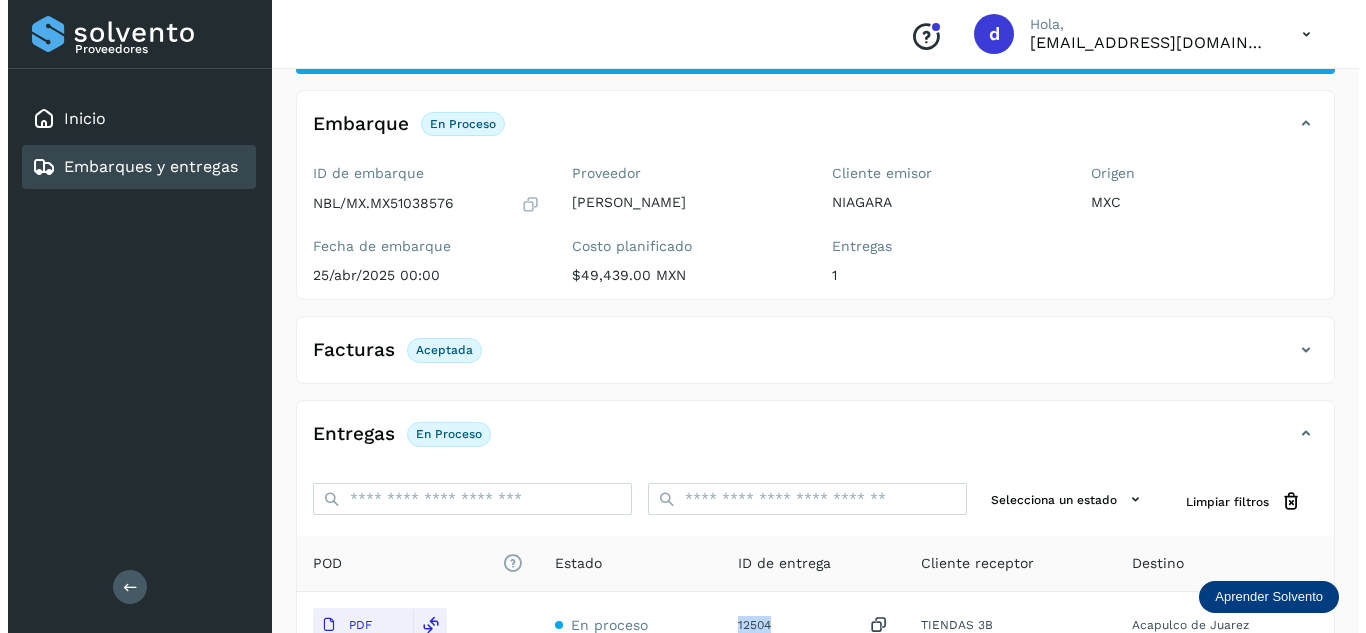 scroll, scrollTop: 0, scrollLeft: 0, axis: both 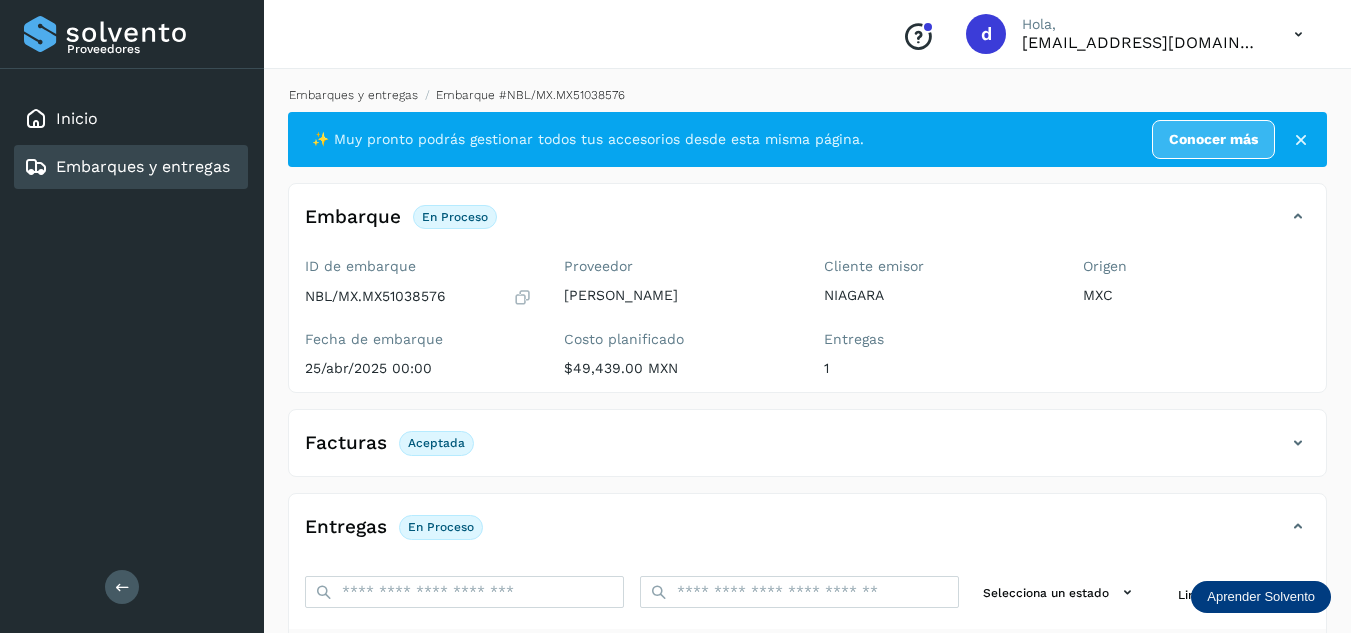 click on "Embarques y entregas" at bounding box center (353, 95) 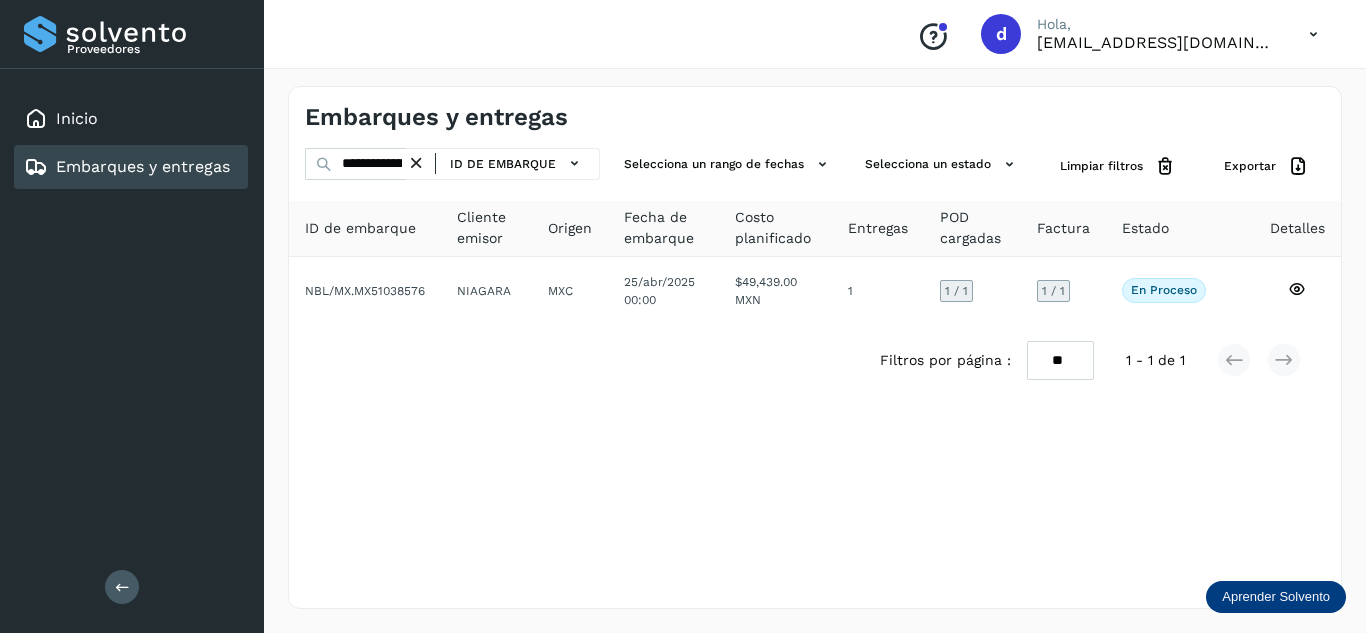 drag, startPoint x: 412, startPoint y: 150, endPoint x: 419, endPoint y: 160, distance: 12.206555 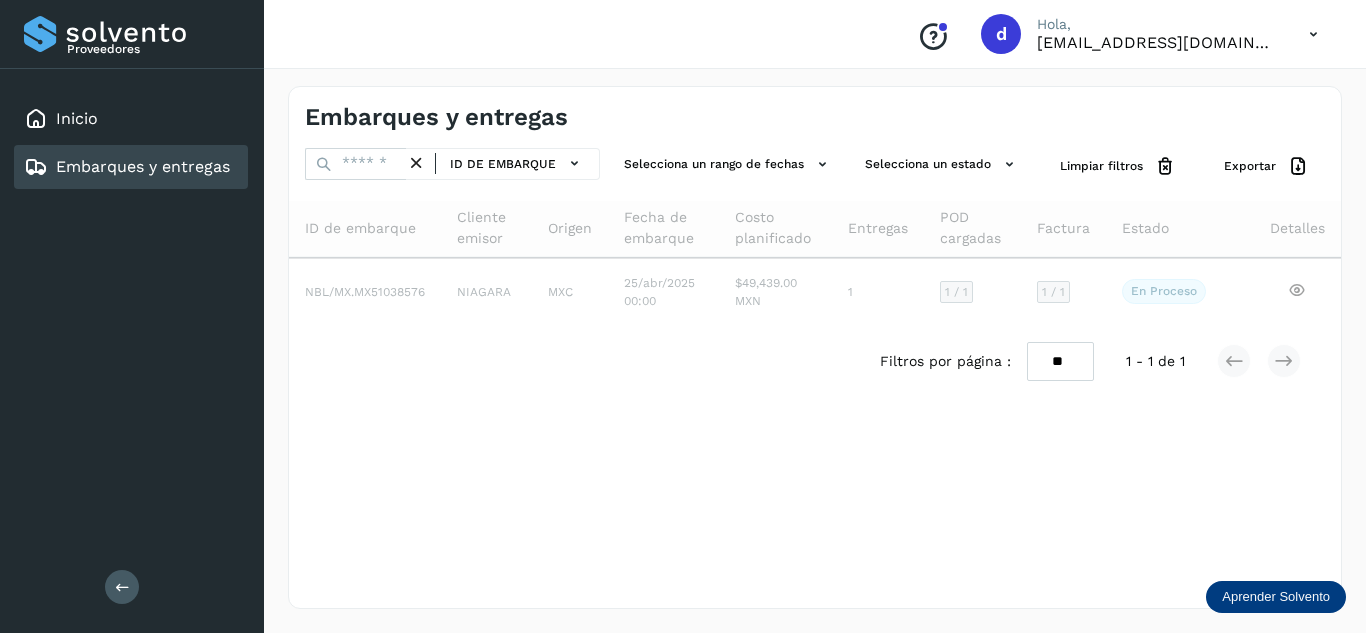 click at bounding box center [416, 163] 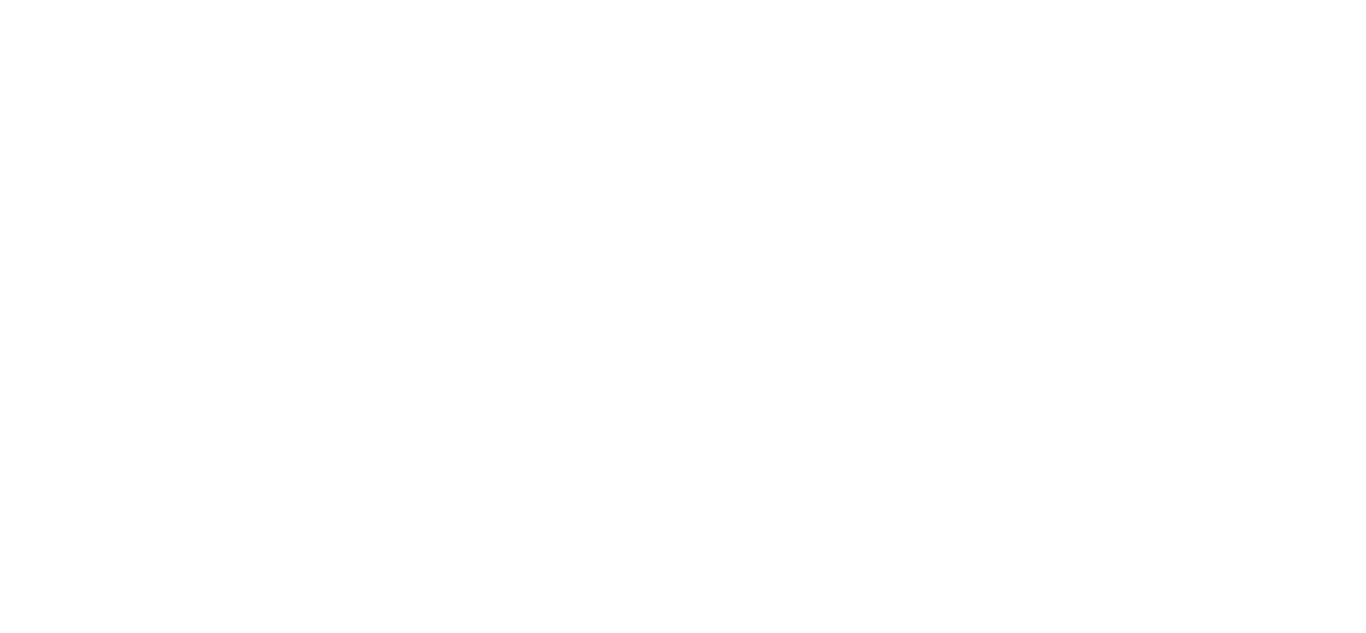 scroll, scrollTop: 0, scrollLeft: 0, axis: both 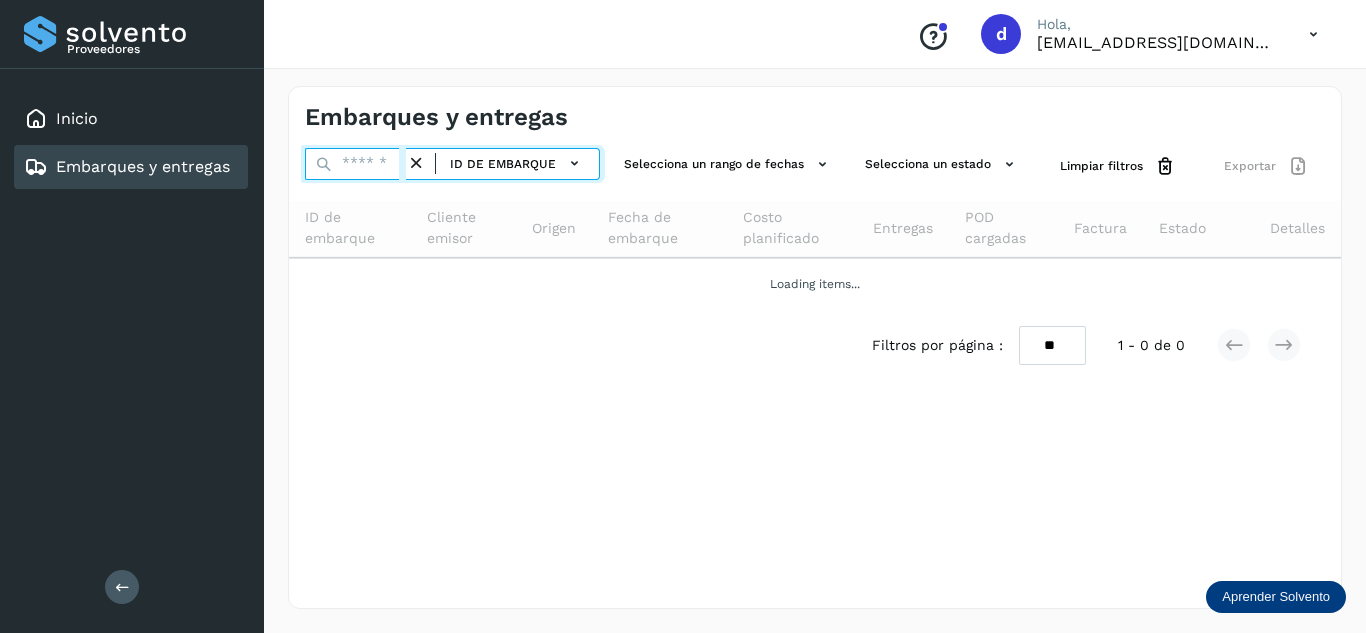 click at bounding box center (355, 164) 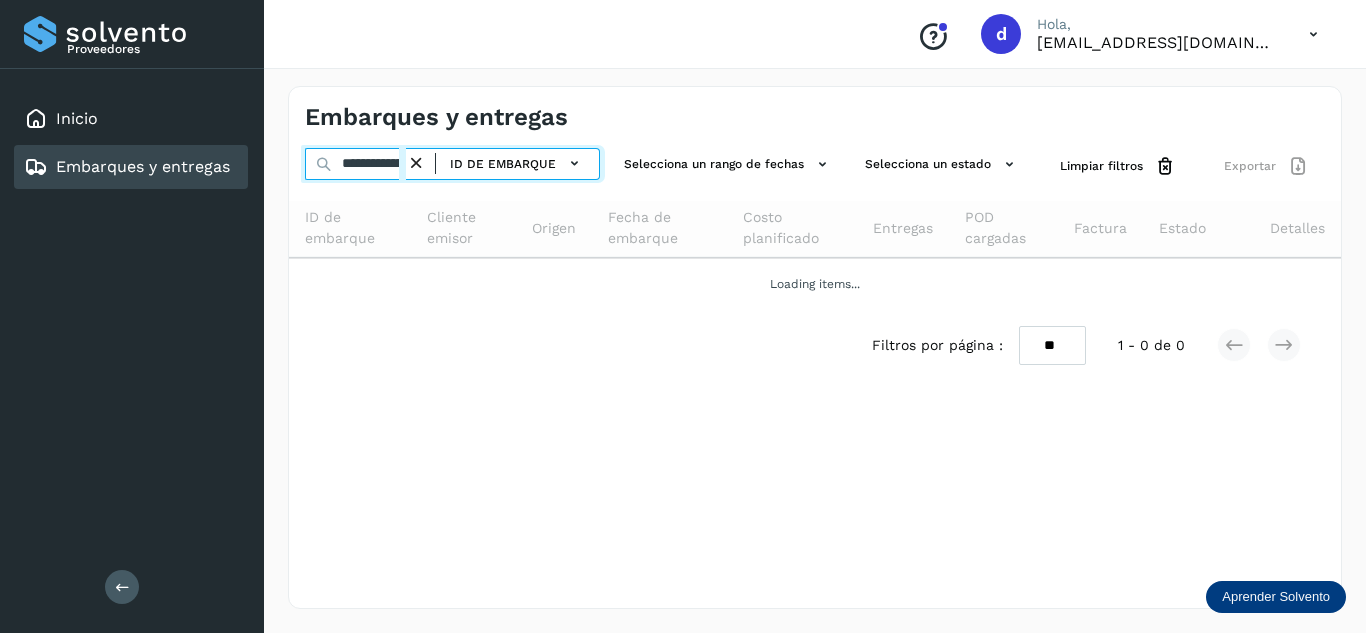 scroll, scrollTop: 0, scrollLeft: 75, axis: horizontal 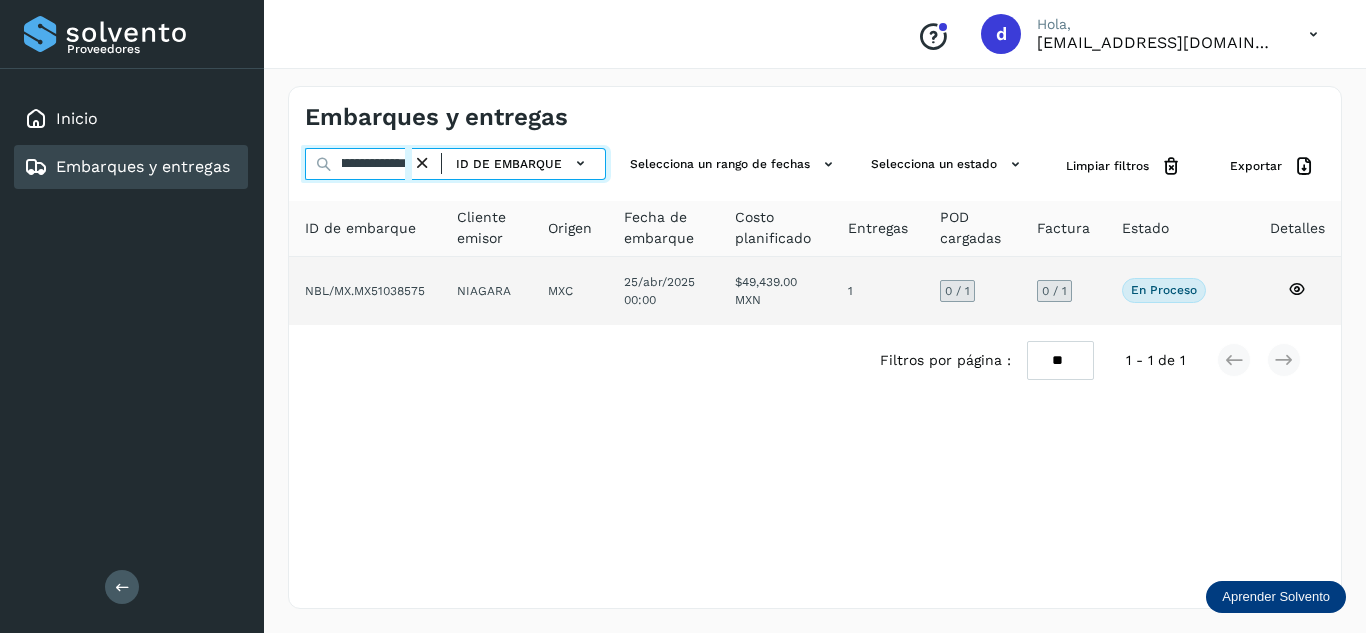 type on "**********" 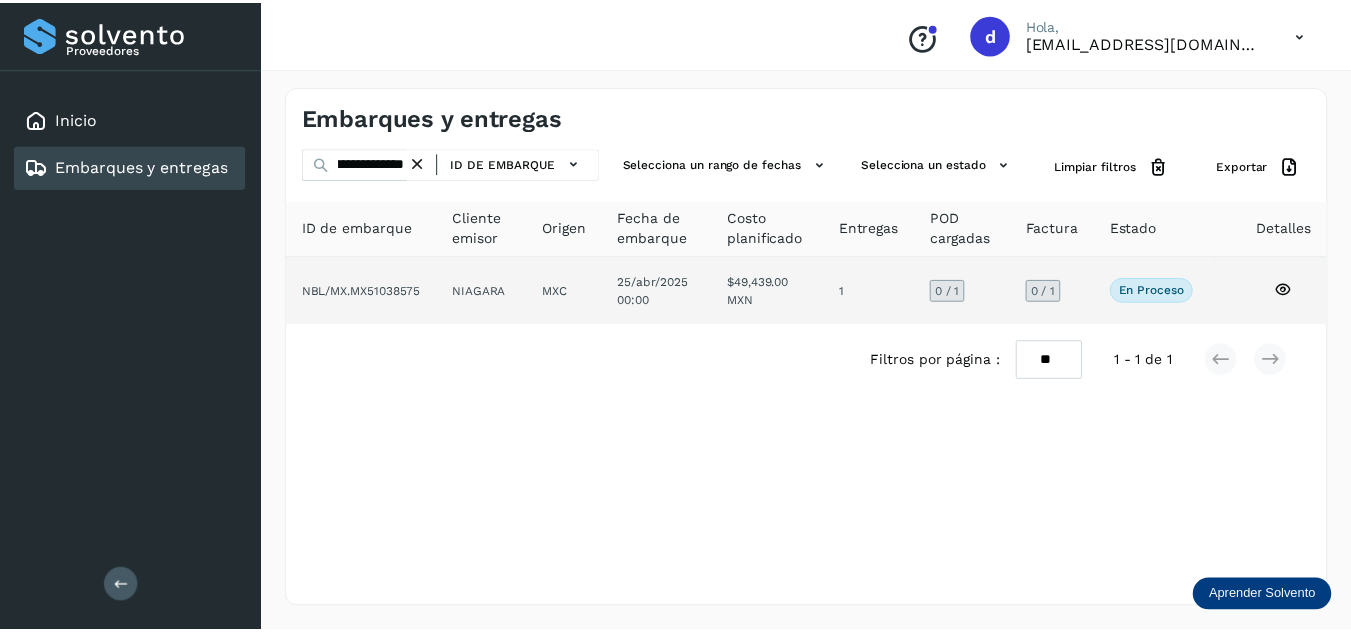 scroll, scrollTop: 0, scrollLeft: 0, axis: both 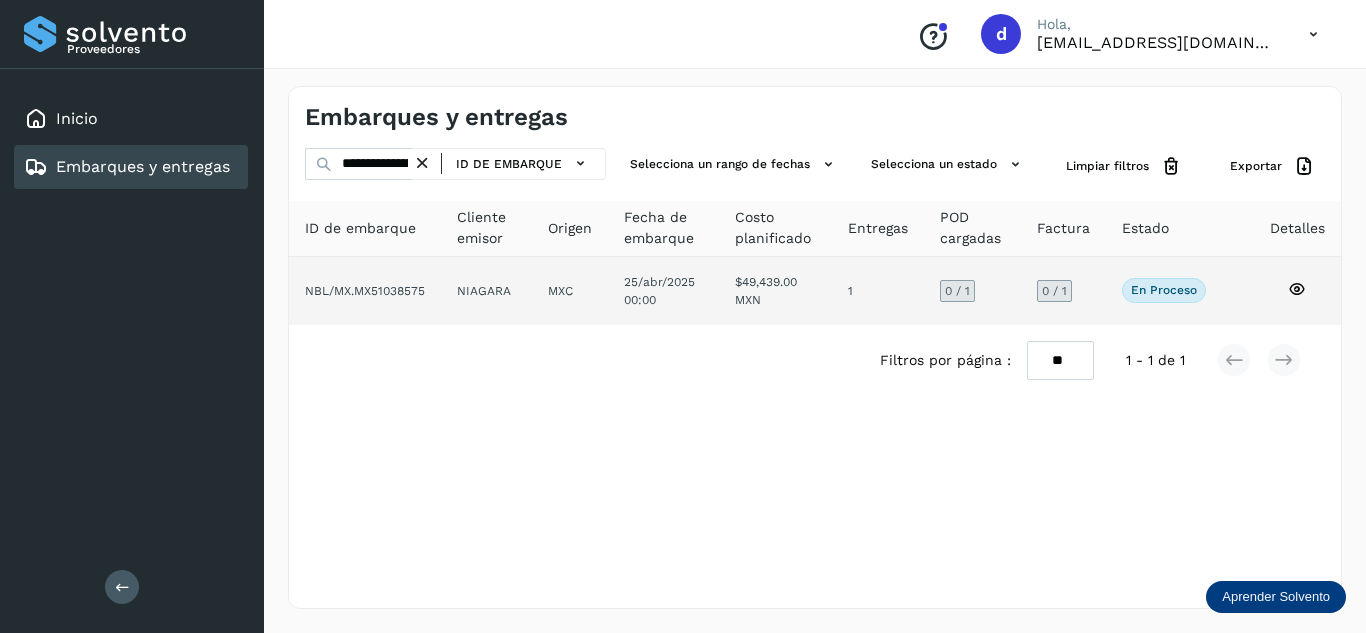 click 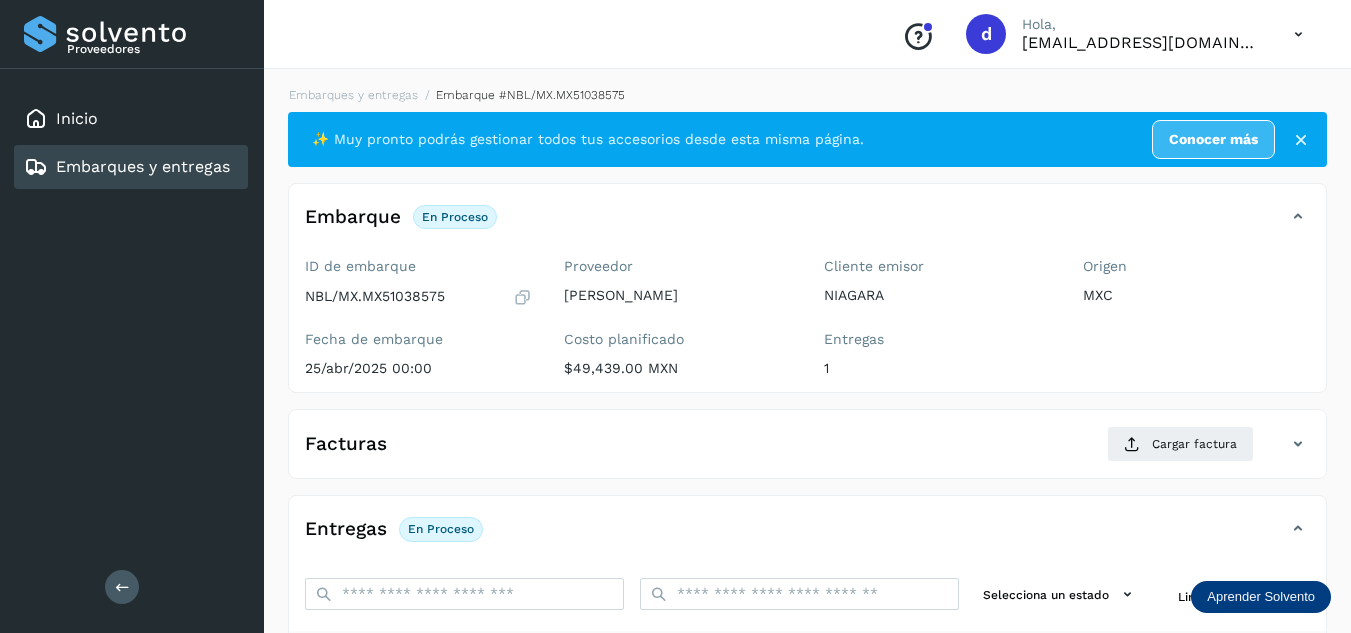 scroll, scrollTop: 300, scrollLeft: 0, axis: vertical 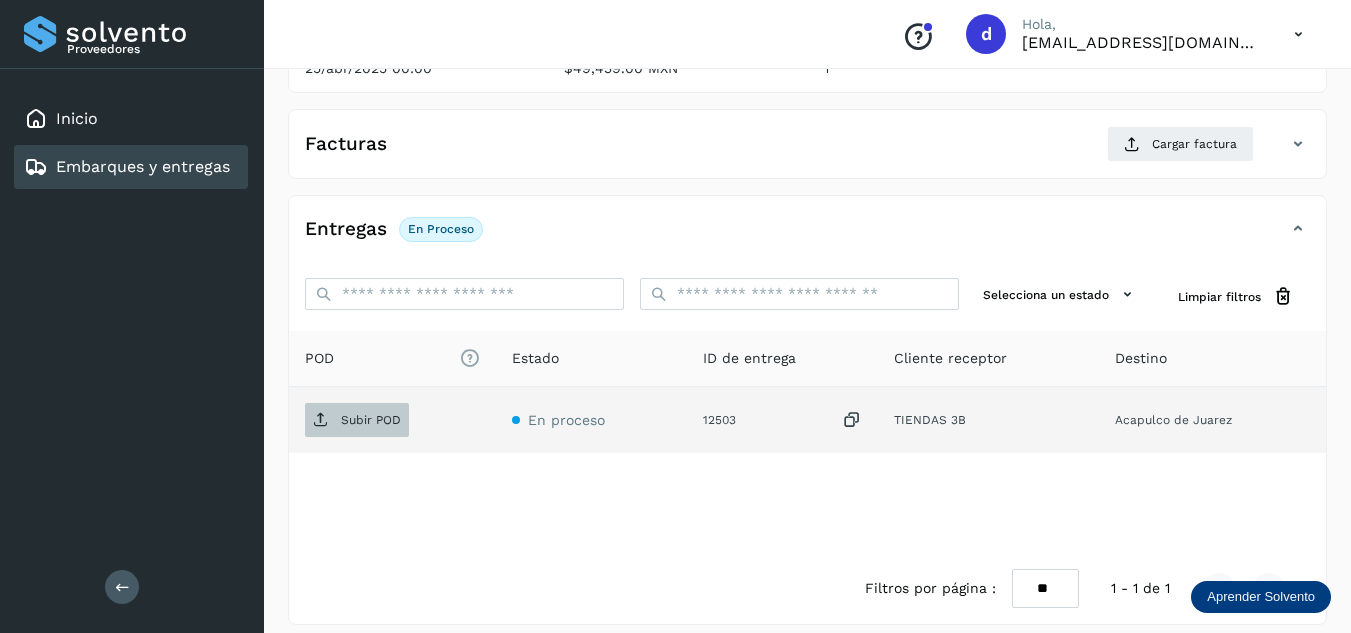 click on "Subir POD" at bounding box center (357, 420) 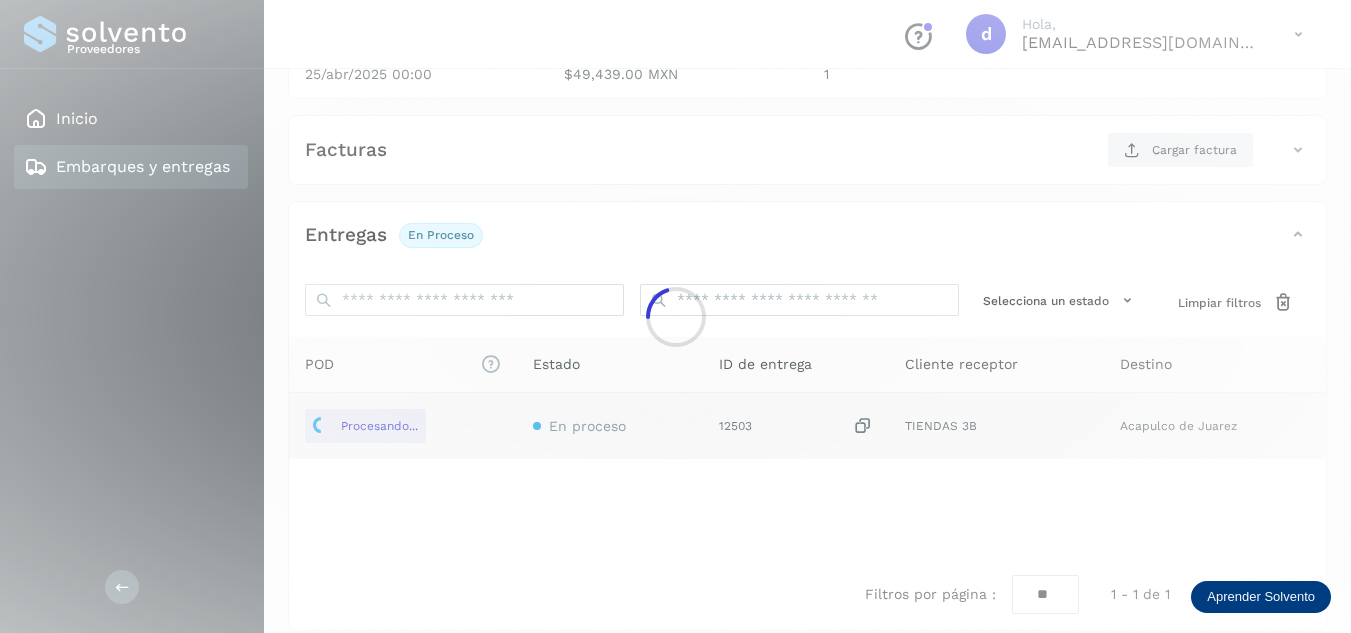 scroll, scrollTop: 200, scrollLeft: 0, axis: vertical 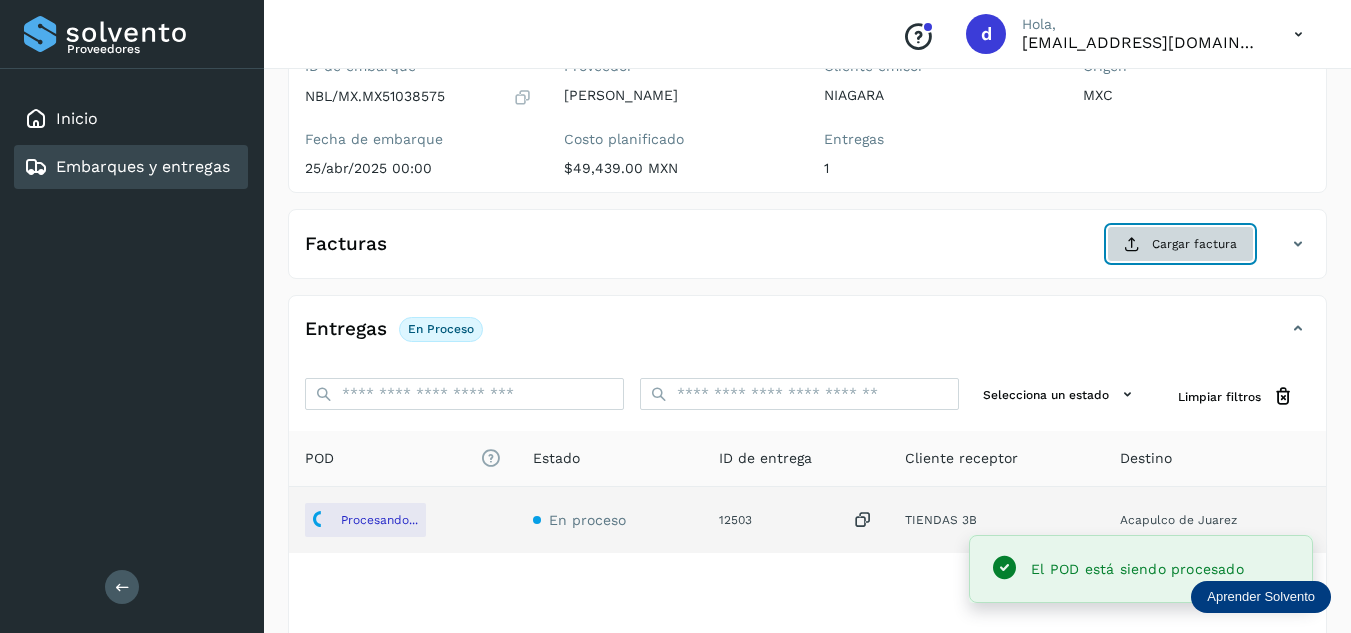 click on "Cargar factura" 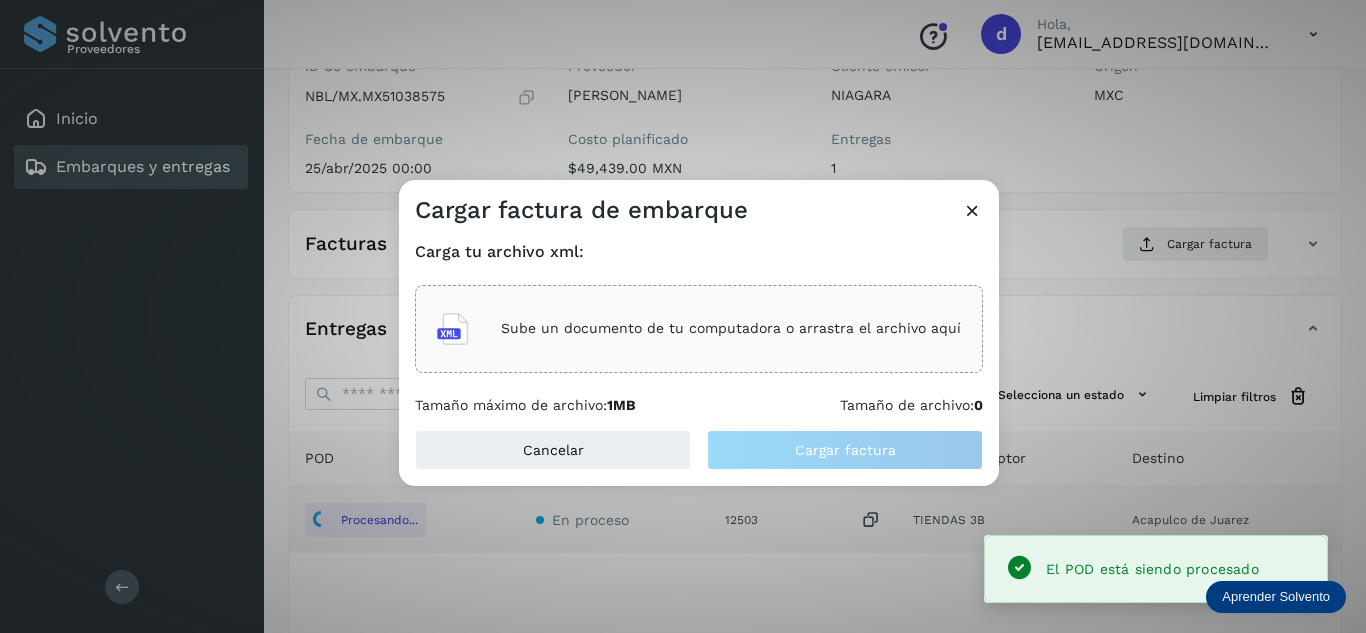 click on "Sube un documento de tu computadora o arrastra el archivo aquí" at bounding box center (731, 328) 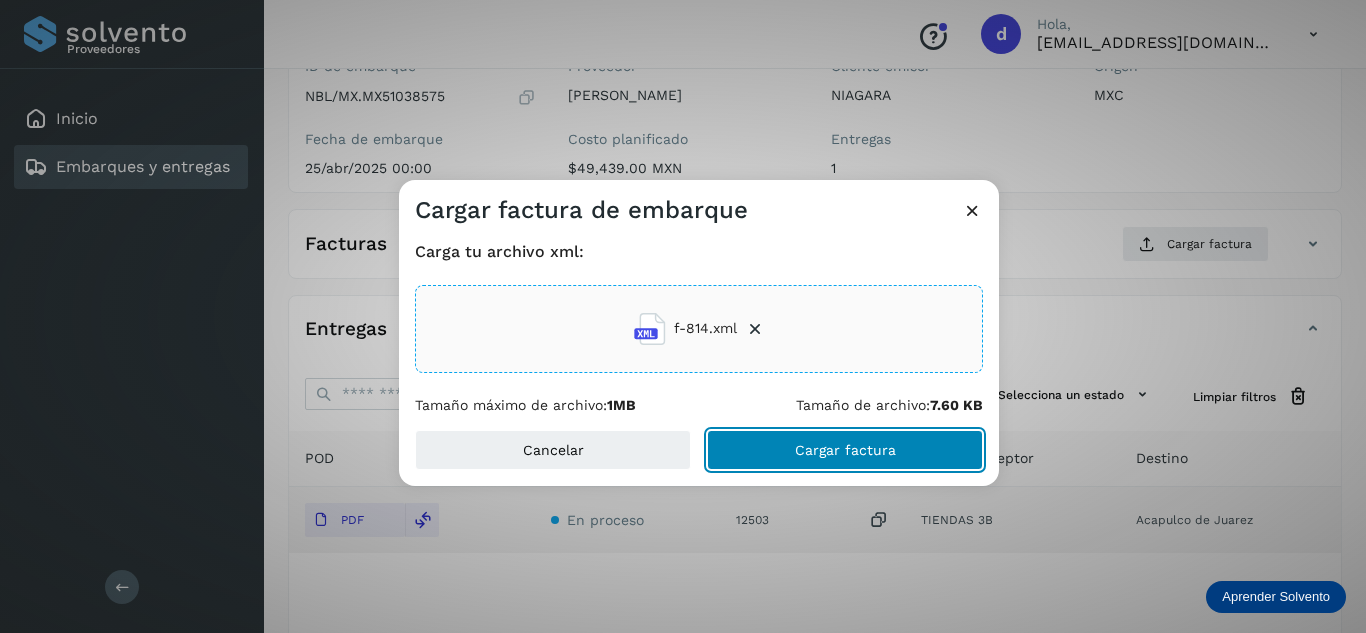 click on "Cargar factura" 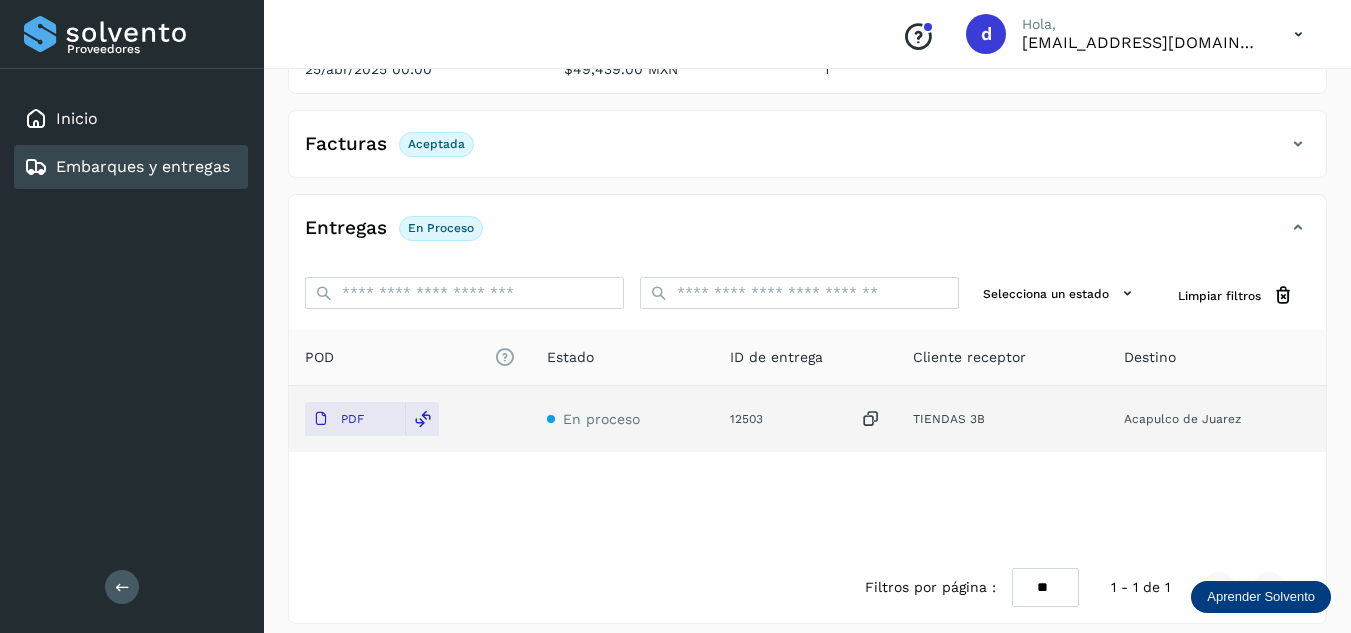 scroll, scrollTop: 314, scrollLeft: 0, axis: vertical 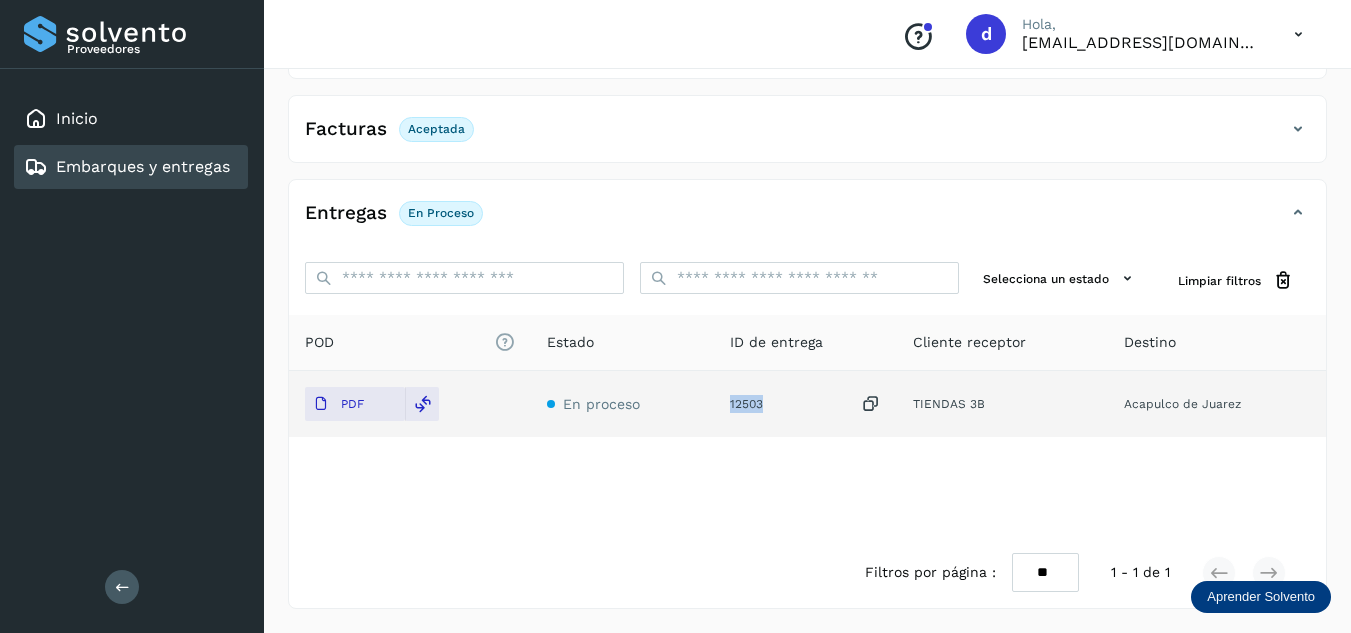 drag, startPoint x: 771, startPoint y: 405, endPoint x: 732, endPoint y: 408, distance: 39.115215 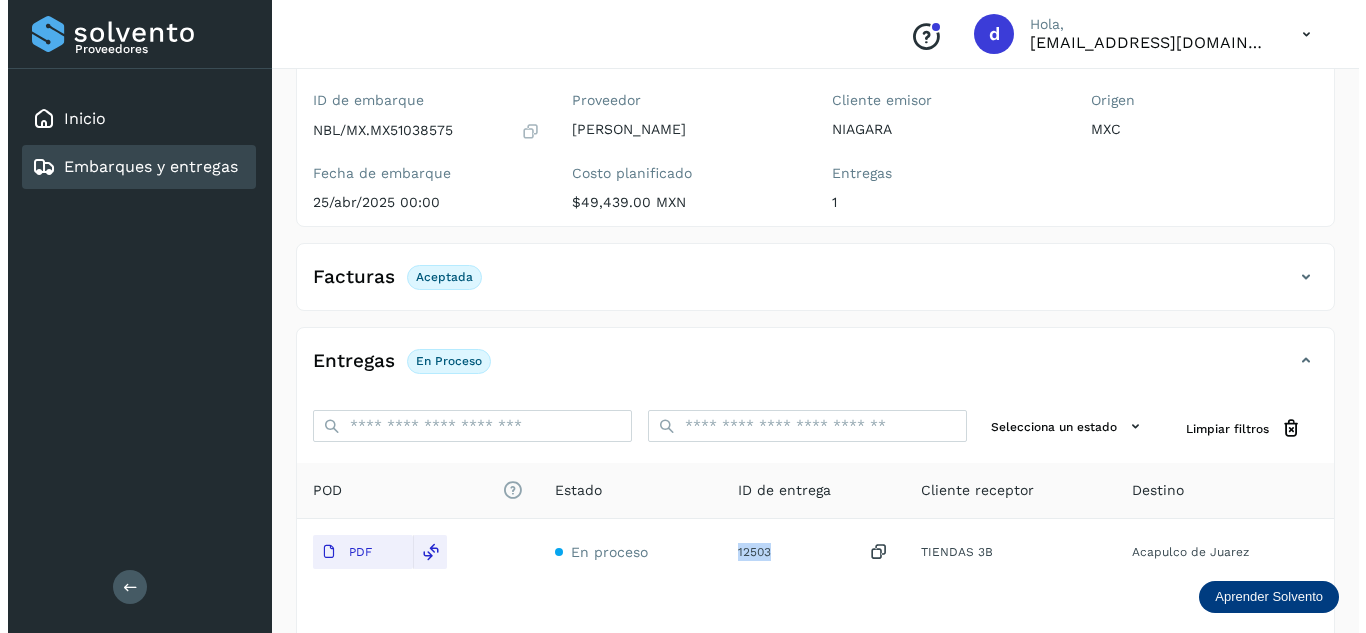 scroll, scrollTop: 0, scrollLeft: 0, axis: both 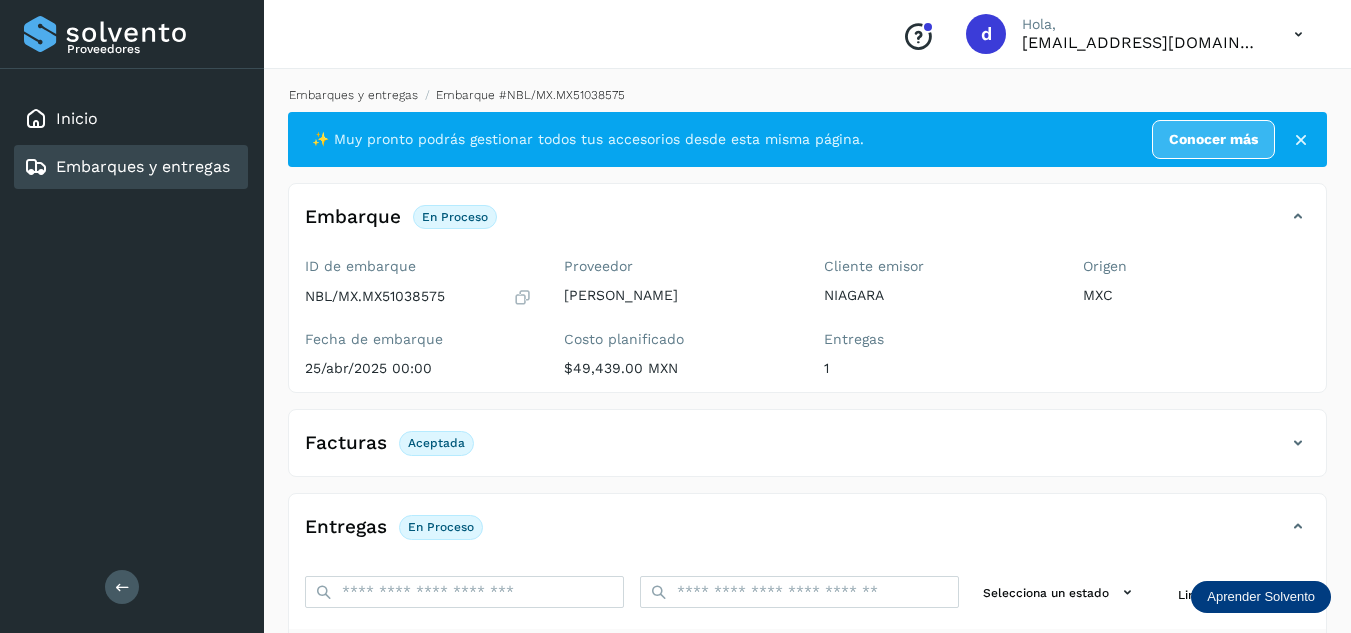 click on "Embarques y entregas" at bounding box center [353, 95] 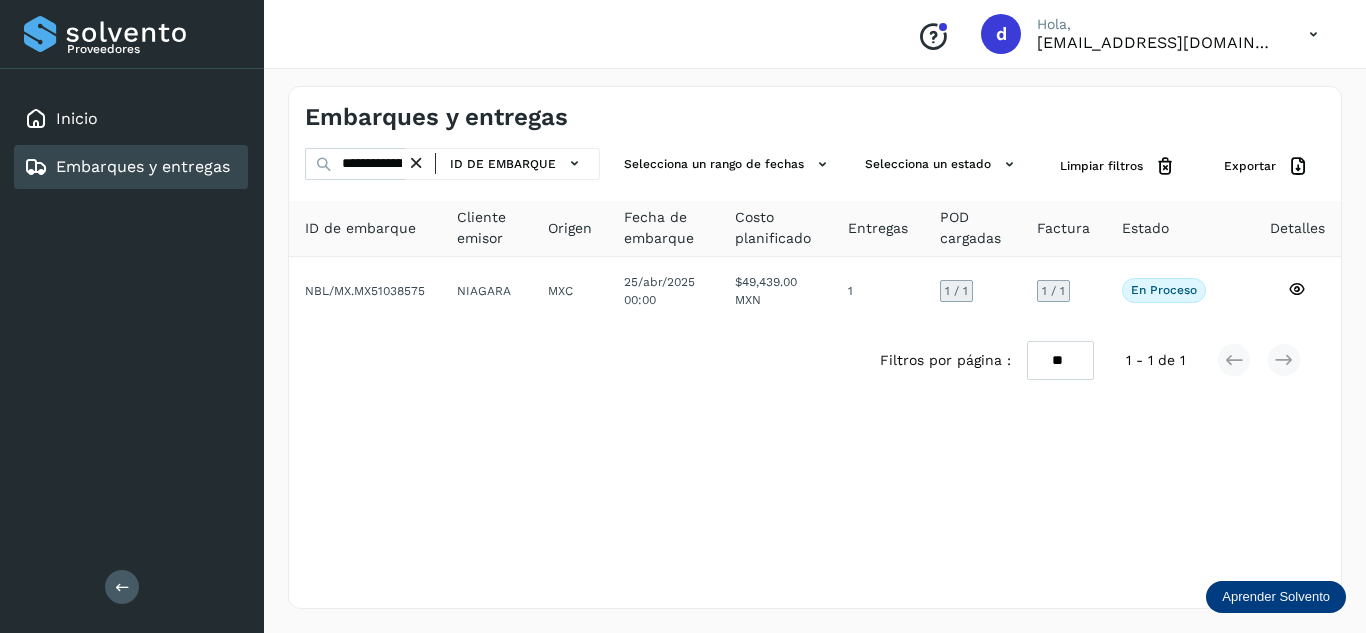 click at bounding box center [416, 163] 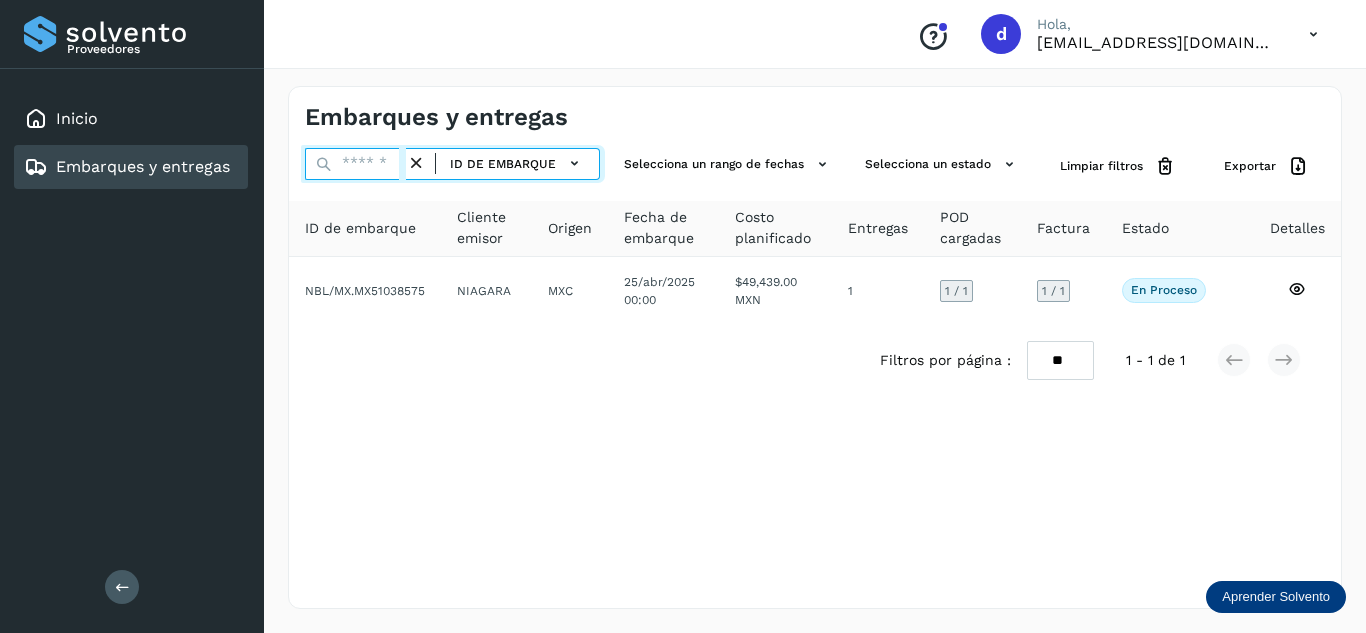 click at bounding box center [355, 164] 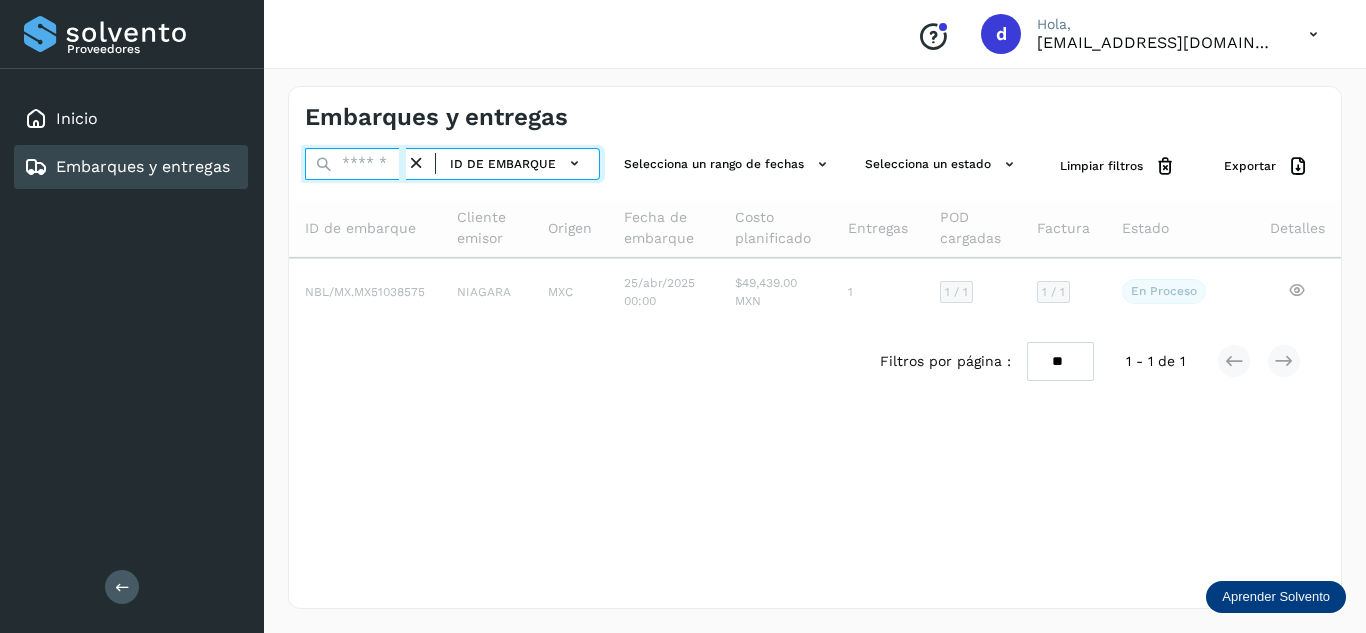 paste on "**********" 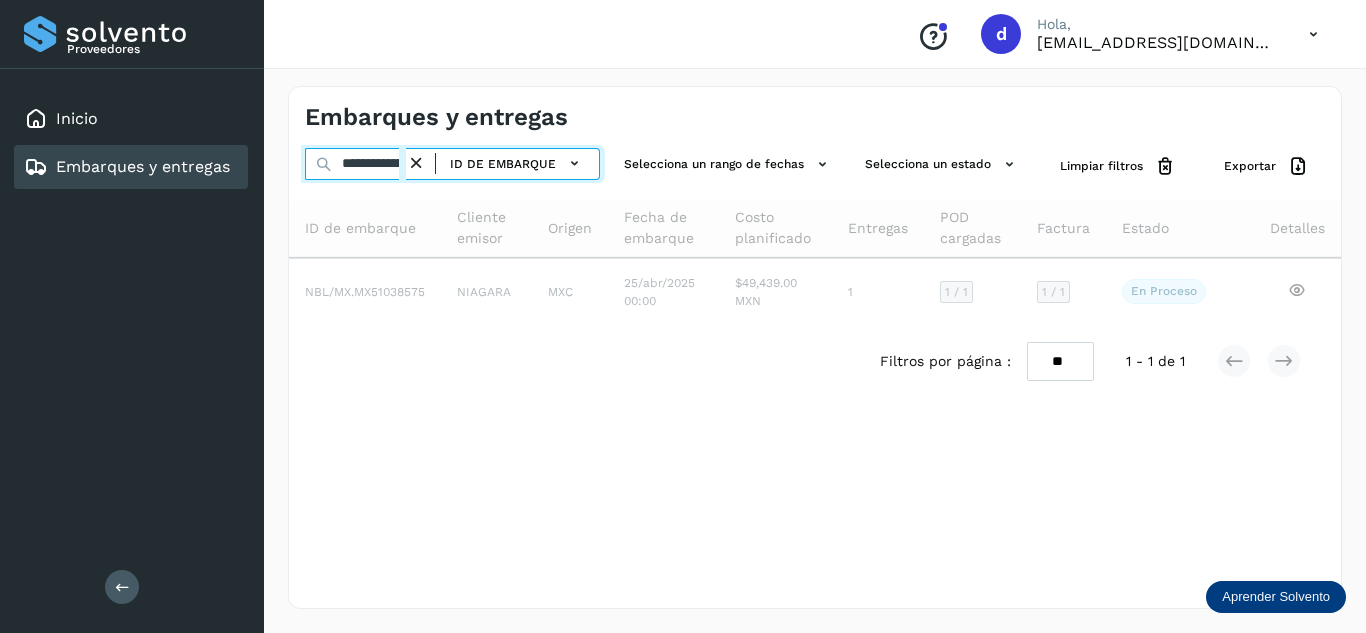 scroll, scrollTop: 0, scrollLeft: 74, axis: horizontal 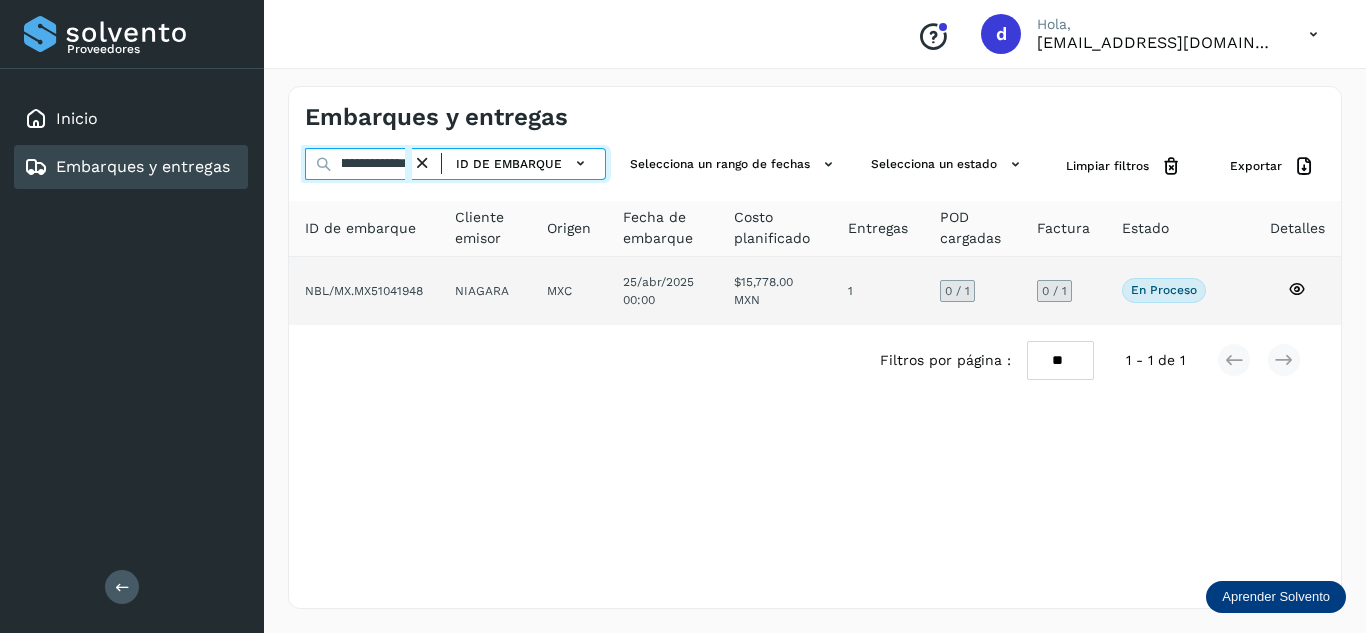type on "**********" 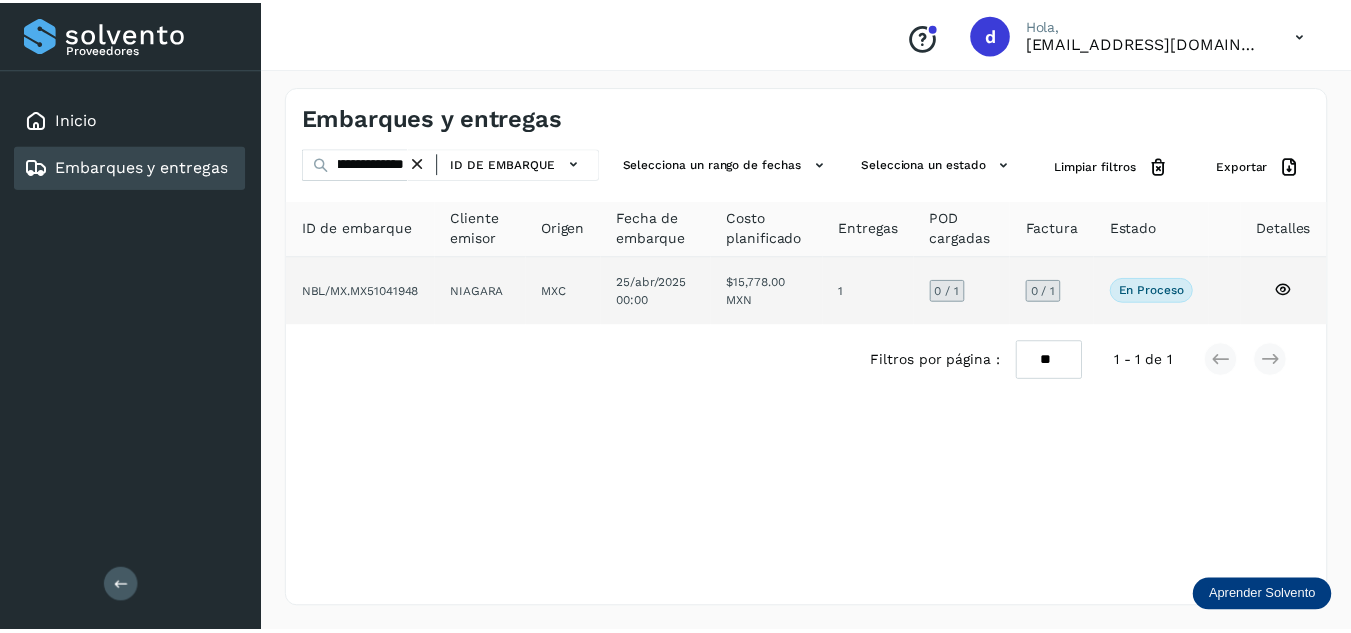 scroll, scrollTop: 0, scrollLeft: 0, axis: both 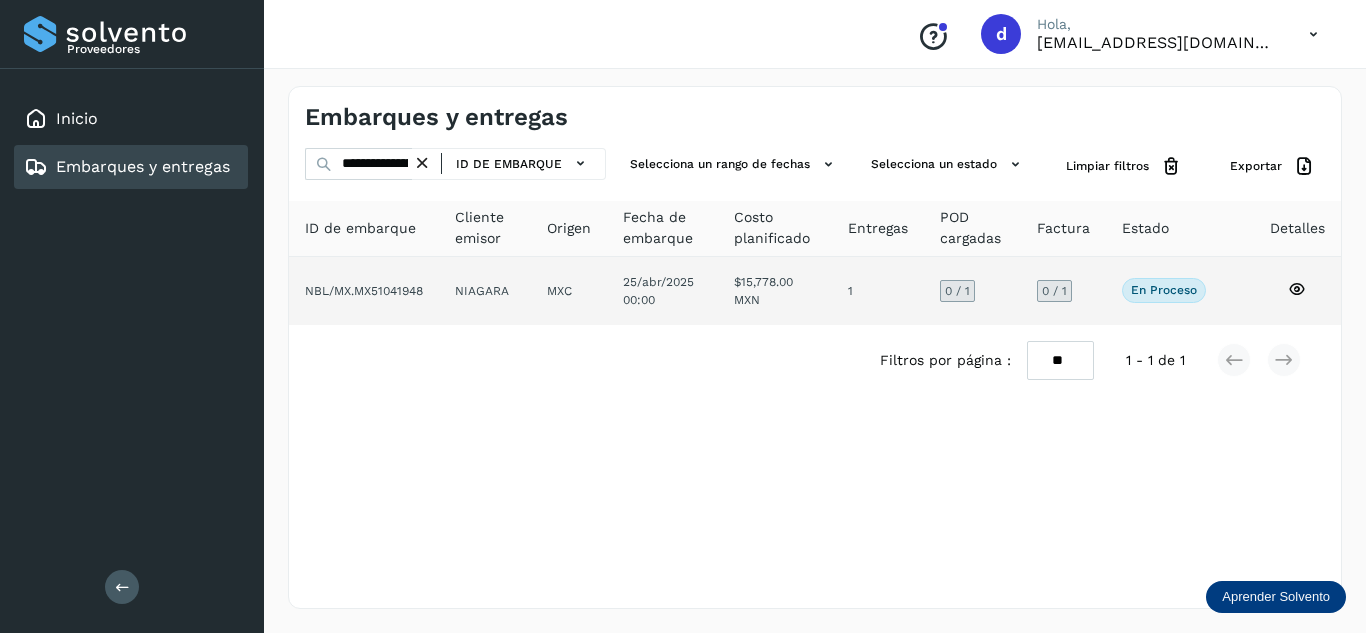click 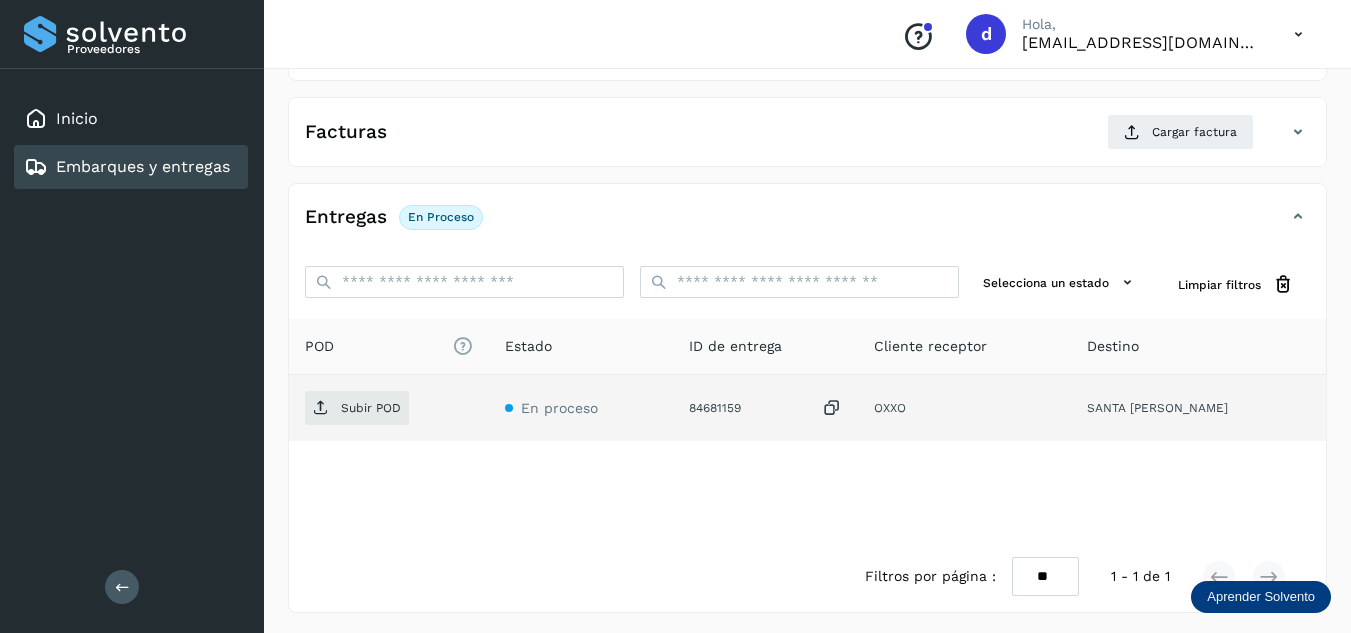scroll, scrollTop: 316, scrollLeft: 0, axis: vertical 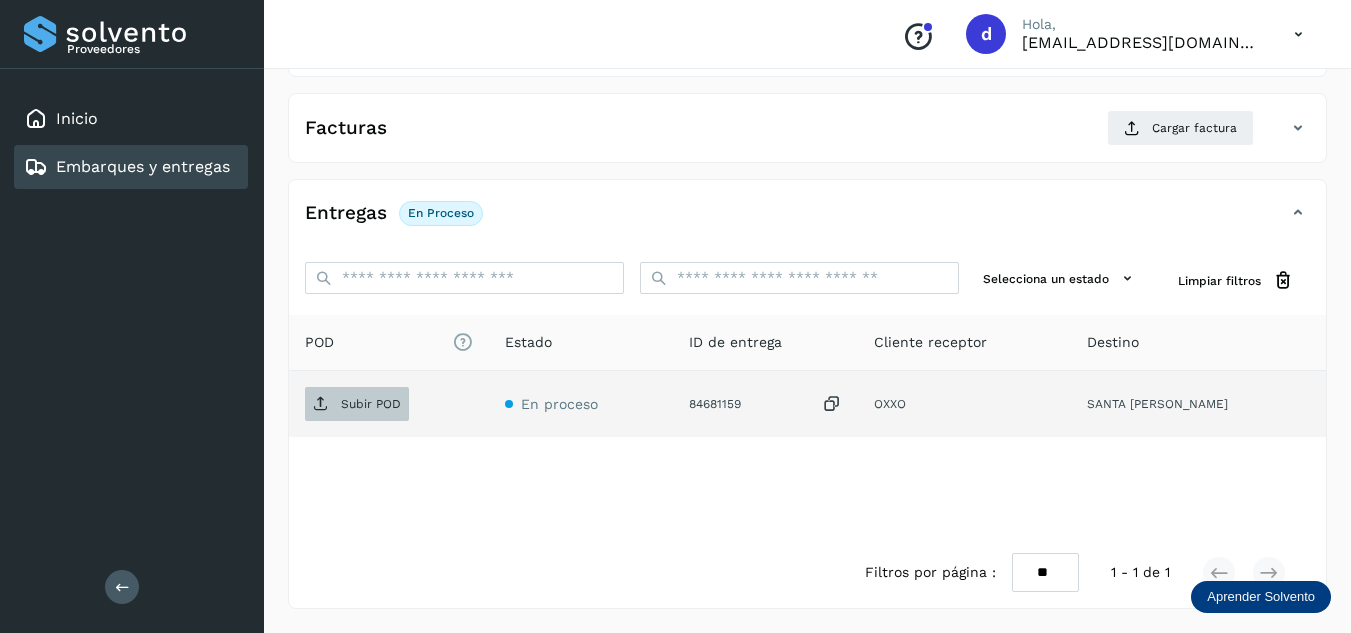 click on "Subir POD" at bounding box center [357, 404] 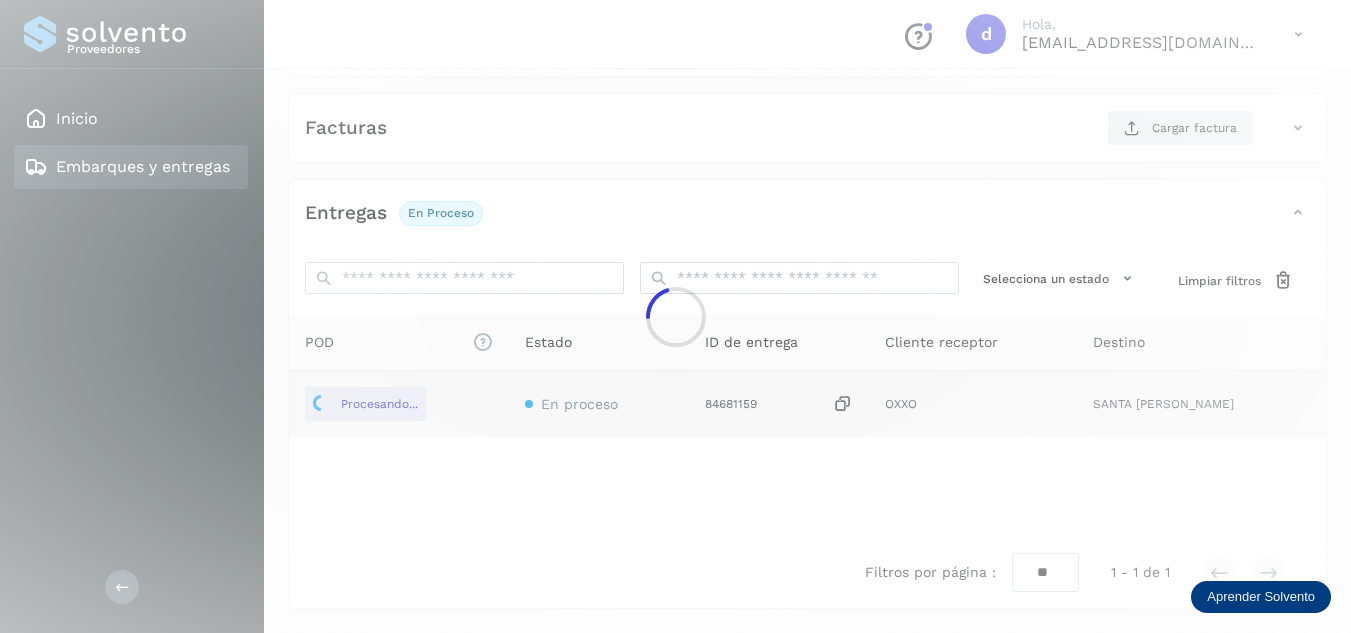 scroll, scrollTop: 216, scrollLeft: 0, axis: vertical 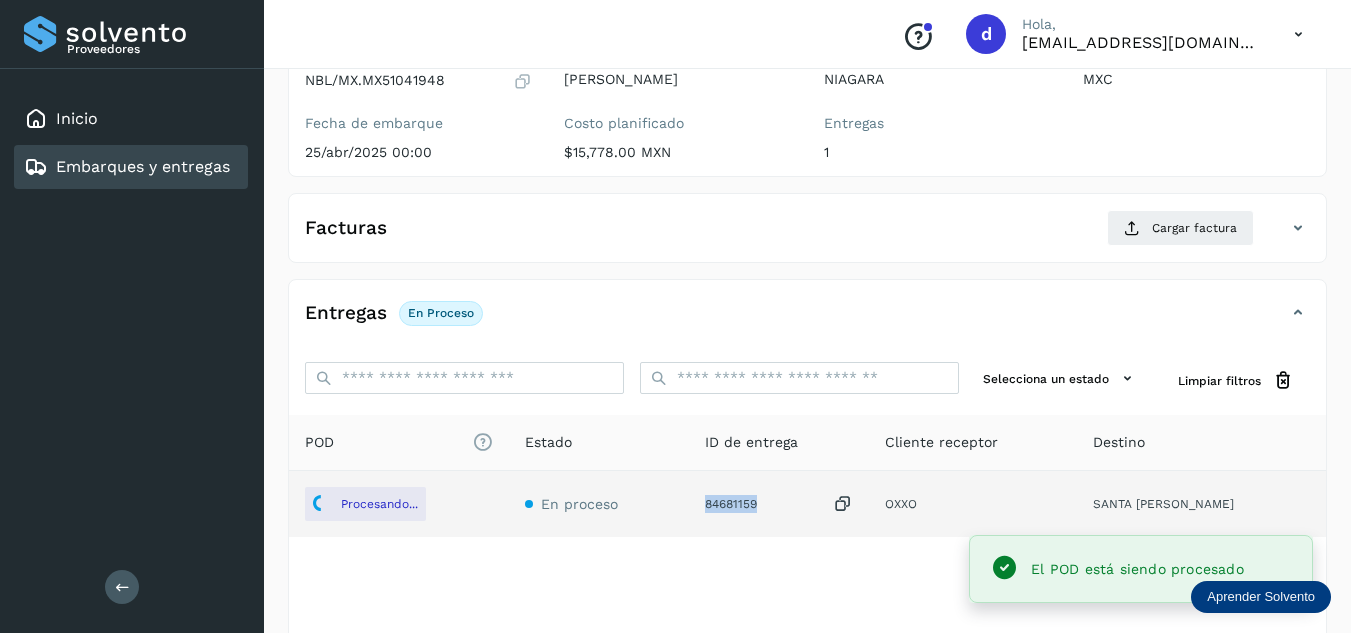 drag, startPoint x: 757, startPoint y: 509, endPoint x: 710, endPoint y: 507, distance: 47.042534 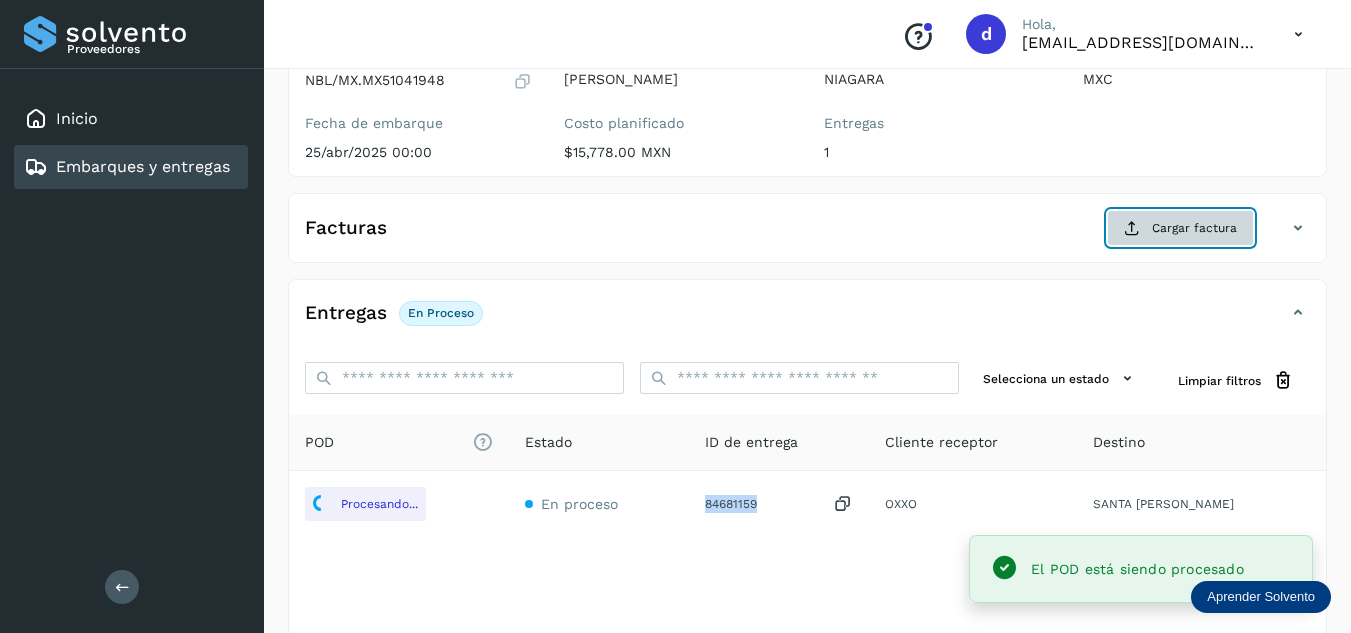 click on "Cargar factura" 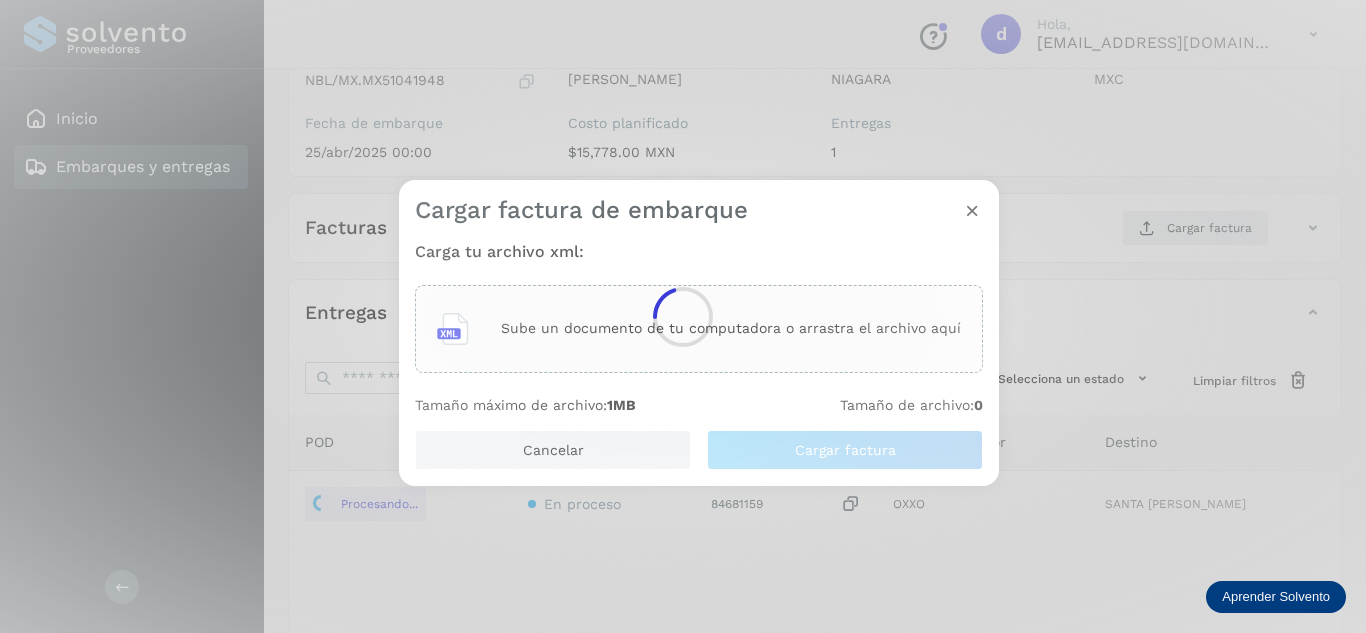 click 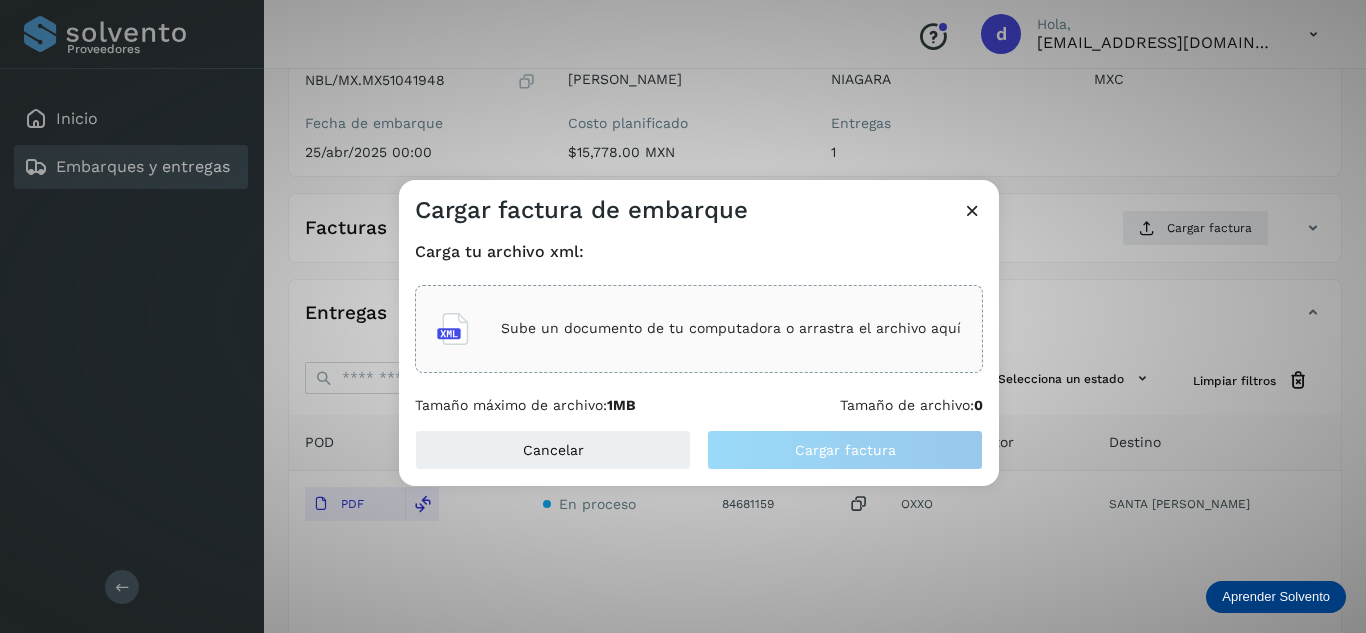 click on "Sube un documento de tu computadora o arrastra el archivo aquí" 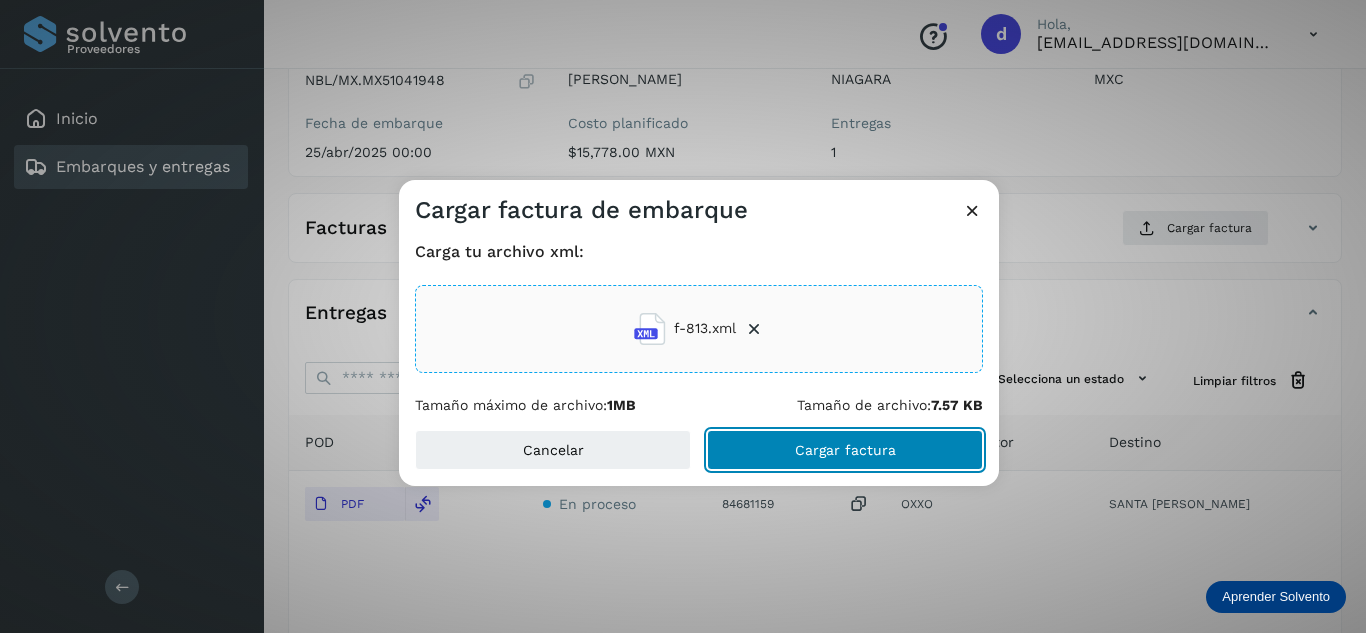 click on "Cargar factura" 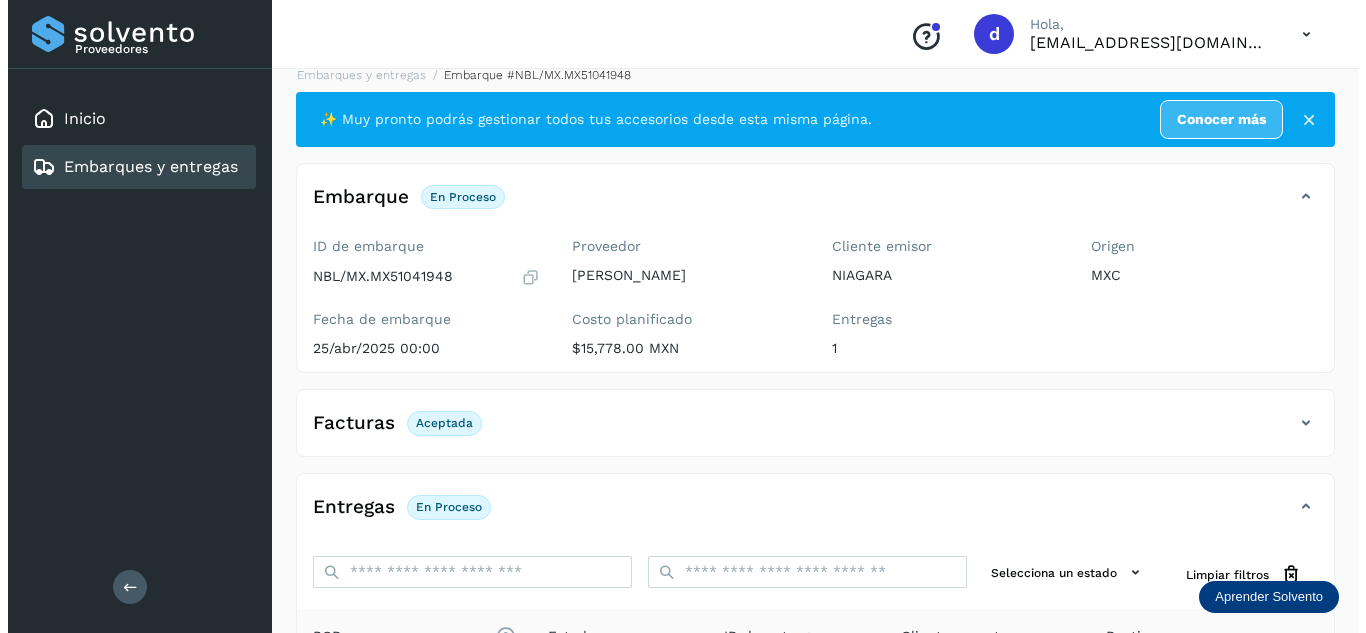 scroll, scrollTop: 0, scrollLeft: 0, axis: both 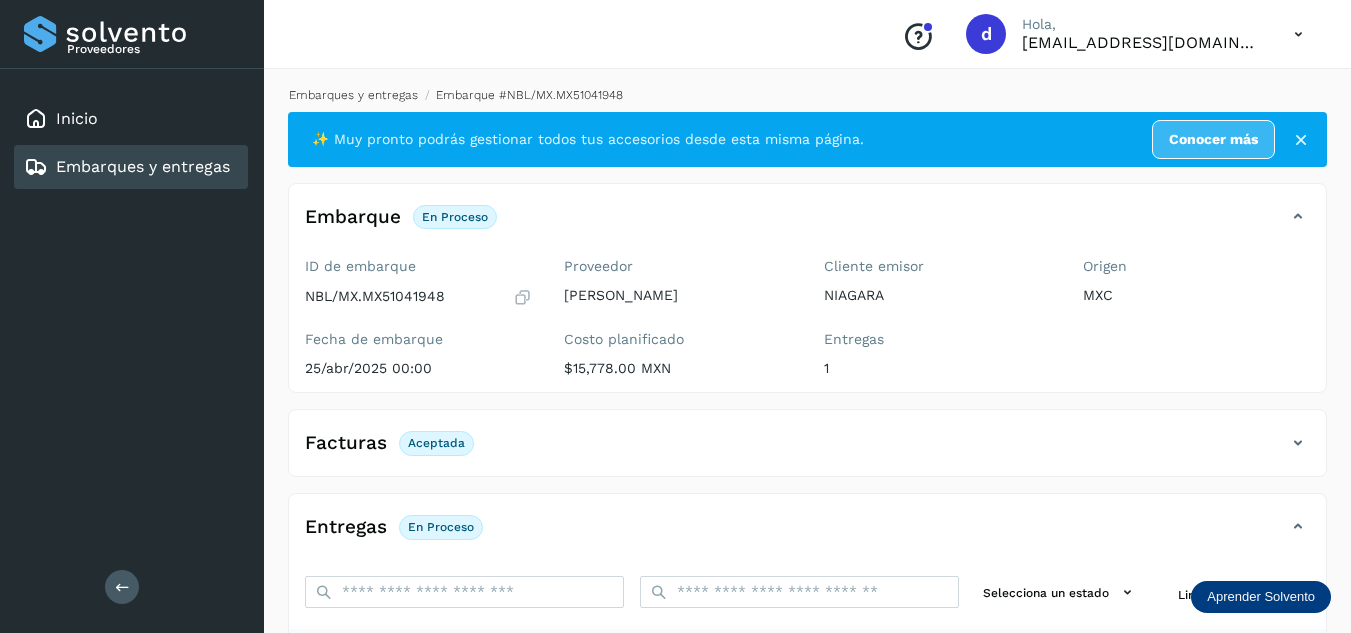 click on "Embarques y entregas" at bounding box center (353, 95) 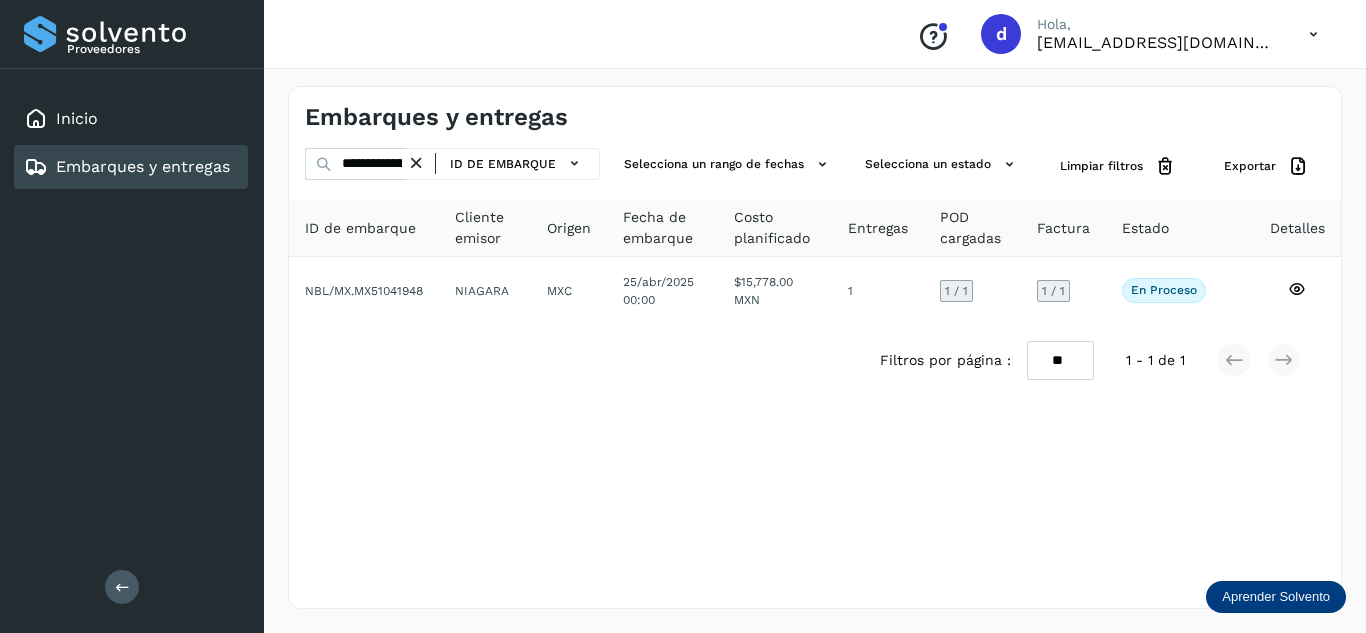 click at bounding box center (416, 163) 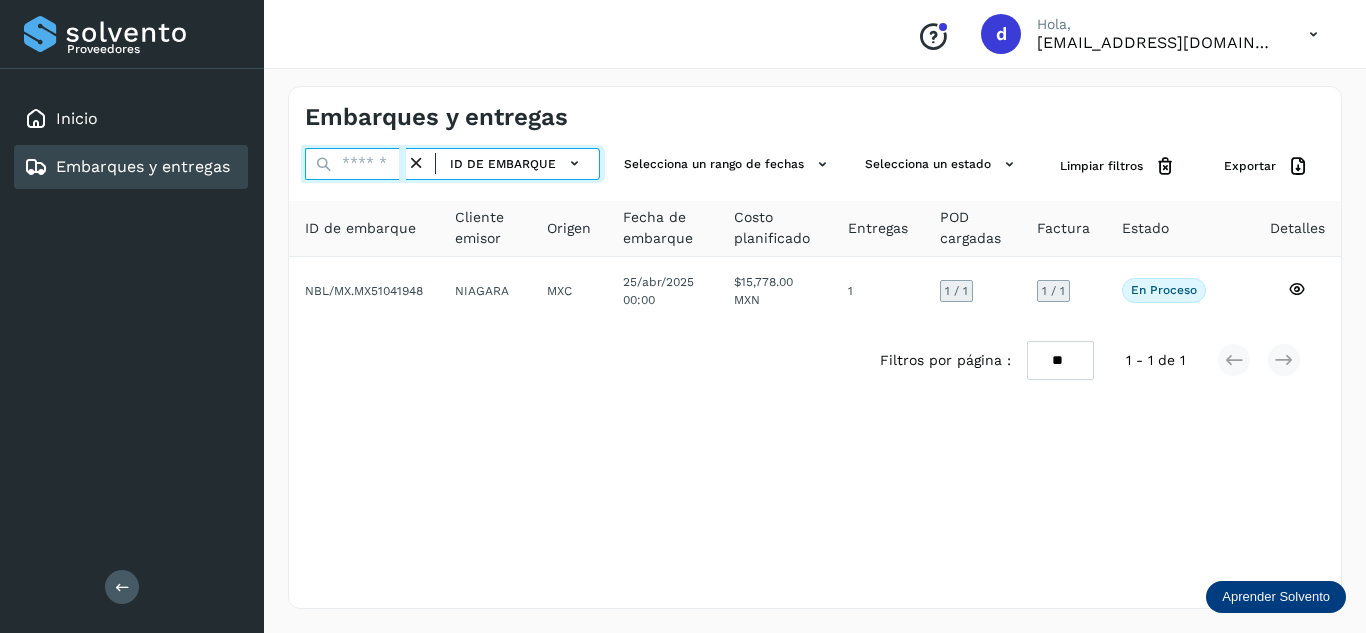 click at bounding box center [355, 164] 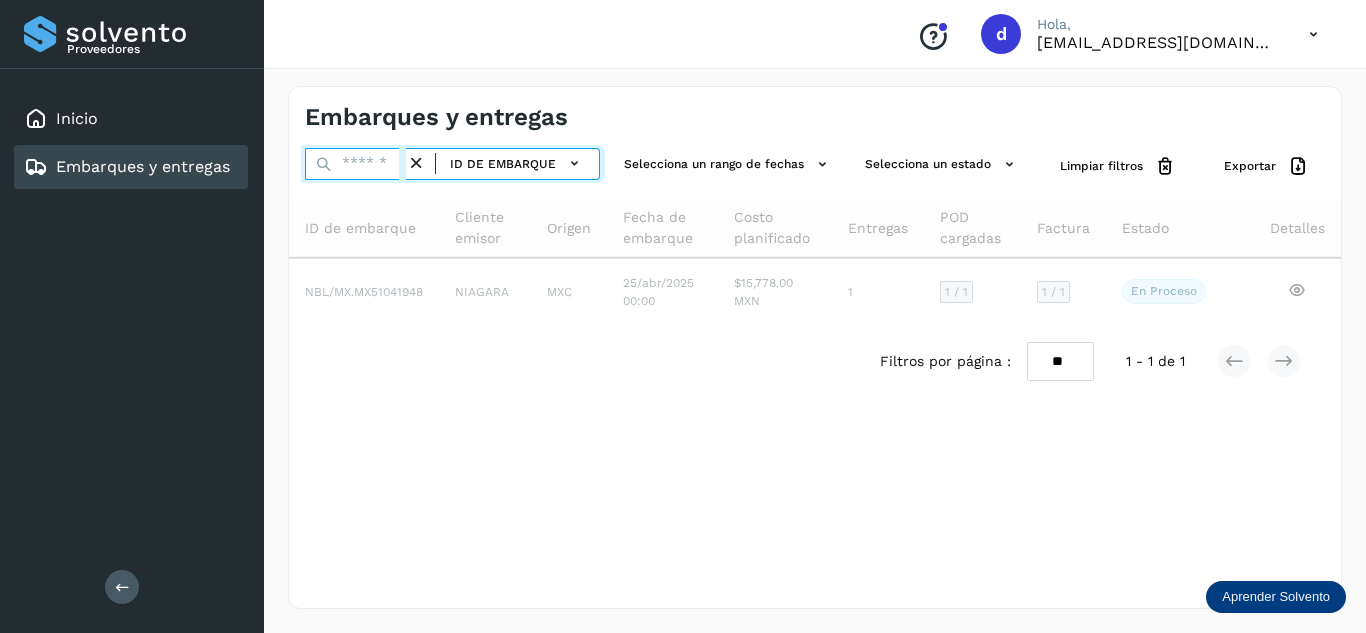 paste on "**********" 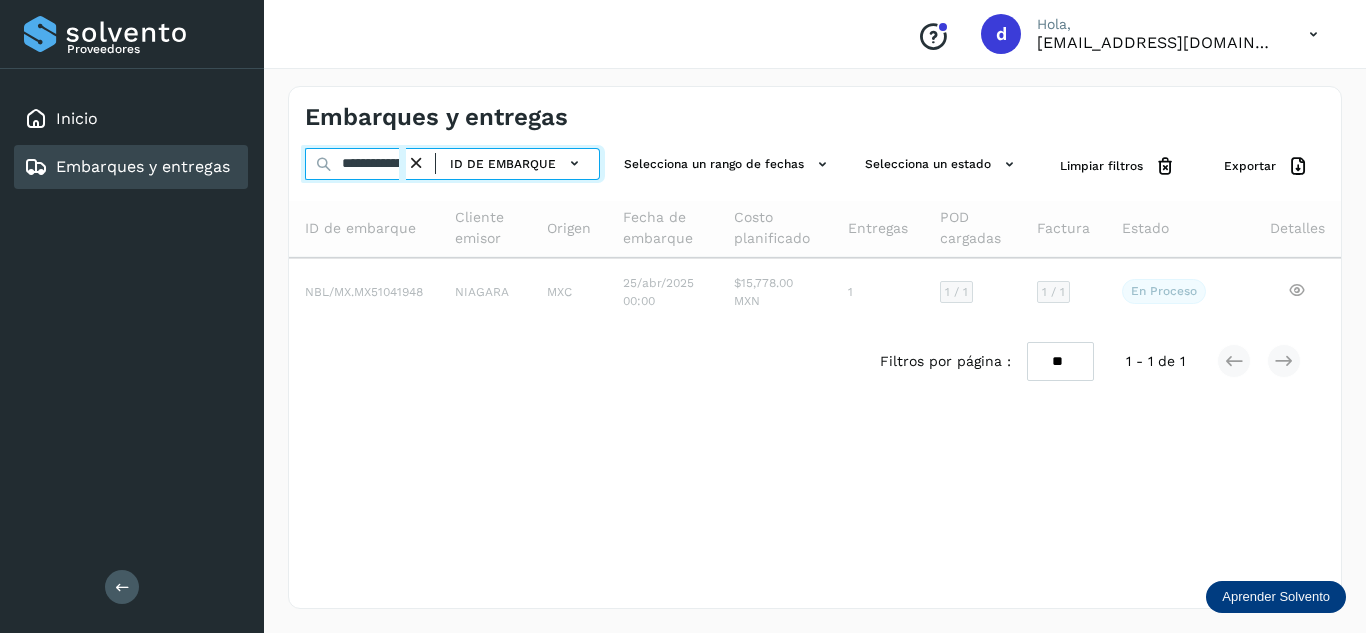 scroll, scrollTop: 0, scrollLeft: 74, axis: horizontal 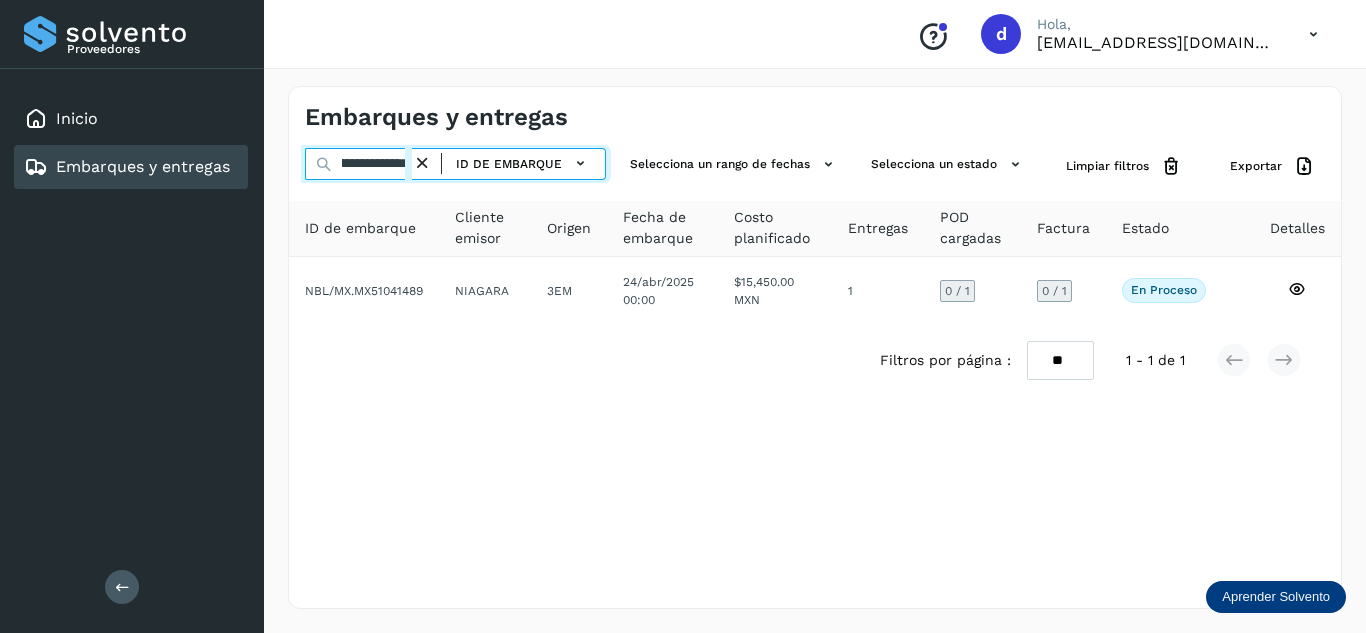 type on "**********" 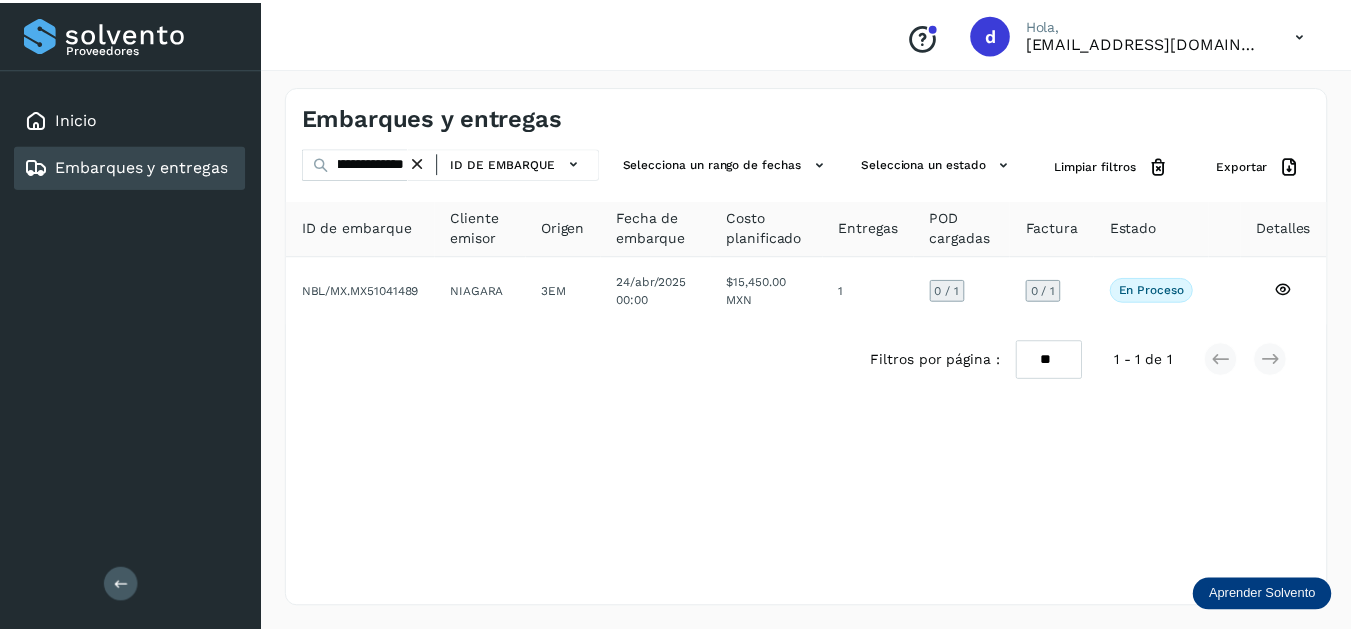 scroll, scrollTop: 0, scrollLeft: 0, axis: both 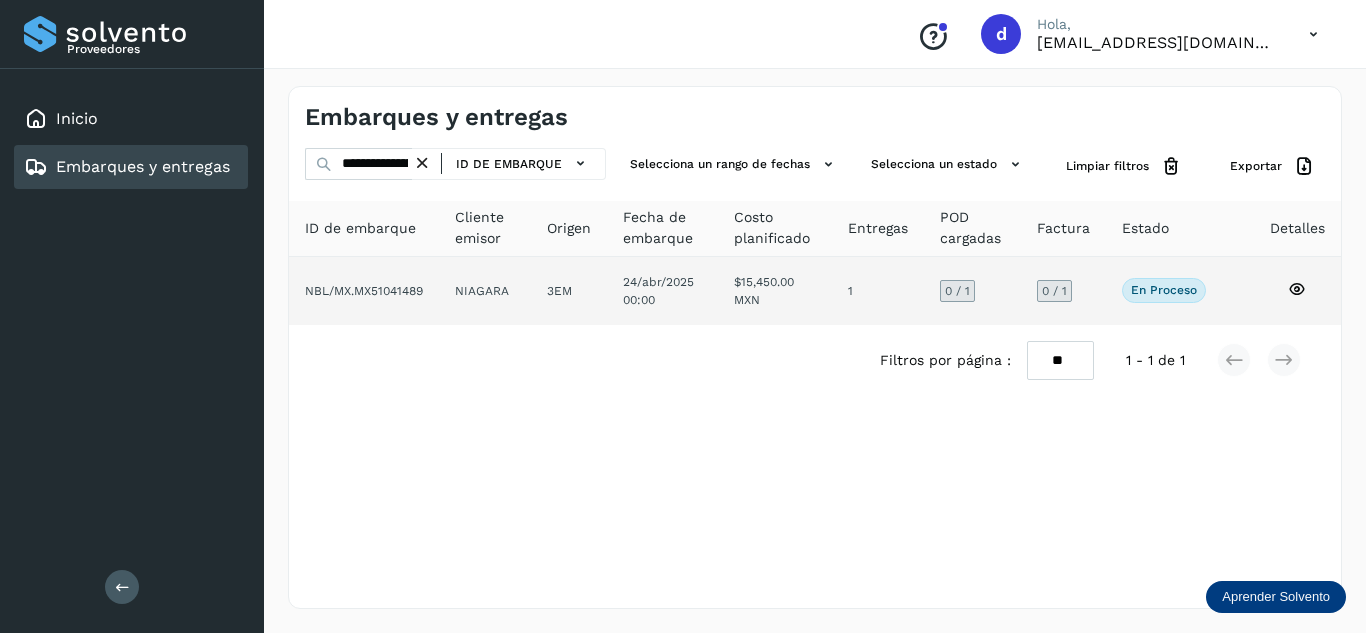 click 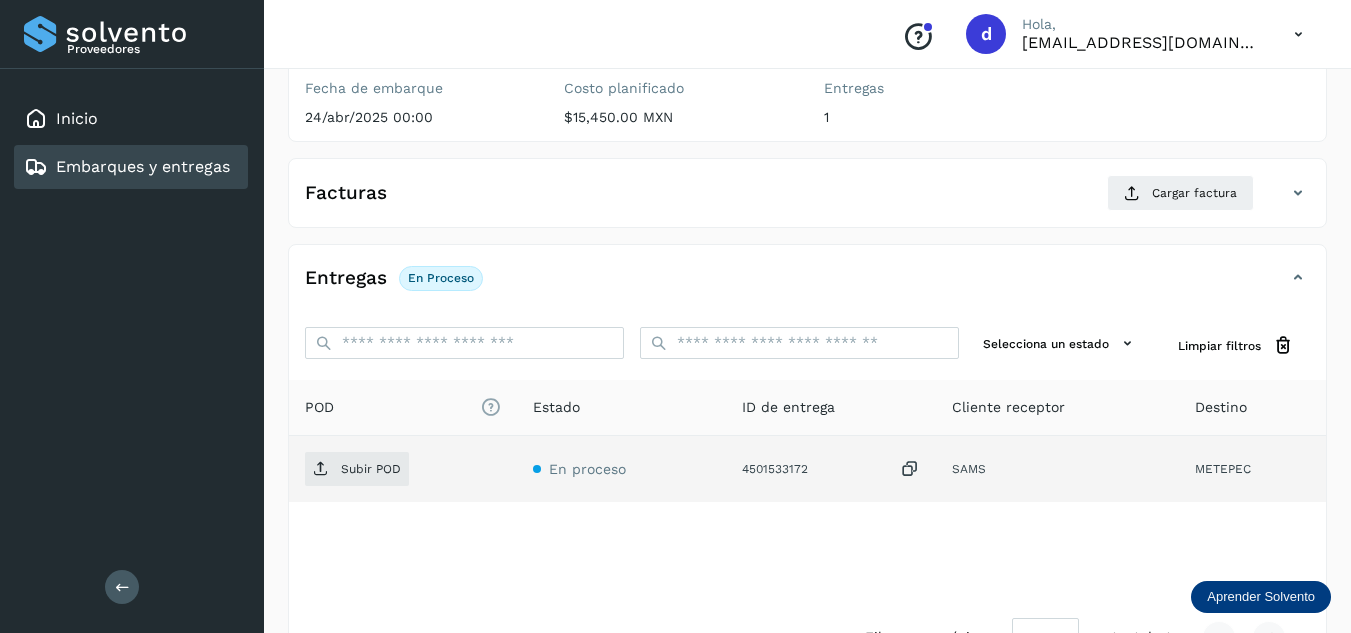 scroll, scrollTop: 316, scrollLeft: 0, axis: vertical 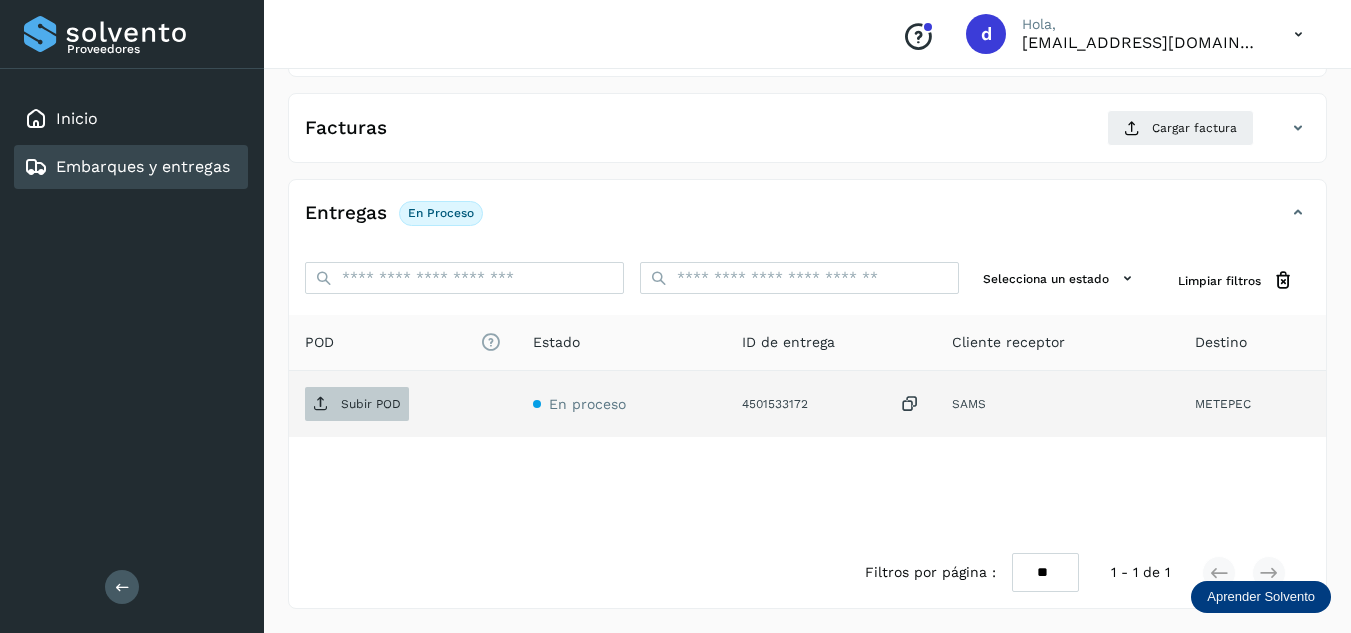 click on "Subir POD" at bounding box center [371, 404] 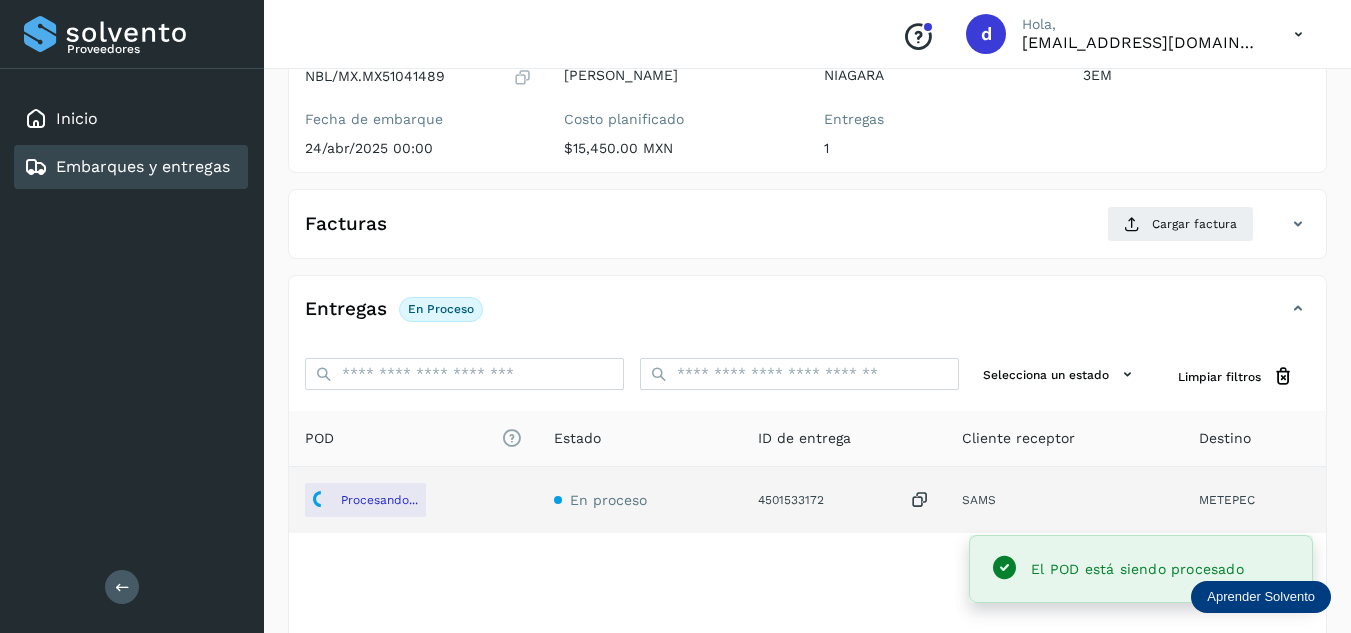 scroll, scrollTop: 316, scrollLeft: 0, axis: vertical 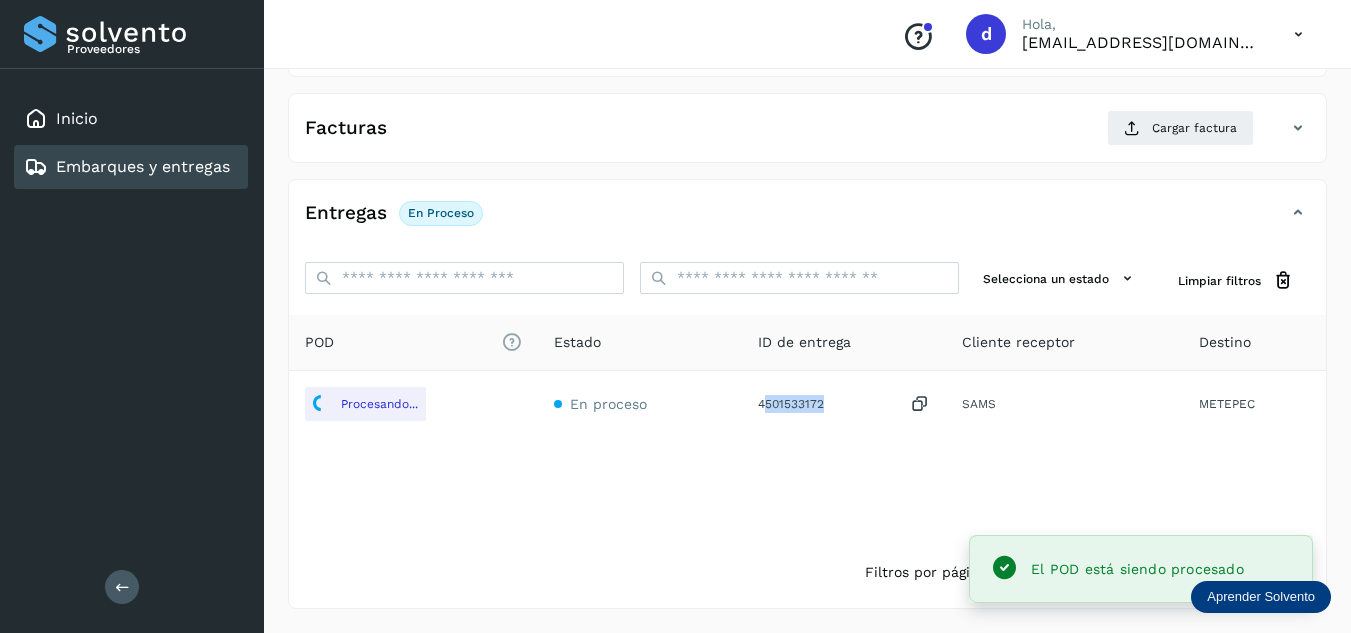 drag, startPoint x: 832, startPoint y: 411, endPoint x: 767, endPoint y: 412, distance: 65.00769 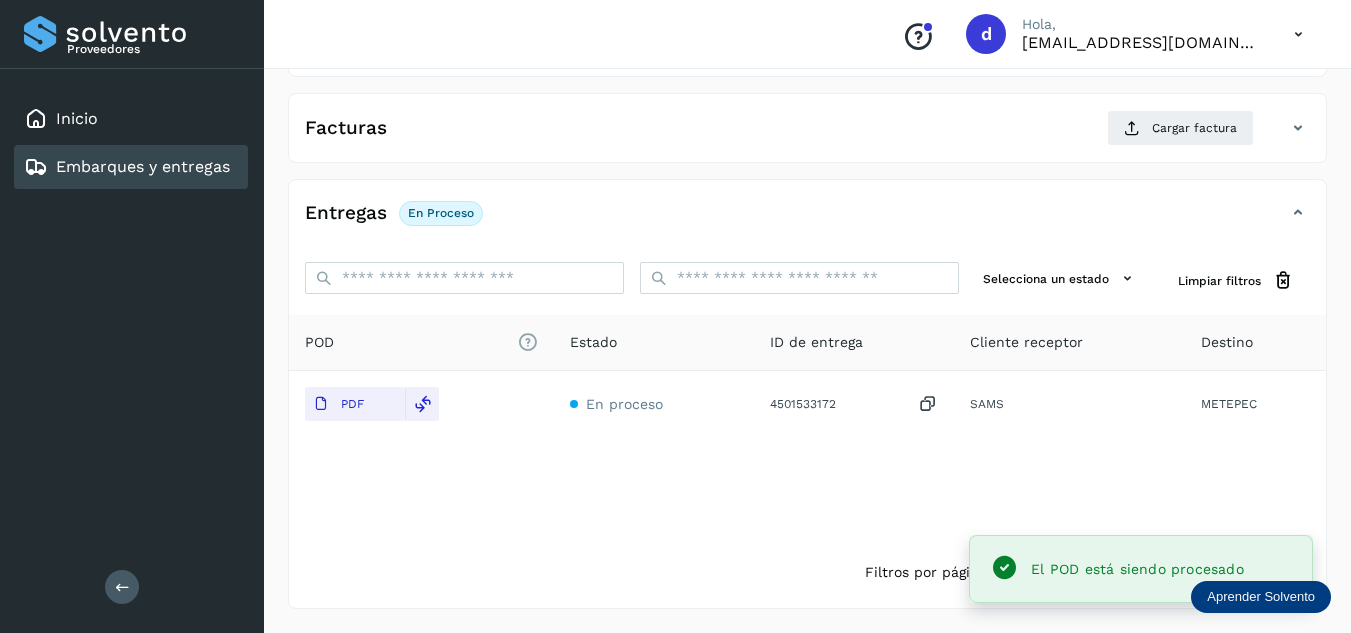 click on "POD
El tamaño máximo de archivo es de 20 Mb.
Estado ID de entrega Cliente receptor Destino PDF En proceso 4501533172  SAMS METEPEC" 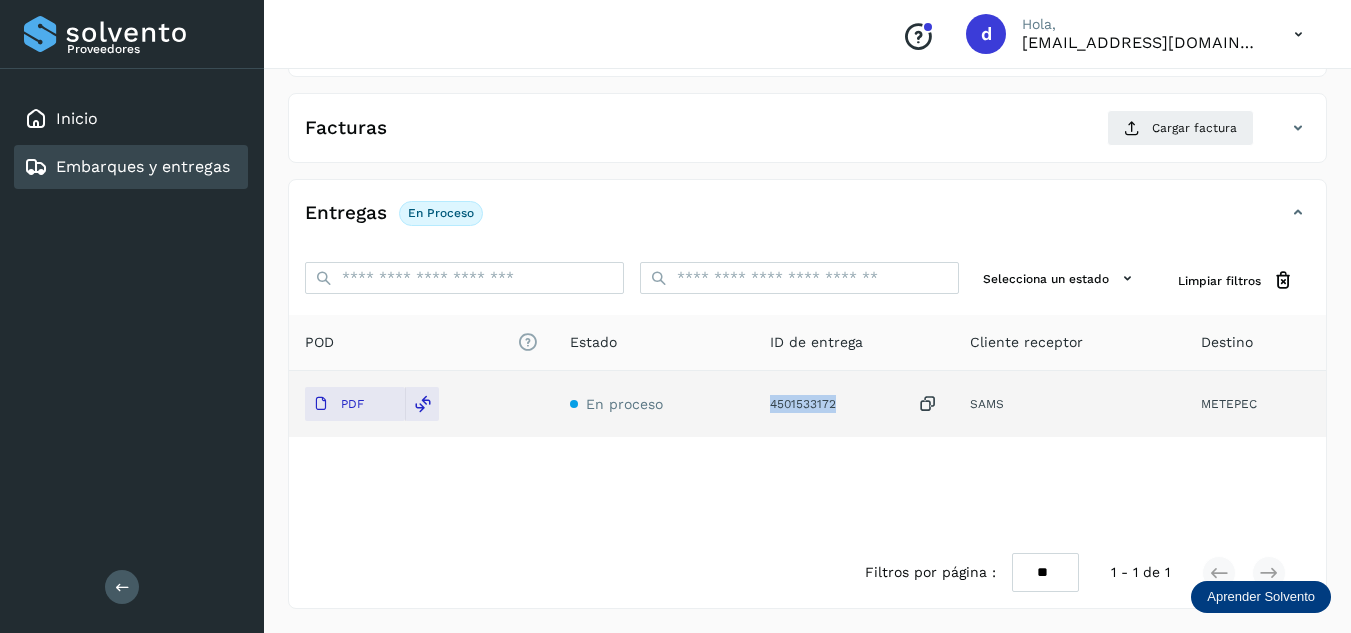 drag, startPoint x: 858, startPoint y: 404, endPoint x: 771, endPoint y: 409, distance: 87.14356 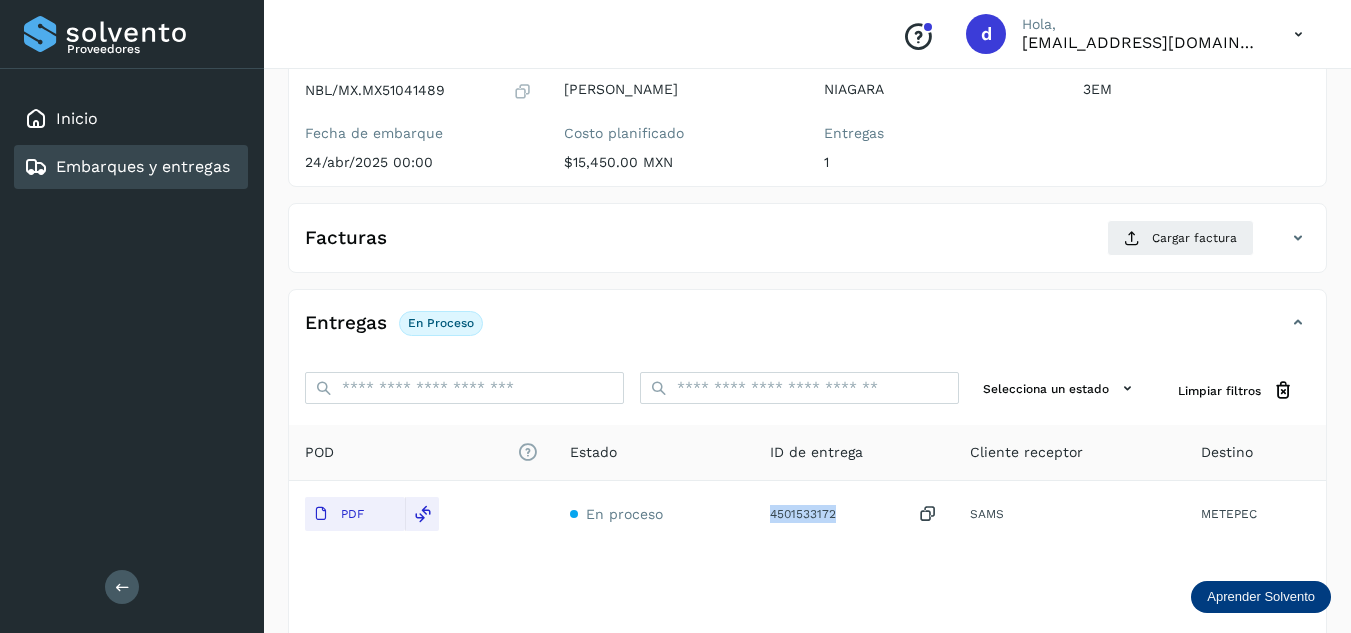 scroll, scrollTop: 16, scrollLeft: 0, axis: vertical 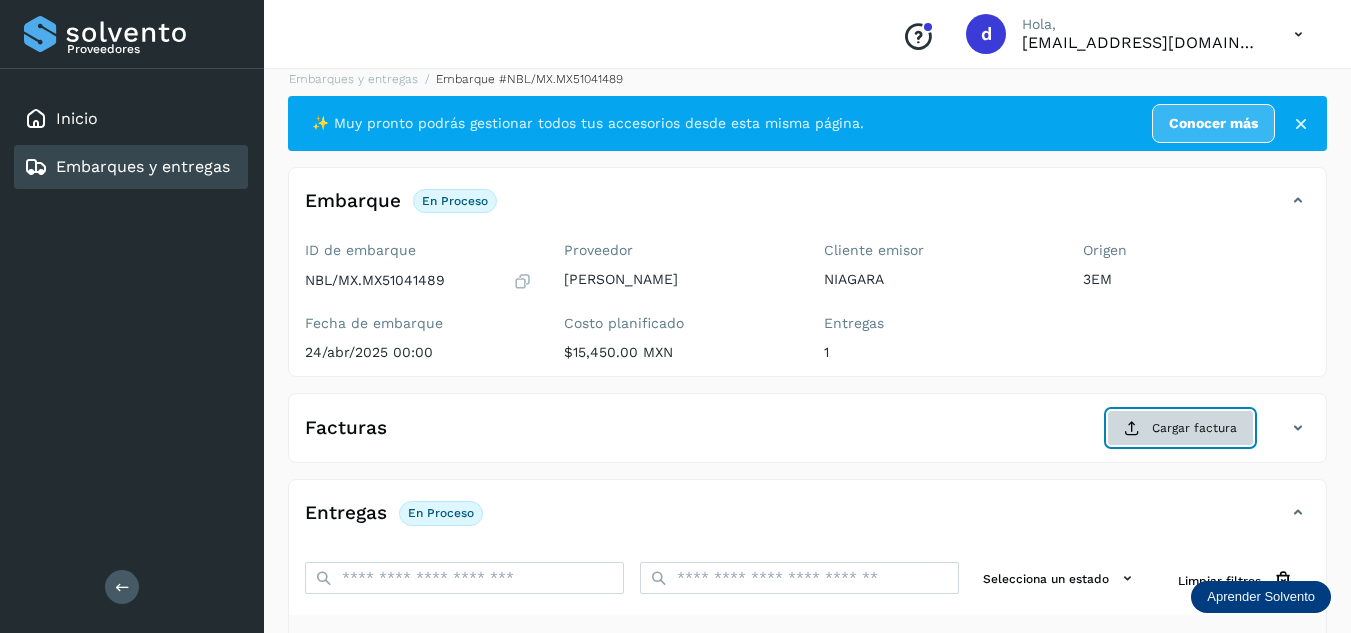 click on "Cargar factura" 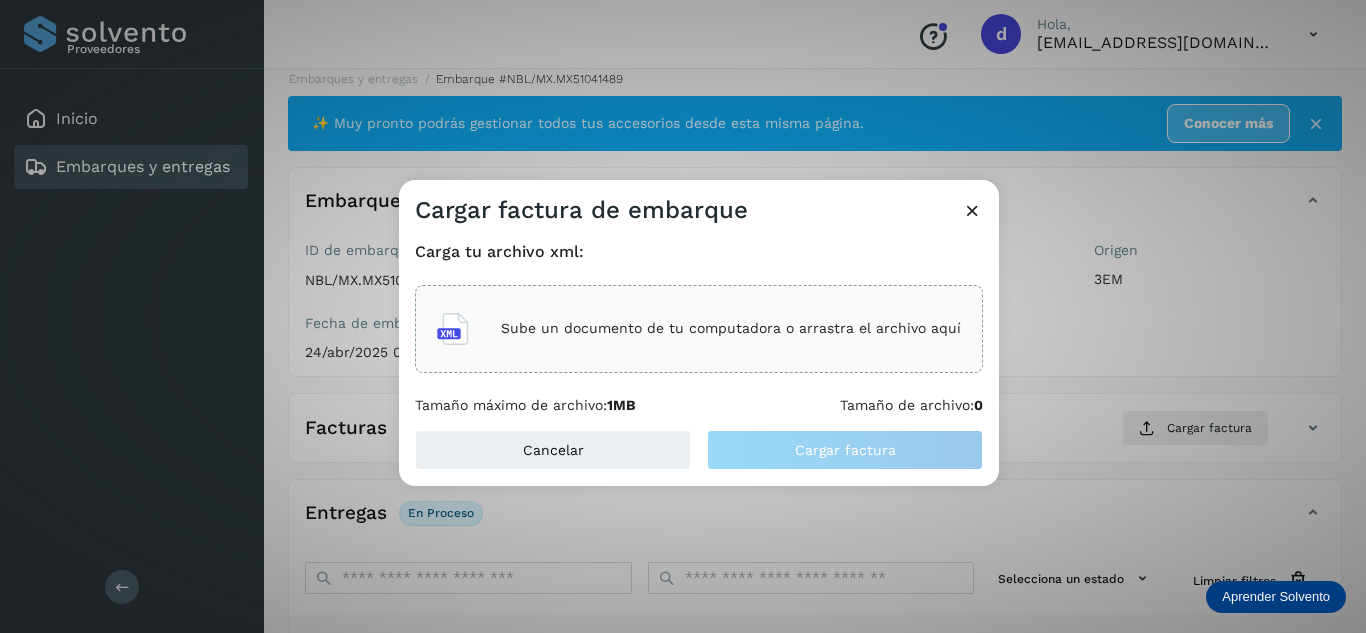 click on "Sube un documento de tu computadora o arrastra el archivo aquí" 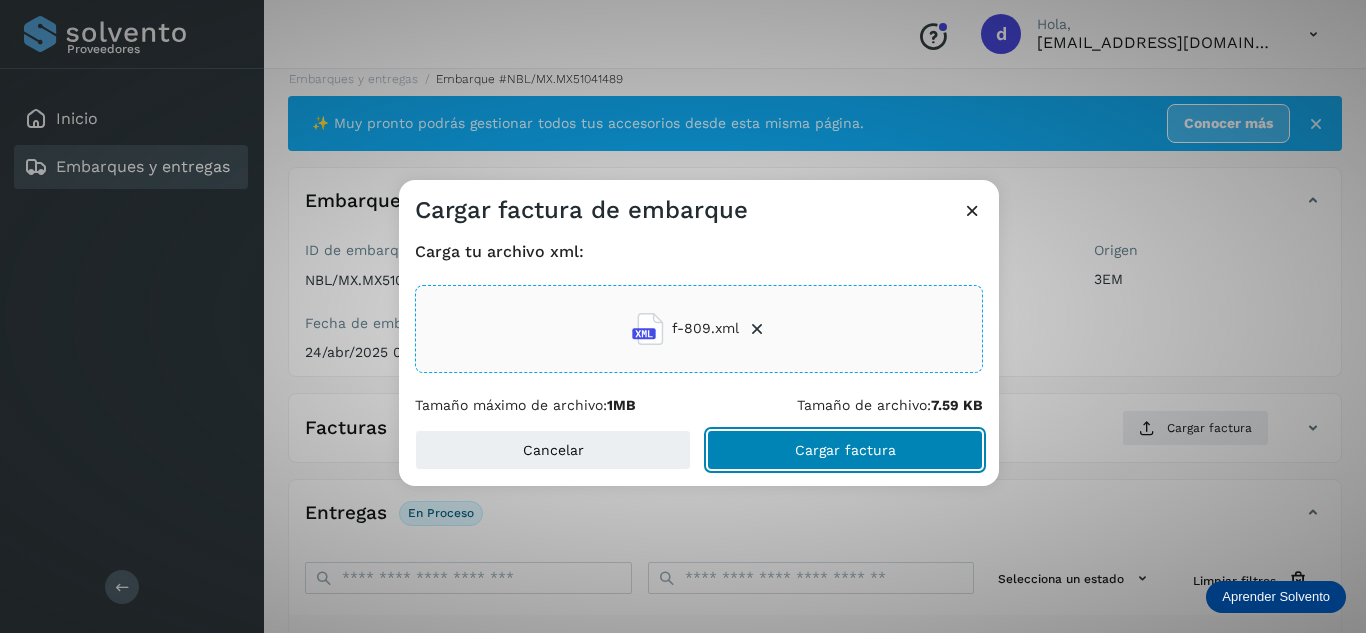 click on "Cargar factura" 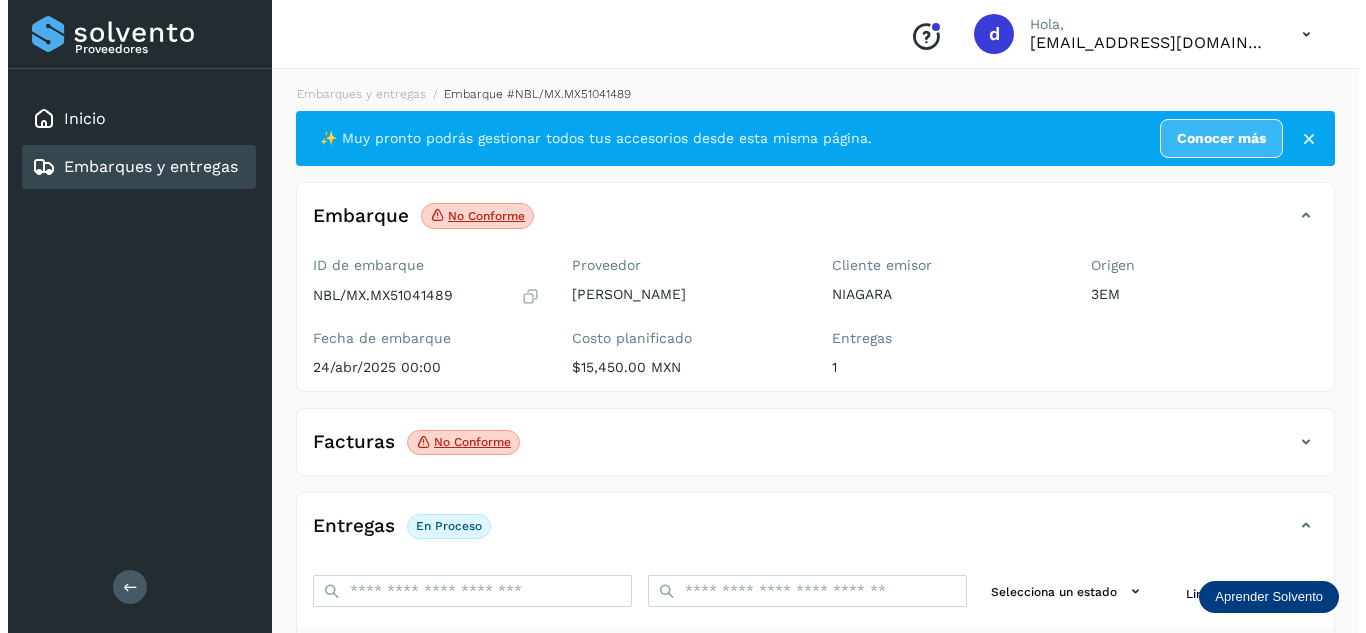 scroll, scrollTop: 0, scrollLeft: 0, axis: both 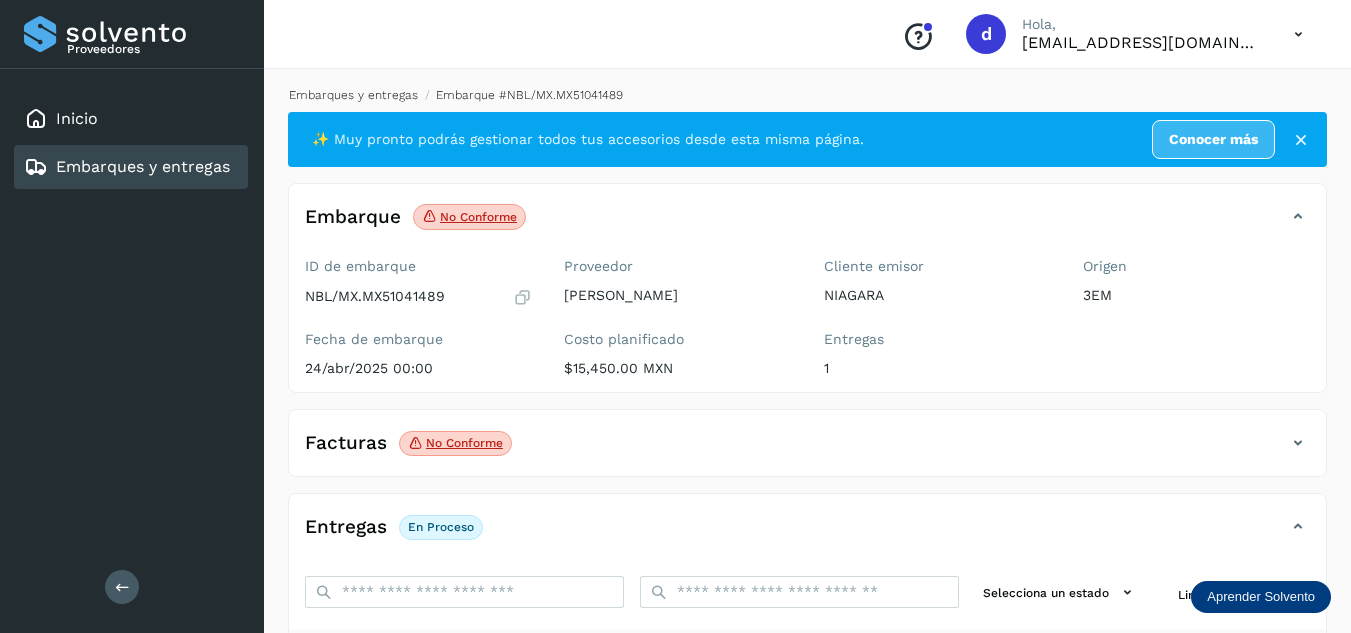 click on "Embarques y entregas" at bounding box center [353, 95] 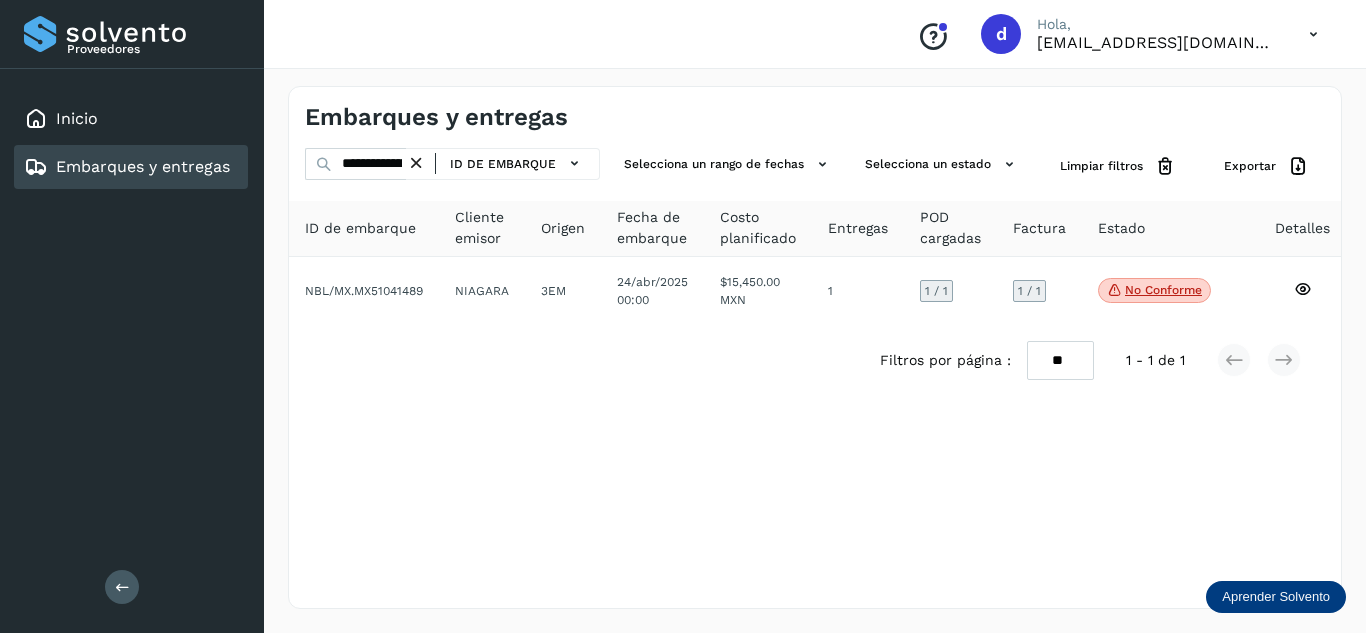 click at bounding box center (416, 163) 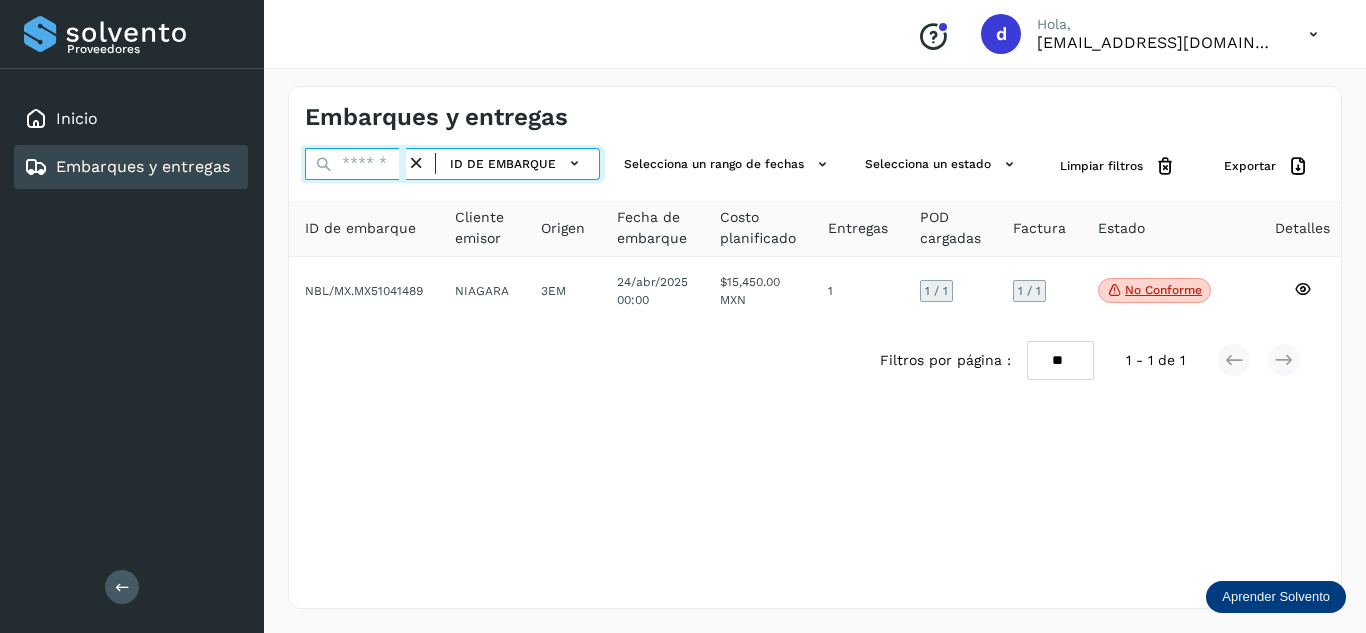 click at bounding box center [355, 164] 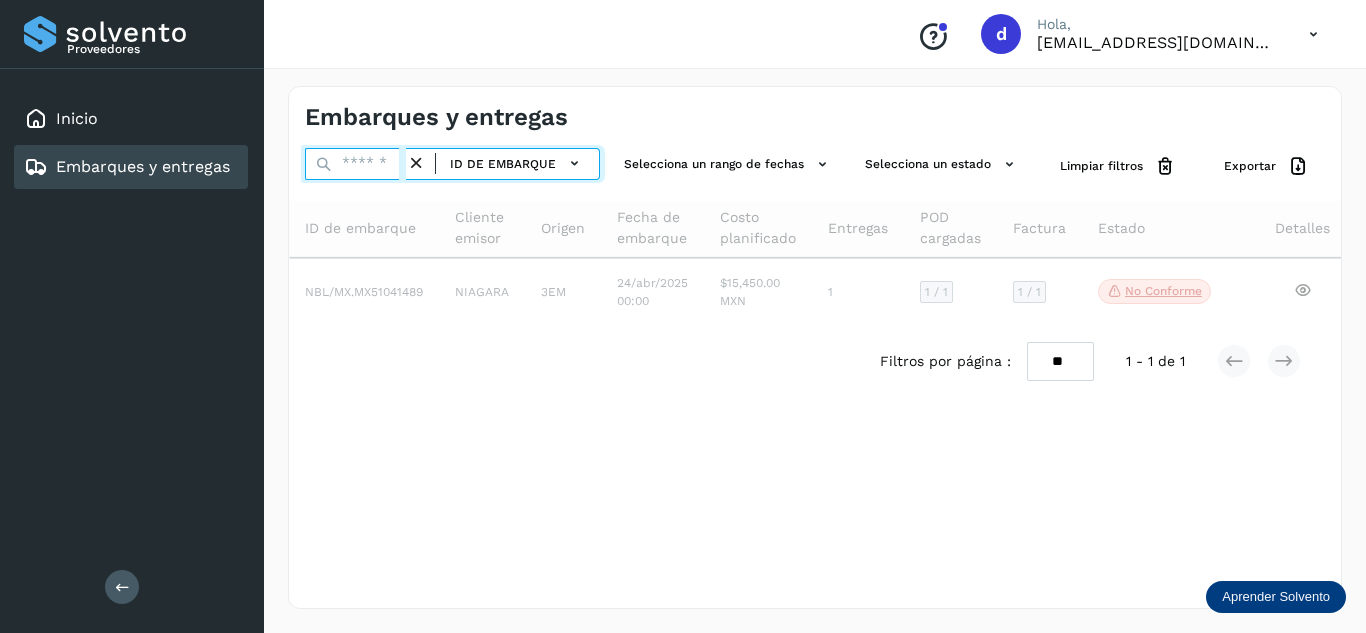 paste on "**********" 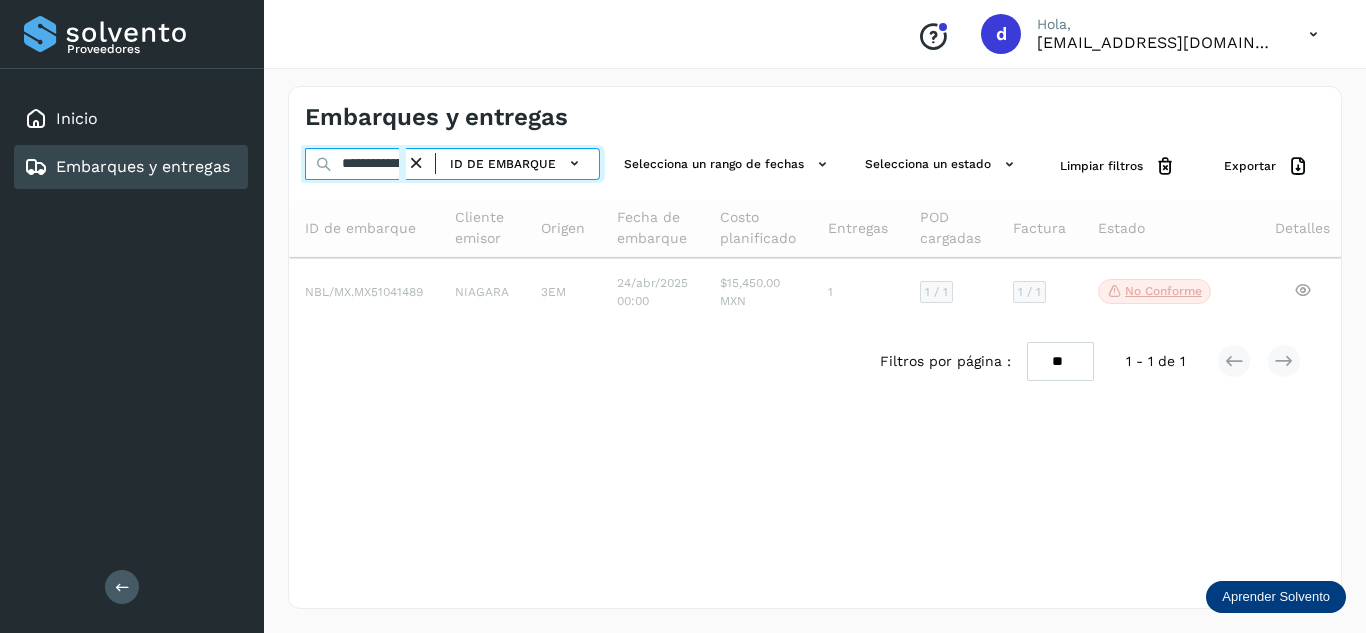 scroll, scrollTop: 0, scrollLeft: 75, axis: horizontal 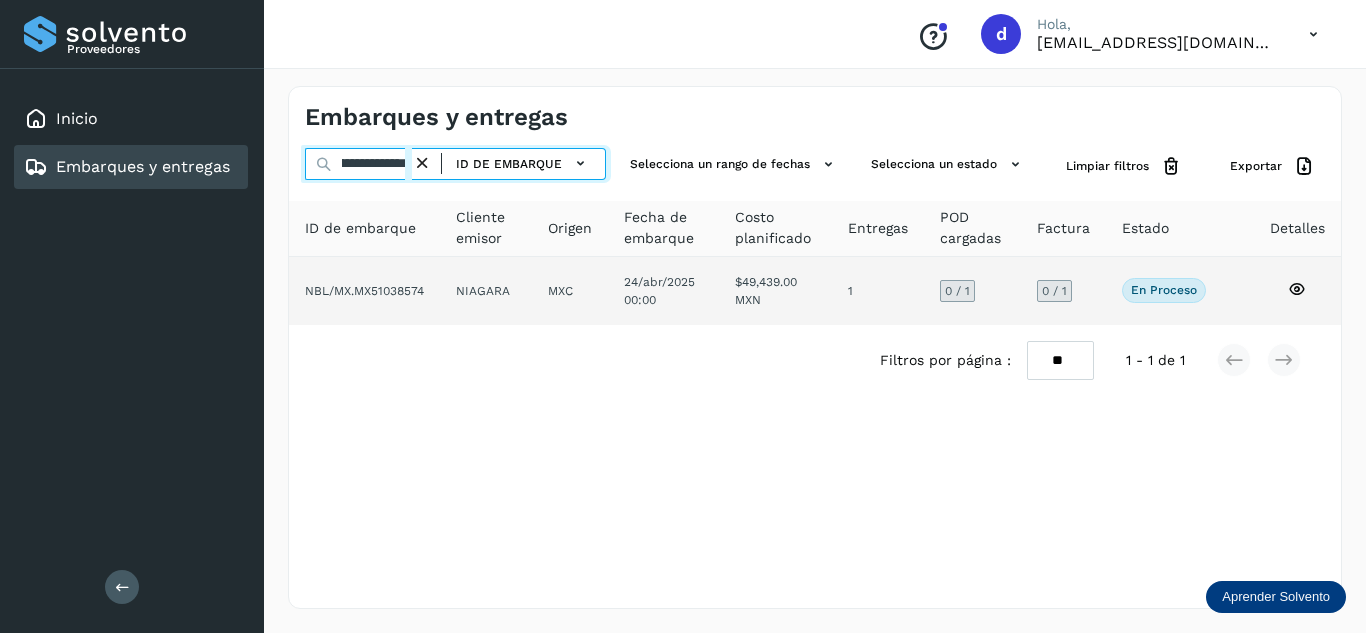 type on "**********" 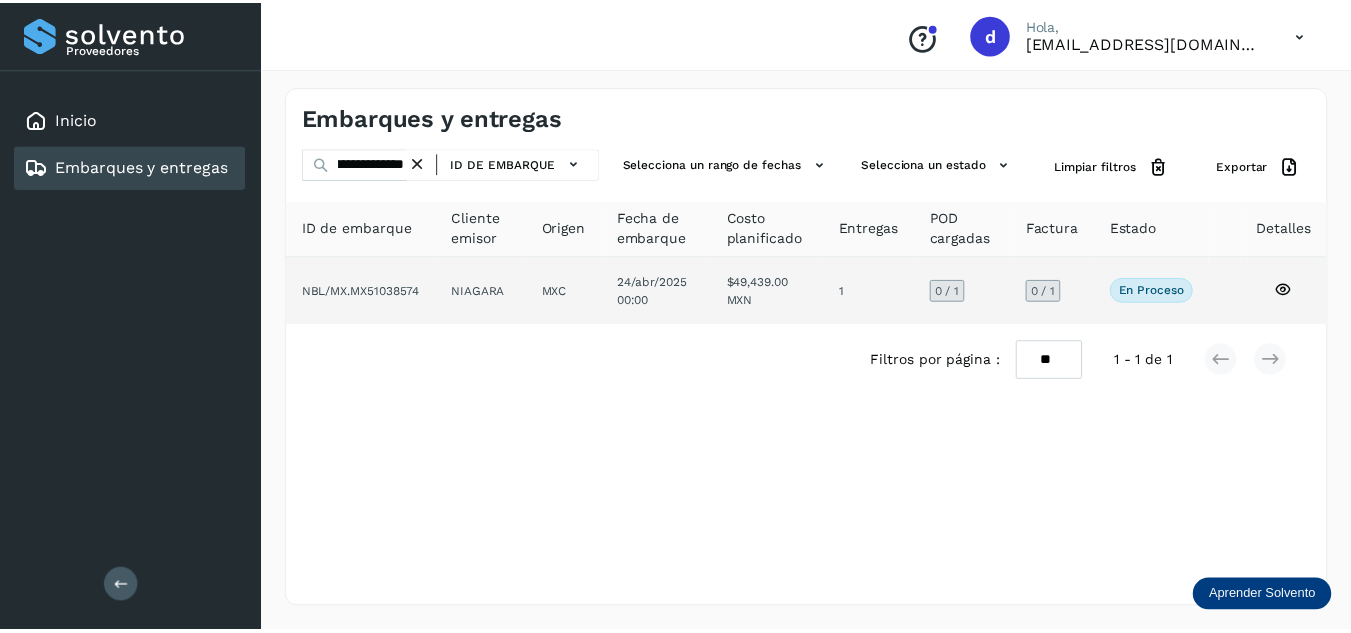 scroll, scrollTop: 0, scrollLeft: 0, axis: both 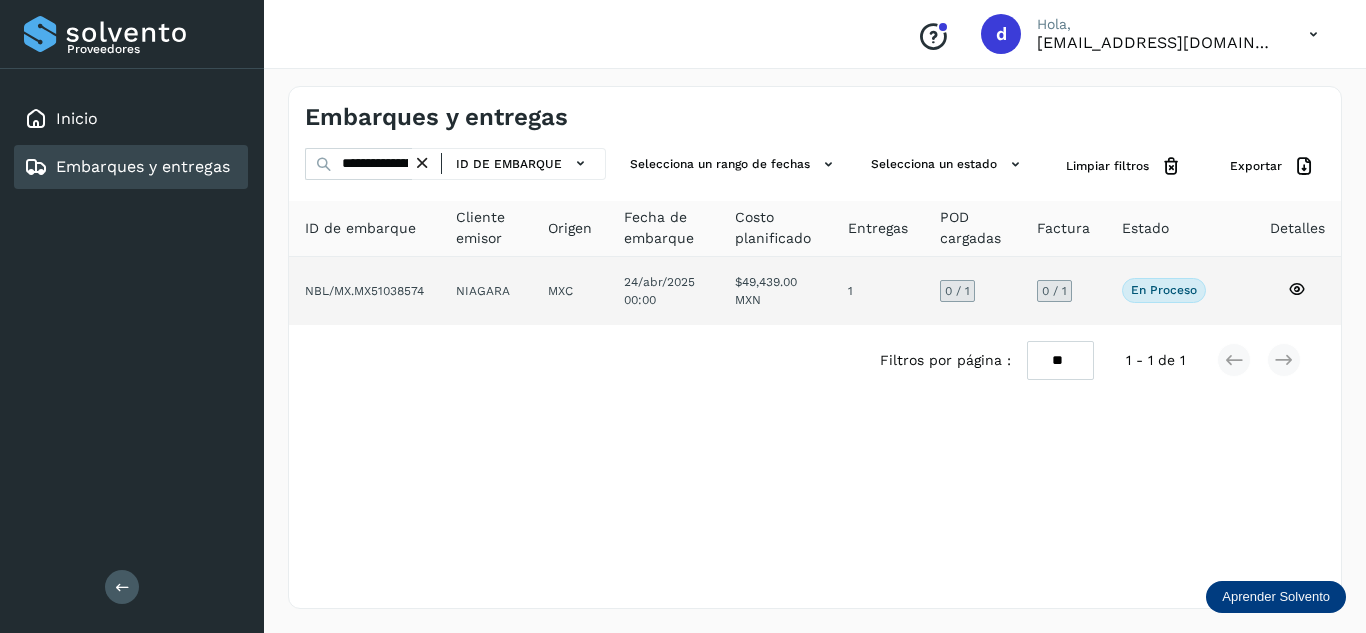 click 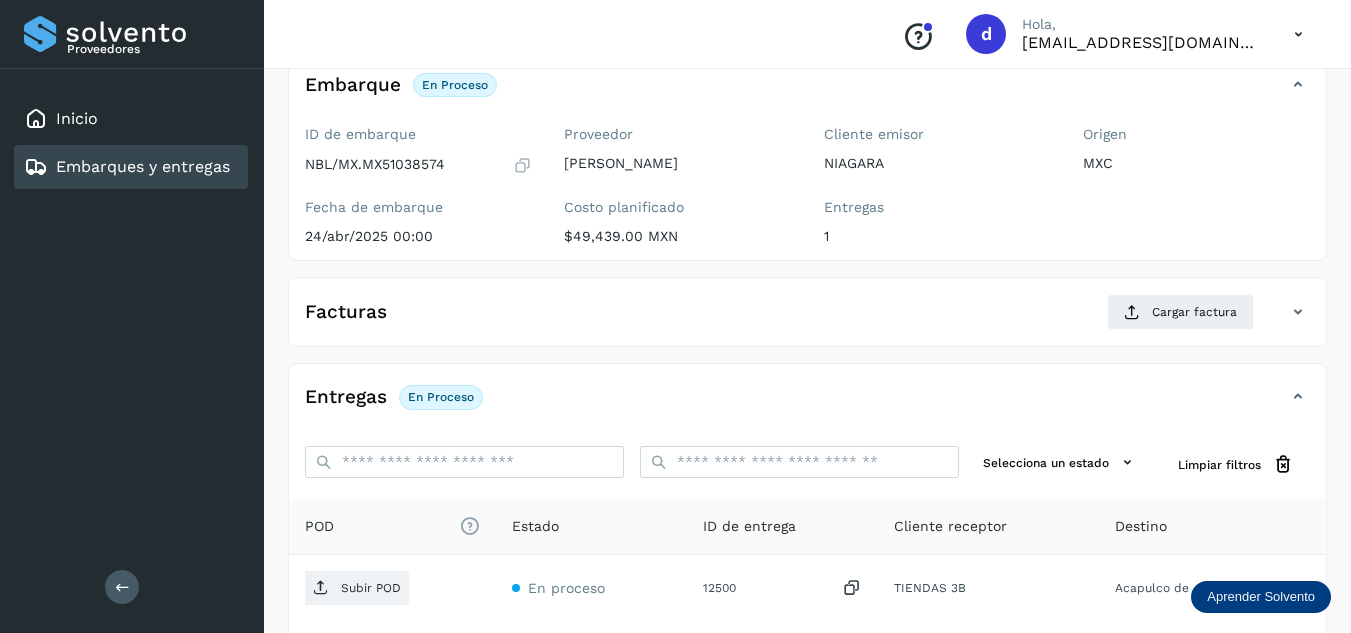 scroll, scrollTop: 300, scrollLeft: 0, axis: vertical 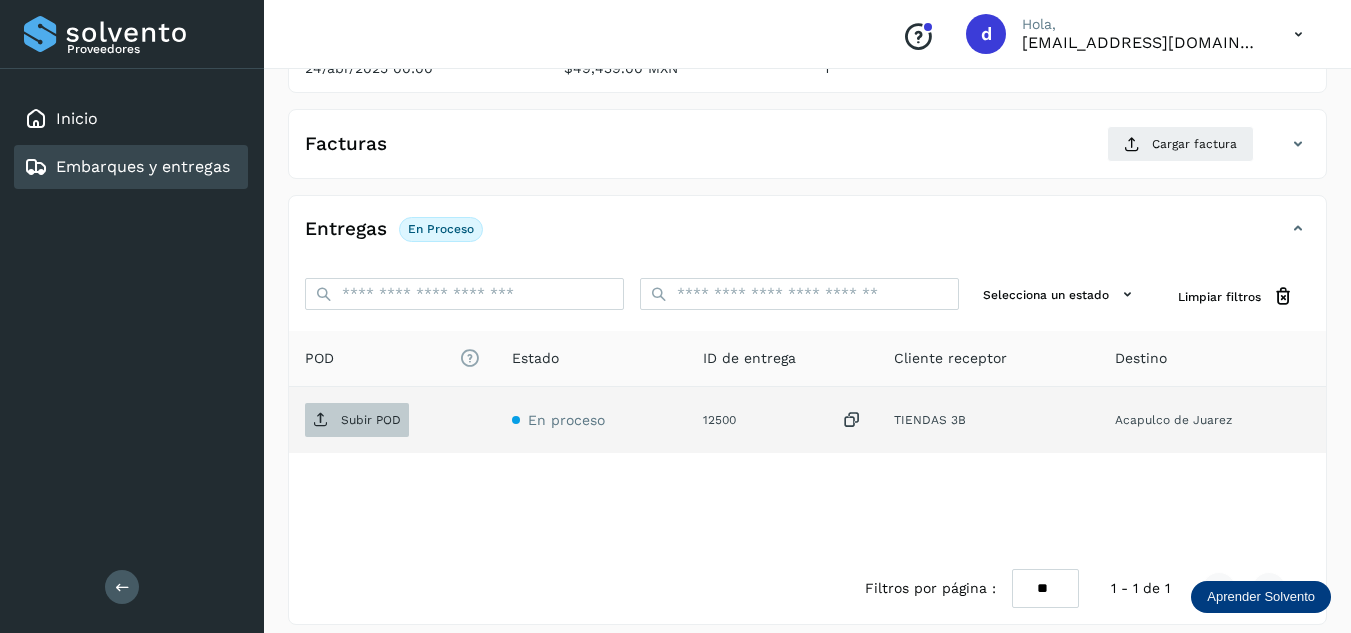click on "Subir POD" at bounding box center [371, 420] 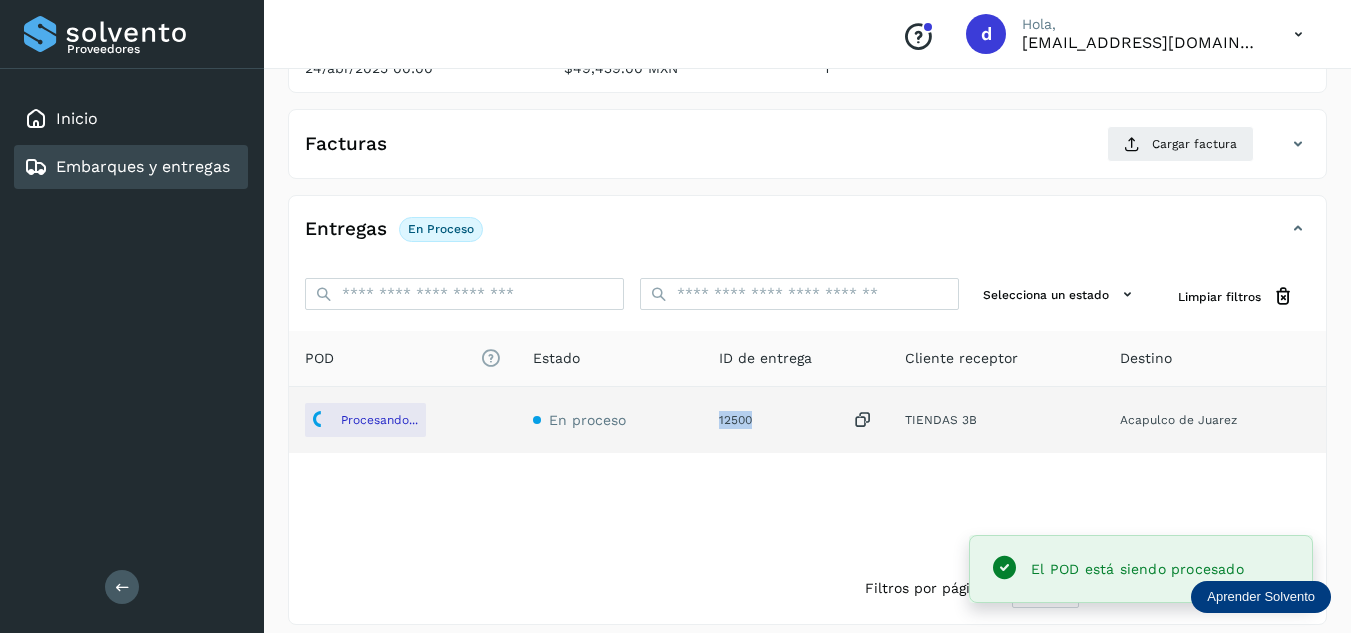 drag, startPoint x: 756, startPoint y: 420, endPoint x: 700, endPoint y: 418, distance: 56.0357 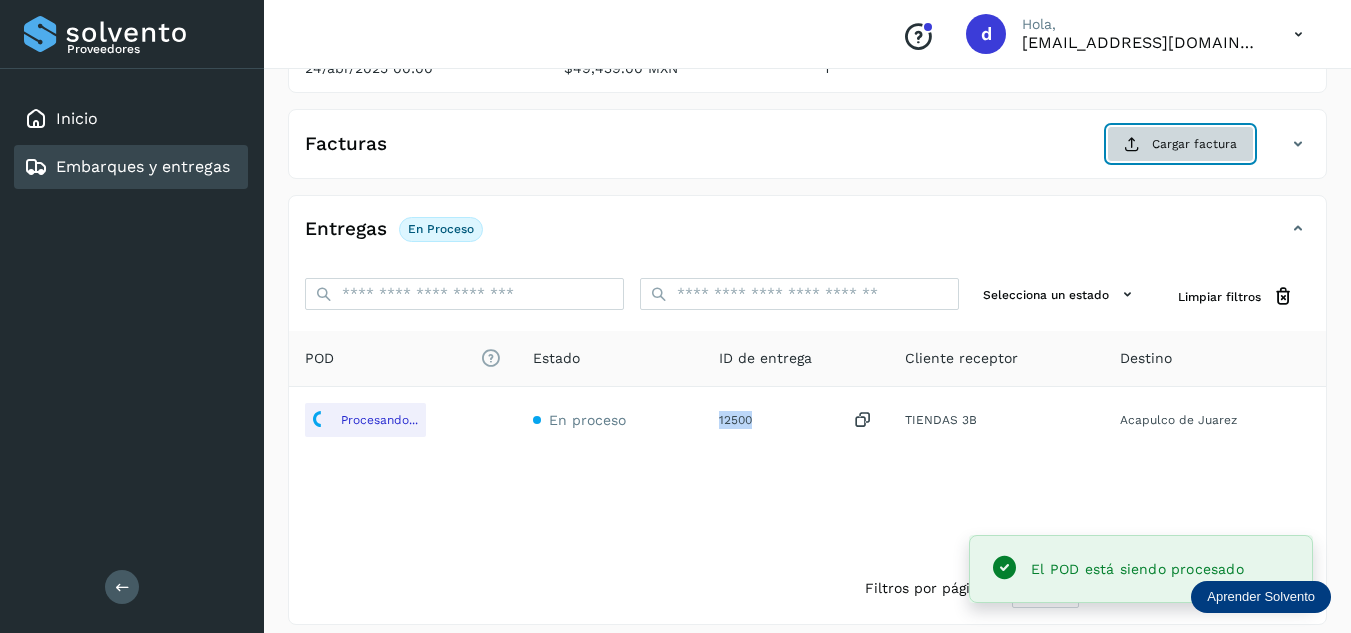click on "Cargar factura" 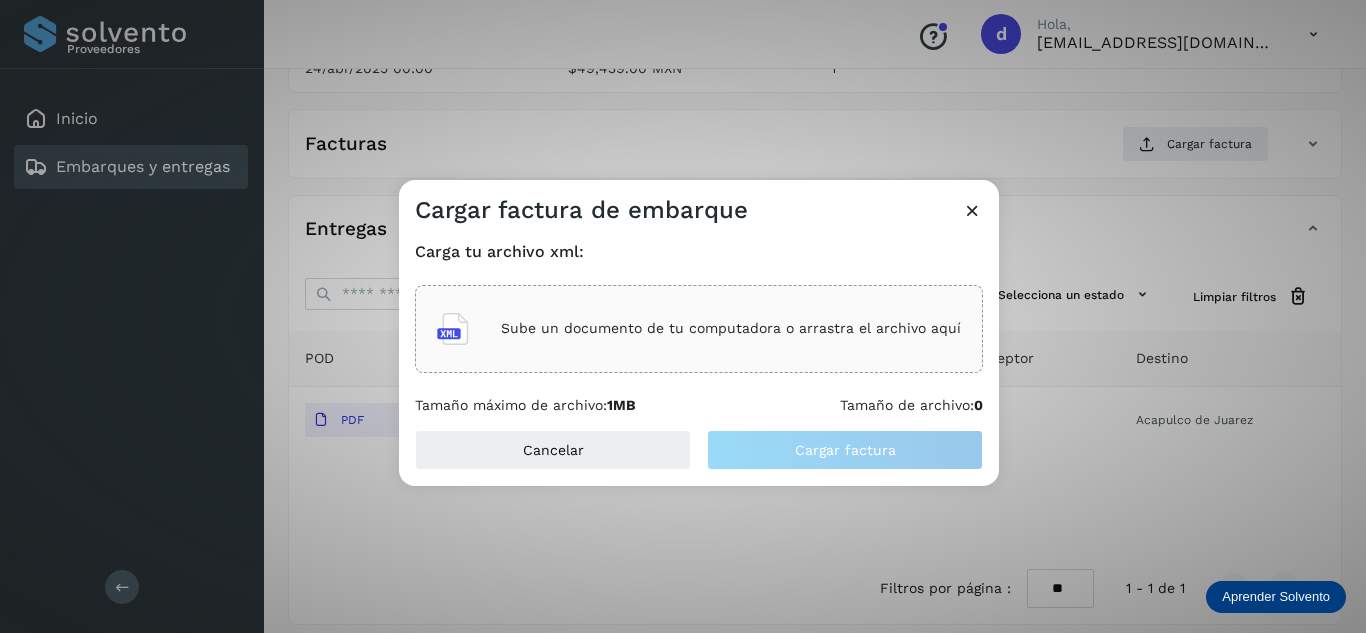 click on "Sube un documento de tu computadora o arrastra el archivo aquí" at bounding box center [731, 328] 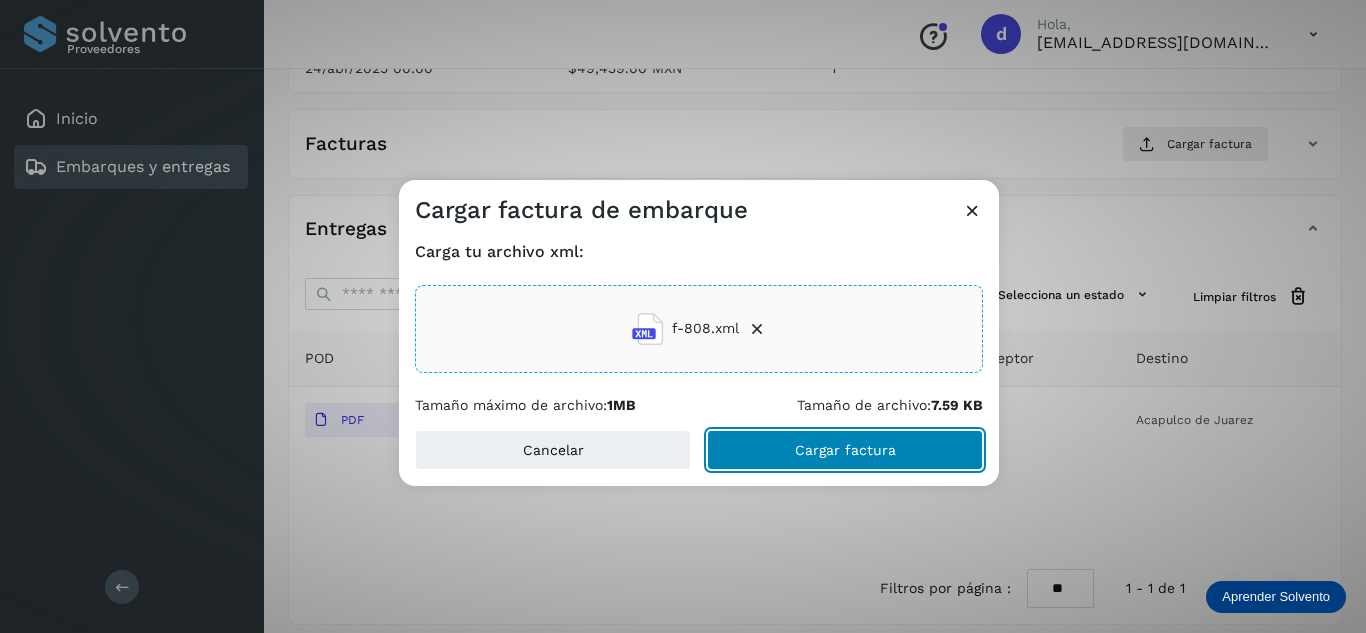 click on "Cargar factura" 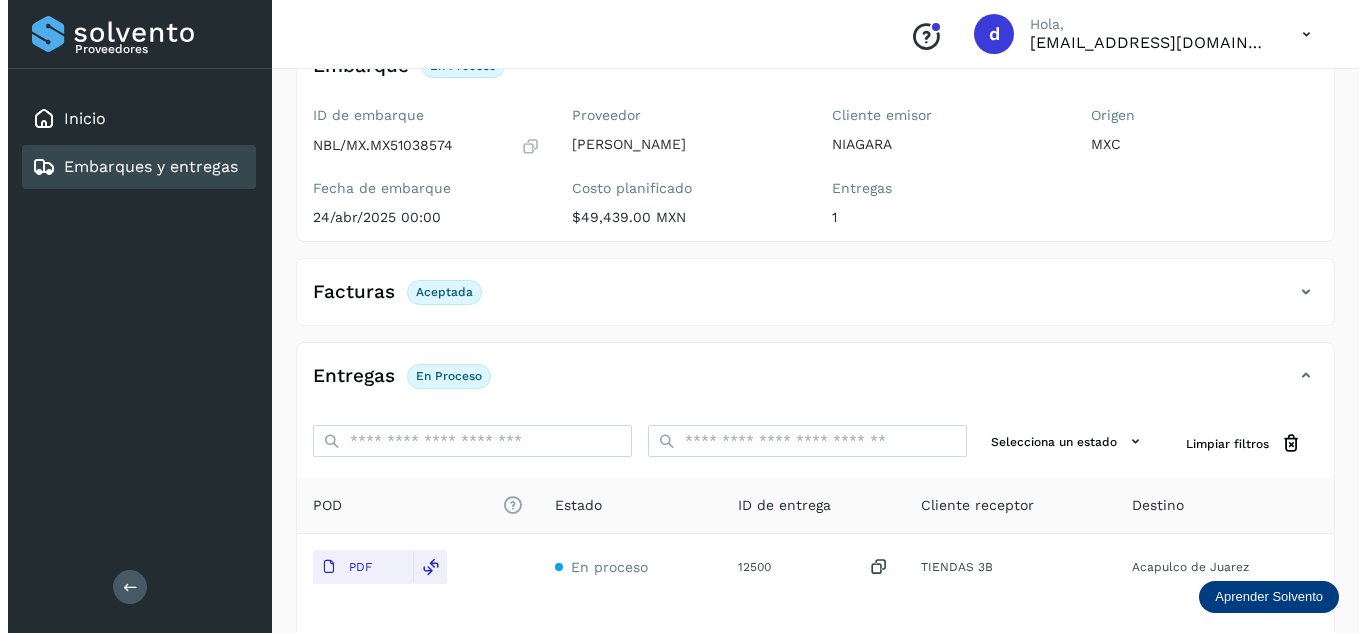 scroll, scrollTop: 0, scrollLeft: 0, axis: both 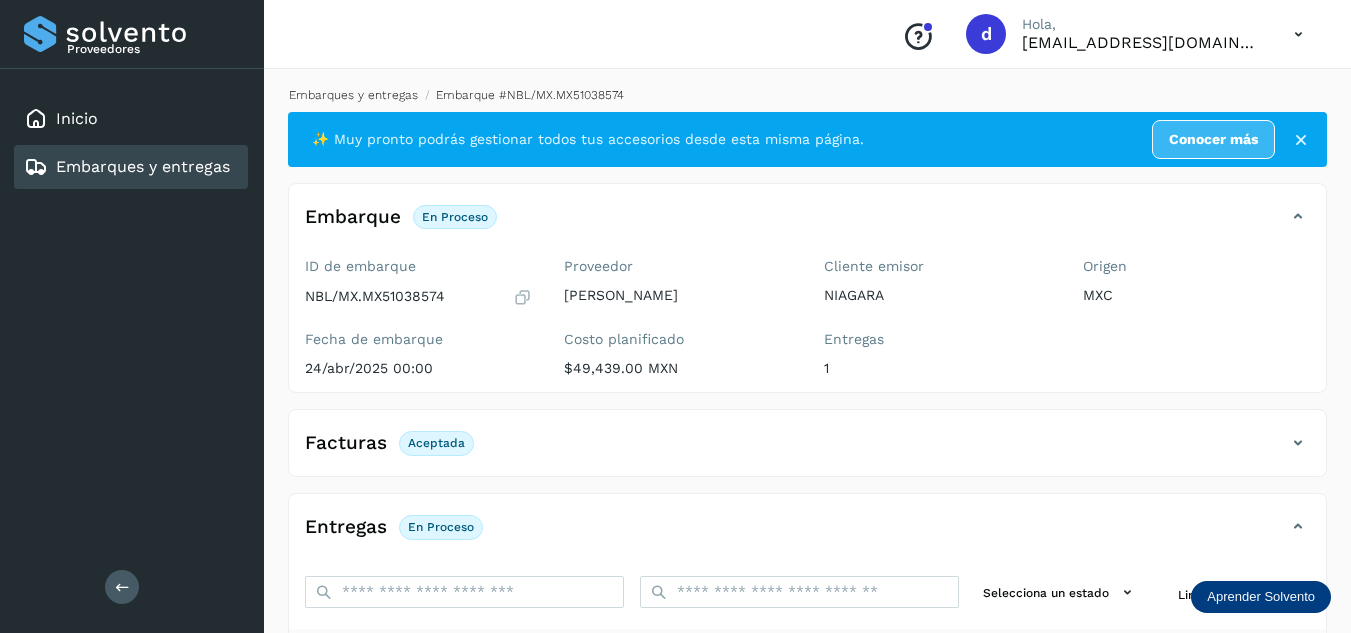 click on "Embarques y entregas" at bounding box center (353, 95) 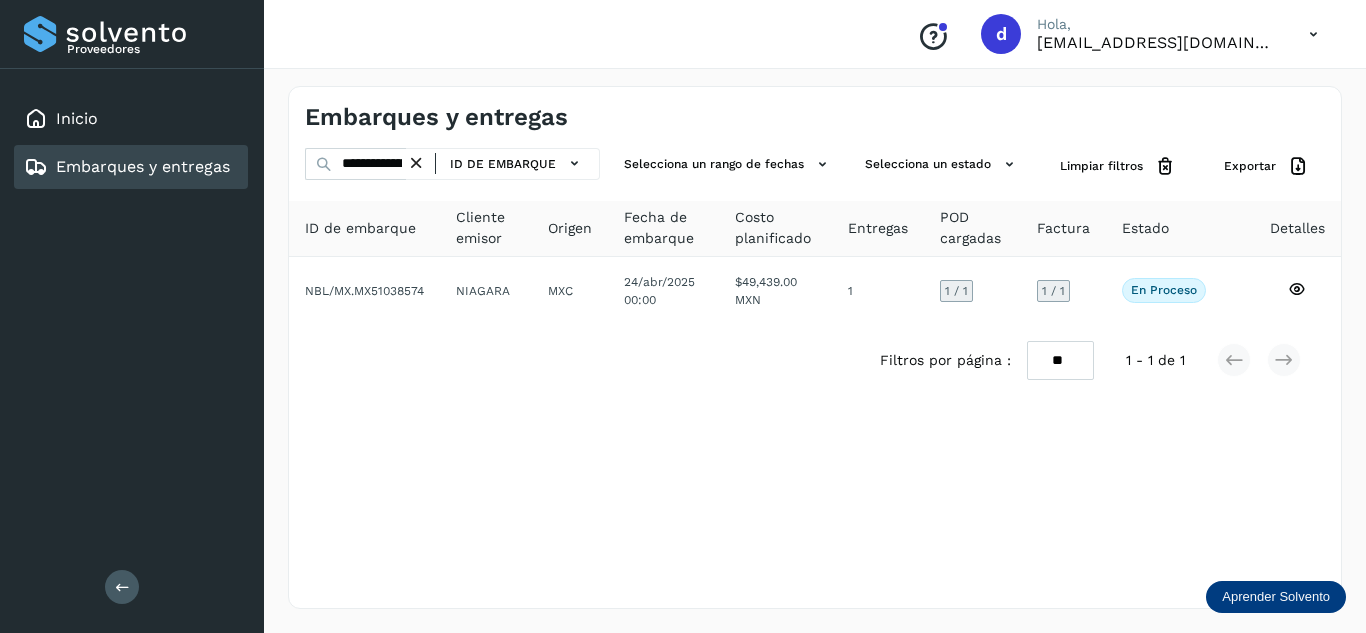 click at bounding box center [416, 163] 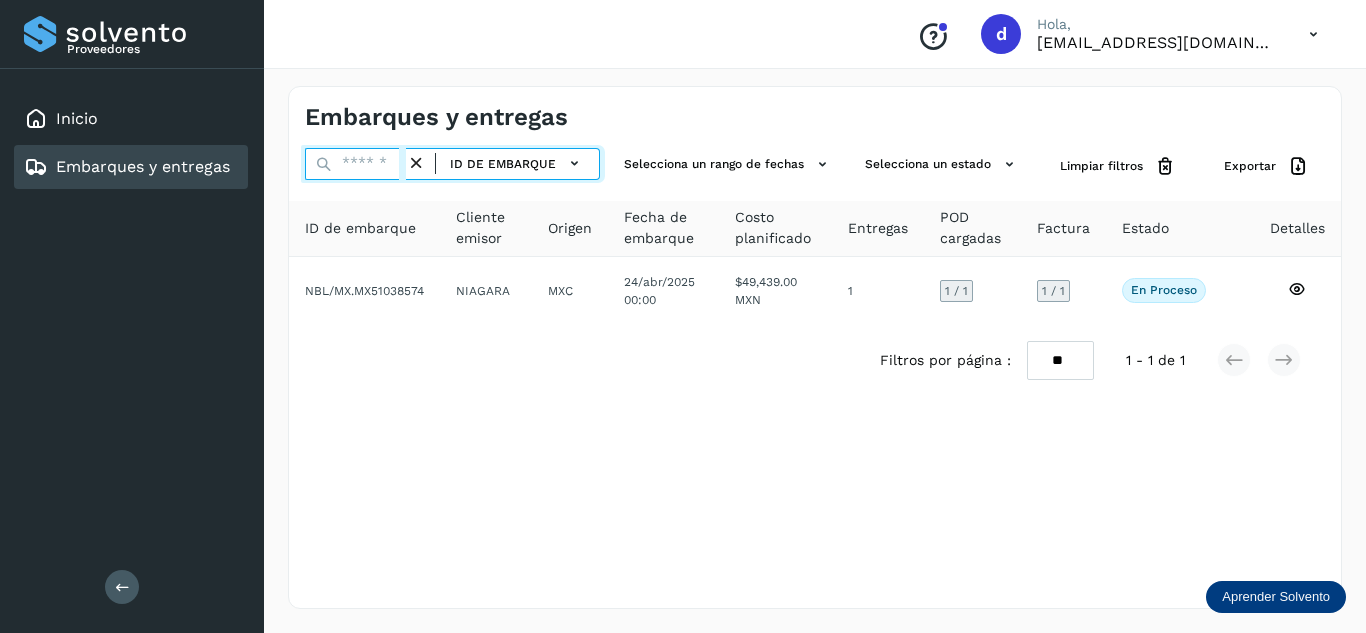 click at bounding box center [355, 164] 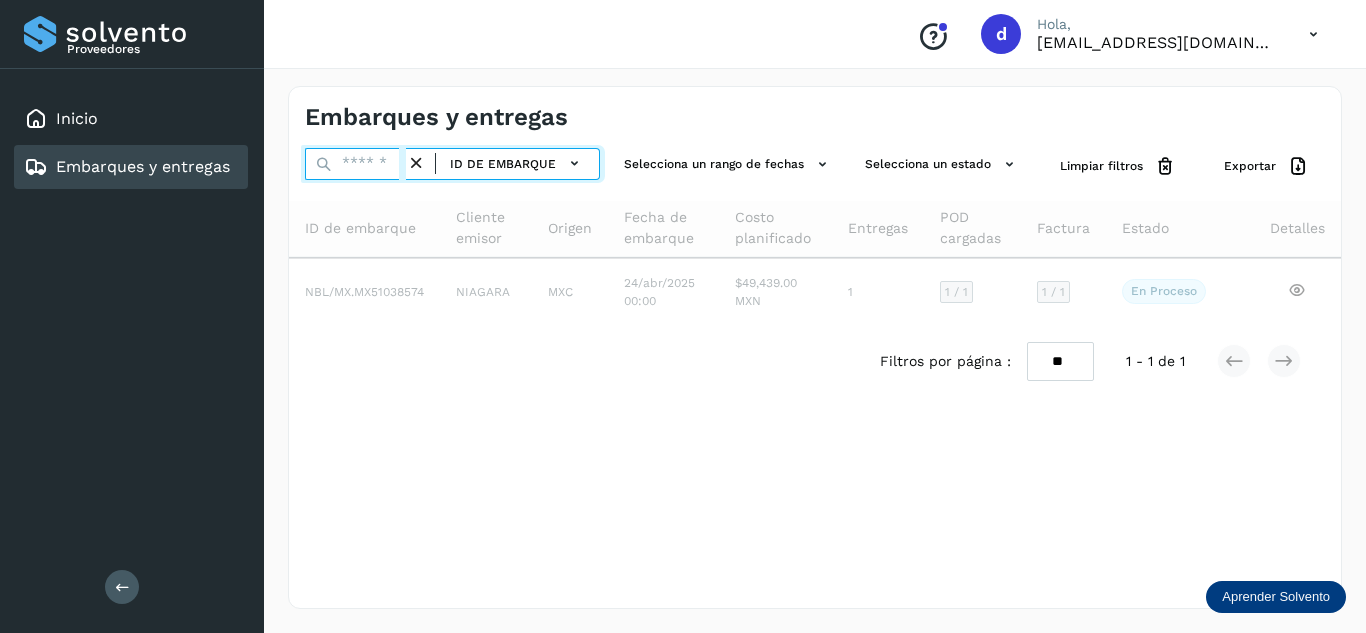 paste on "**********" 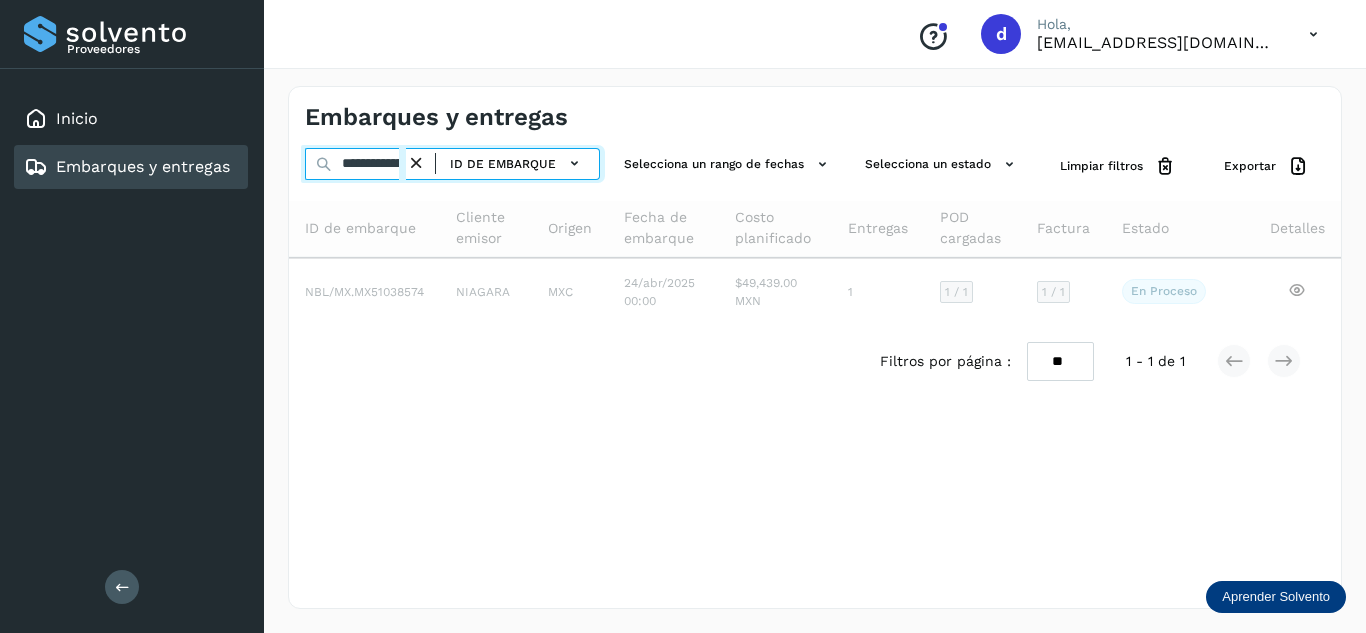 scroll, scrollTop: 0, scrollLeft: 75, axis: horizontal 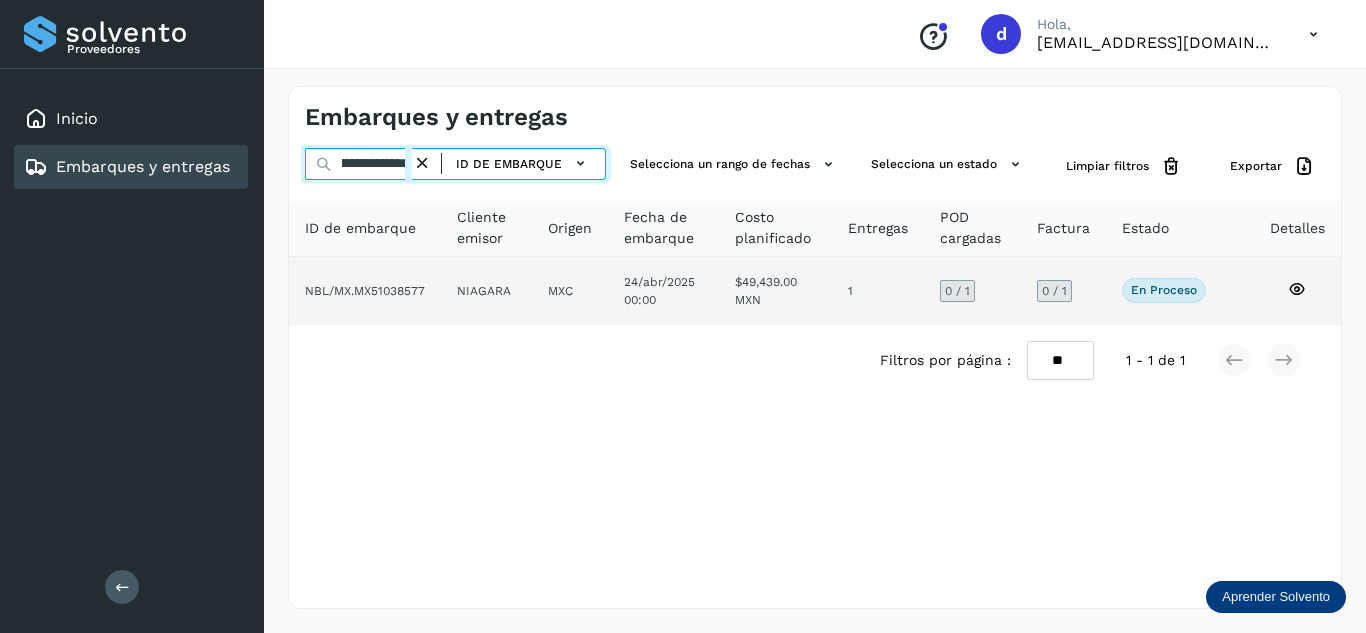 type on "**********" 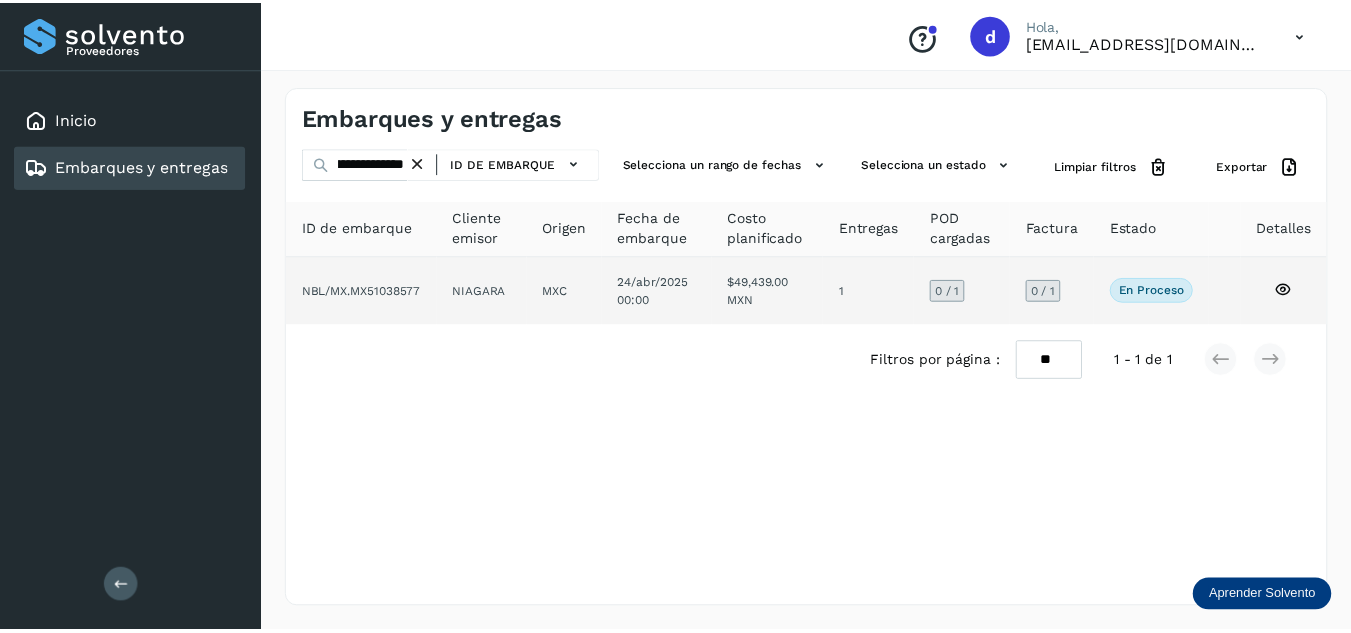 scroll, scrollTop: 0, scrollLeft: 0, axis: both 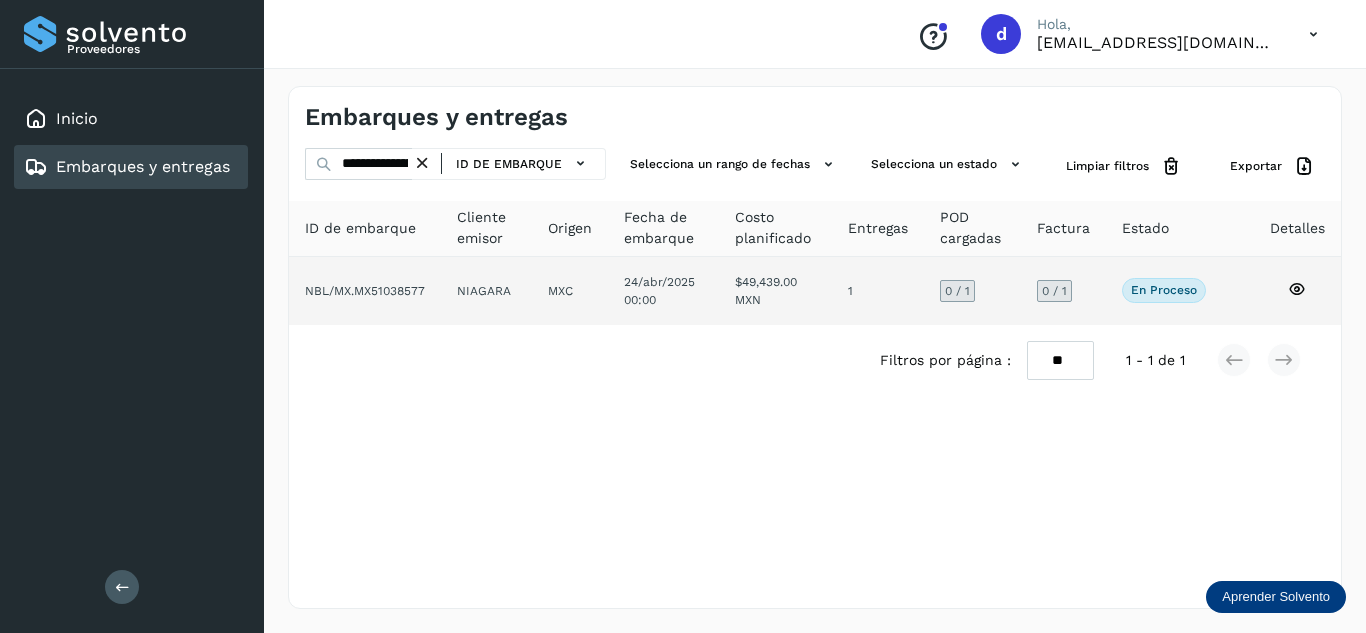 click 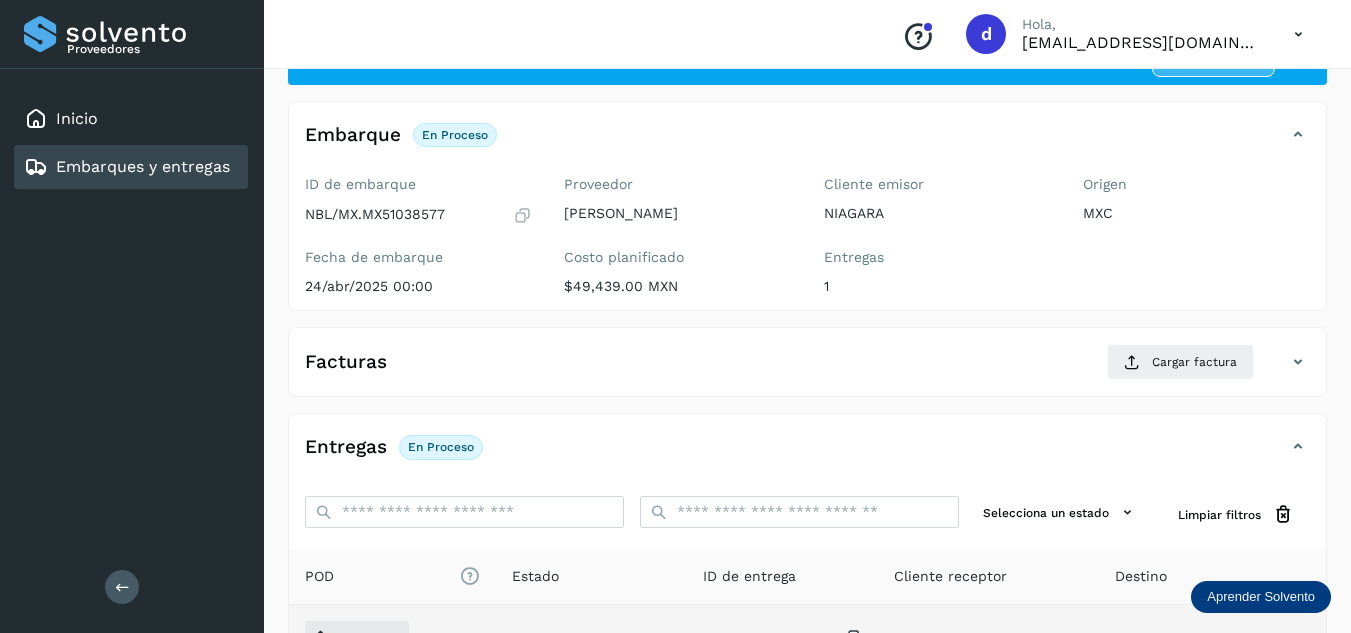 scroll, scrollTop: 316, scrollLeft: 0, axis: vertical 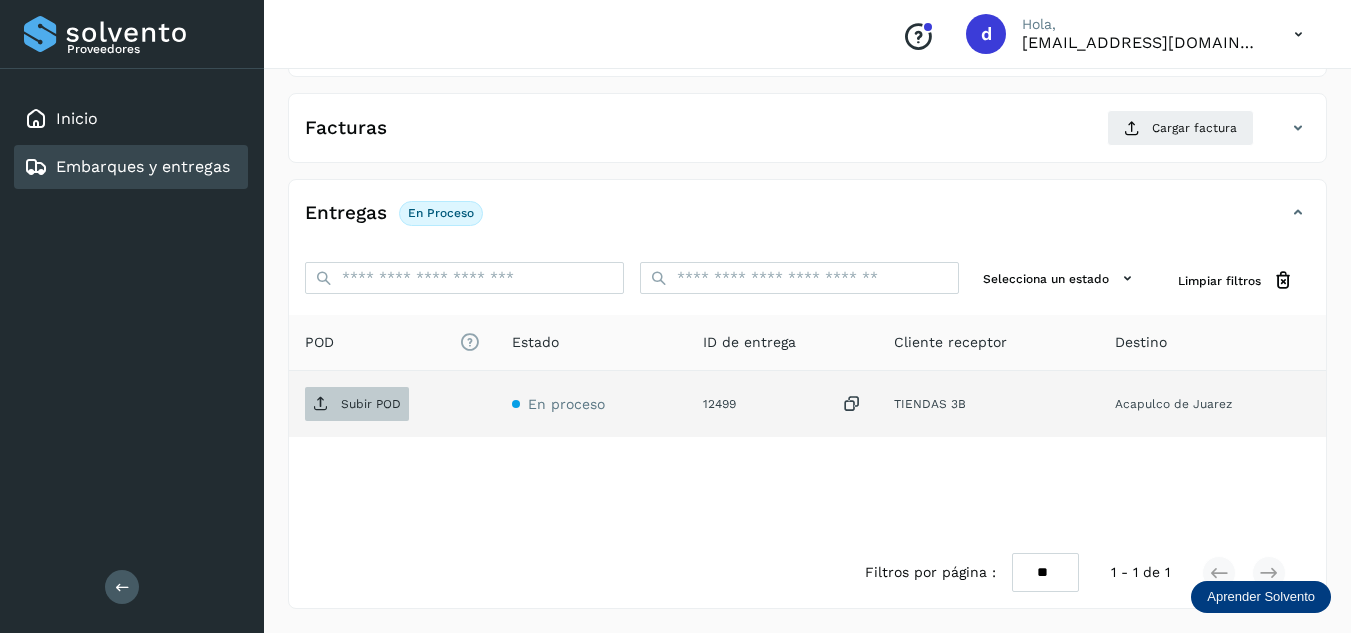 click on "Subir POD" at bounding box center [371, 404] 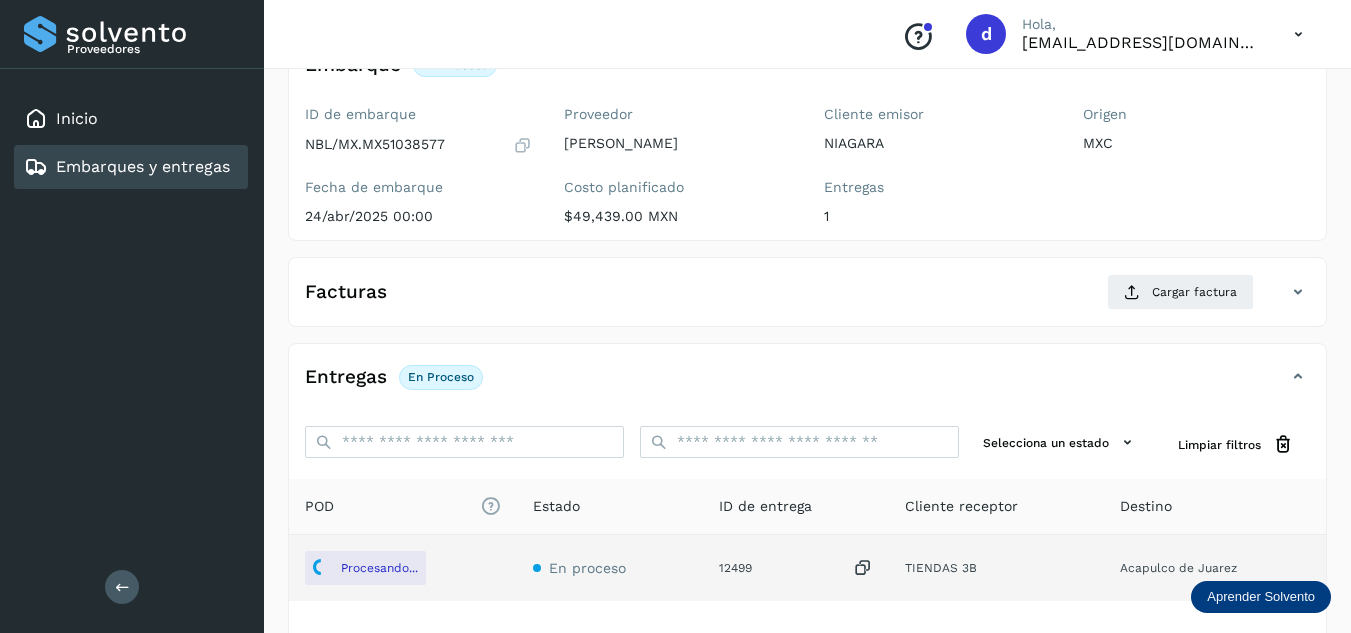 scroll, scrollTop: 216, scrollLeft: 0, axis: vertical 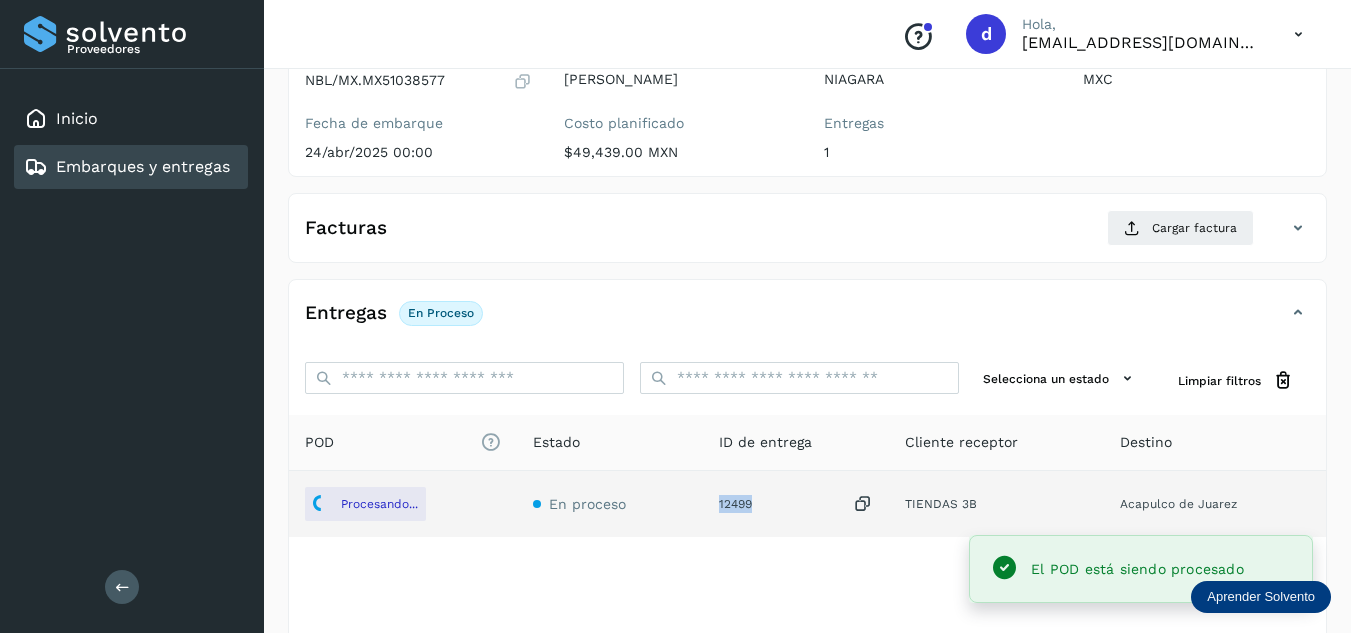 drag, startPoint x: 758, startPoint y: 505, endPoint x: 722, endPoint y: 507, distance: 36.05551 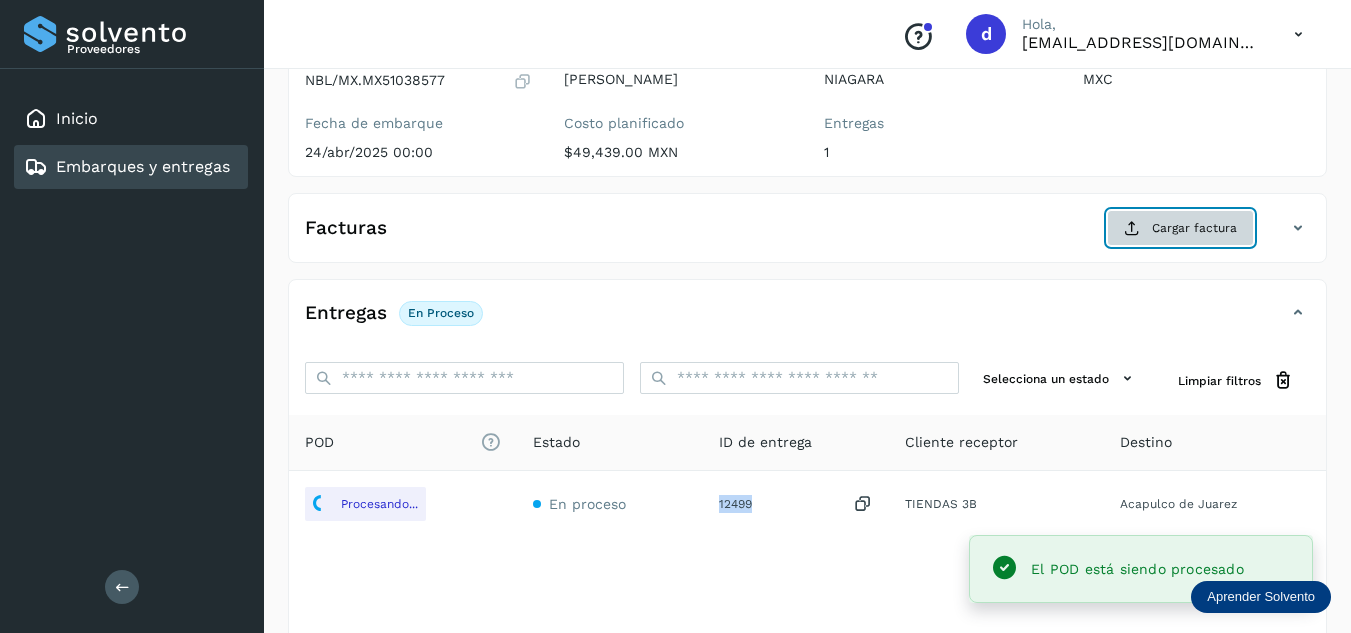 click on "Cargar factura" at bounding box center (1180, 228) 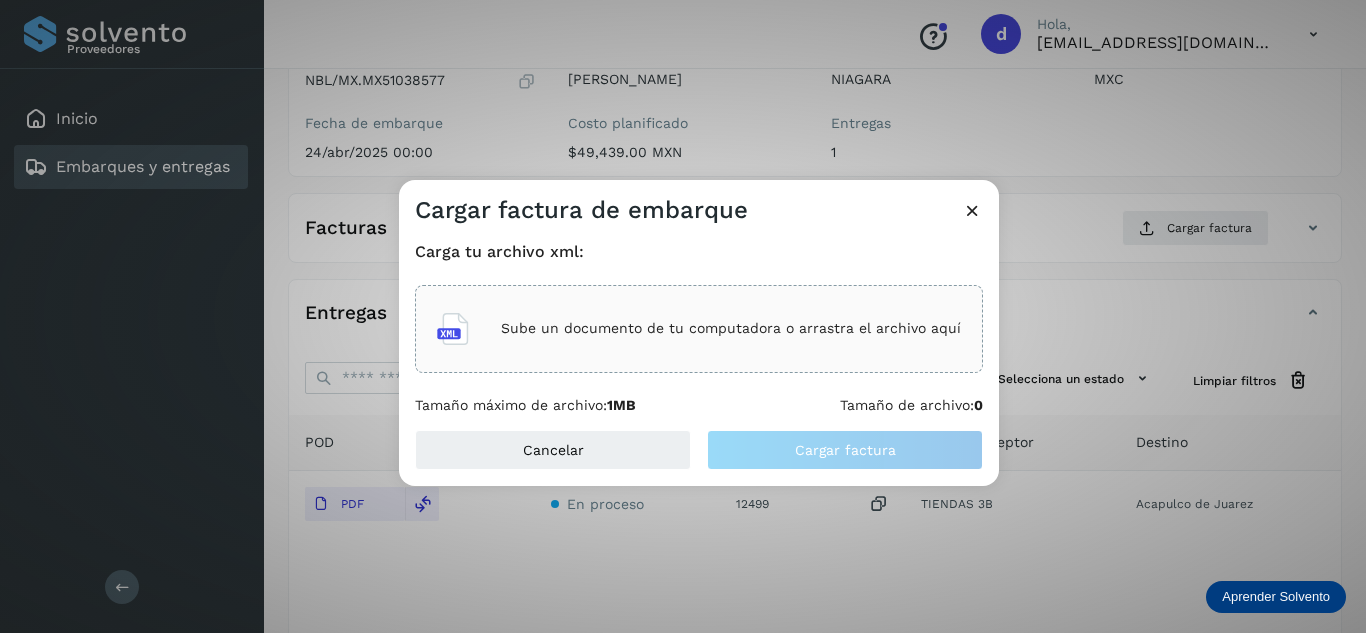 click on "Sube un documento de tu computadora o arrastra el archivo aquí" at bounding box center [731, 328] 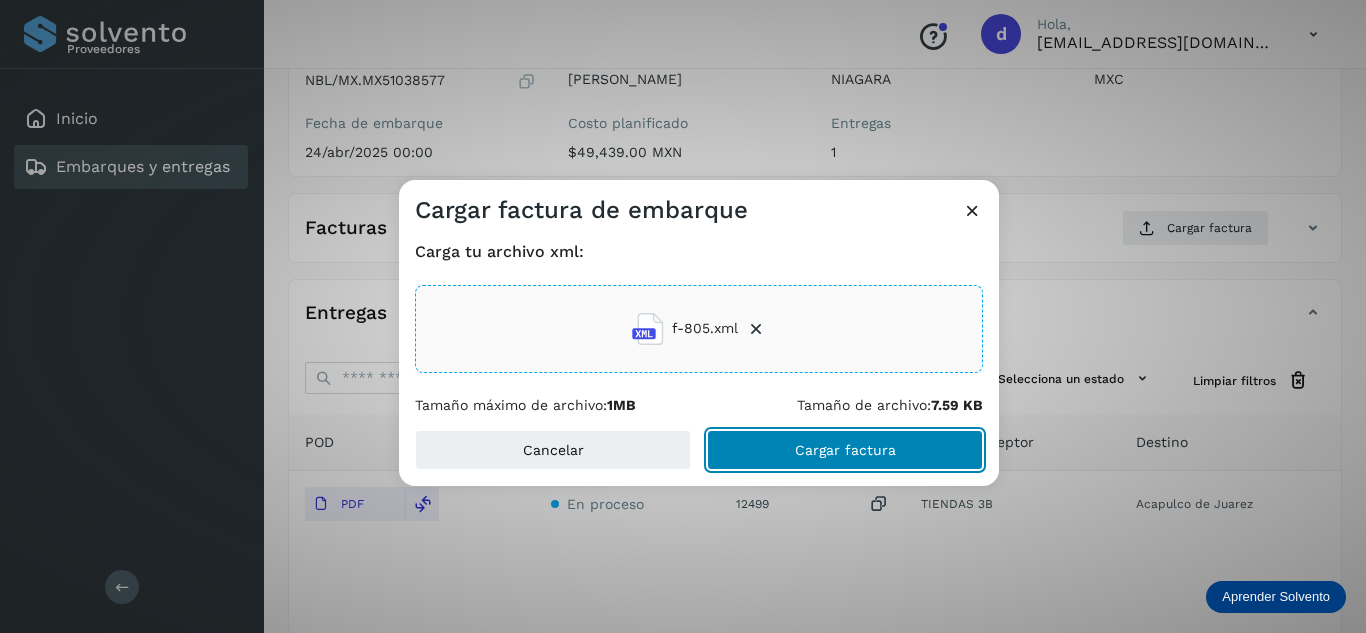 click on "Cargar factura" 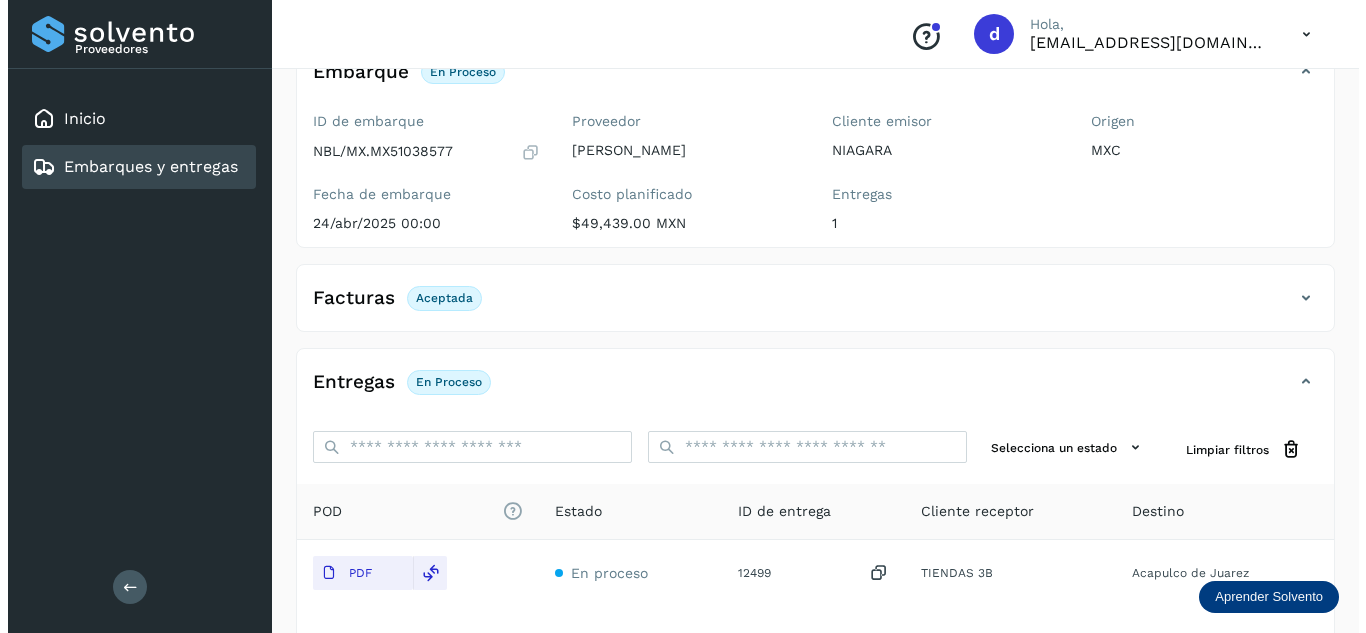 scroll, scrollTop: 0, scrollLeft: 0, axis: both 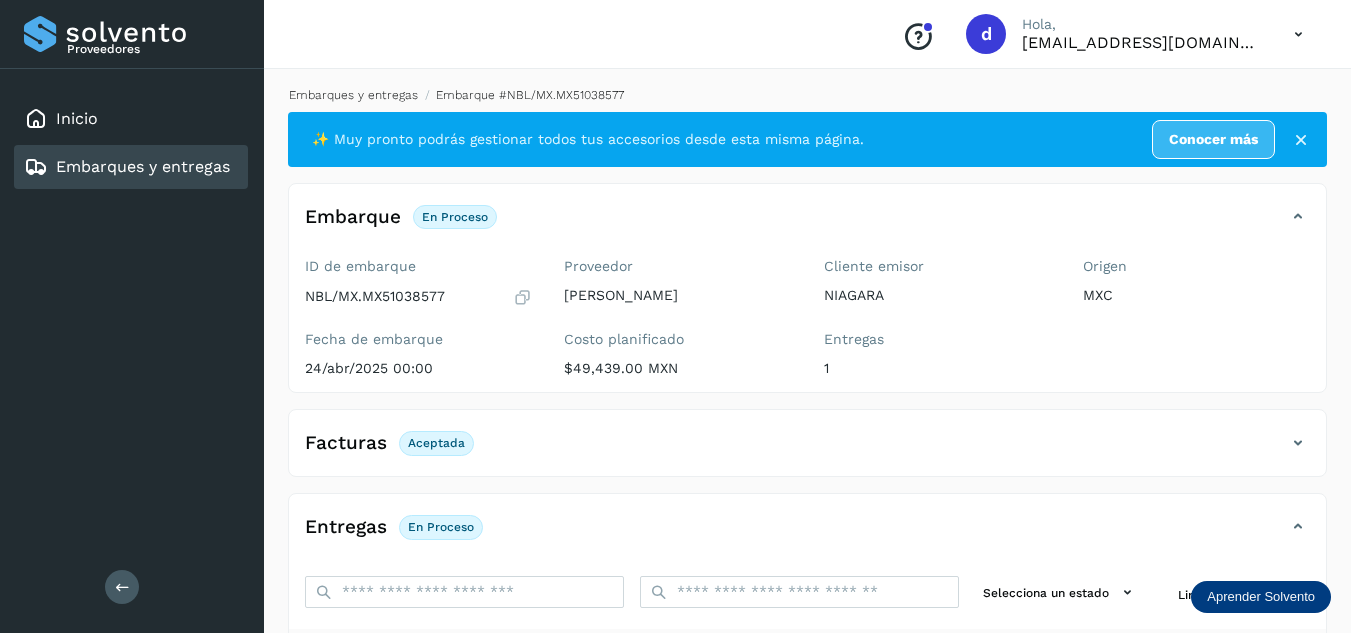 click on "Embarques y entregas" at bounding box center [353, 95] 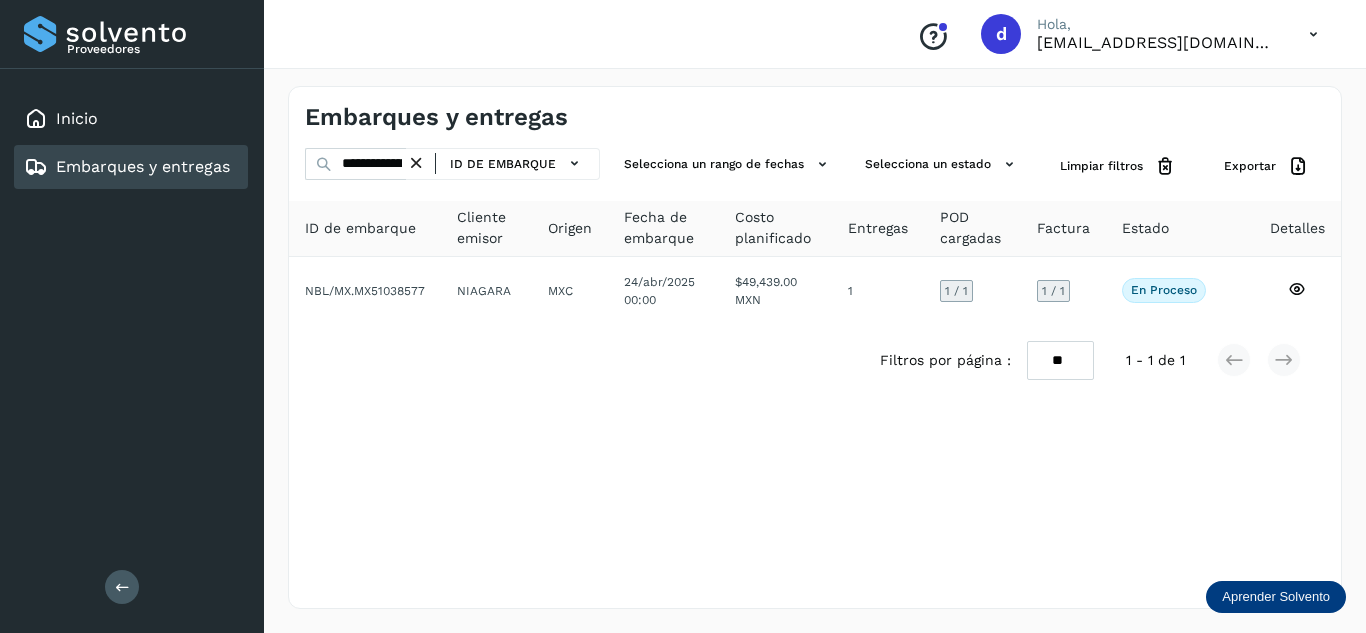click at bounding box center (416, 163) 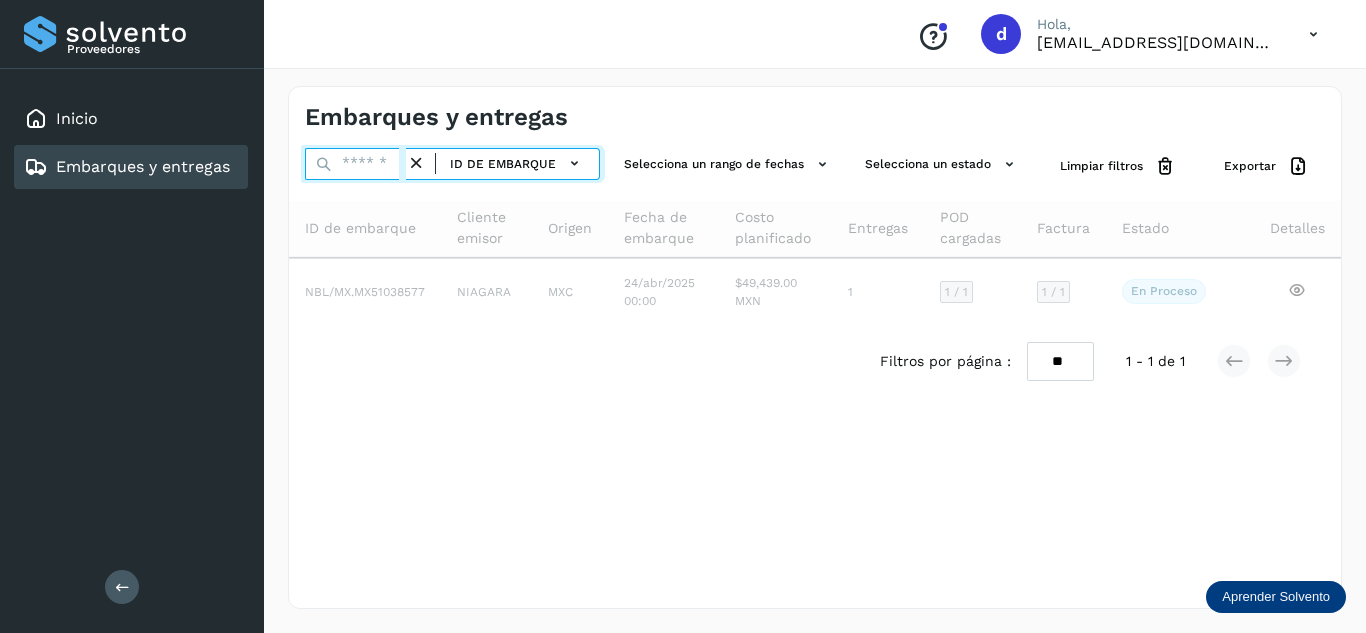 click at bounding box center [355, 164] 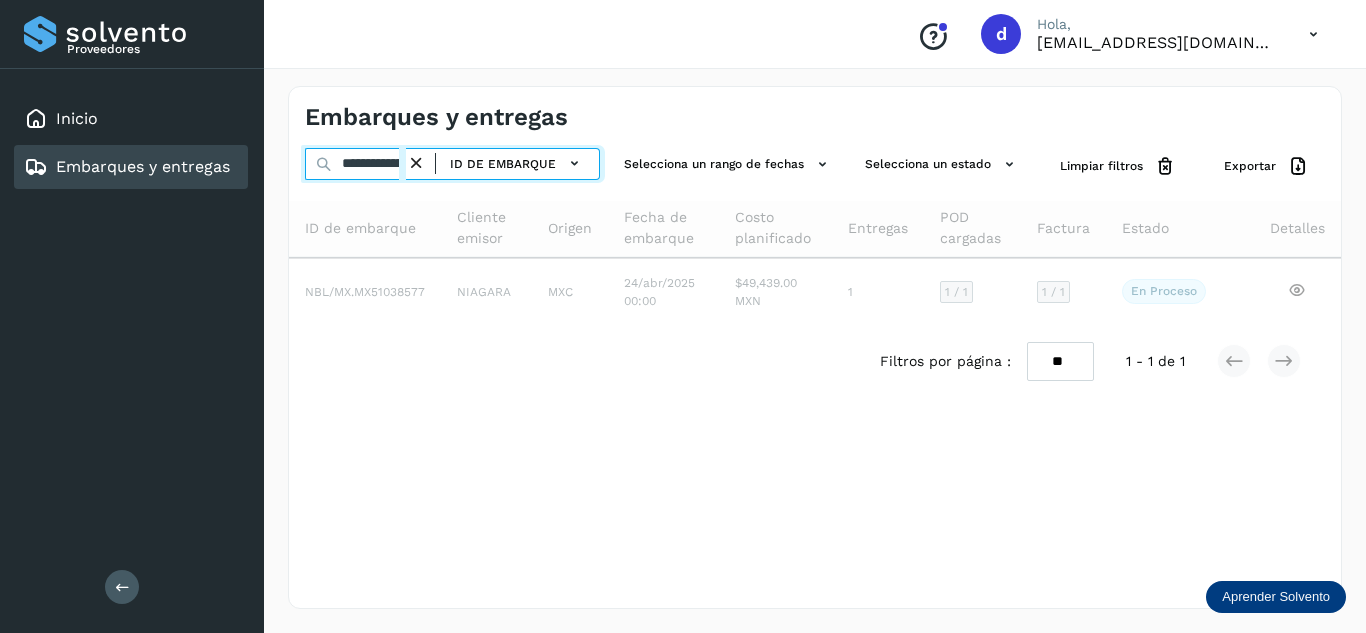 scroll, scrollTop: 0, scrollLeft: 76, axis: horizontal 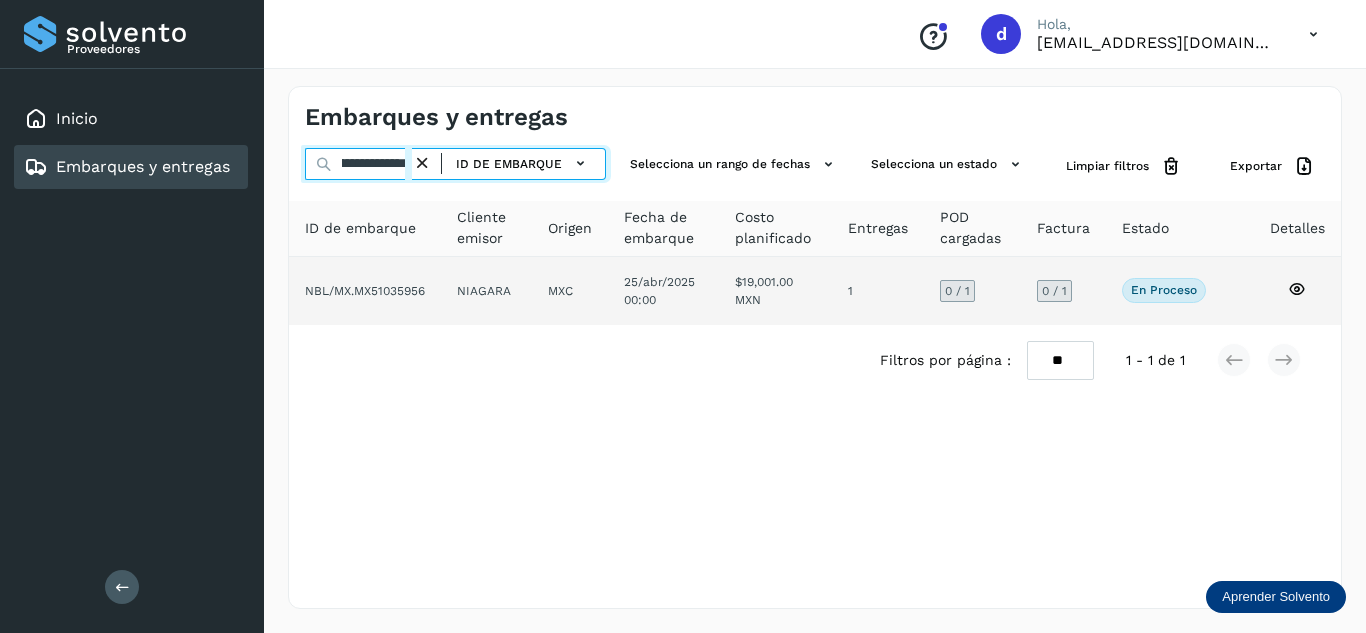 type on "**********" 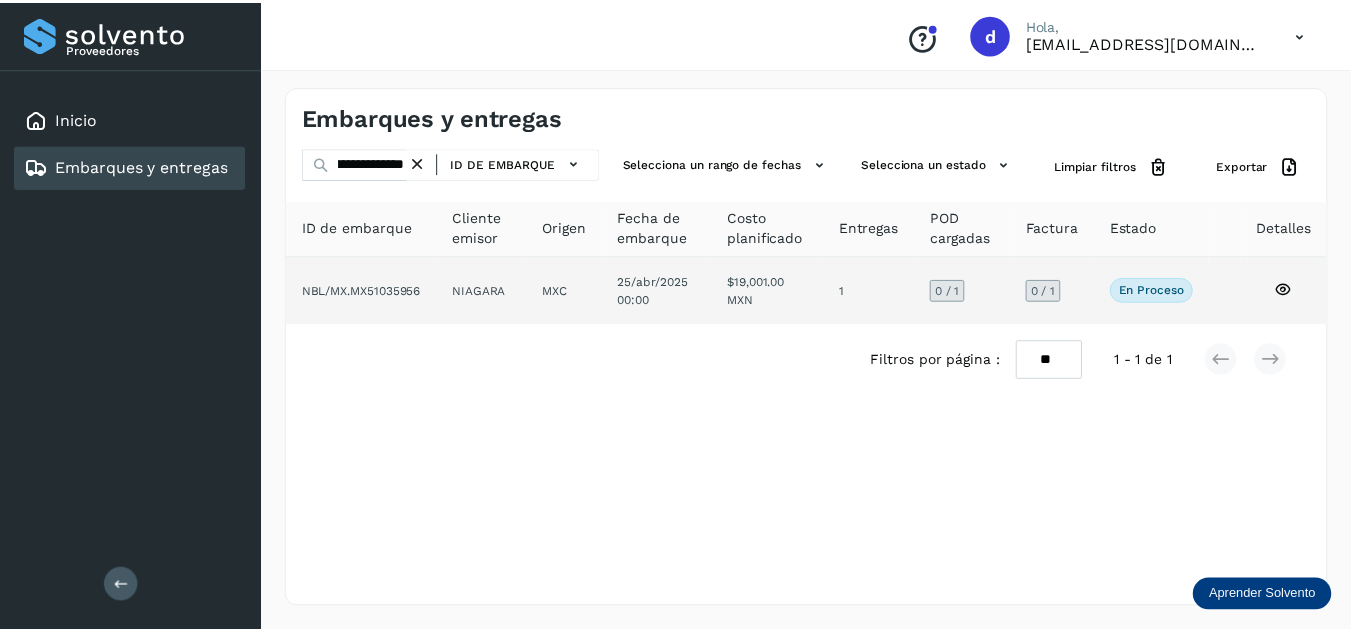 scroll, scrollTop: 0, scrollLeft: 0, axis: both 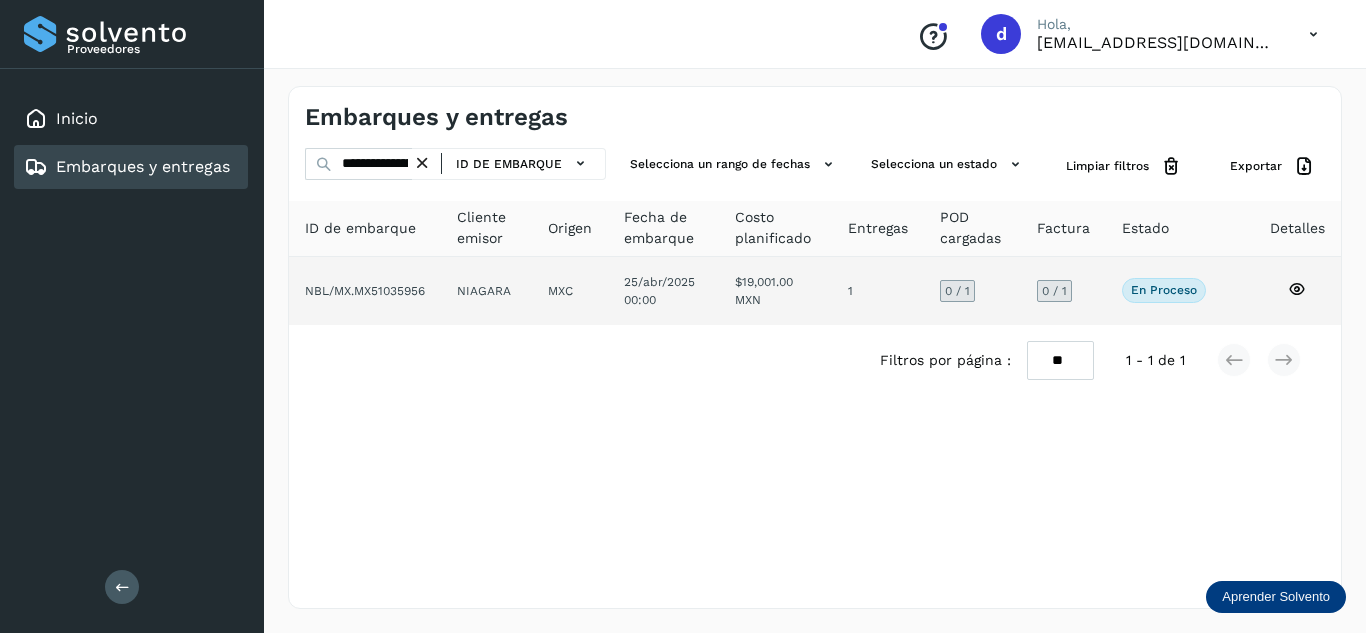 click 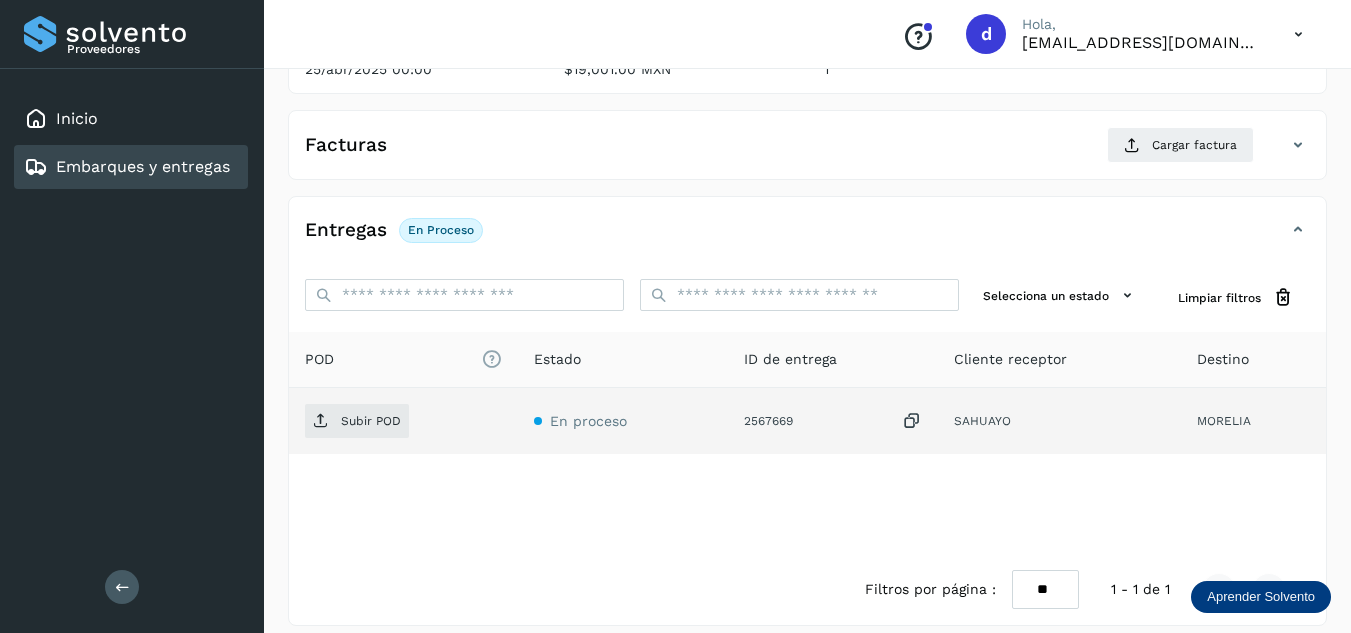 scroll, scrollTop: 300, scrollLeft: 0, axis: vertical 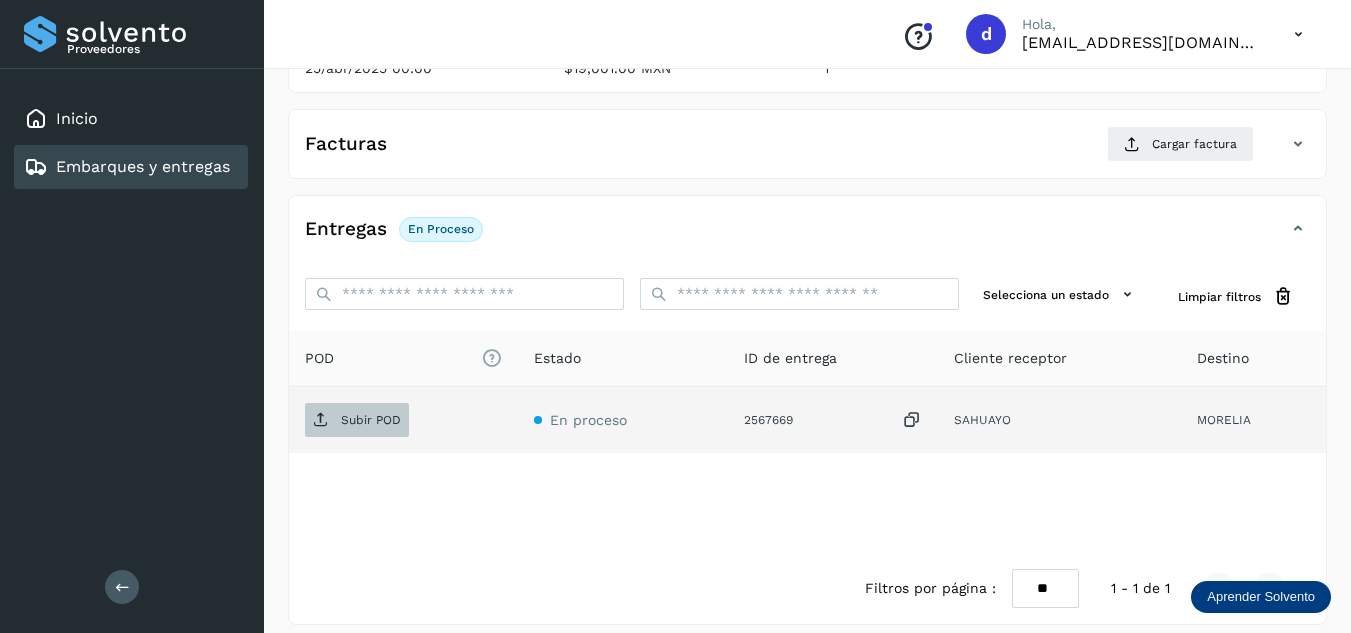 click on "Subir POD" at bounding box center [357, 420] 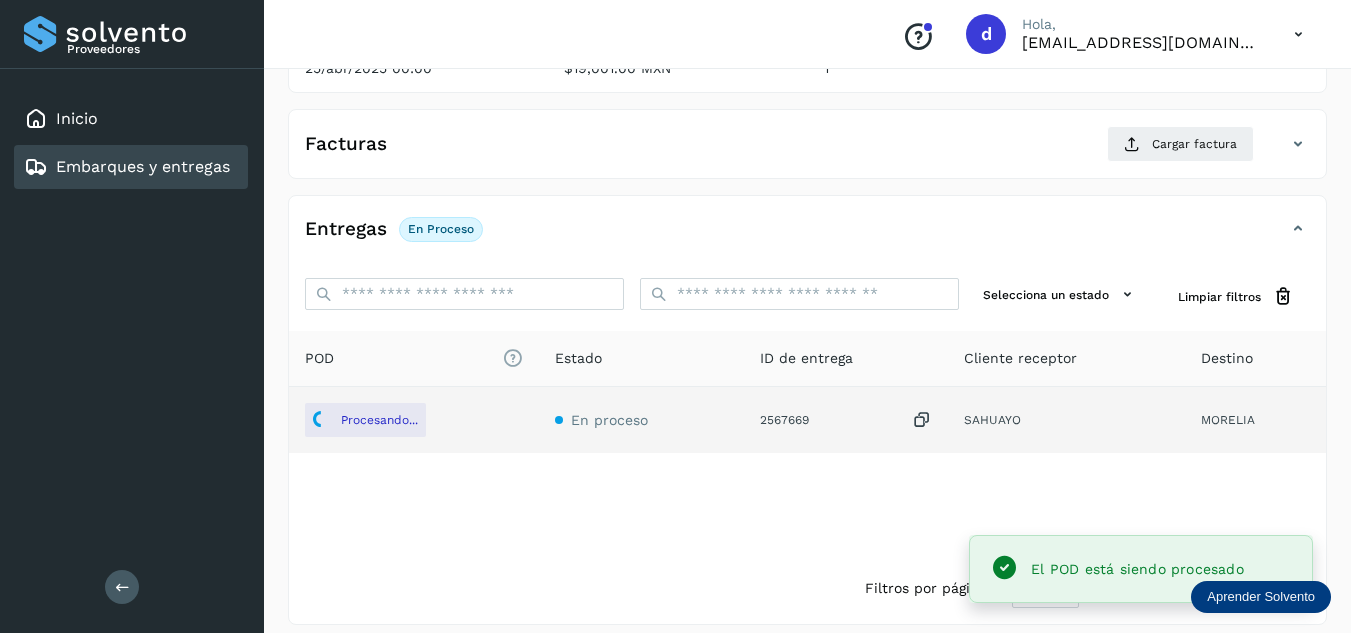 scroll, scrollTop: 200, scrollLeft: 0, axis: vertical 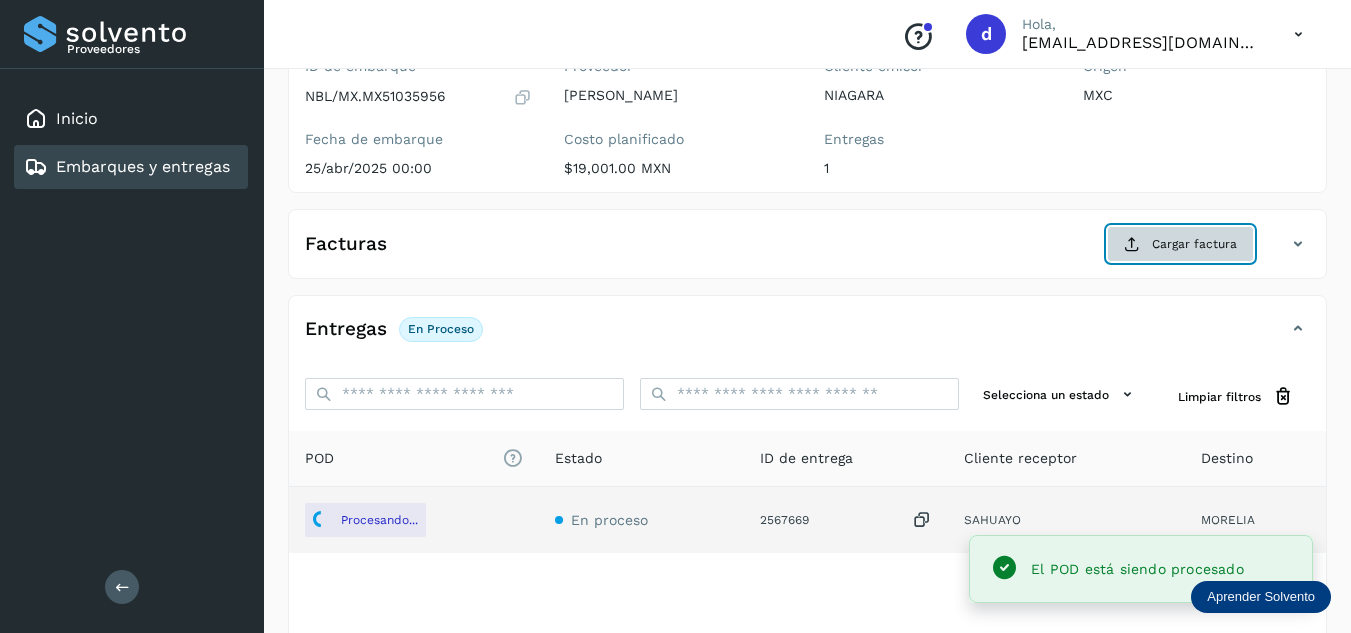 click on "Cargar factura" 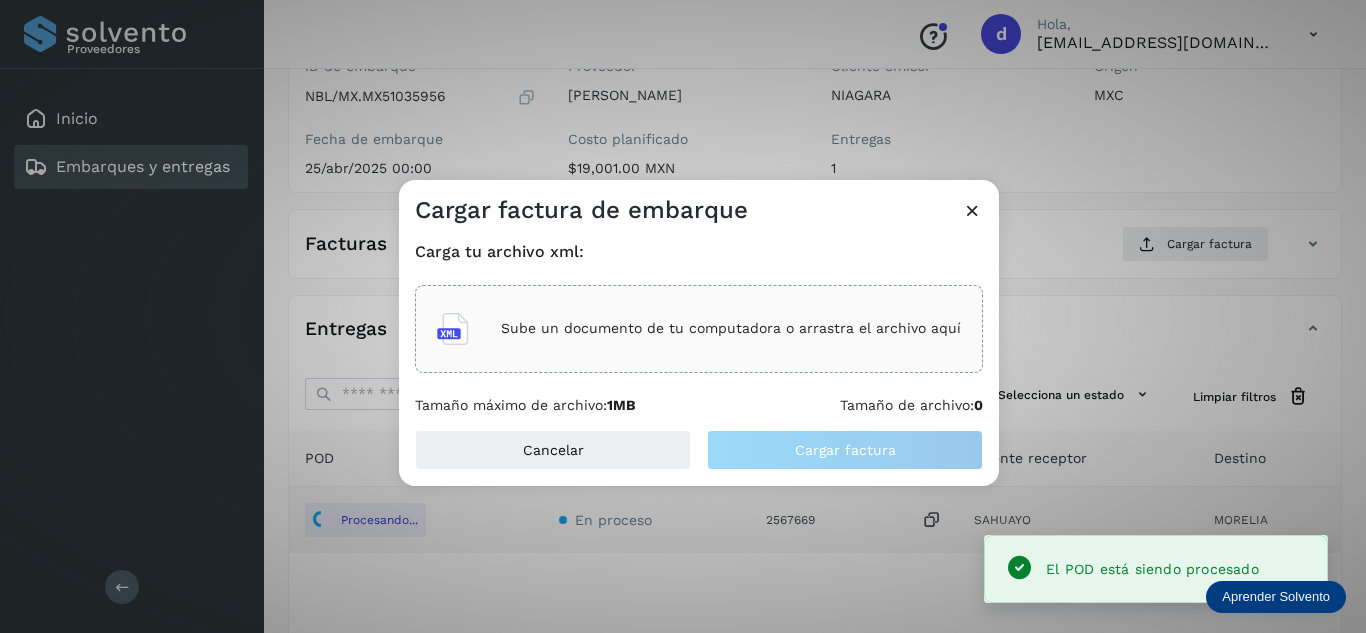 click on "Sube un documento de tu computadora o arrastra el archivo aquí" at bounding box center (731, 328) 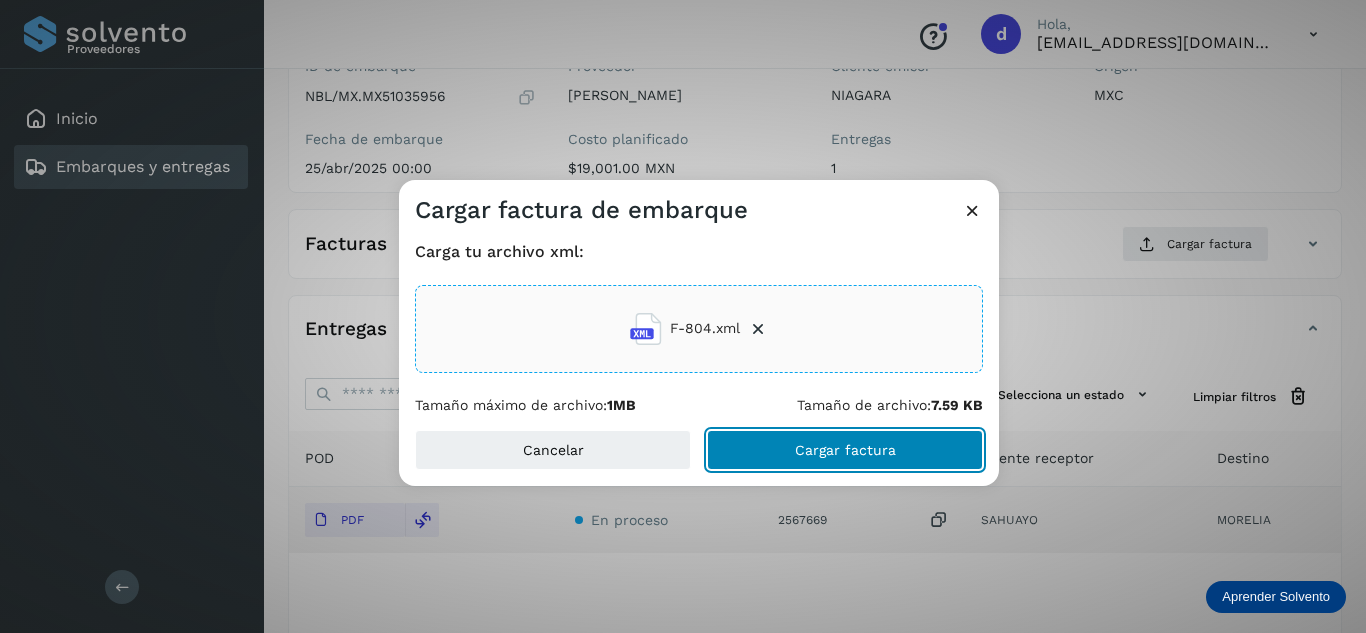 click on "Cargar factura" 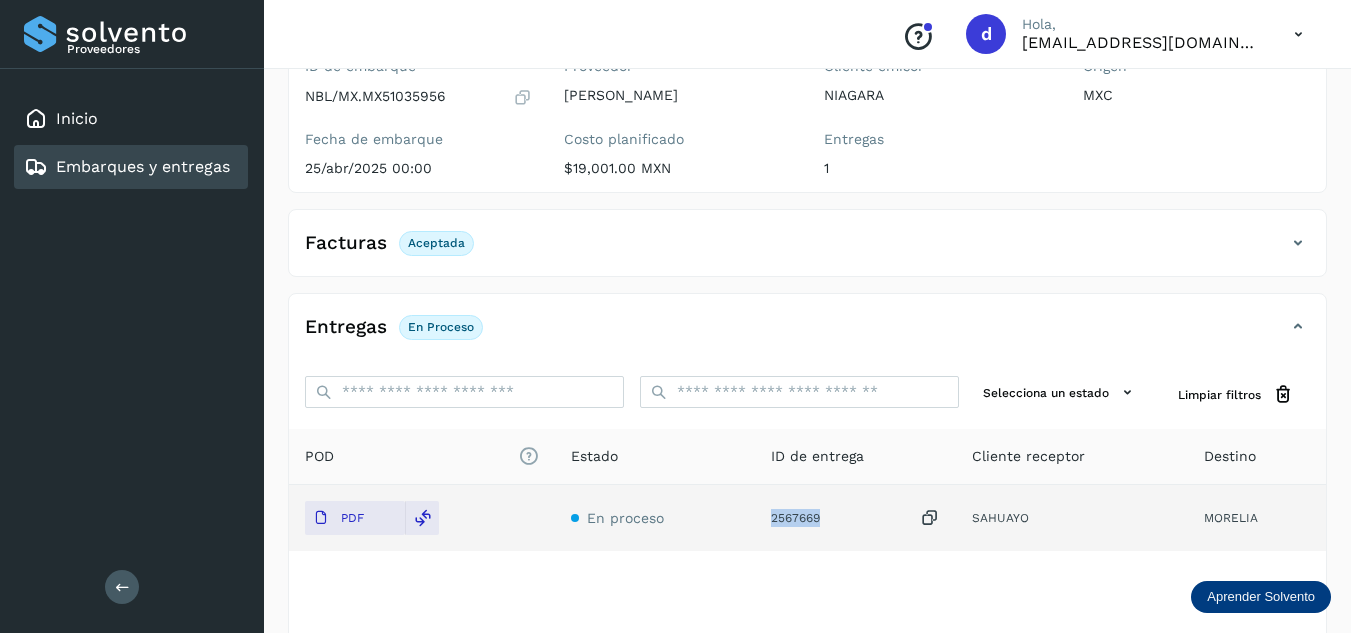 drag, startPoint x: 823, startPoint y: 516, endPoint x: 776, endPoint y: 525, distance: 47.853943 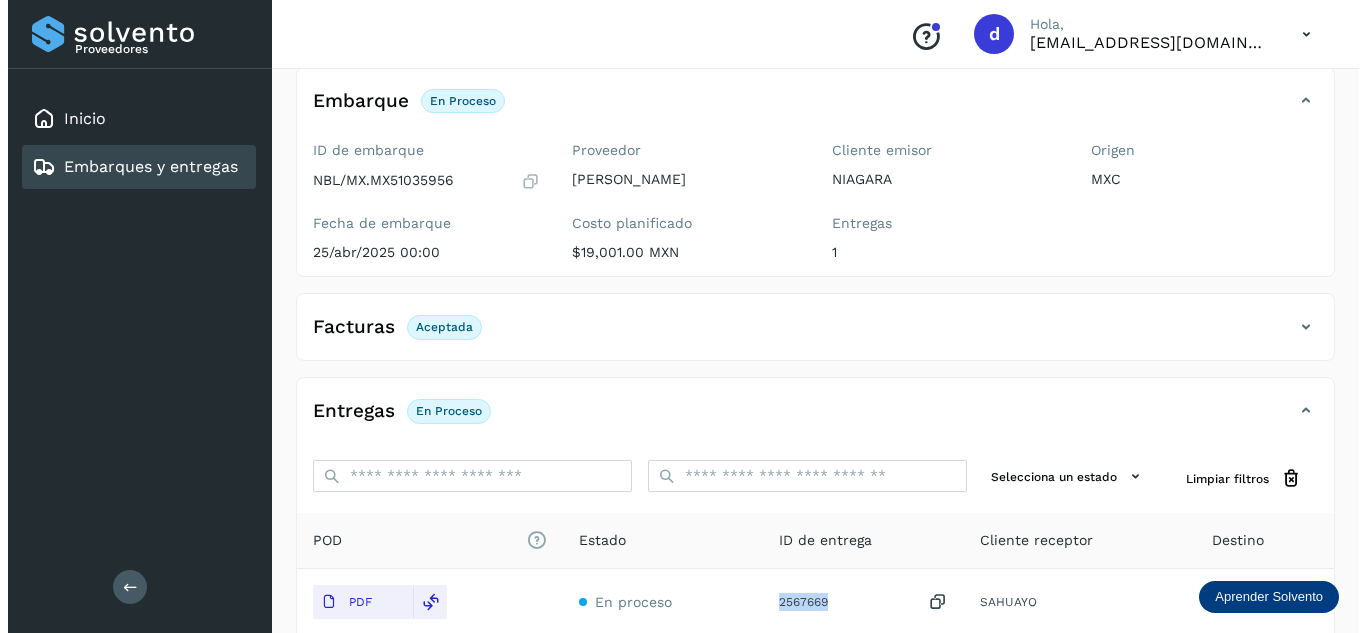 scroll, scrollTop: 0, scrollLeft: 0, axis: both 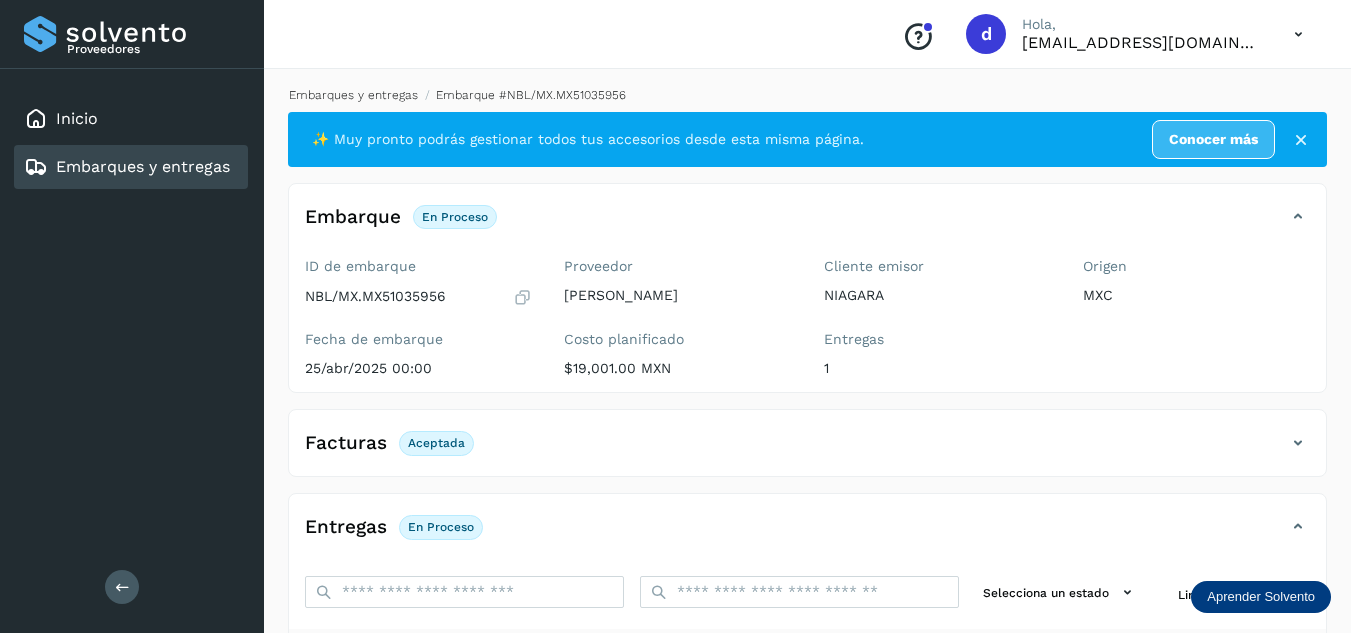 click on "Embarques y entregas" at bounding box center (353, 95) 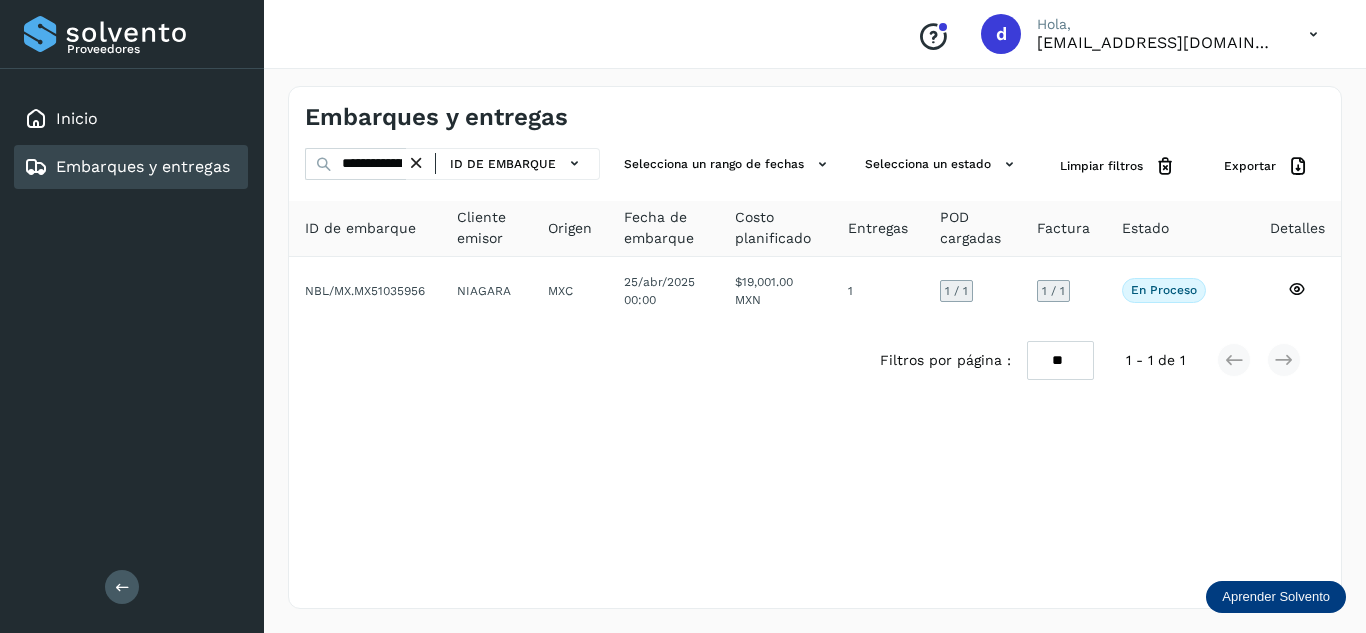 click at bounding box center [416, 163] 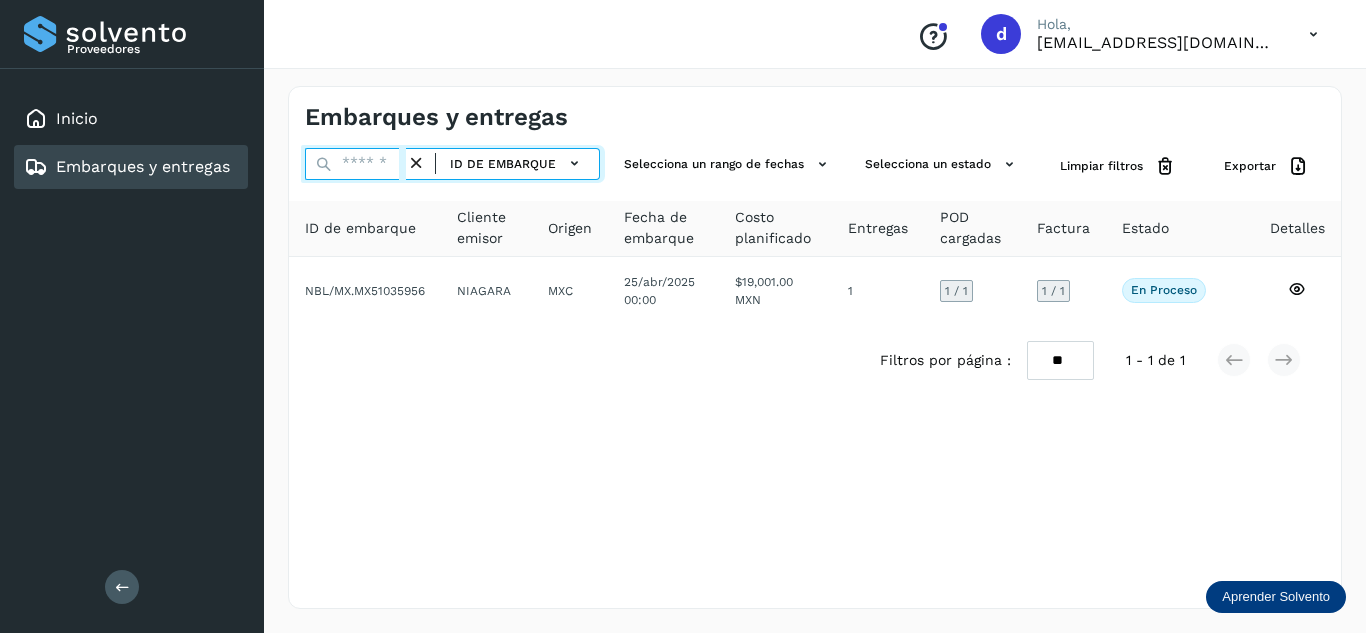 click at bounding box center [355, 164] 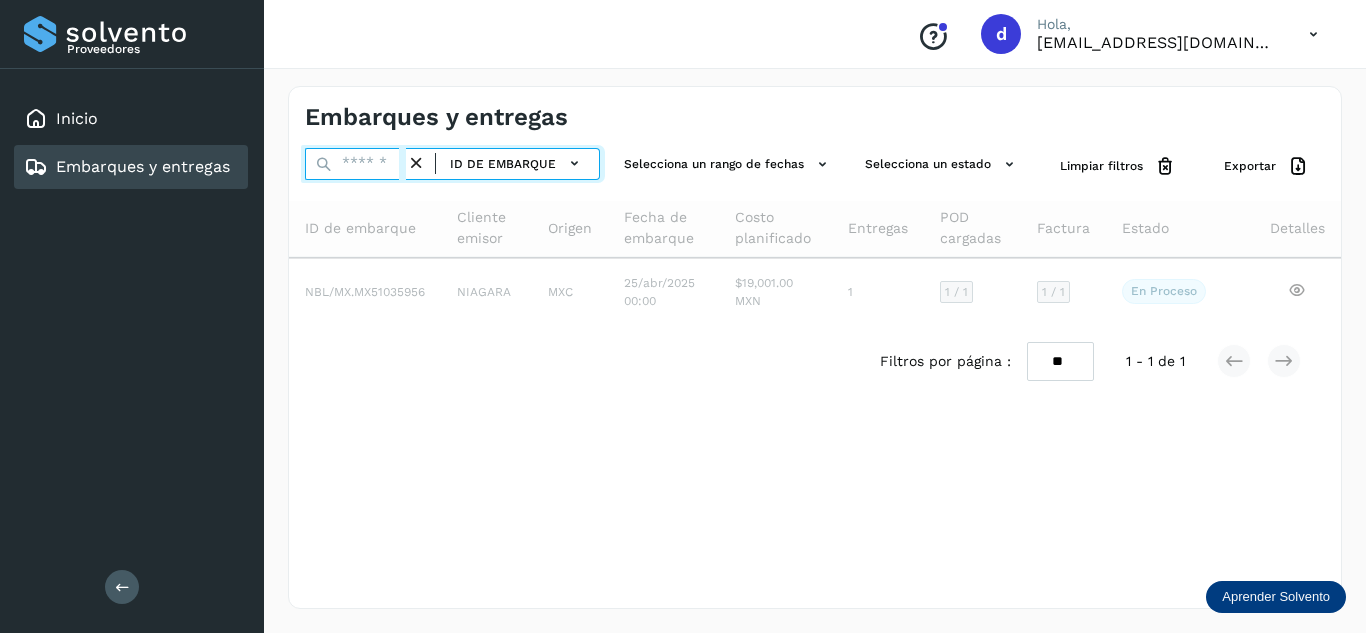paste on "**********" 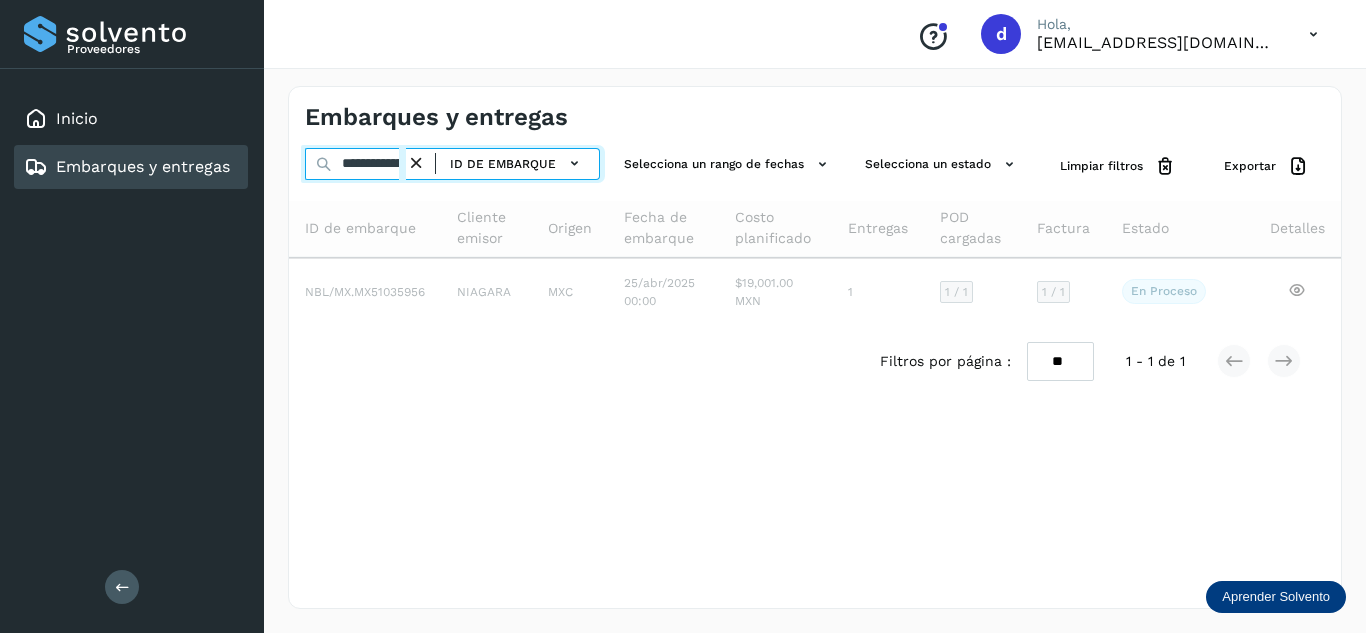 scroll, scrollTop: 0, scrollLeft: 75, axis: horizontal 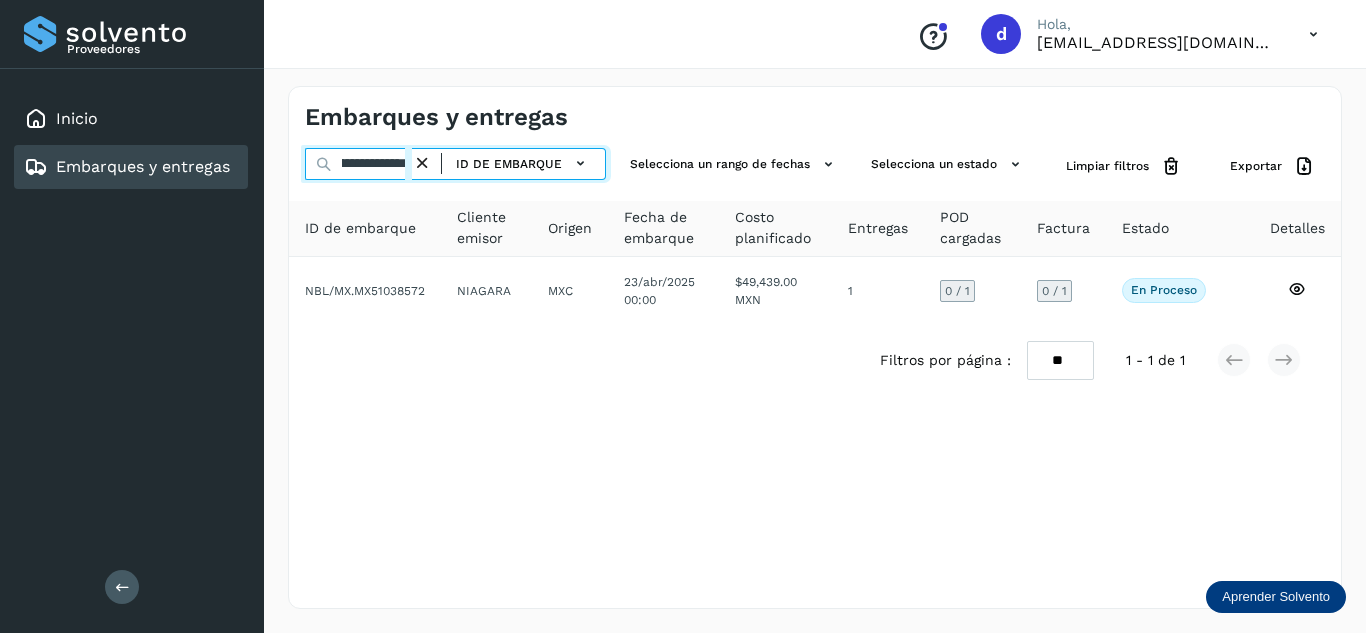 type on "**********" 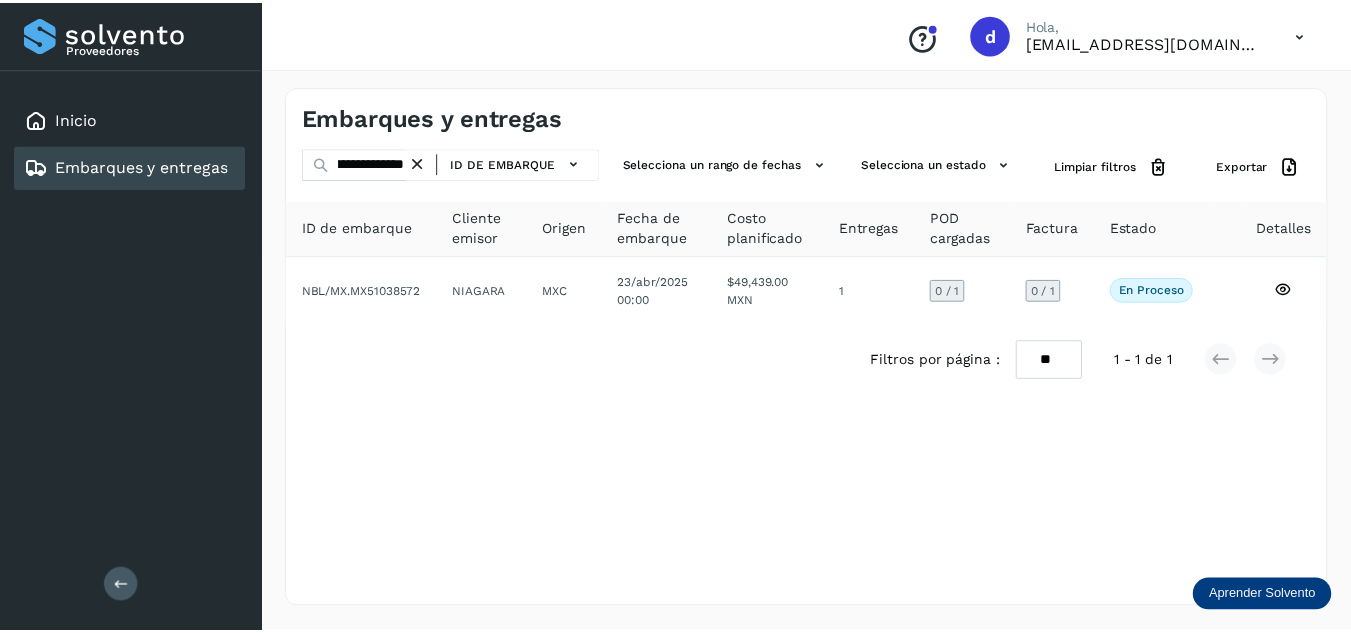 scroll, scrollTop: 0, scrollLeft: 0, axis: both 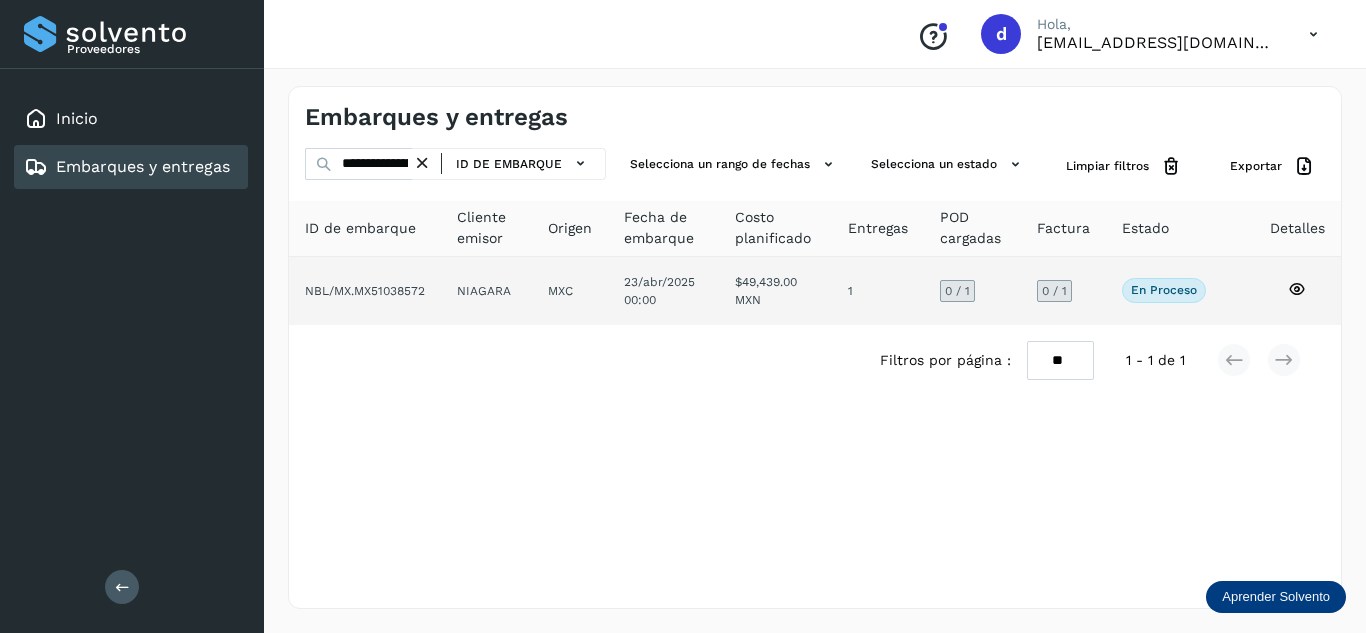 click 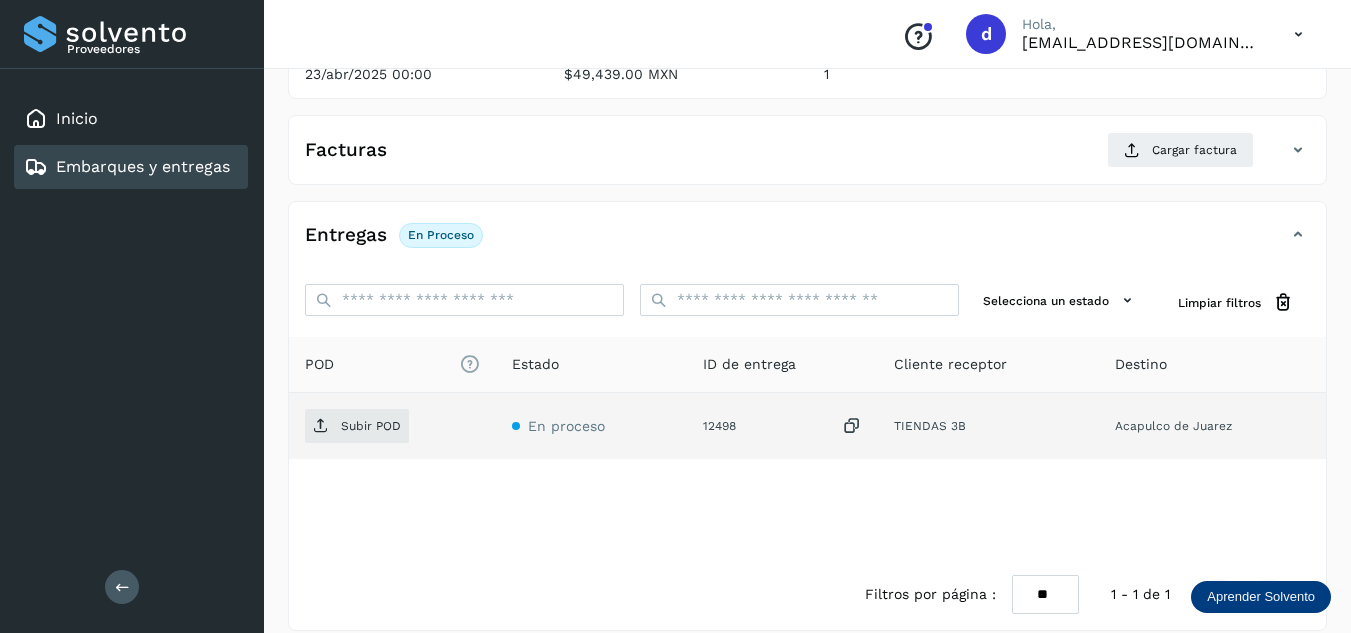 scroll, scrollTop: 316, scrollLeft: 0, axis: vertical 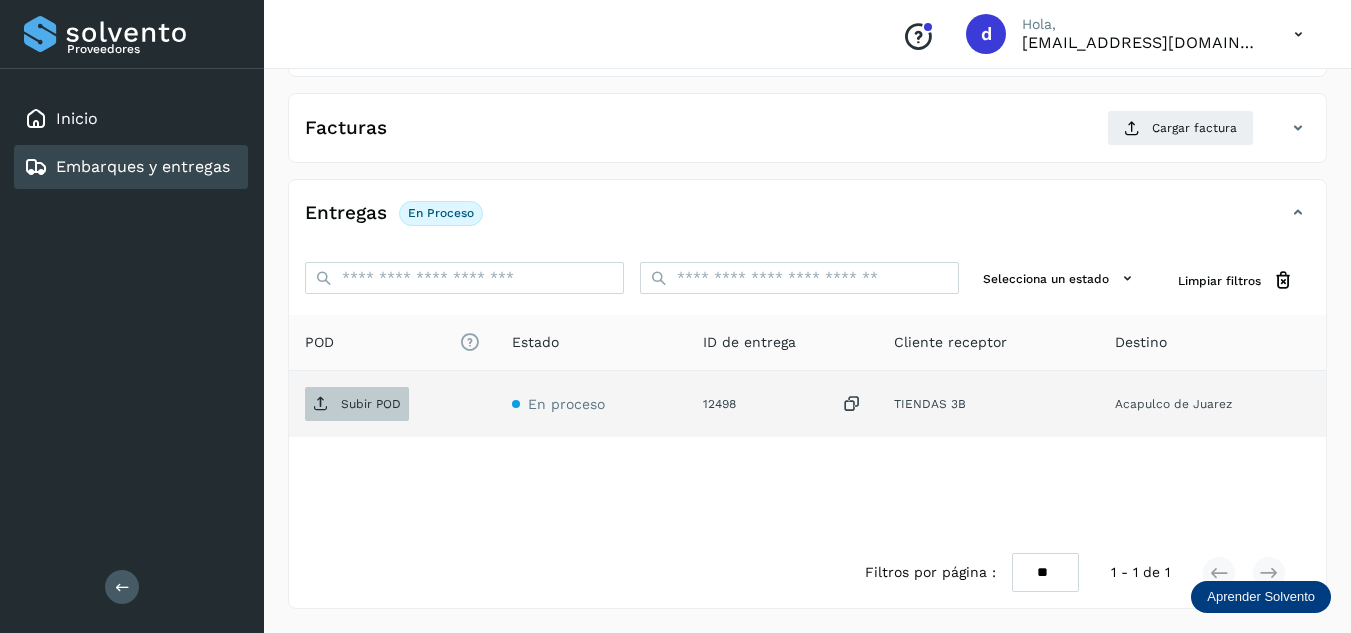 click on "Subir POD" at bounding box center (357, 404) 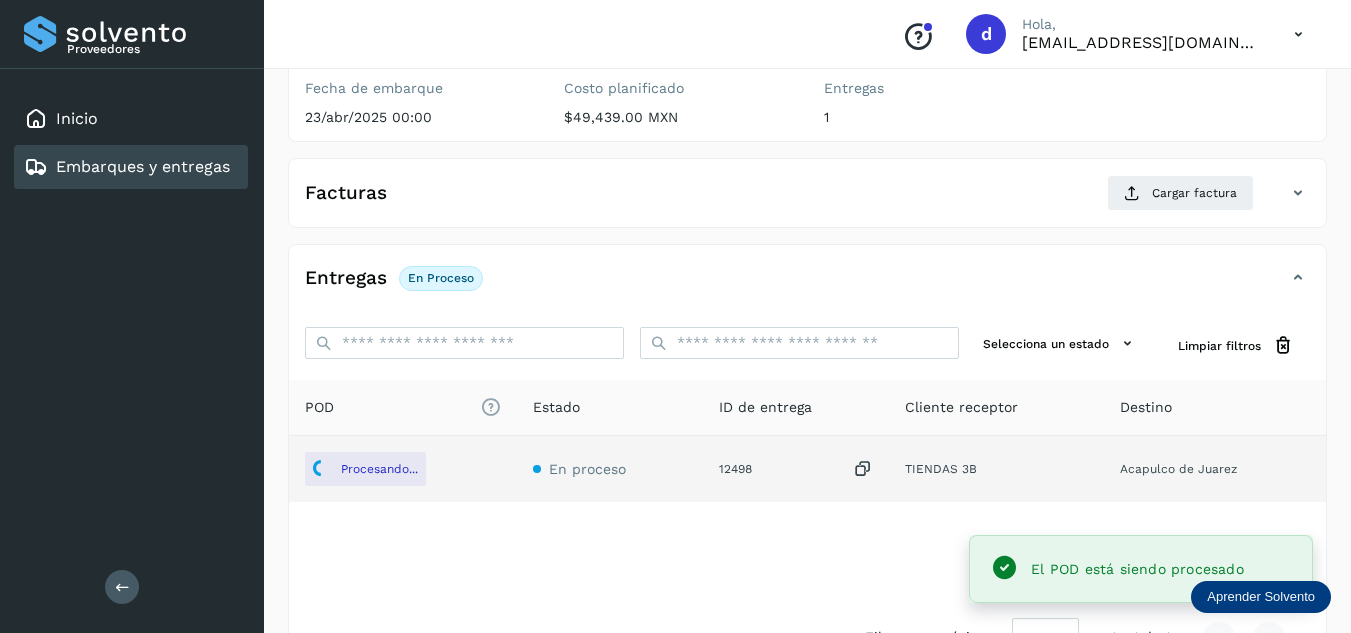 scroll, scrollTop: 216, scrollLeft: 0, axis: vertical 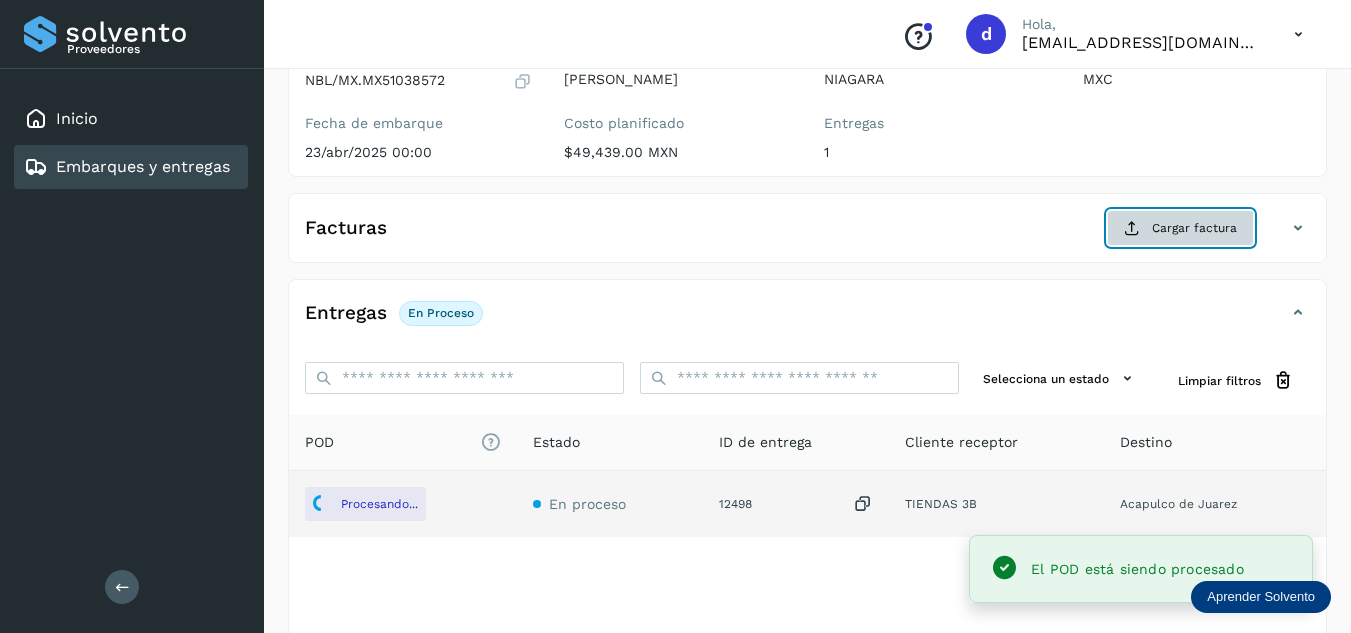 click on "Cargar factura" 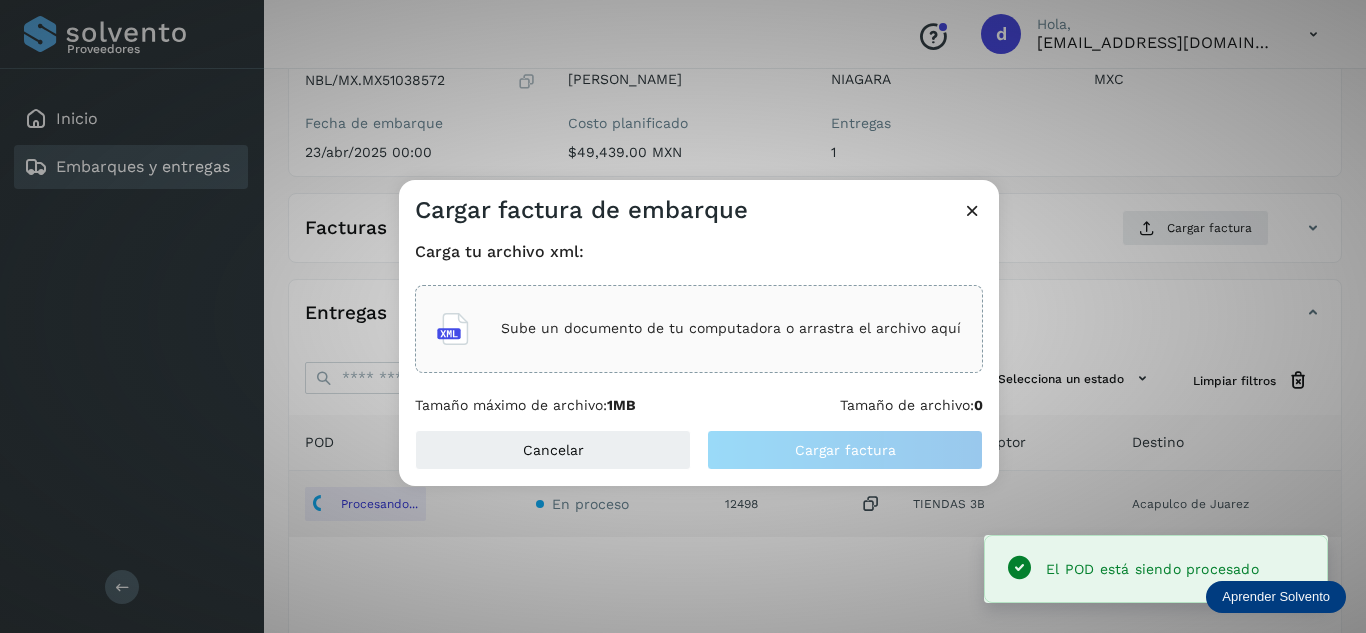 click on "Sube un documento de tu computadora o arrastra el archivo aquí" at bounding box center [731, 328] 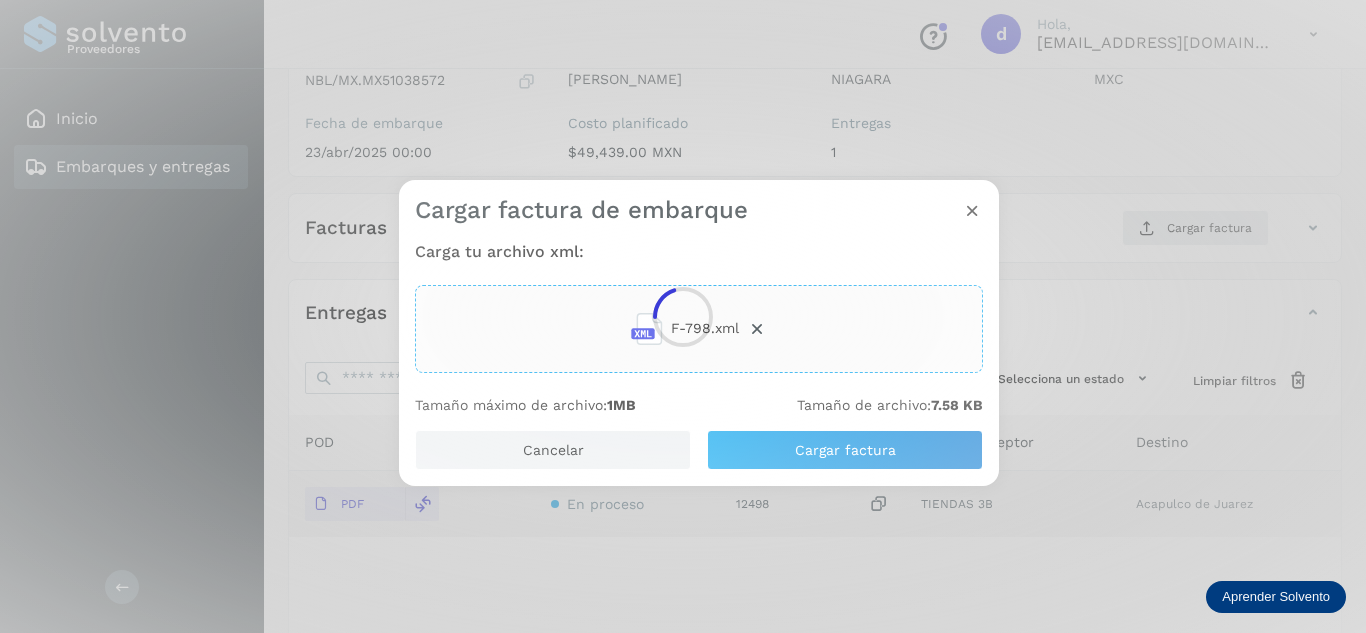 click 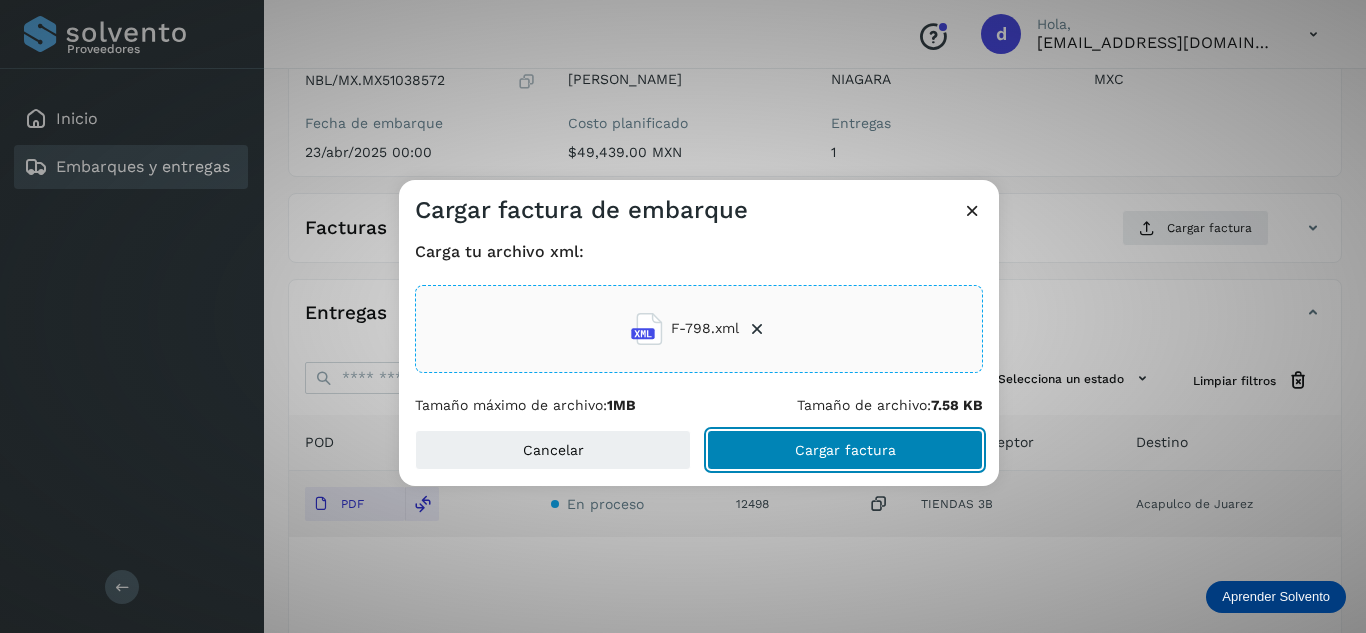 click on "Cargar factura" 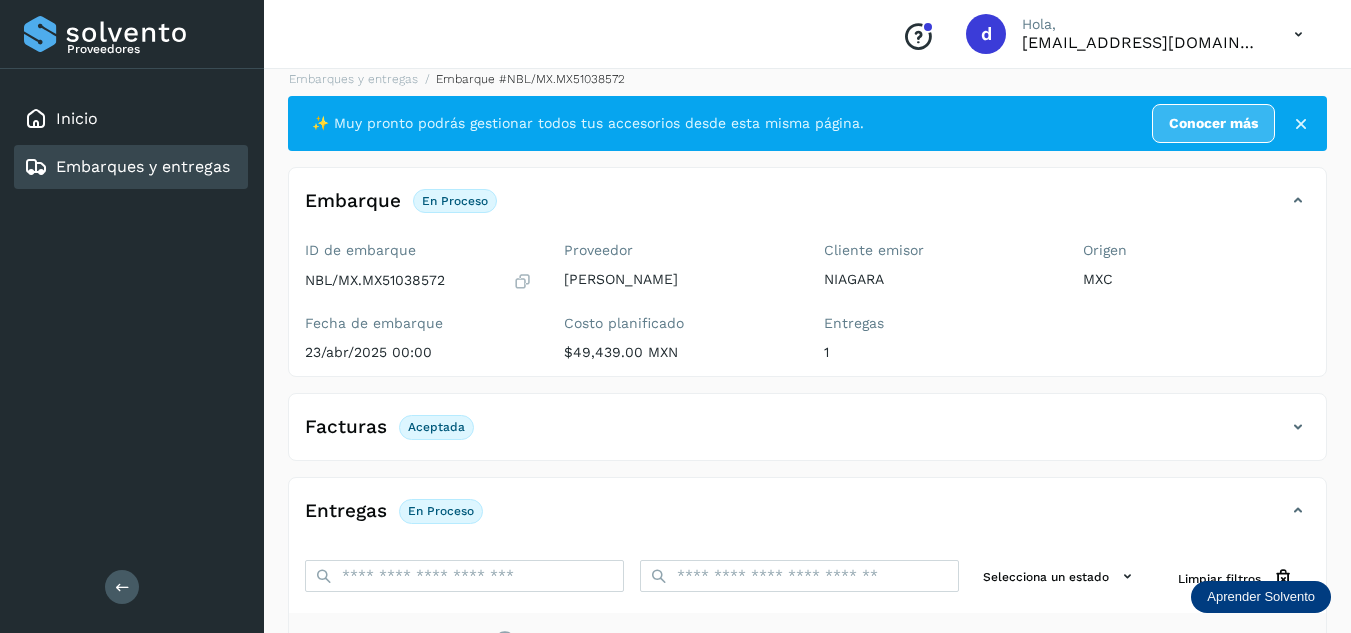scroll, scrollTop: 314, scrollLeft: 0, axis: vertical 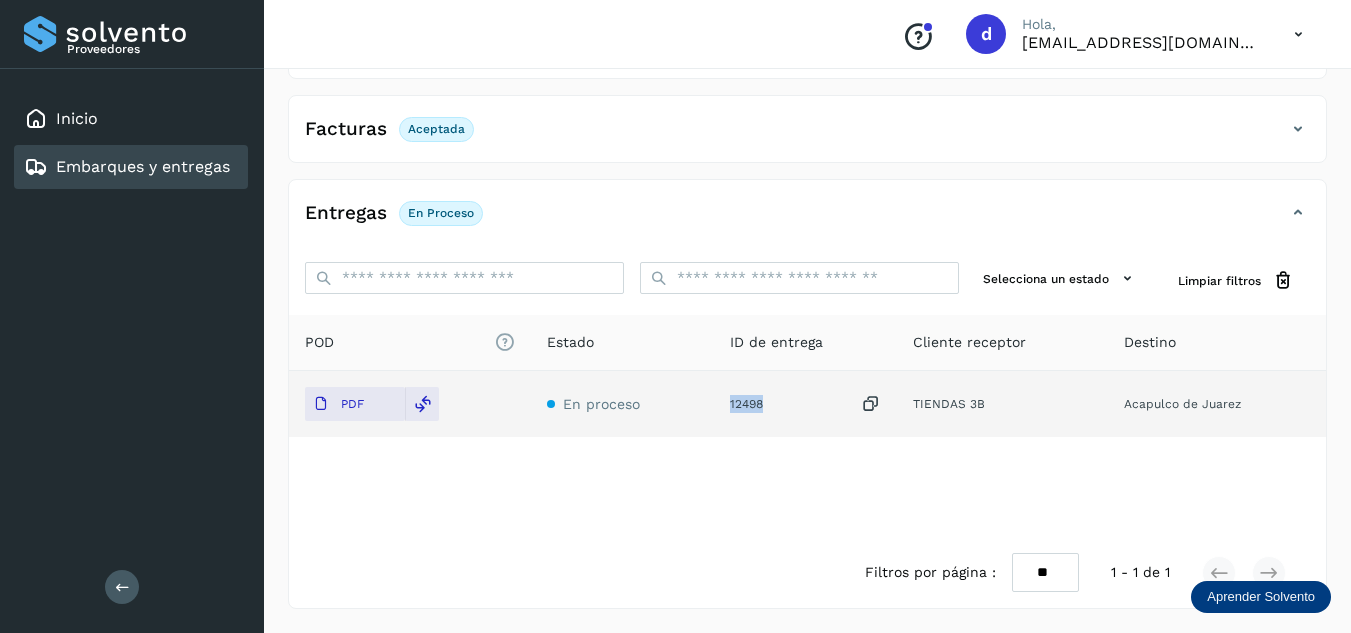 drag, startPoint x: 752, startPoint y: 403, endPoint x: 733, endPoint y: 404, distance: 19.026299 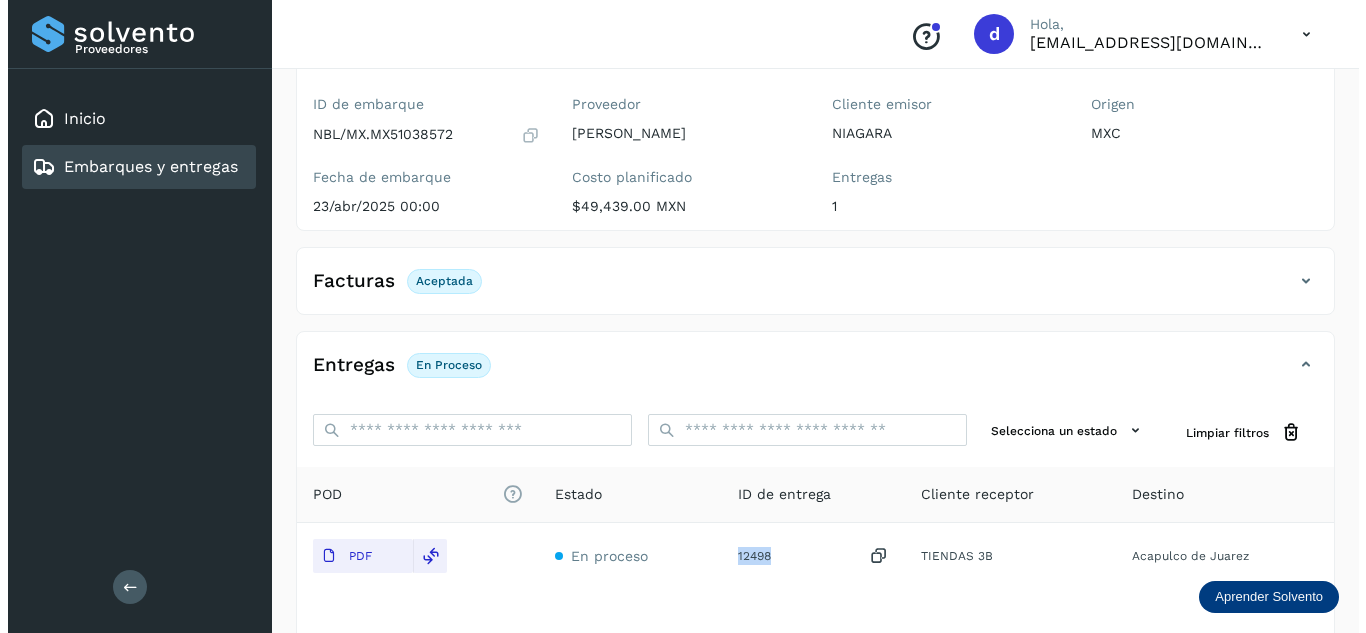 scroll, scrollTop: 0, scrollLeft: 0, axis: both 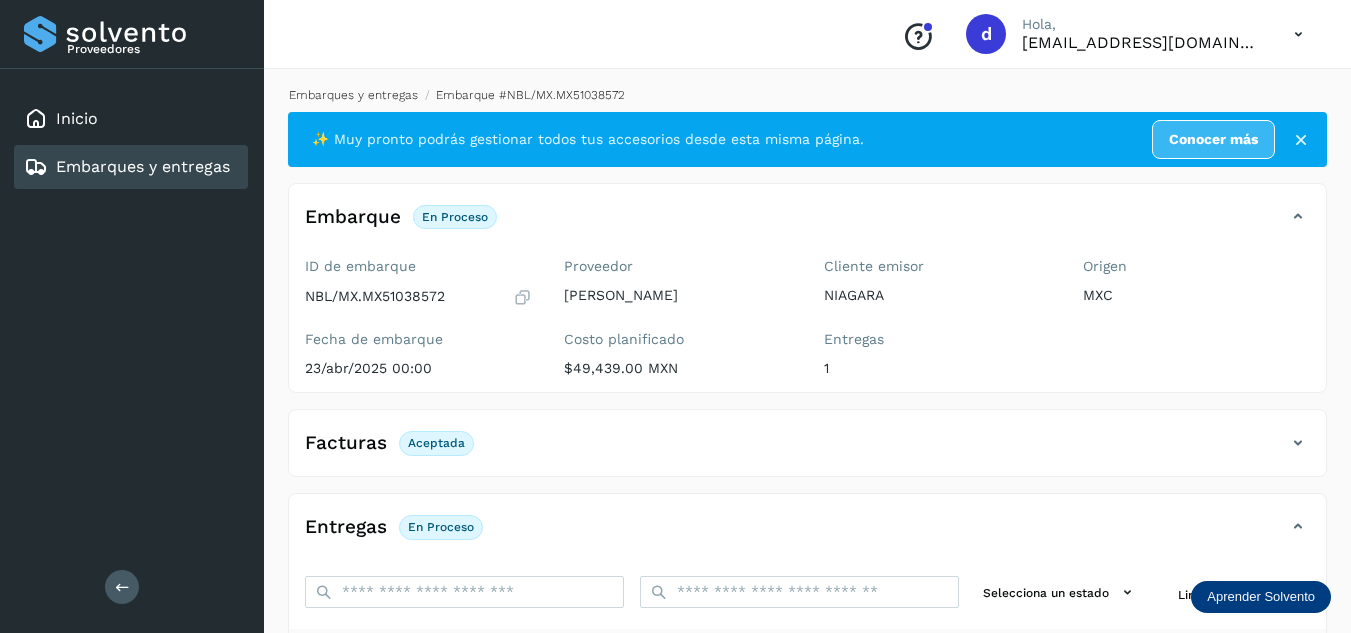 click on "Embarques y entregas" at bounding box center (353, 95) 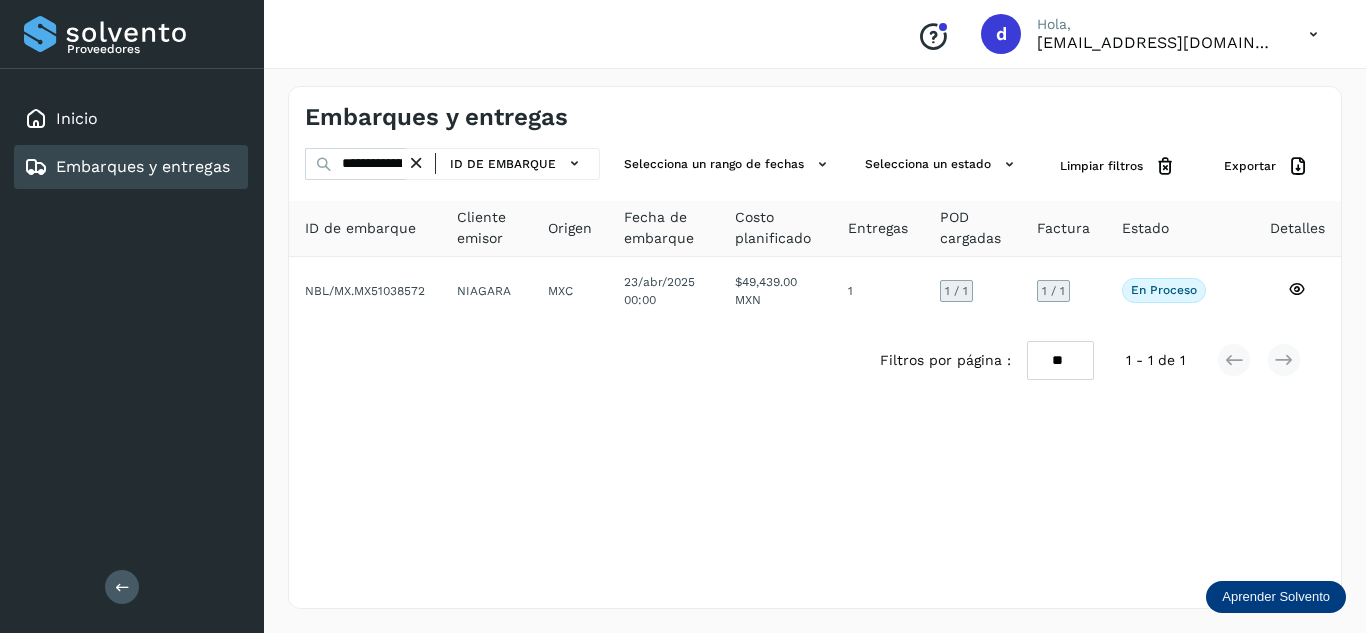 click at bounding box center [416, 163] 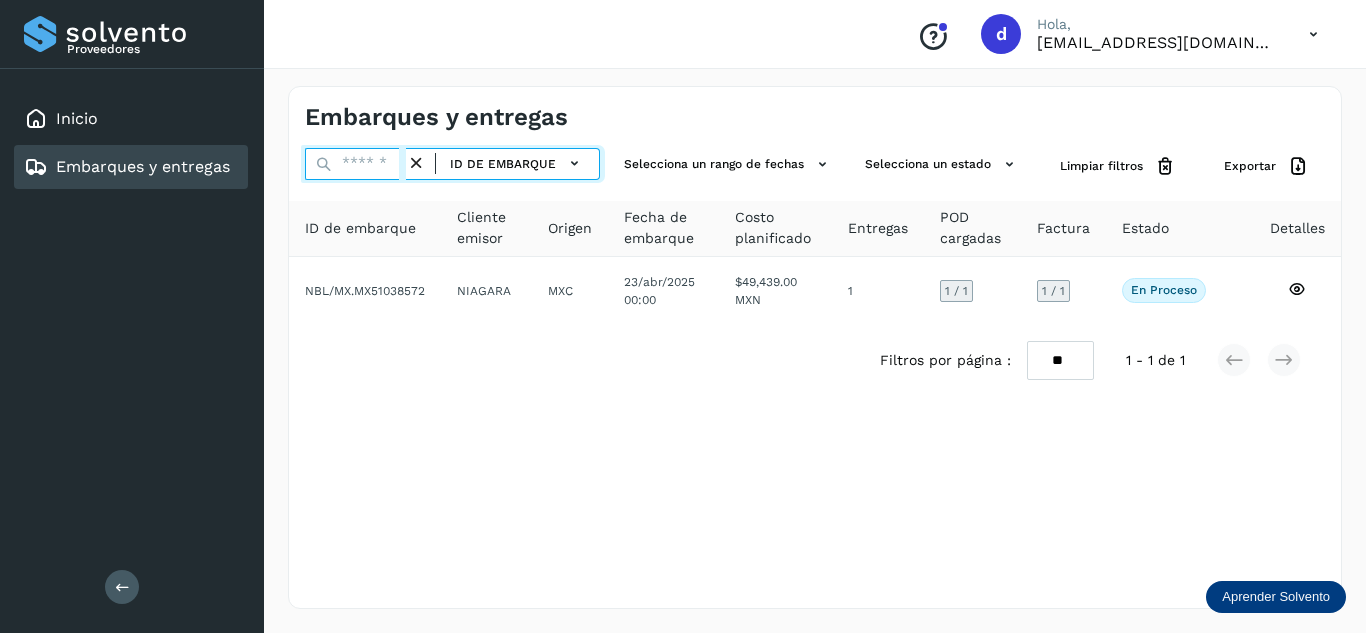 click at bounding box center [355, 164] 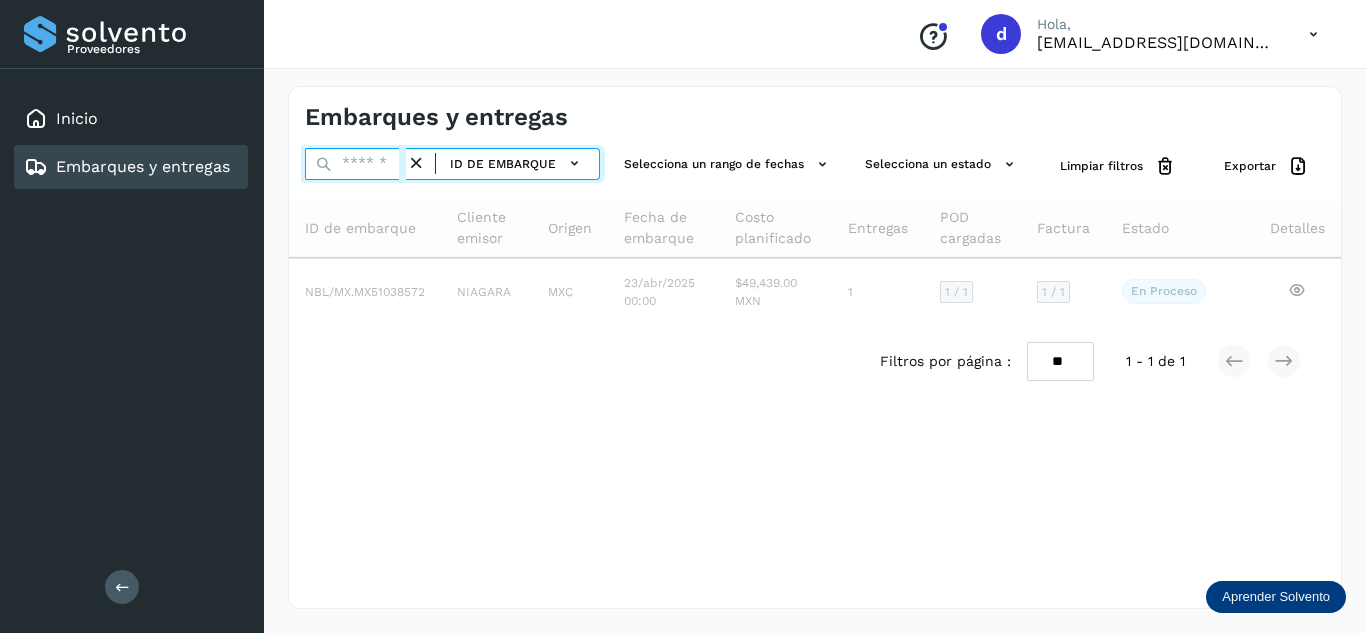 paste on "**********" 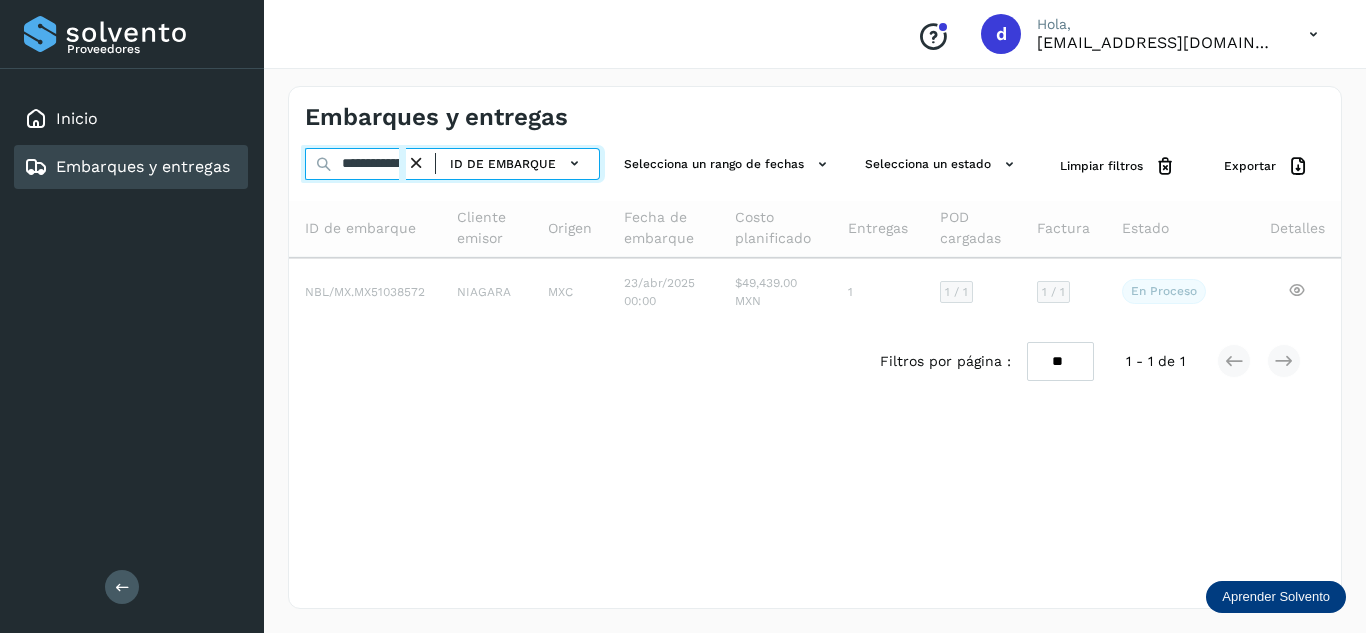 scroll, scrollTop: 0, scrollLeft: 73, axis: horizontal 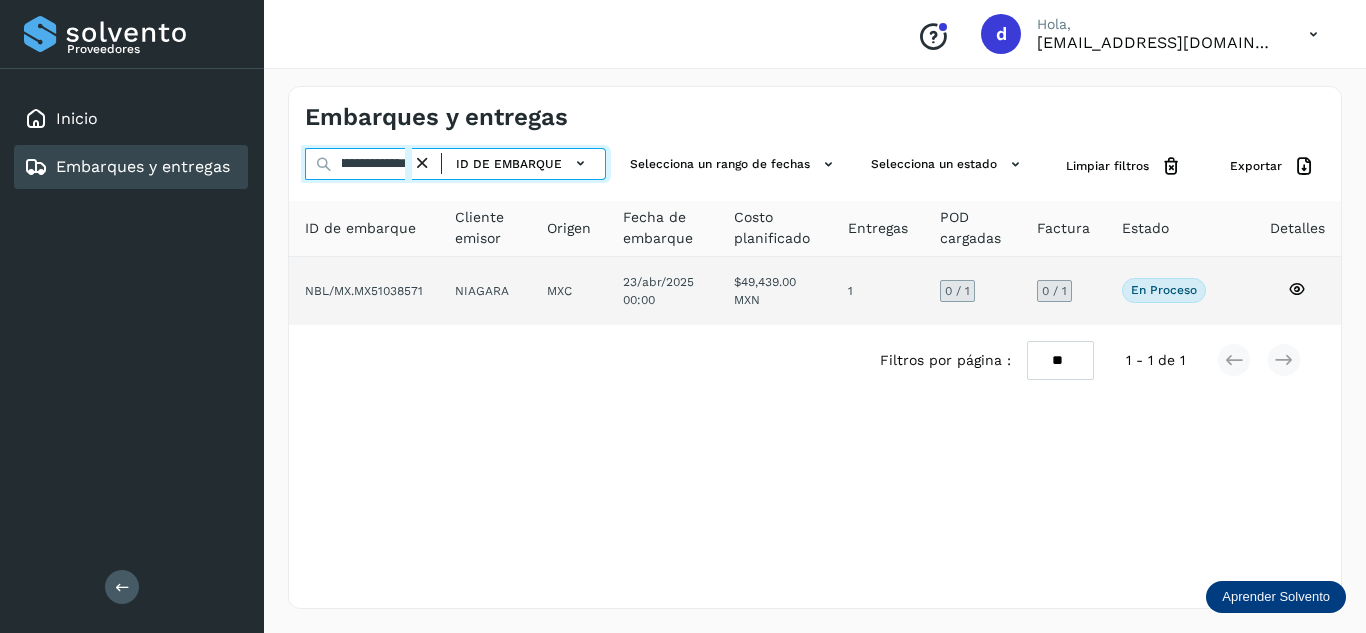 type on "**********" 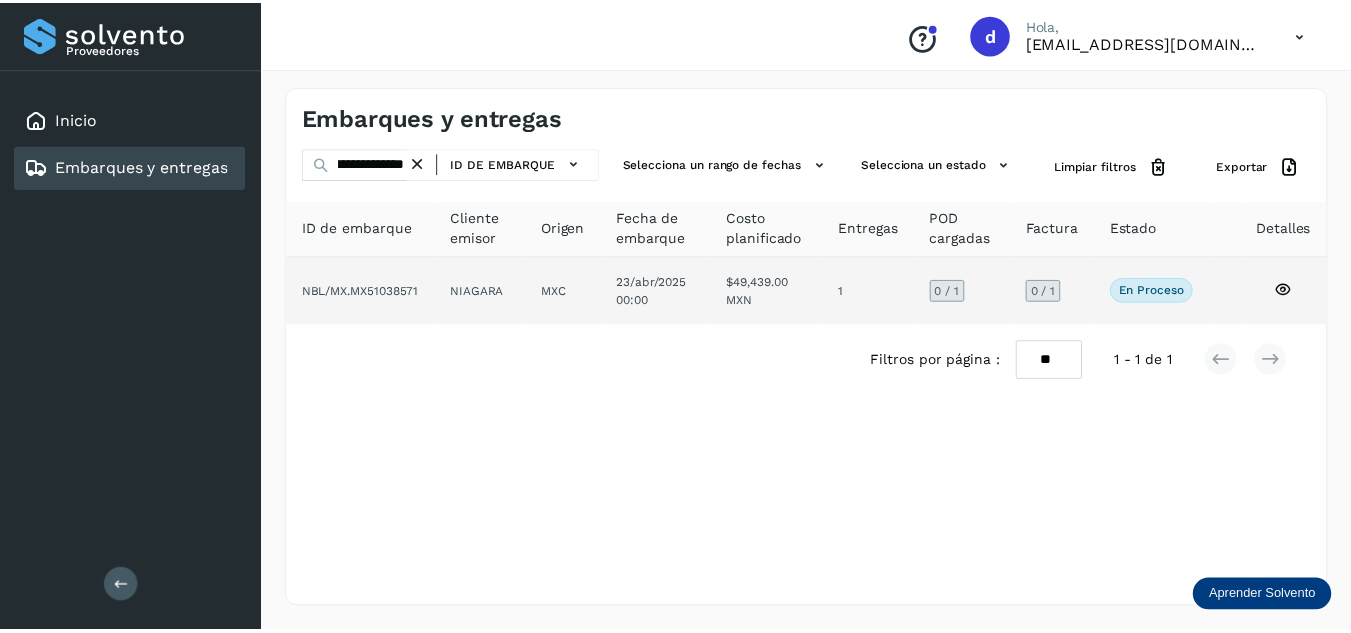 scroll, scrollTop: 0, scrollLeft: 0, axis: both 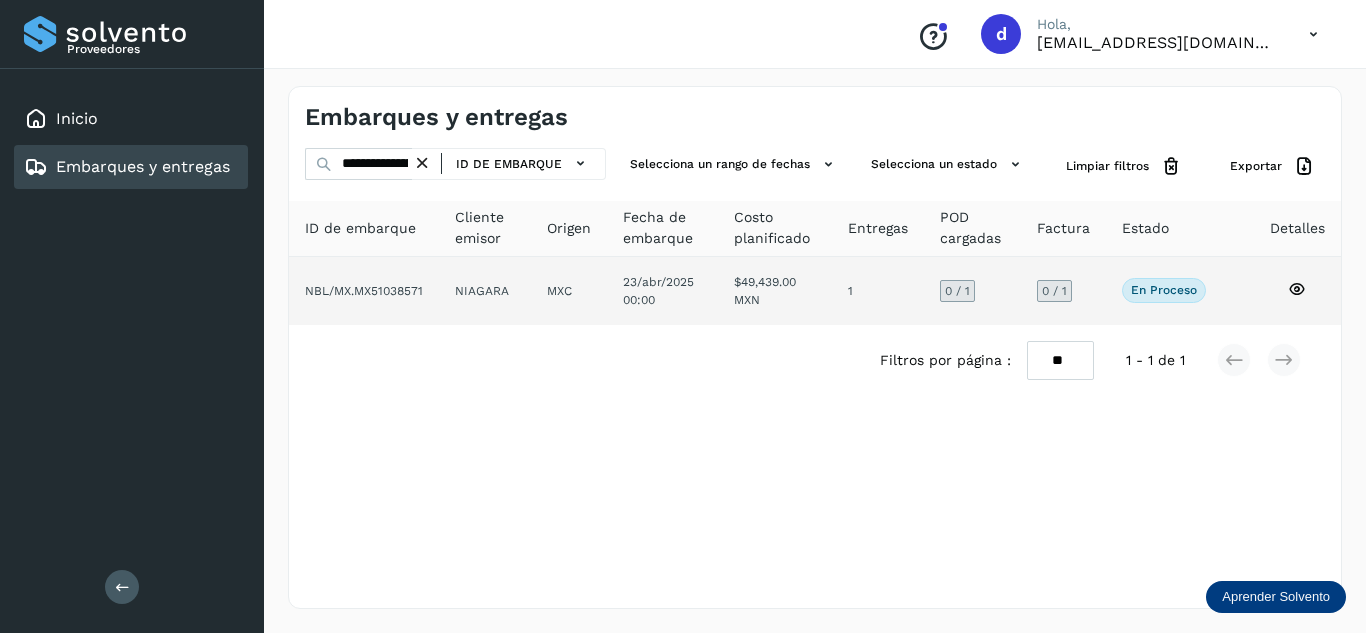 click 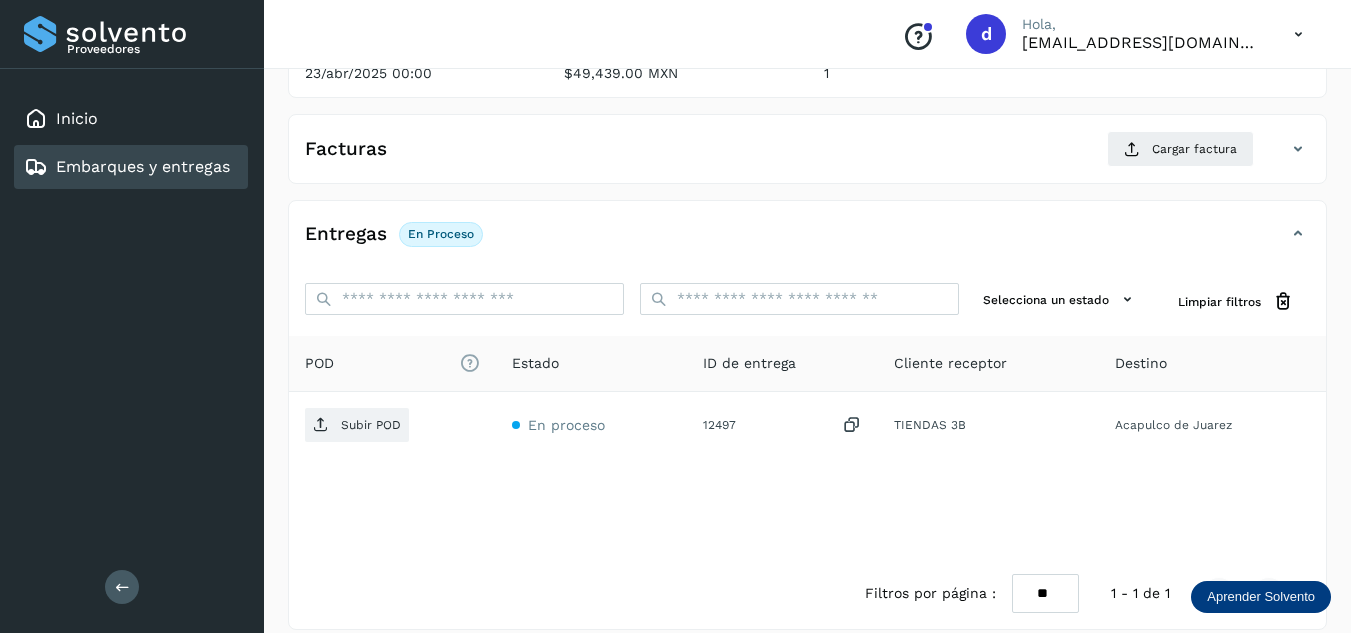 scroll, scrollTop: 316, scrollLeft: 0, axis: vertical 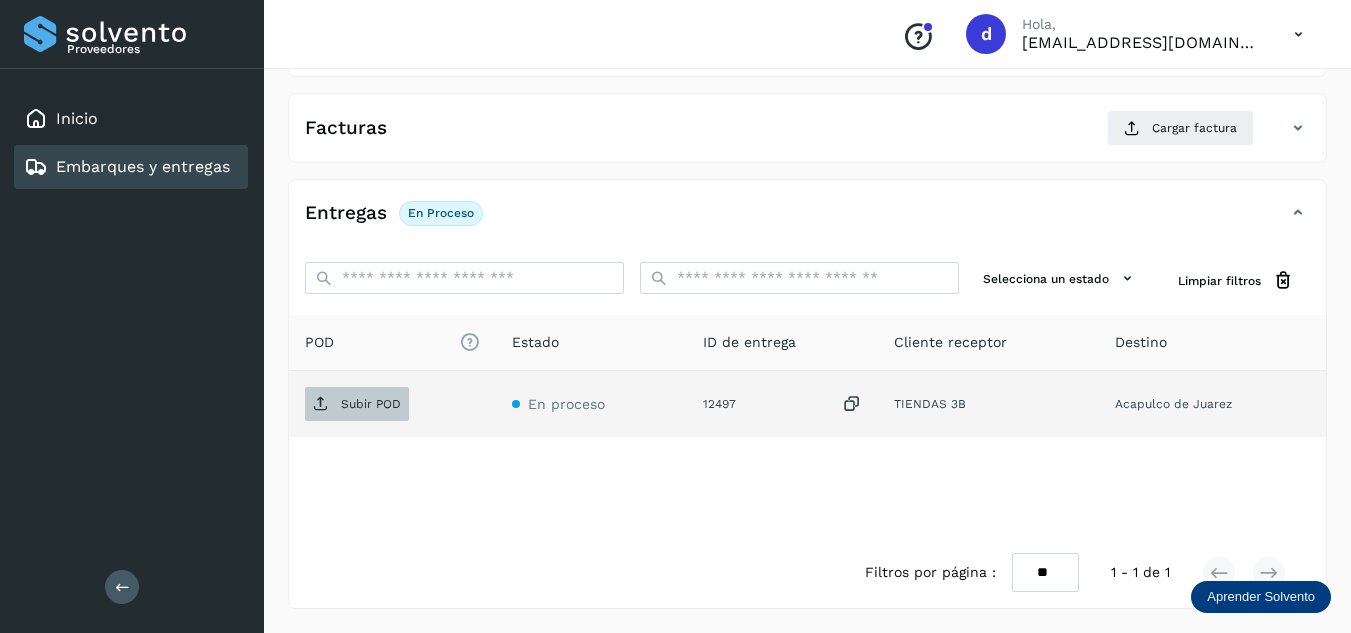click on "Subir POD" at bounding box center (371, 404) 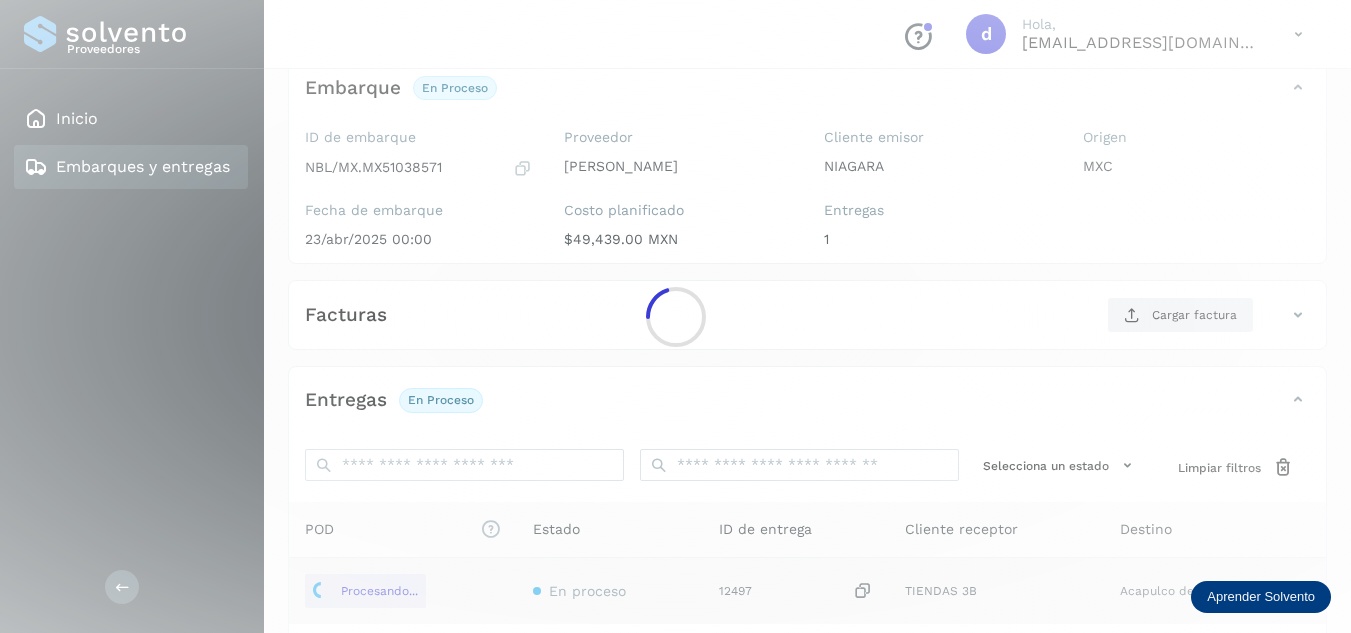 scroll, scrollTop: 116, scrollLeft: 0, axis: vertical 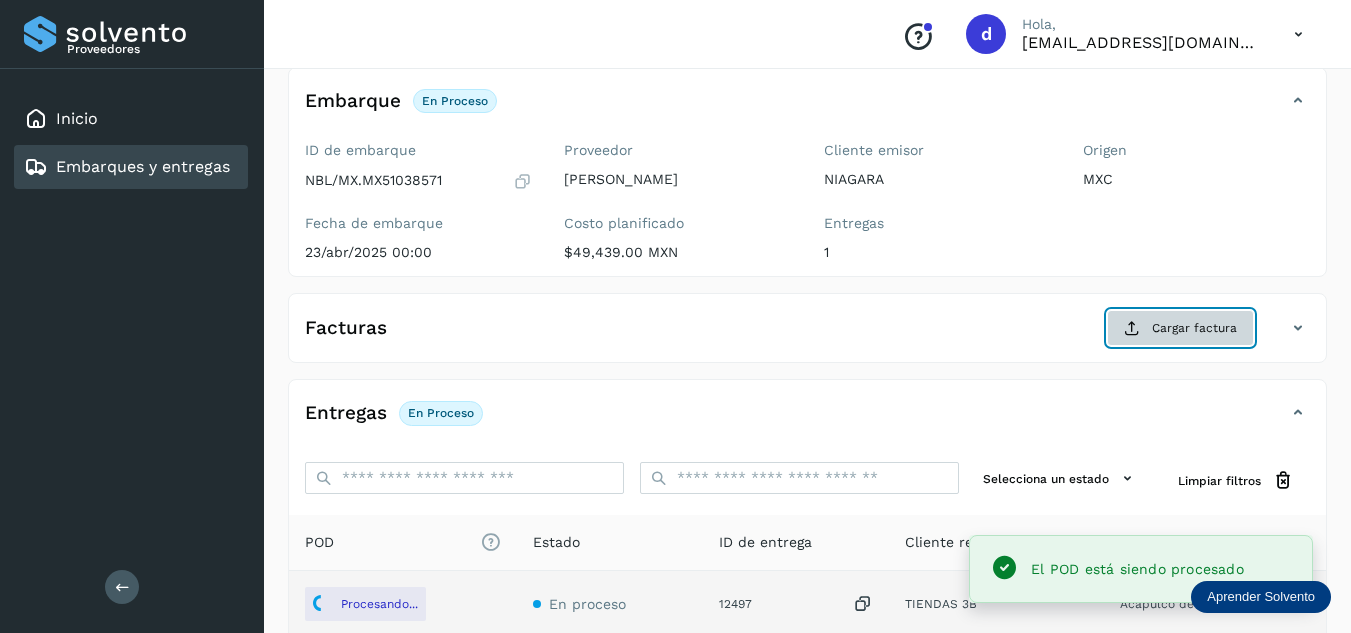 click on "Cargar factura" 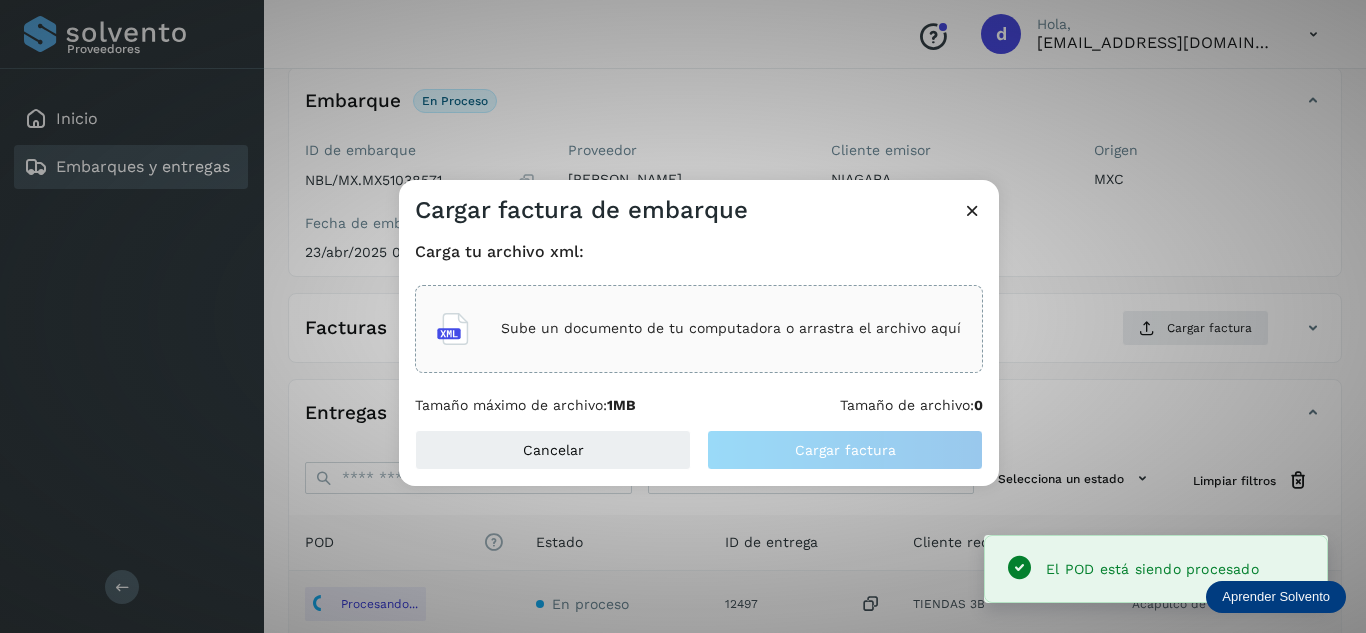 click on "Sube un documento de tu computadora o arrastra el archivo aquí" 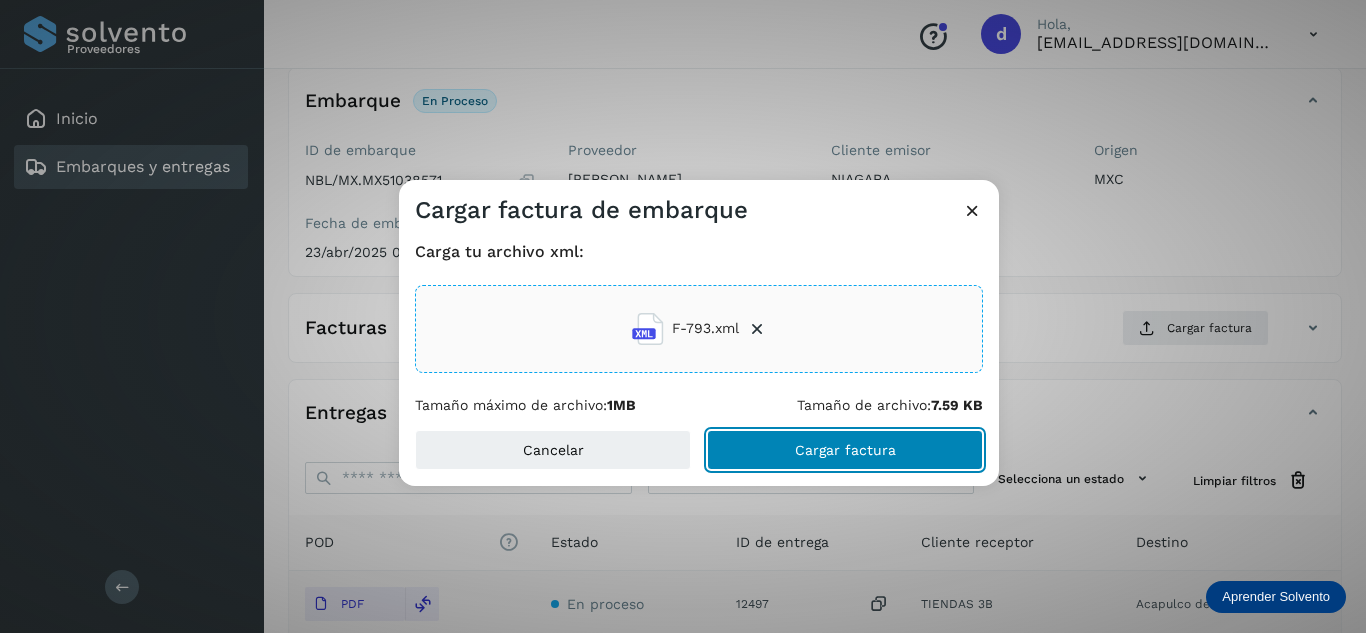 click on "Cargar factura" 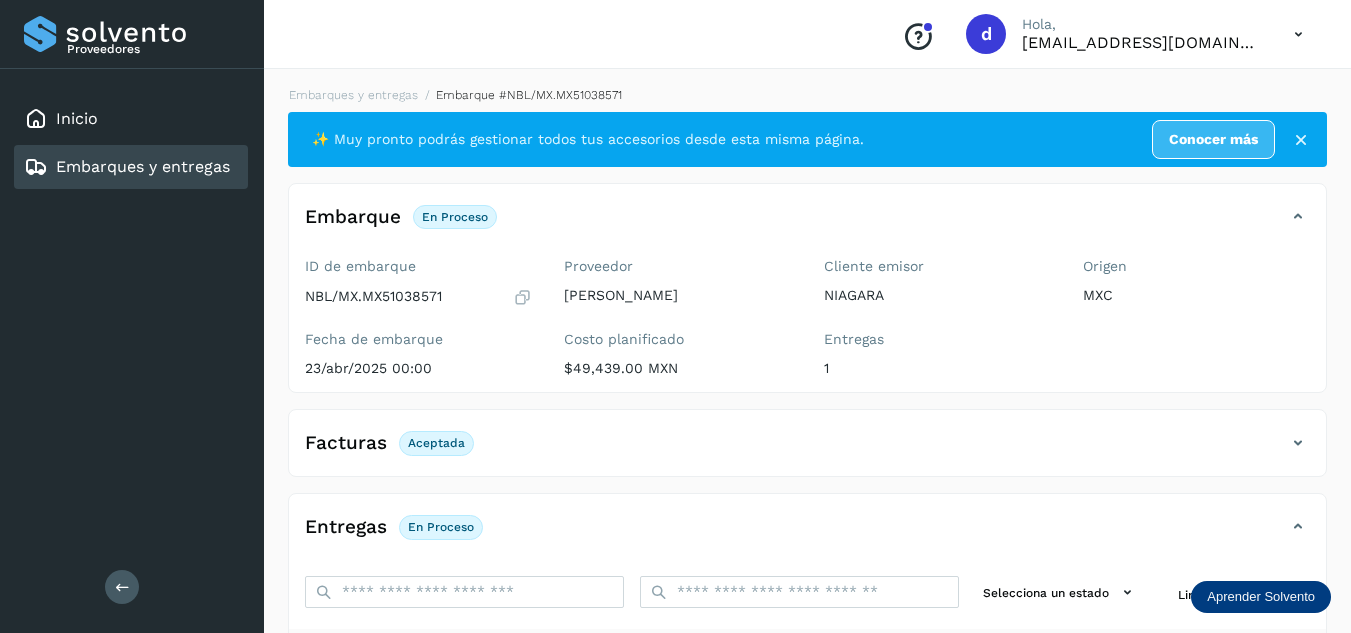 scroll, scrollTop: 314, scrollLeft: 0, axis: vertical 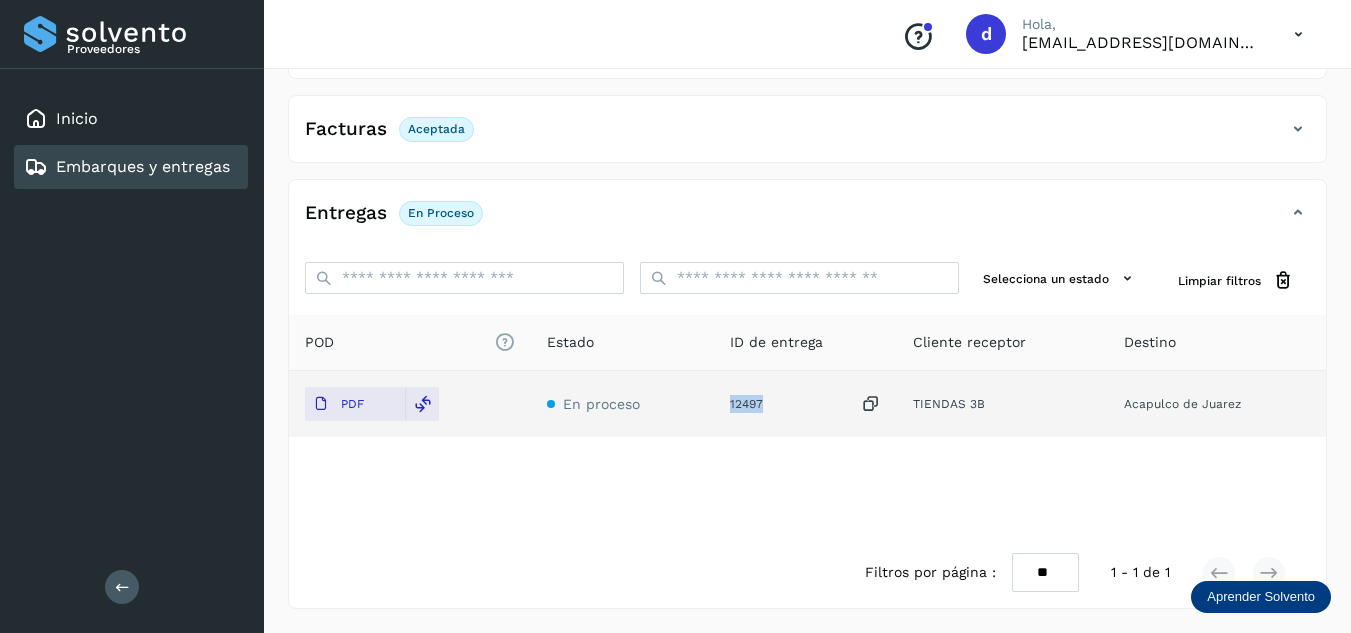 drag, startPoint x: 770, startPoint y: 407, endPoint x: 729, endPoint y: 409, distance: 41.04875 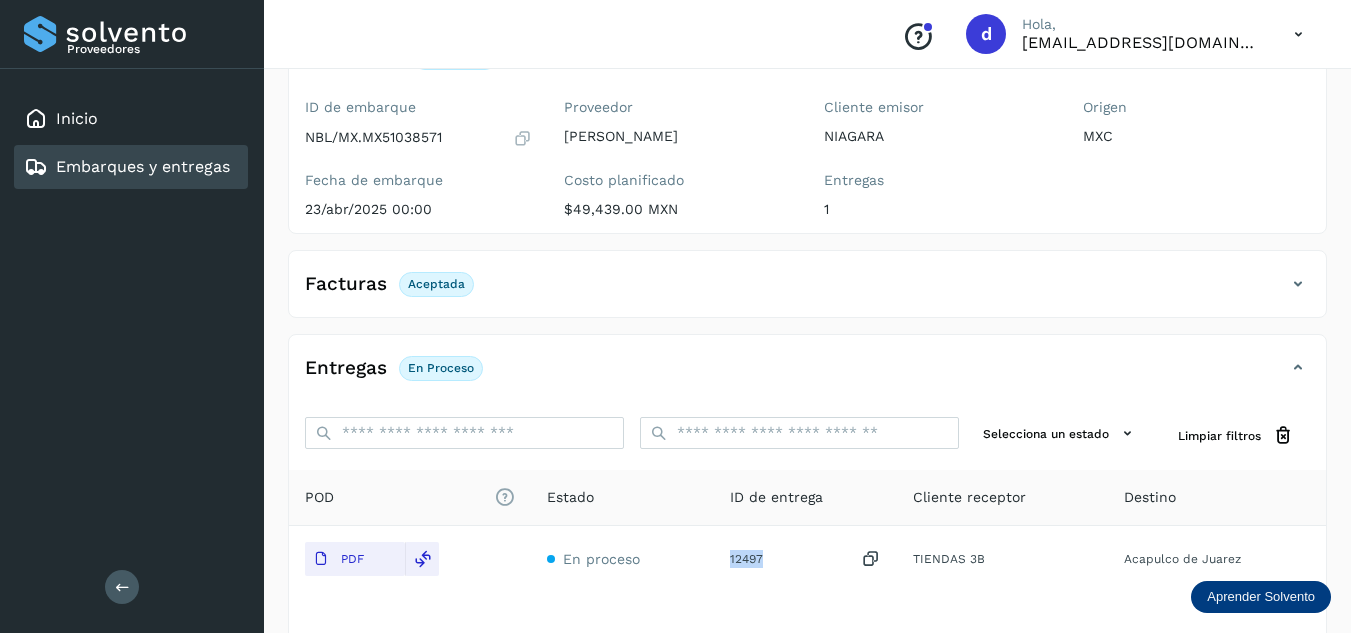 scroll, scrollTop: 14, scrollLeft: 0, axis: vertical 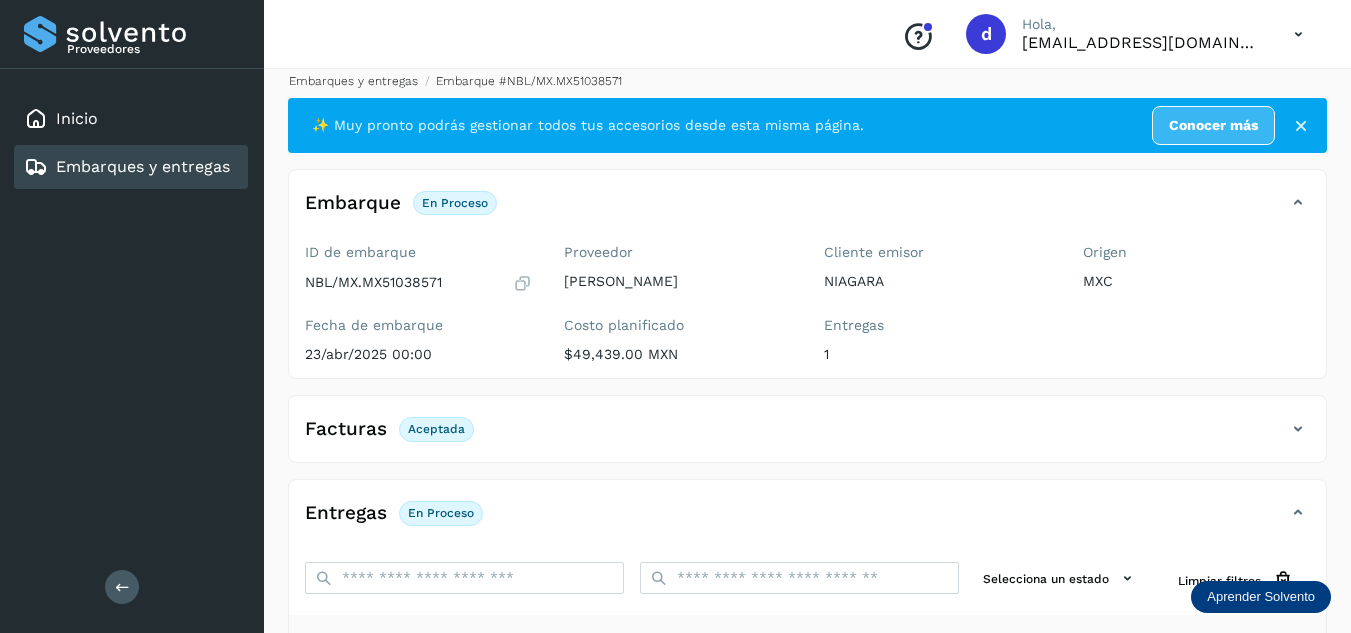 click on "Embarques y entregas" at bounding box center (353, 81) 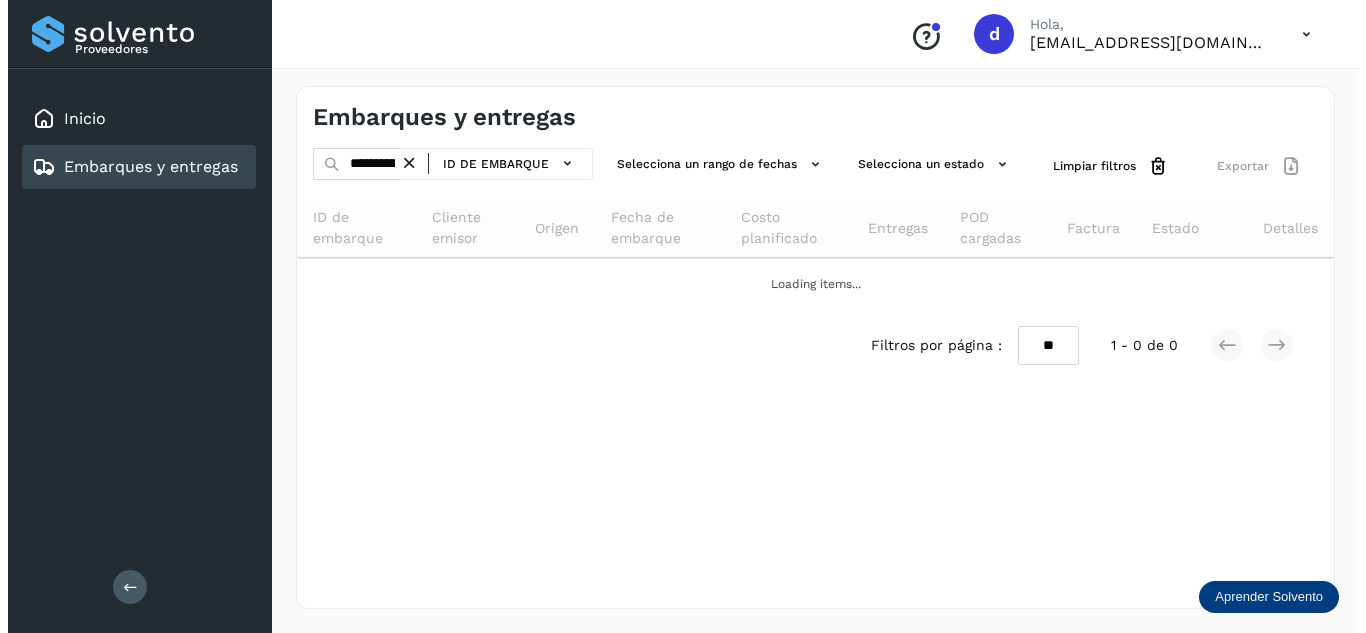 scroll, scrollTop: 0, scrollLeft: 0, axis: both 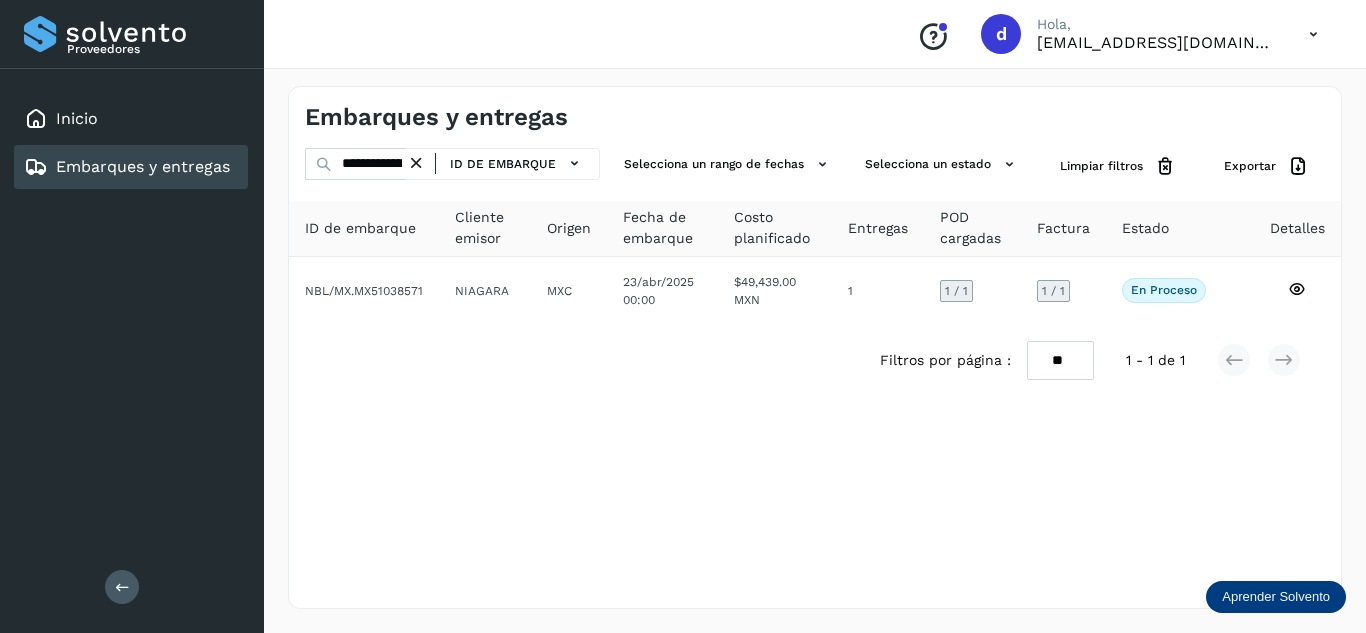 click at bounding box center [416, 163] 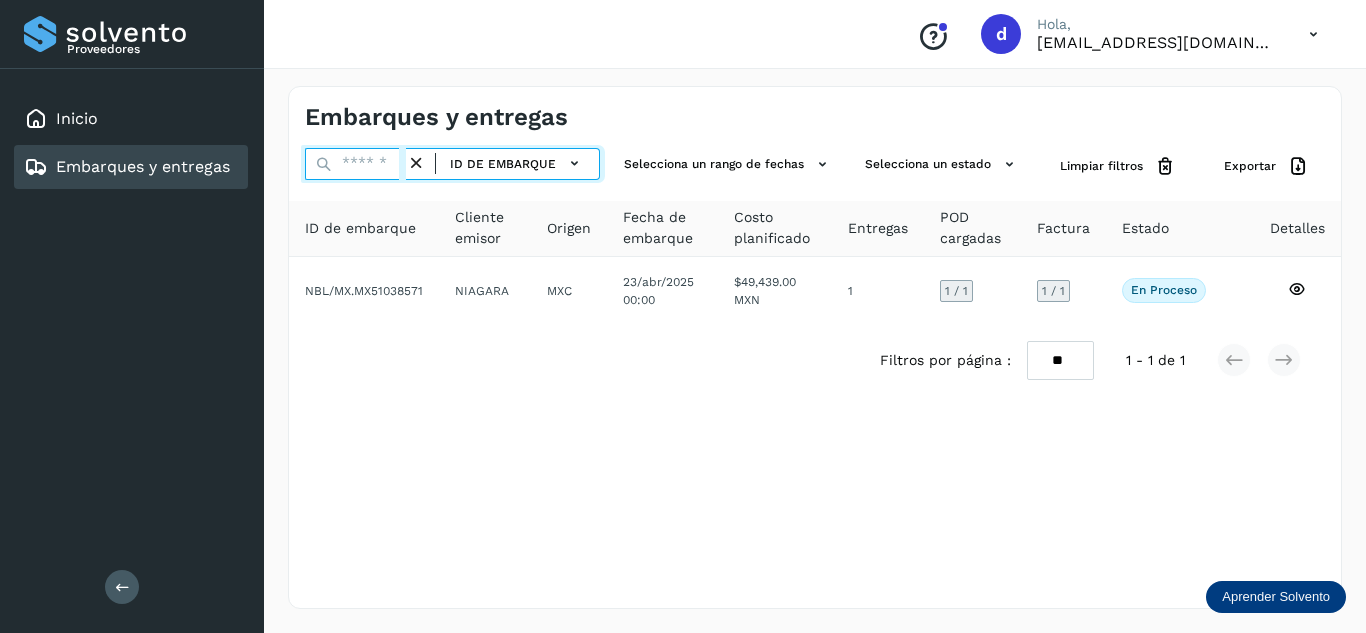 click at bounding box center [355, 164] 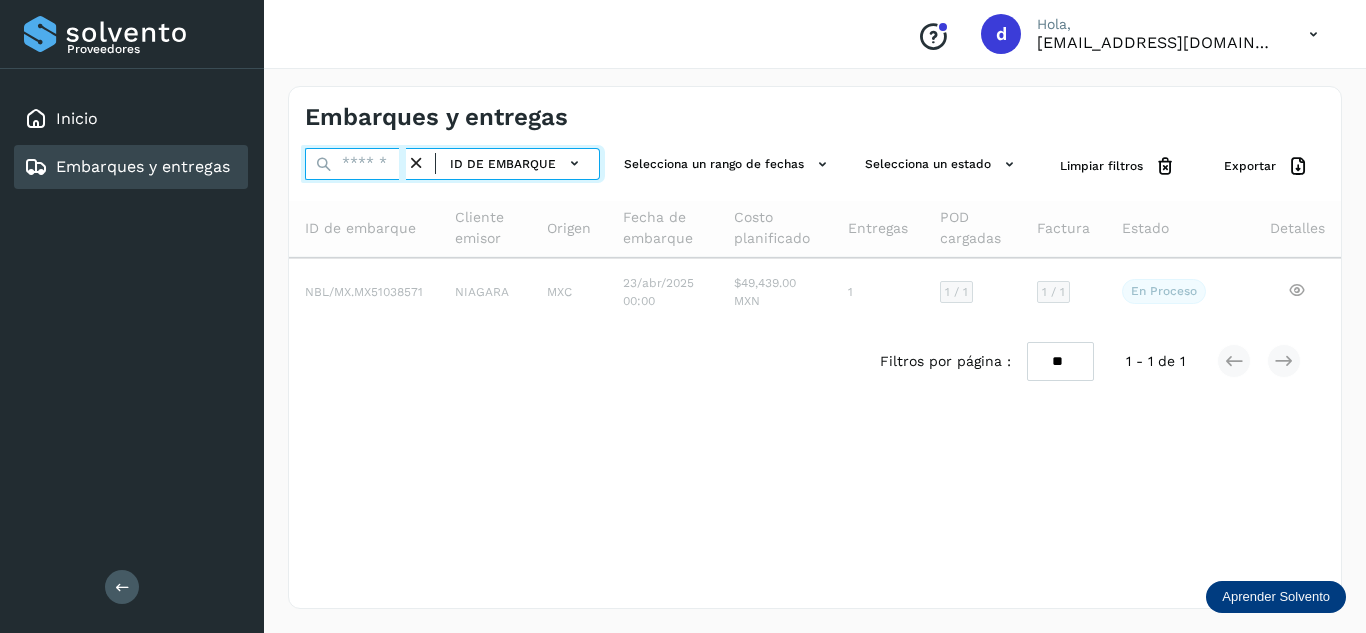 paste on "**********" 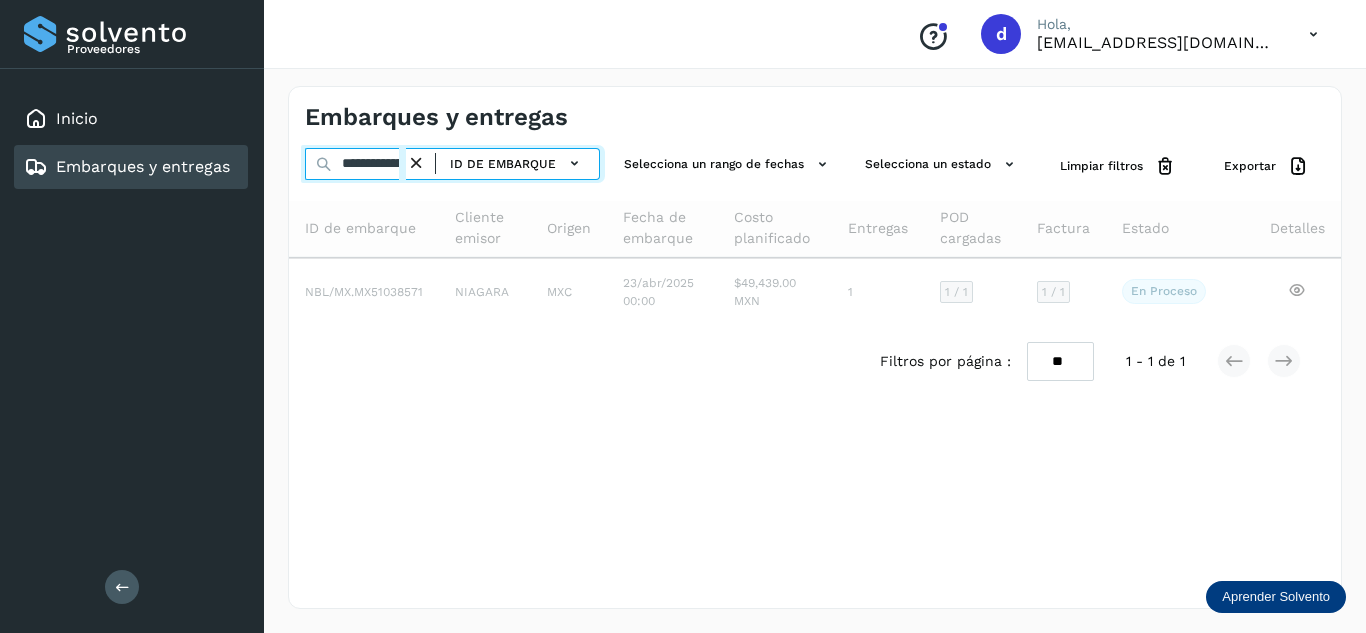 scroll, scrollTop: 0, scrollLeft: 76, axis: horizontal 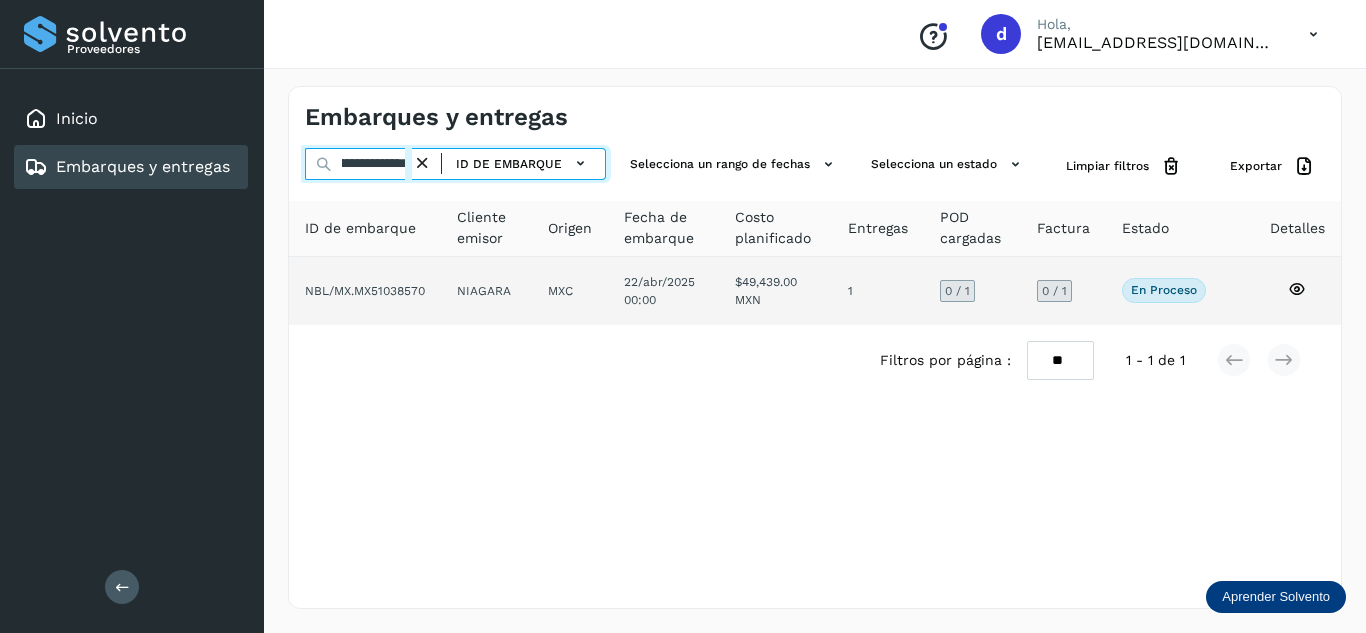 type on "**********" 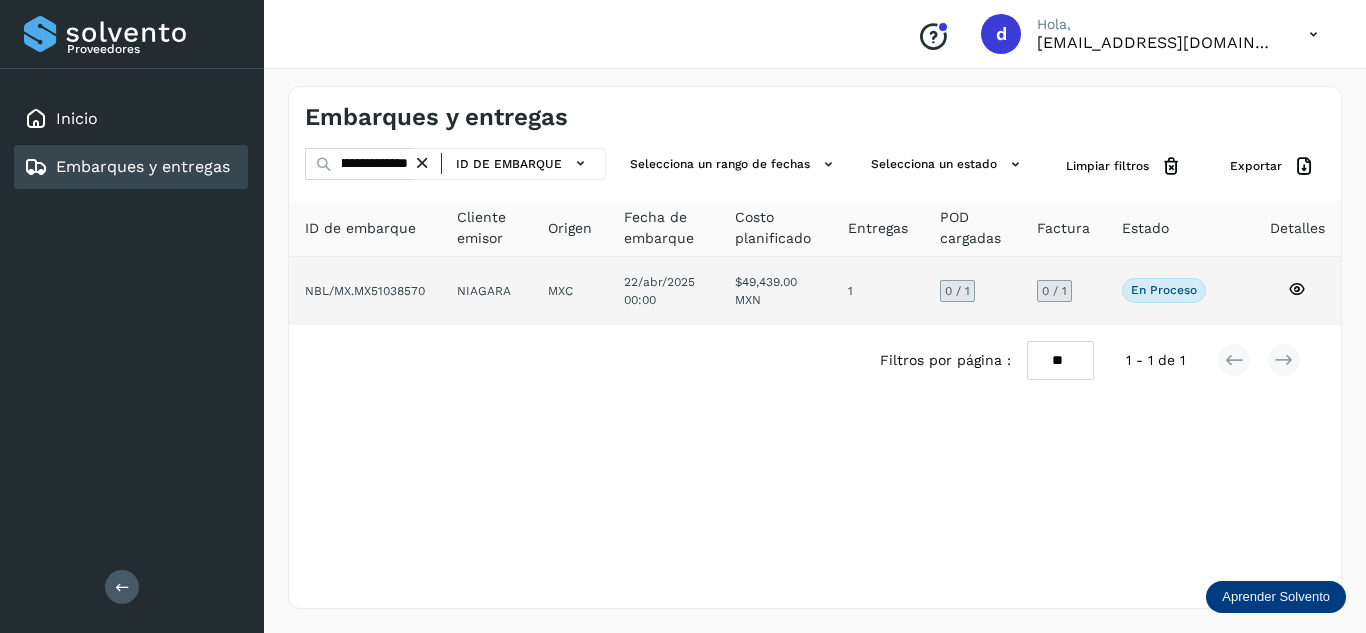 click 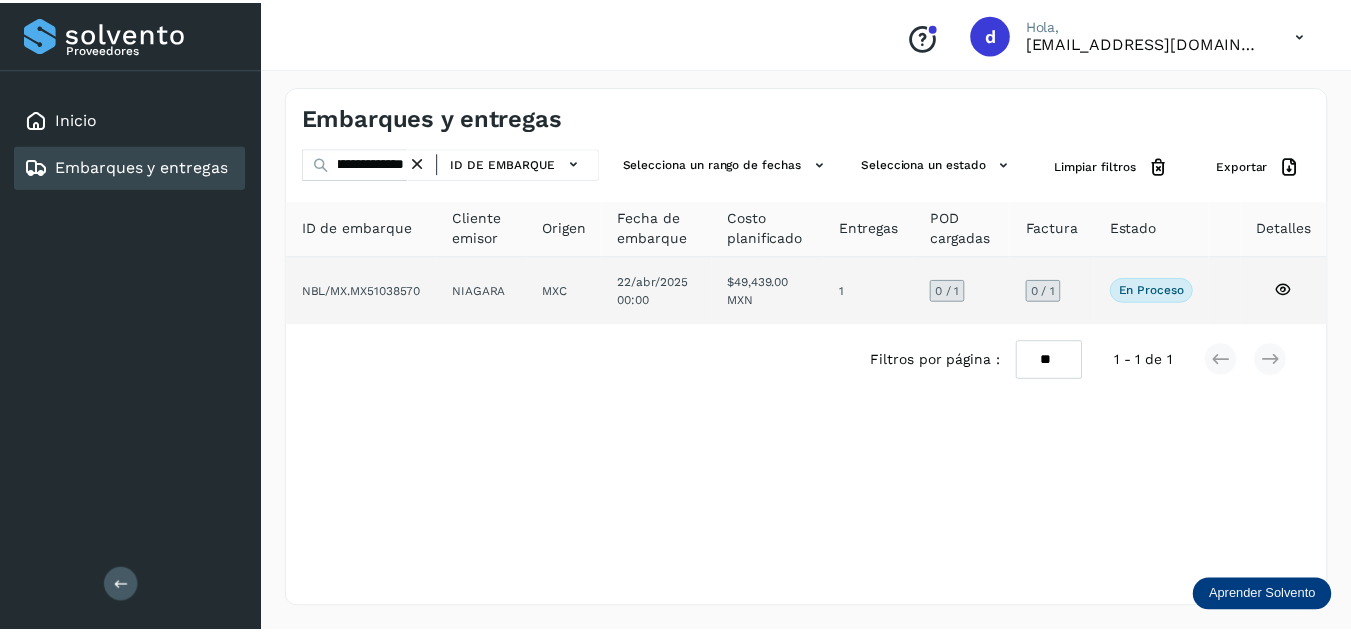 scroll, scrollTop: 0, scrollLeft: 0, axis: both 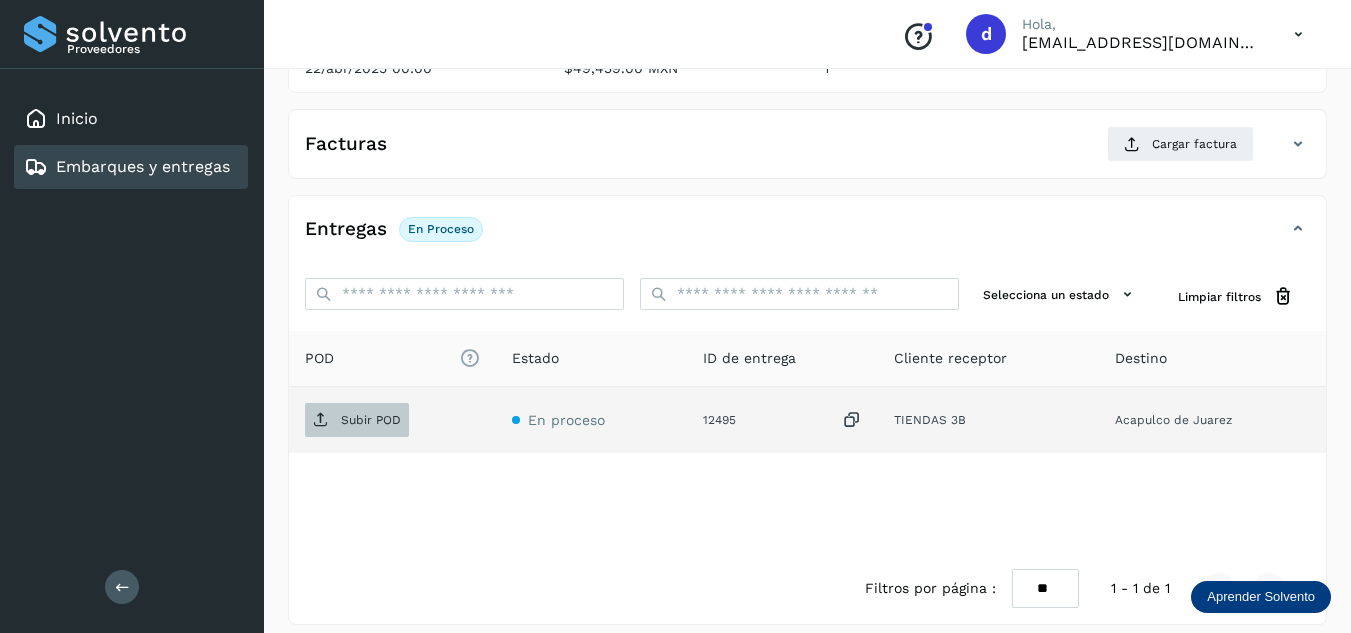 click on "Subir POD" at bounding box center [357, 420] 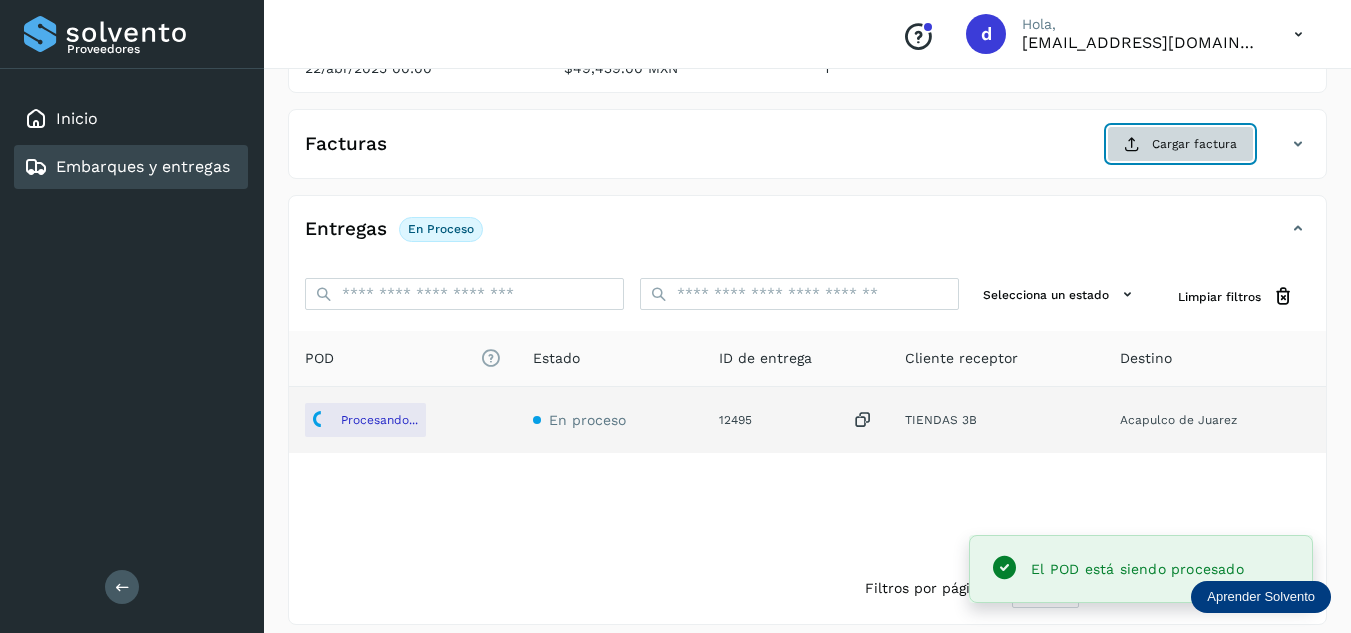 click on "Cargar factura" 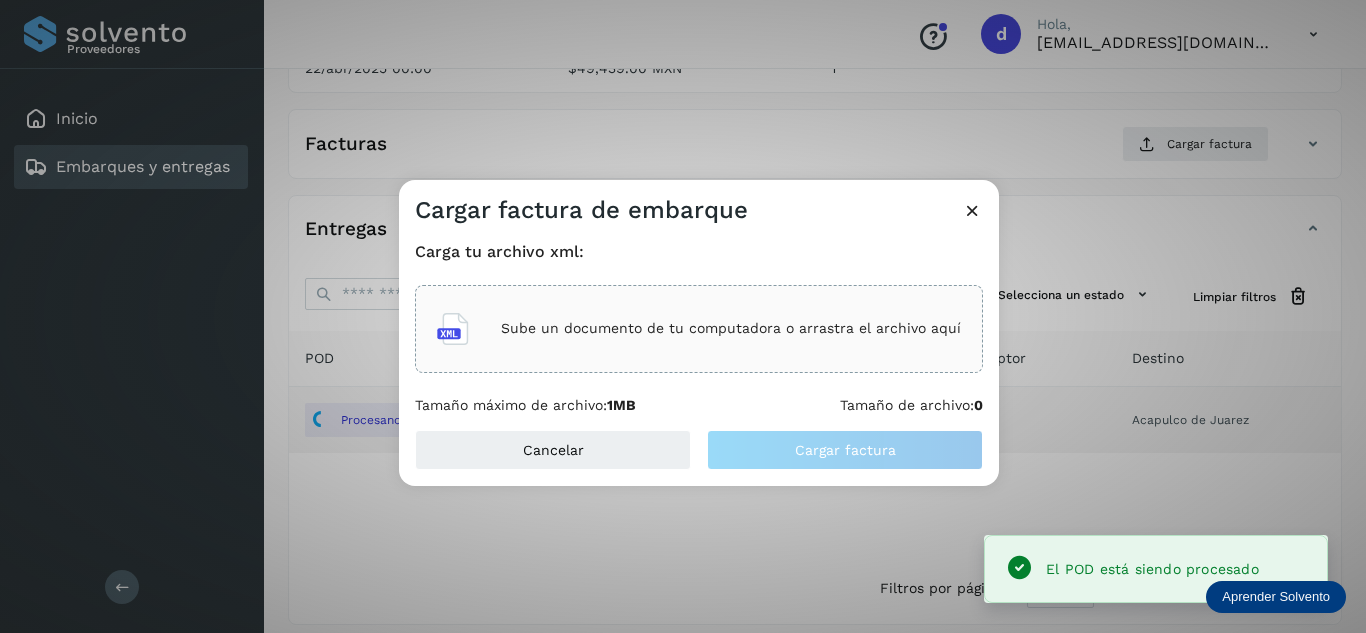 click on "Sube un documento de tu computadora o arrastra el archivo aquí" 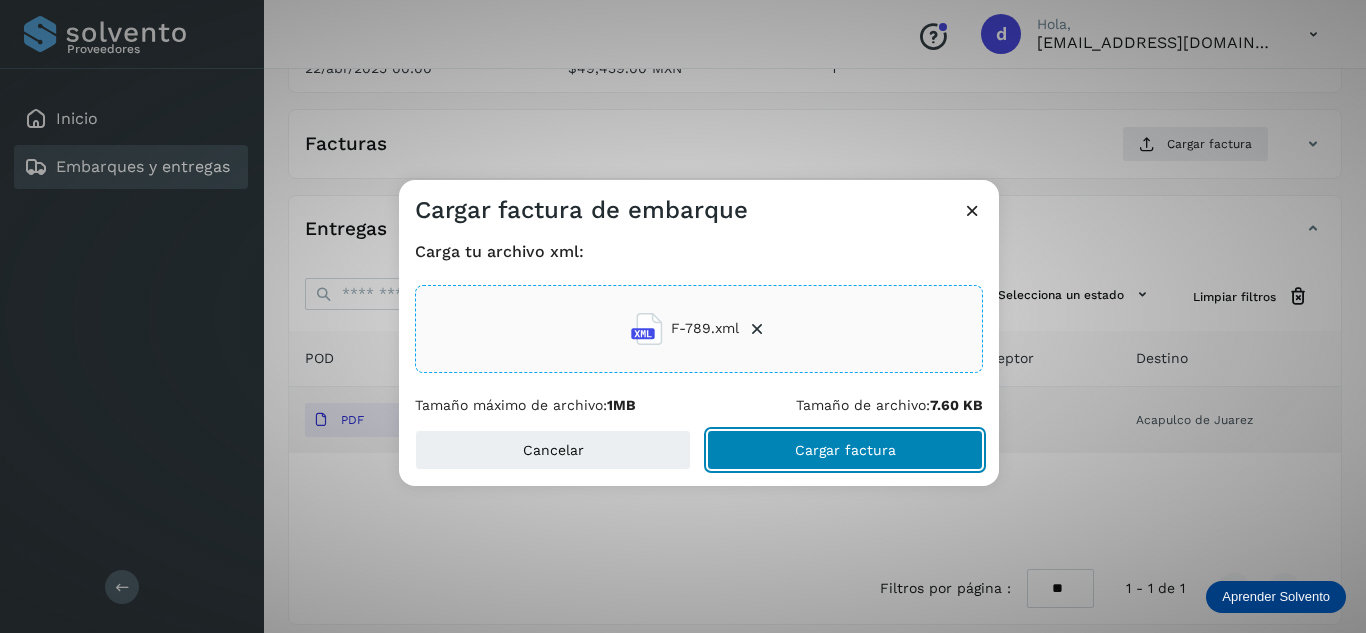 click on "Cargar factura" 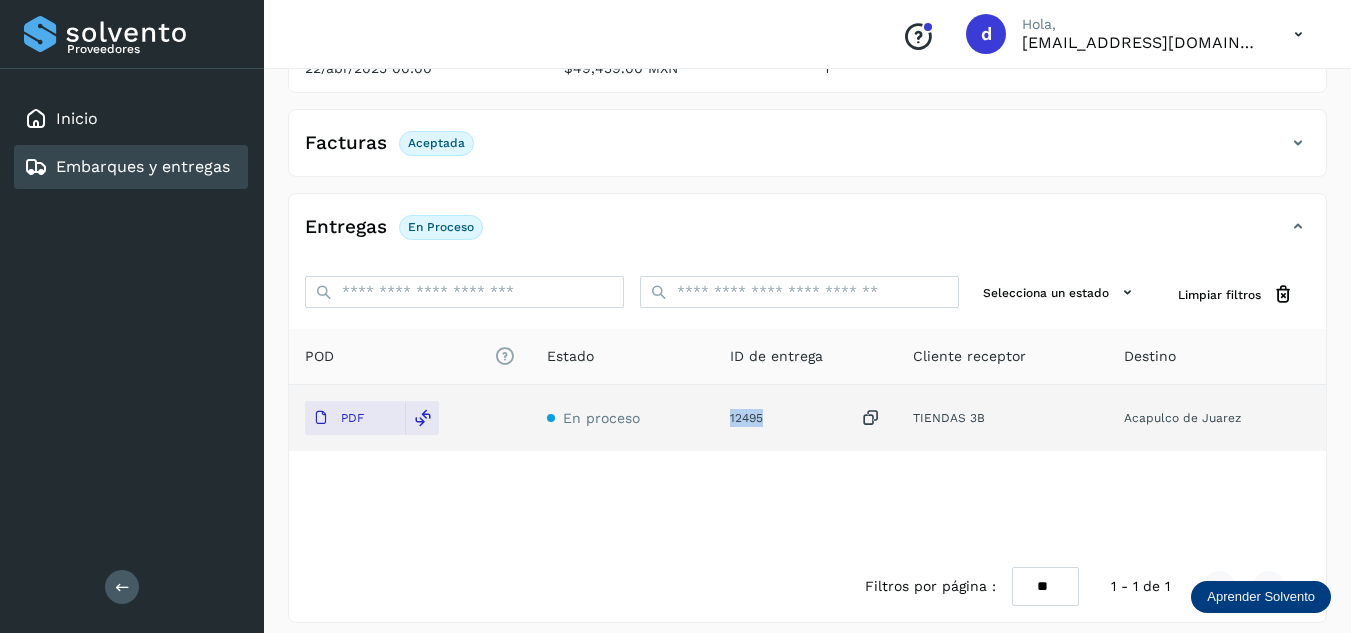 click on "PDF En proceso 12495  TIENDAS 3B Acapulco de Juarez" 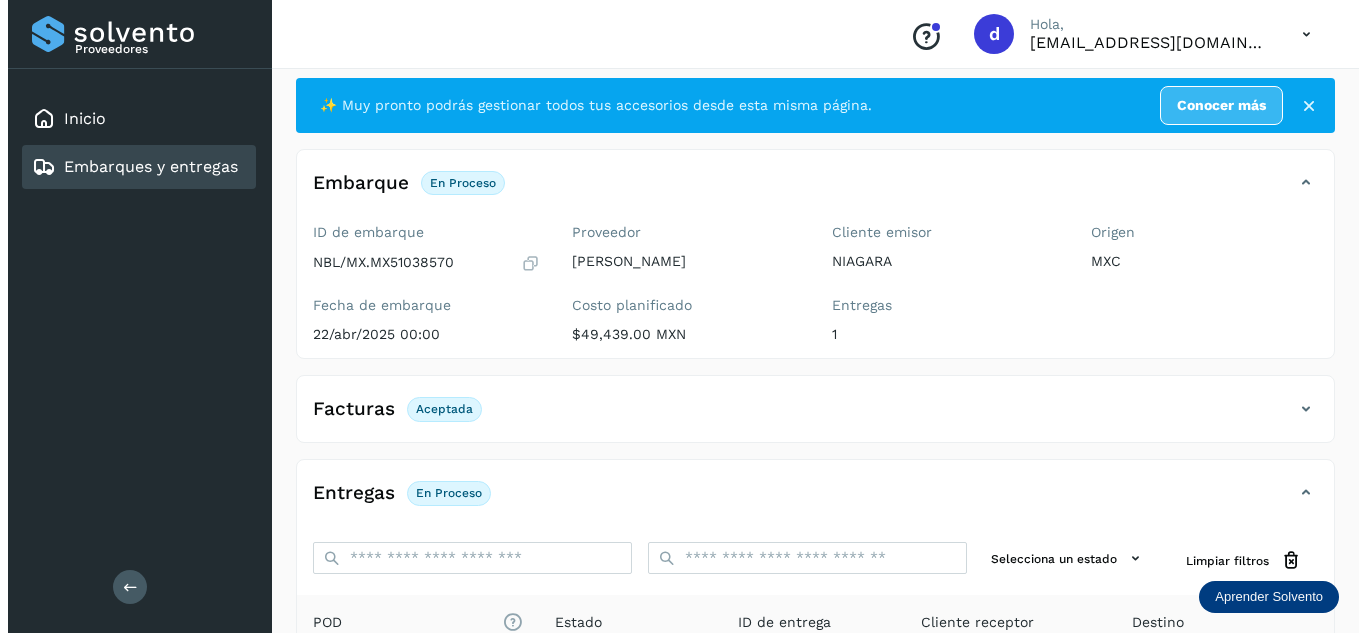scroll, scrollTop: 0, scrollLeft: 0, axis: both 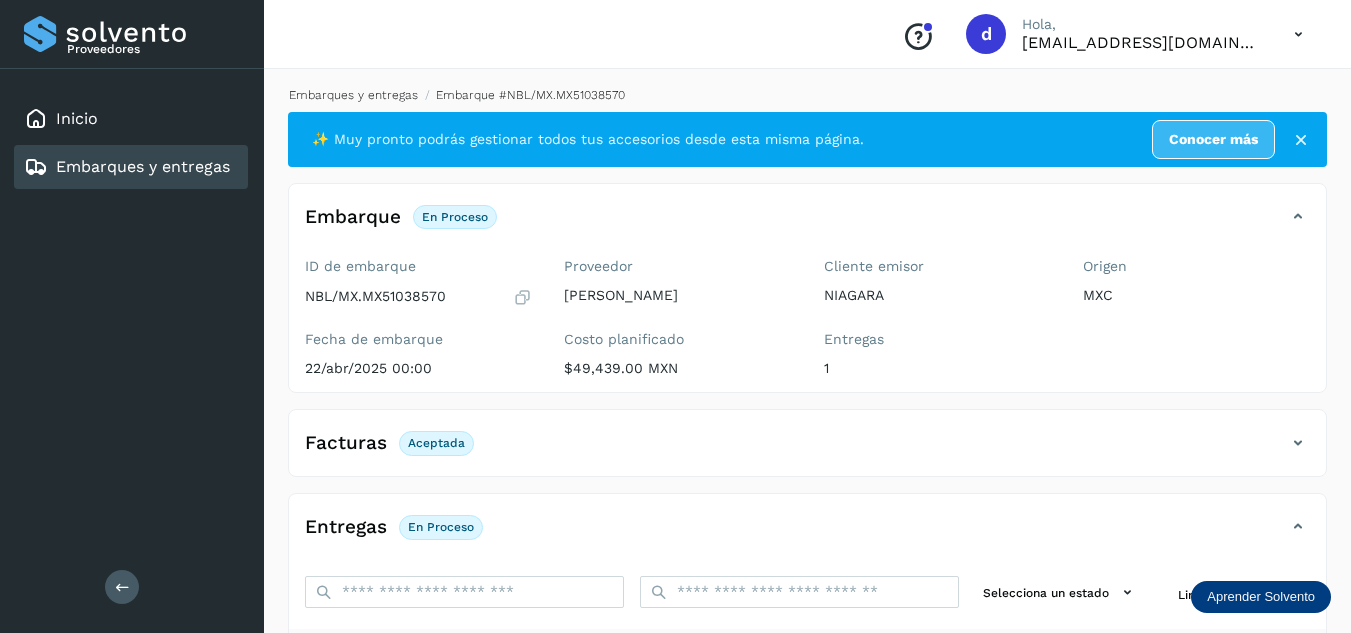click on "Embarques y entregas" at bounding box center [353, 95] 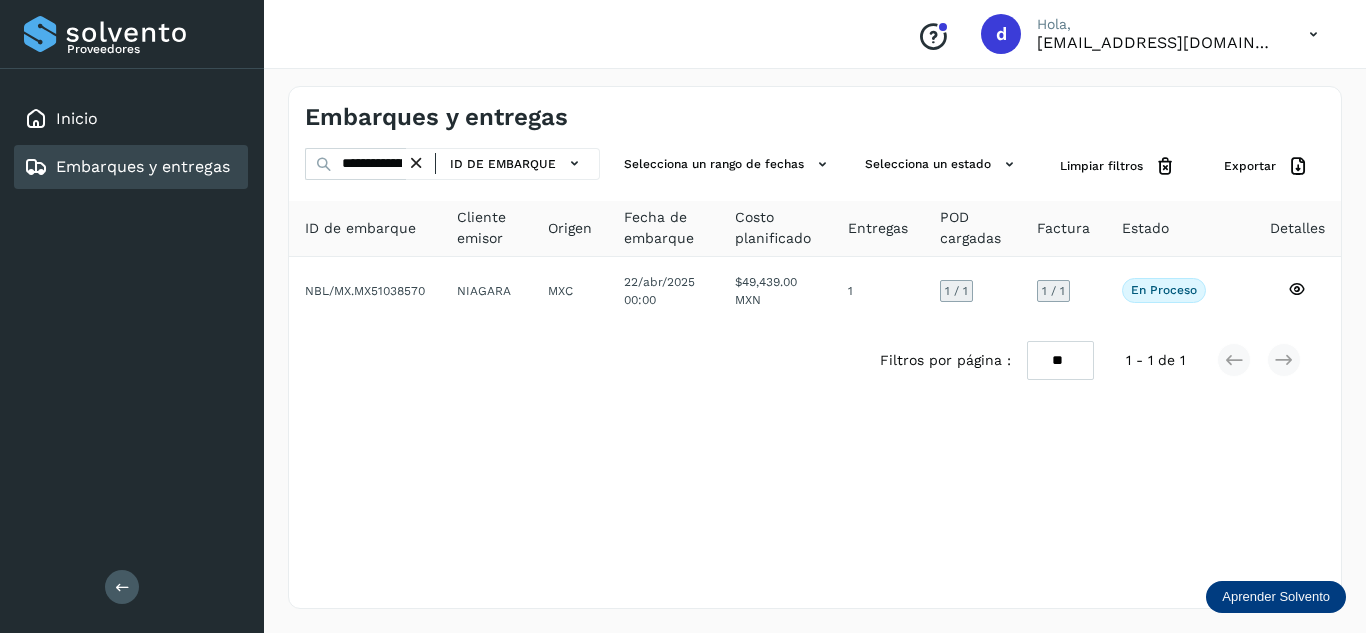 click at bounding box center (416, 163) 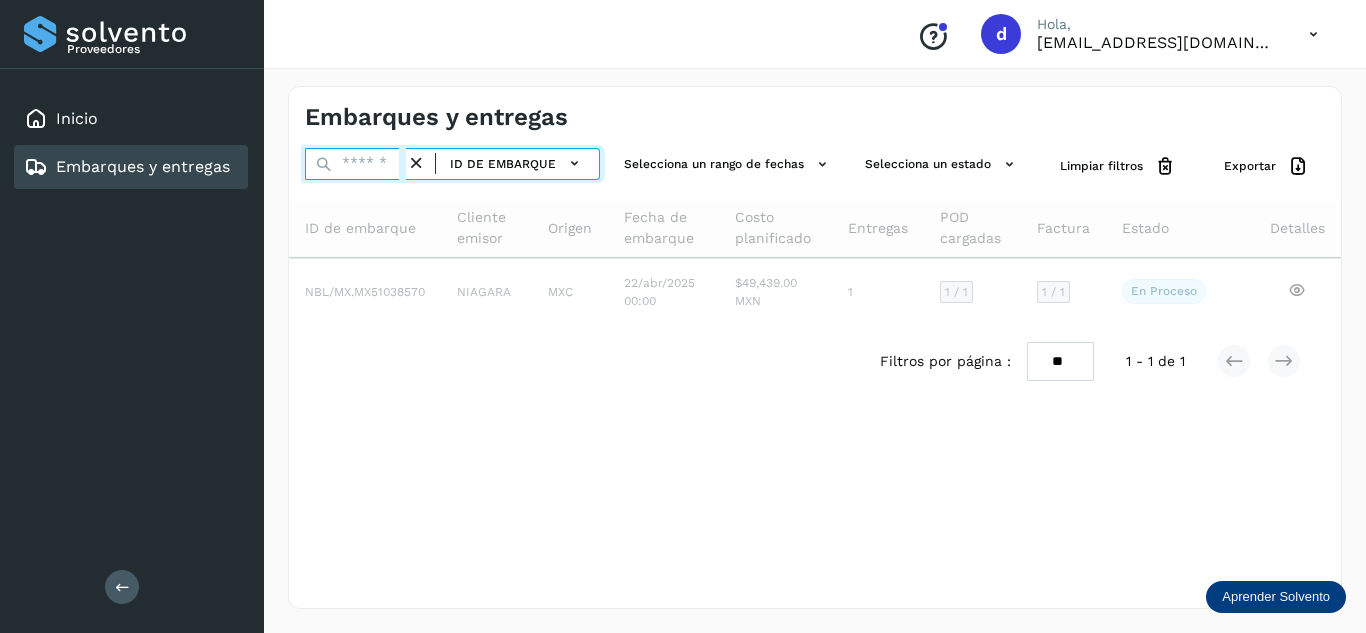 drag, startPoint x: 342, startPoint y: 173, endPoint x: 328, endPoint y: 191, distance: 22.803509 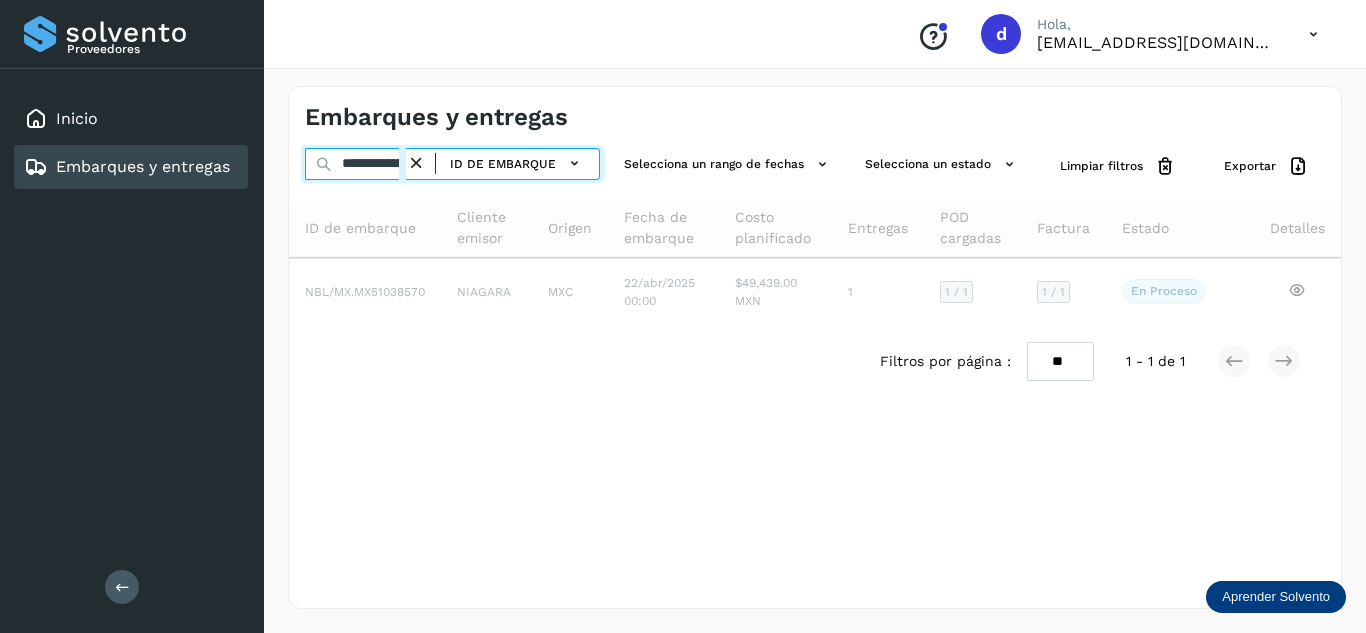 scroll, scrollTop: 0, scrollLeft: 77, axis: horizontal 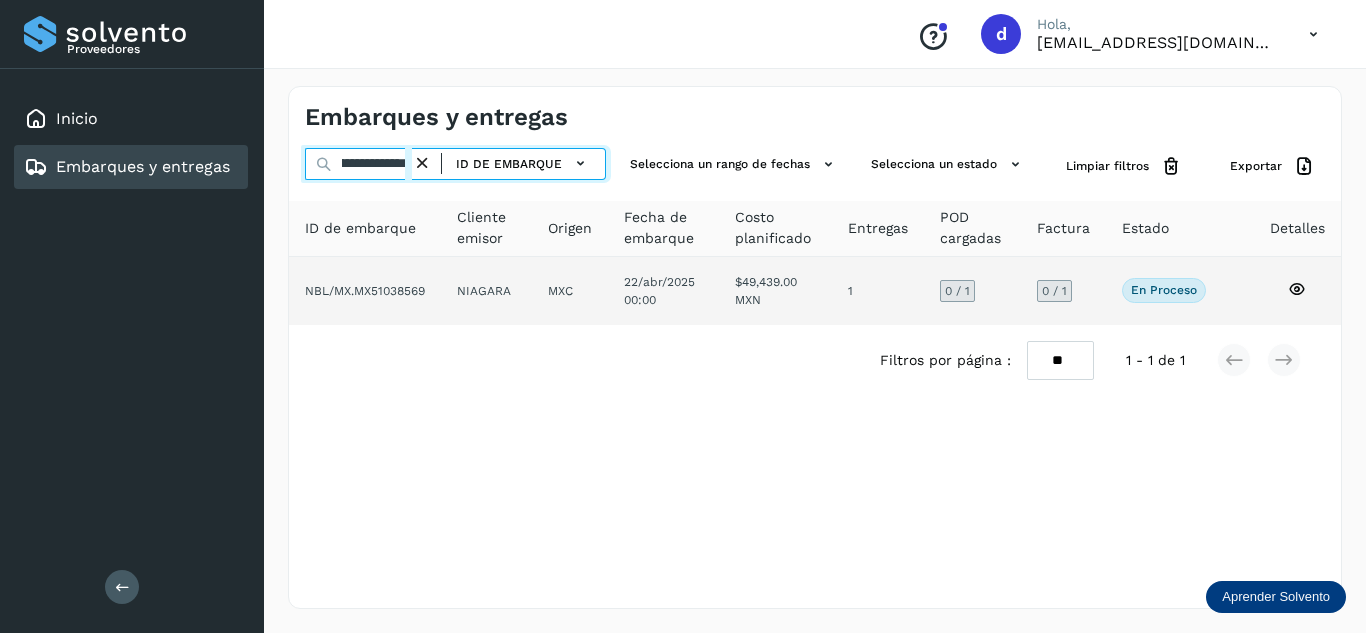type on "**********" 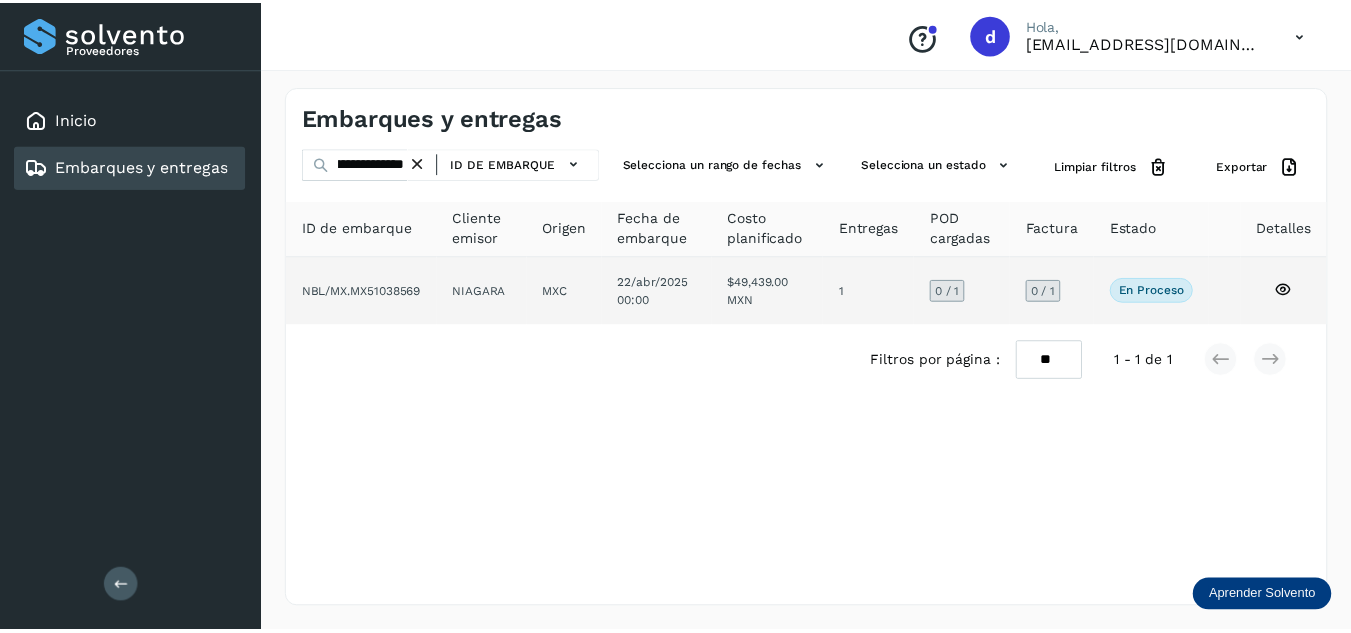 scroll, scrollTop: 0, scrollLeft: 0, axis: both 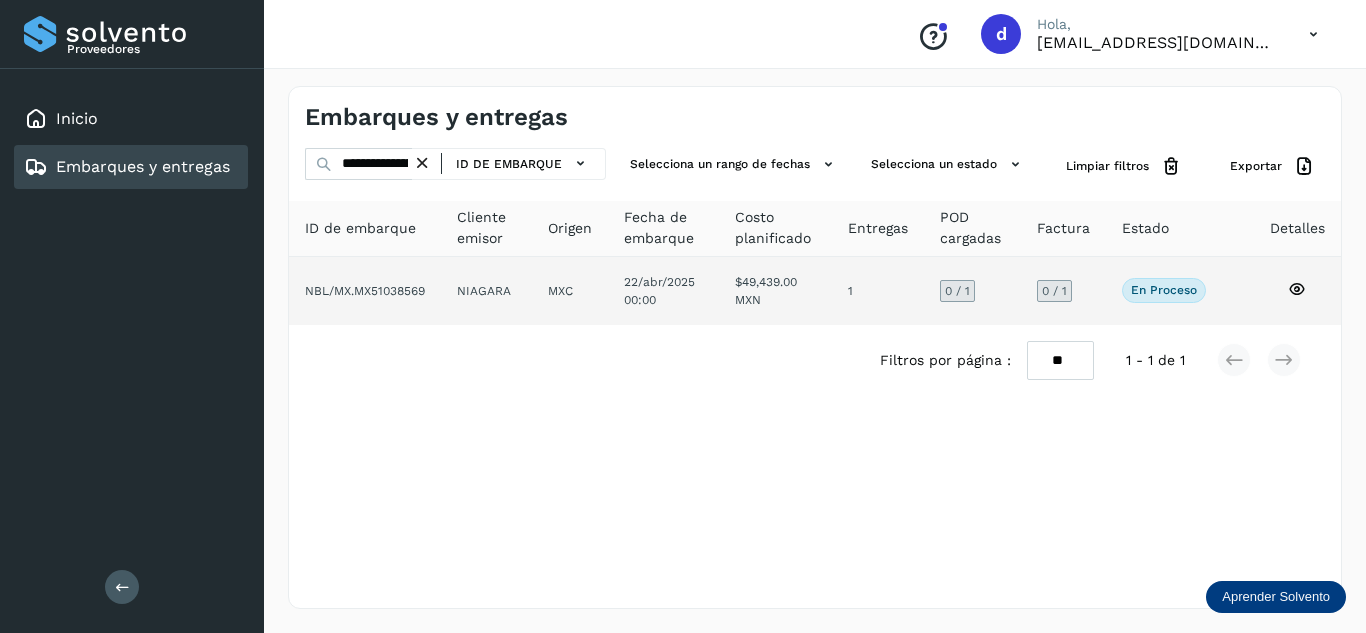 click 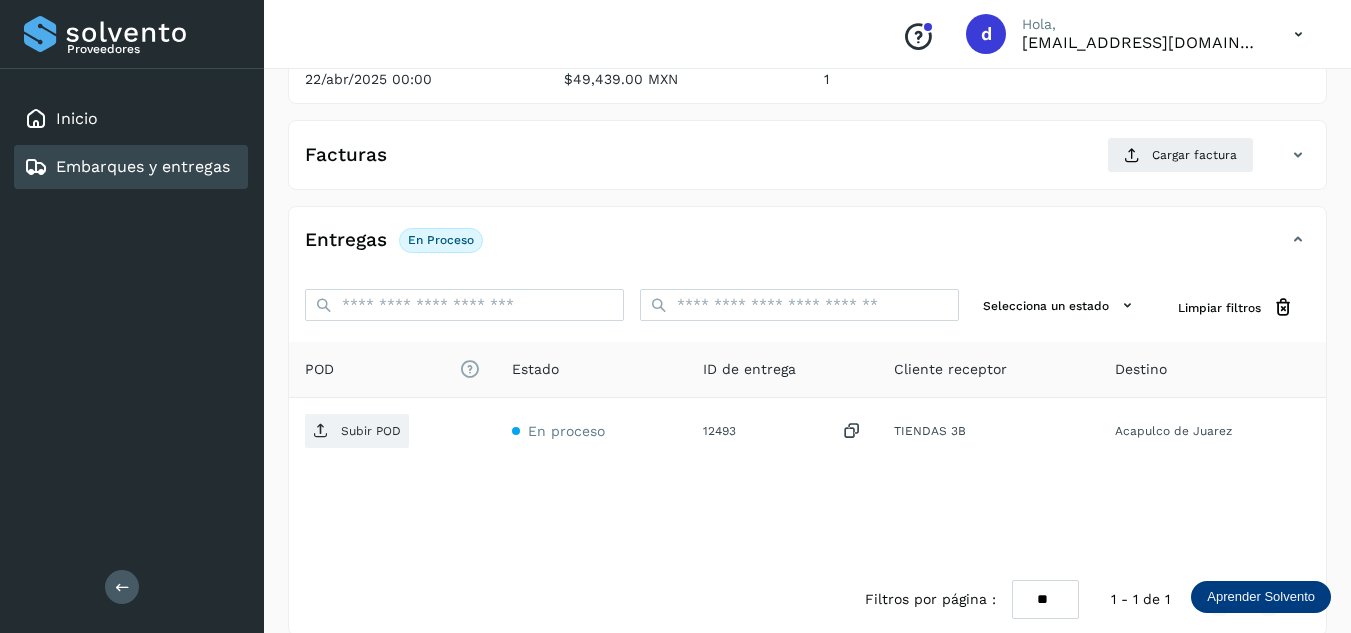 scroll, scrollTop: 300, scrollLeft: 0, axis: vertical 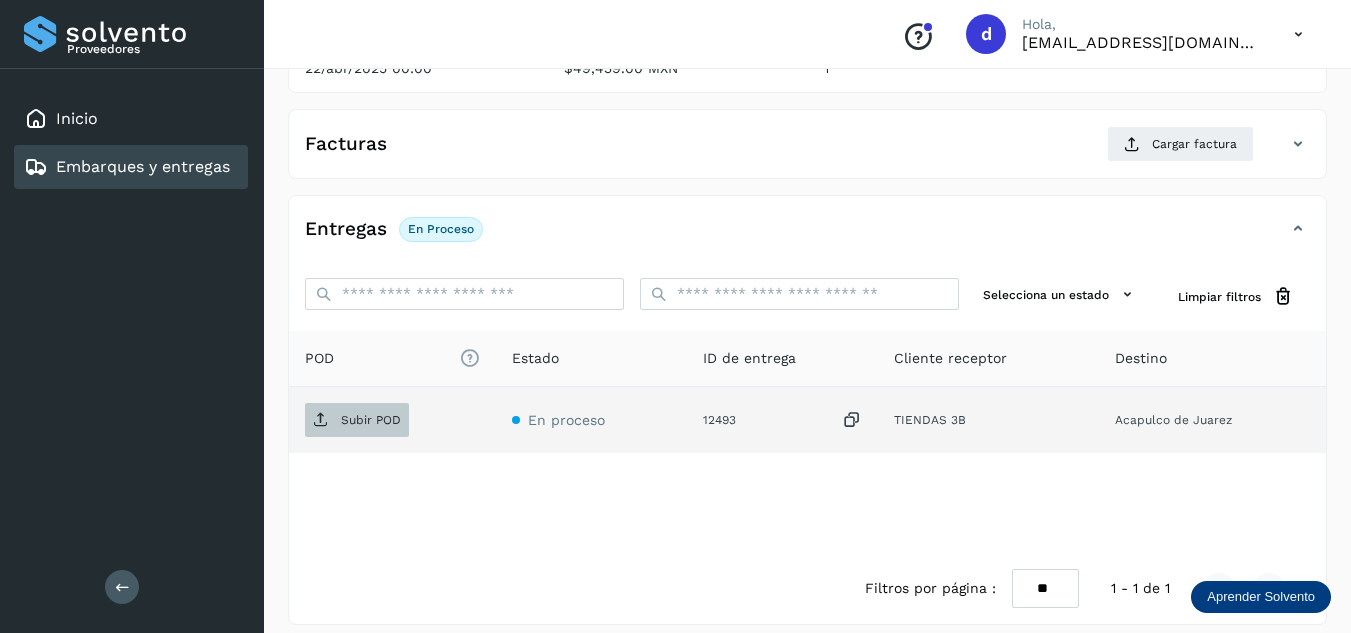 click on "Subir POD" at bounding box center (371, 420) 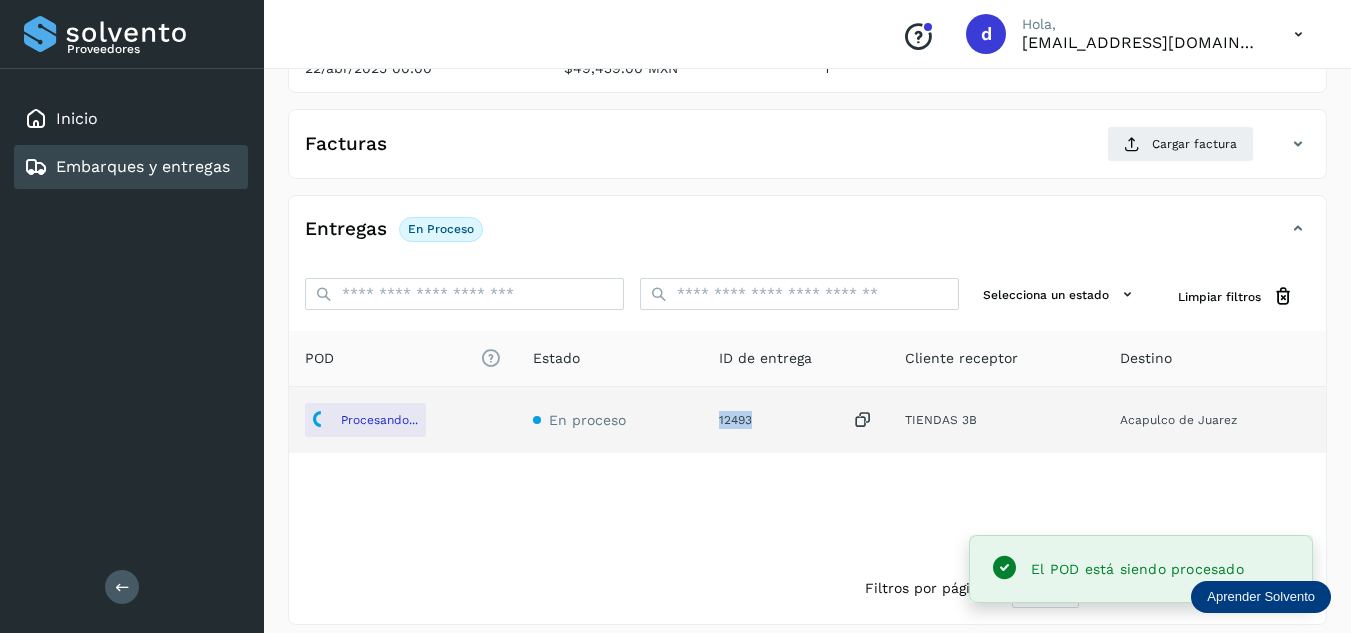 drag, startPoint x: 745, startPoint y: 429, endPoint x: 716, endPoint y: 428, distance: 29.017237 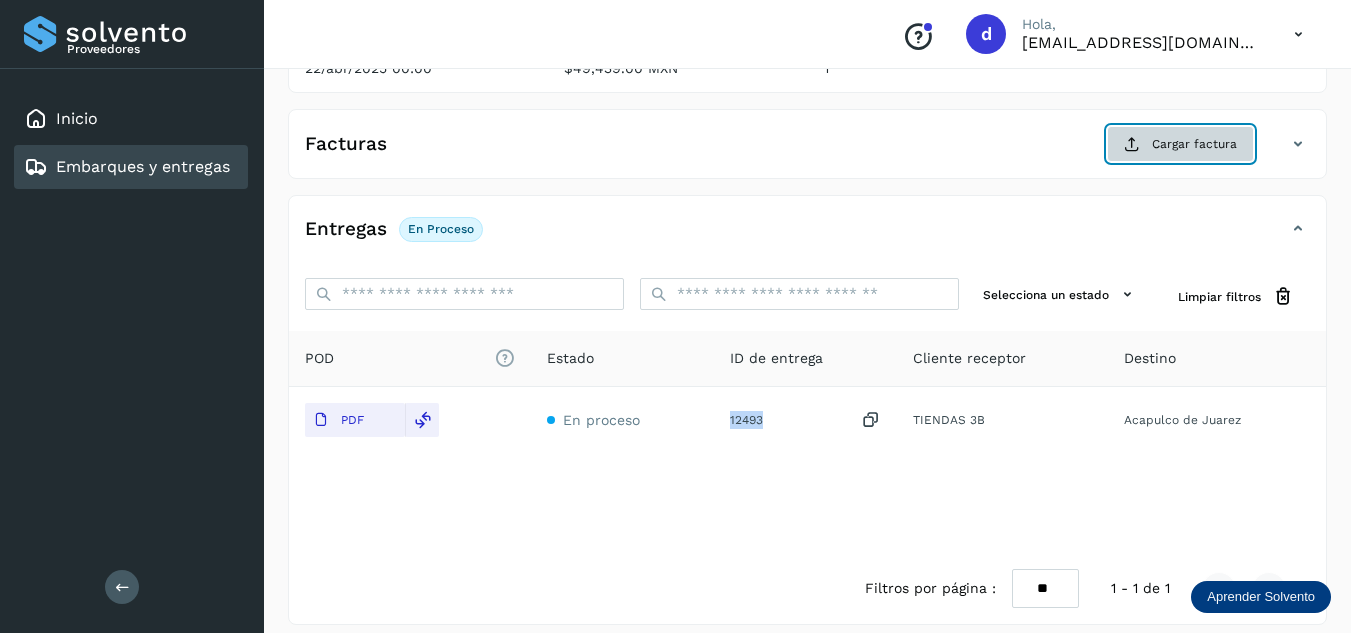 click on "Cargar factura" 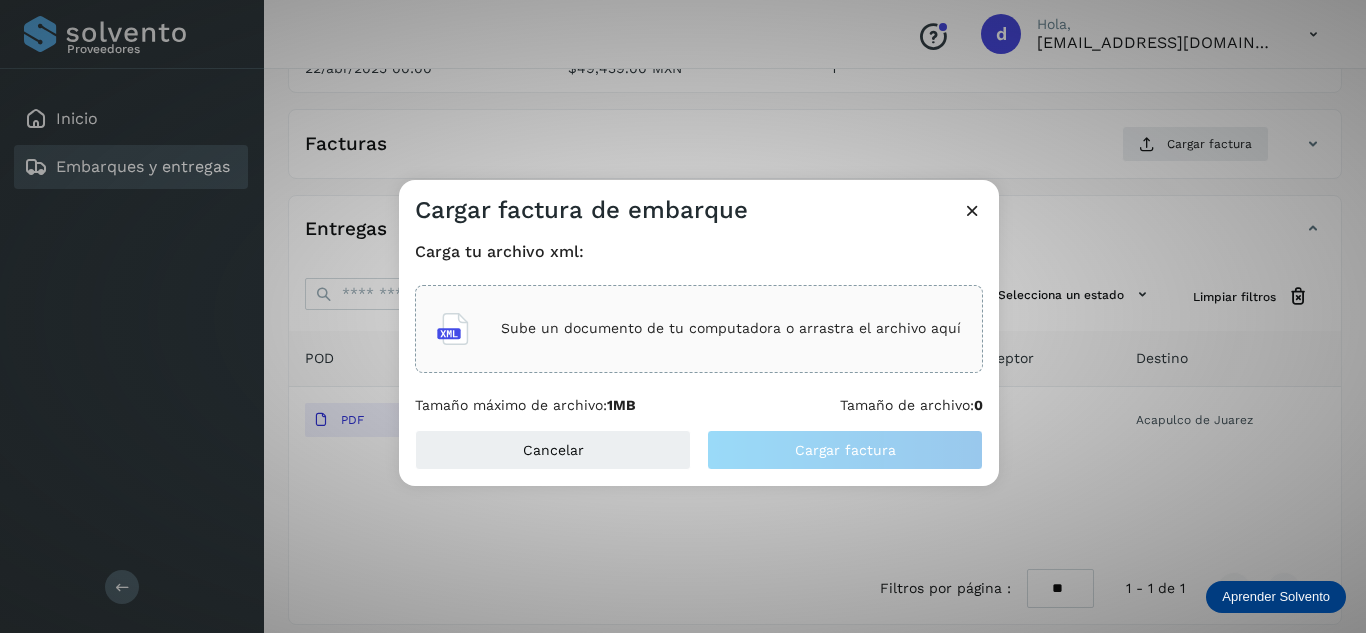 click on "Sube un documento de tu computadora o arrastra el archivo aquí" at bounding box center [731, 328] 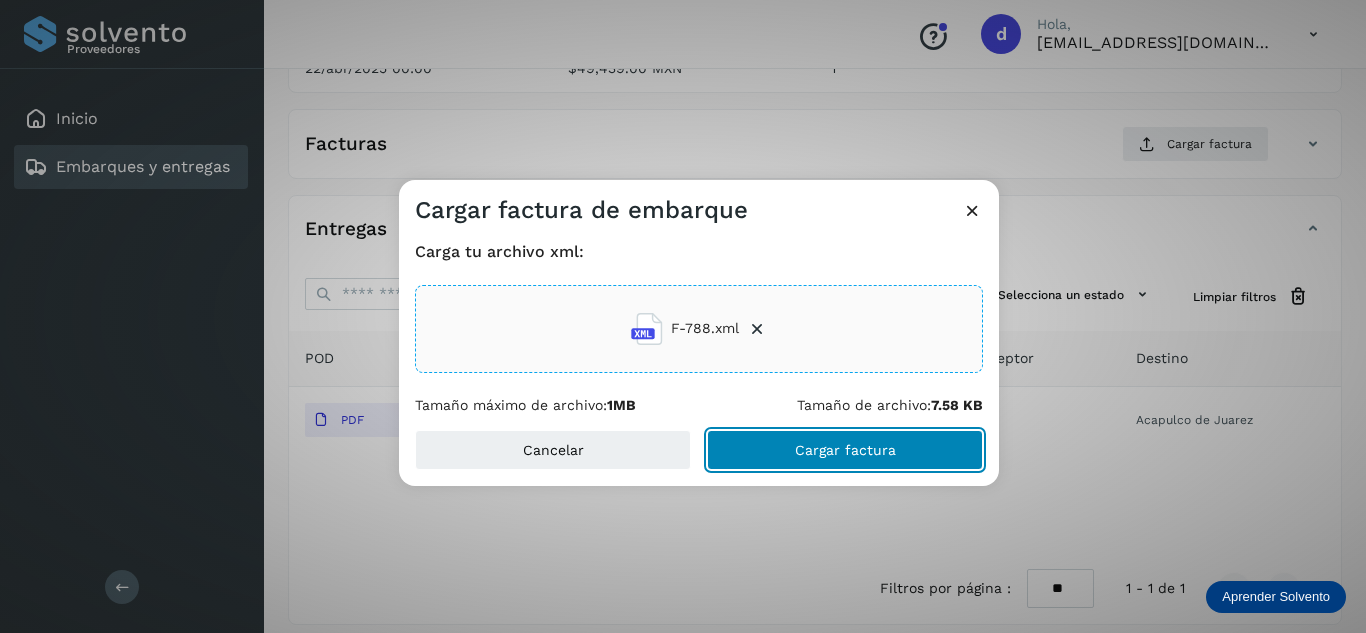 click on "Cargar factura" 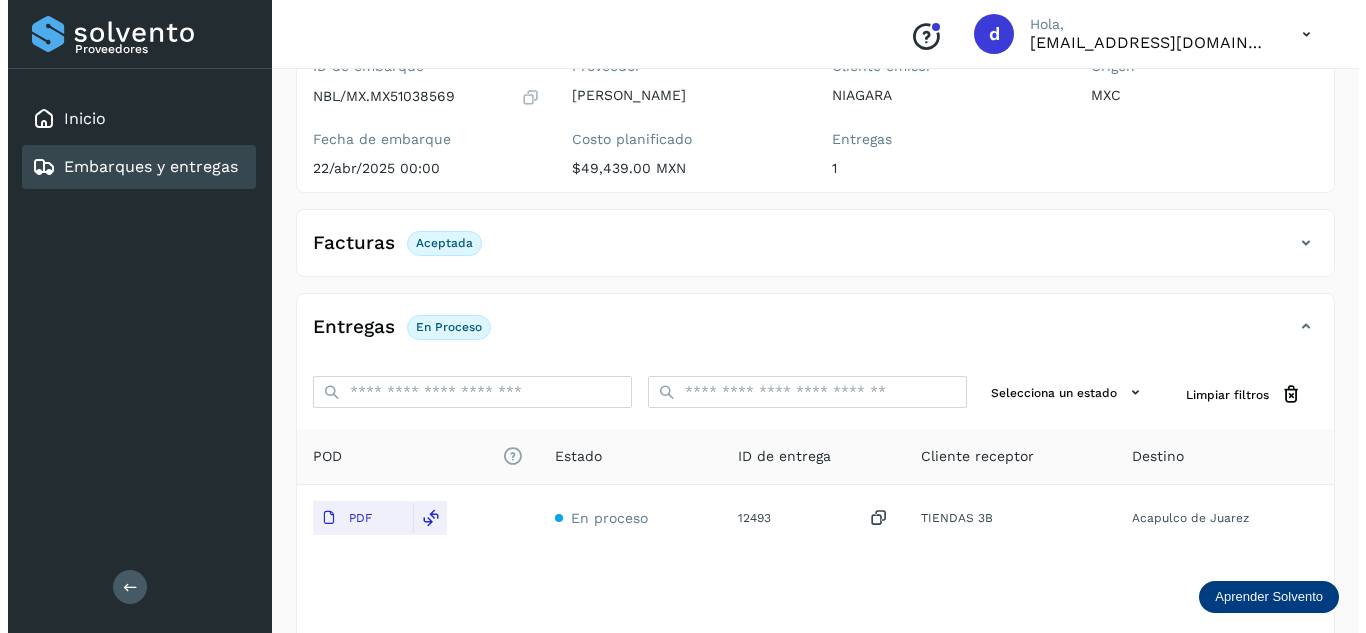 scroll, scrollTop: 0, scrollLeft: 0, axis: both 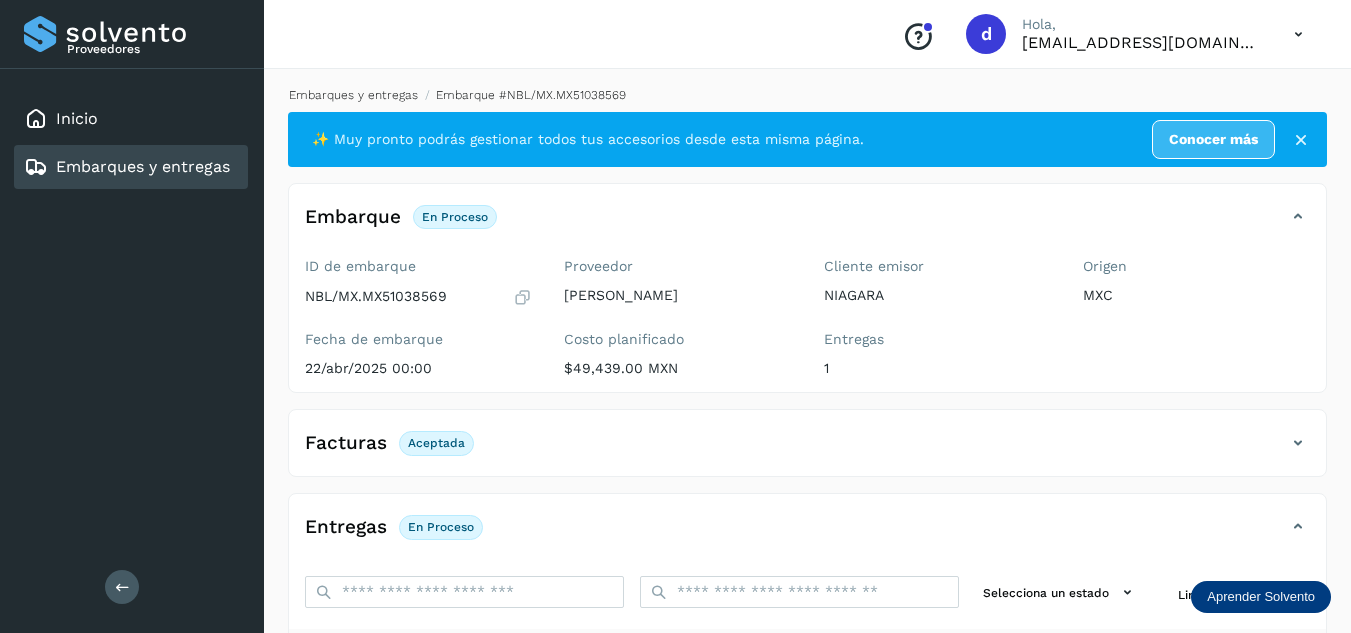 click on "Embarques y entregas" at bounding box center (353, 95) 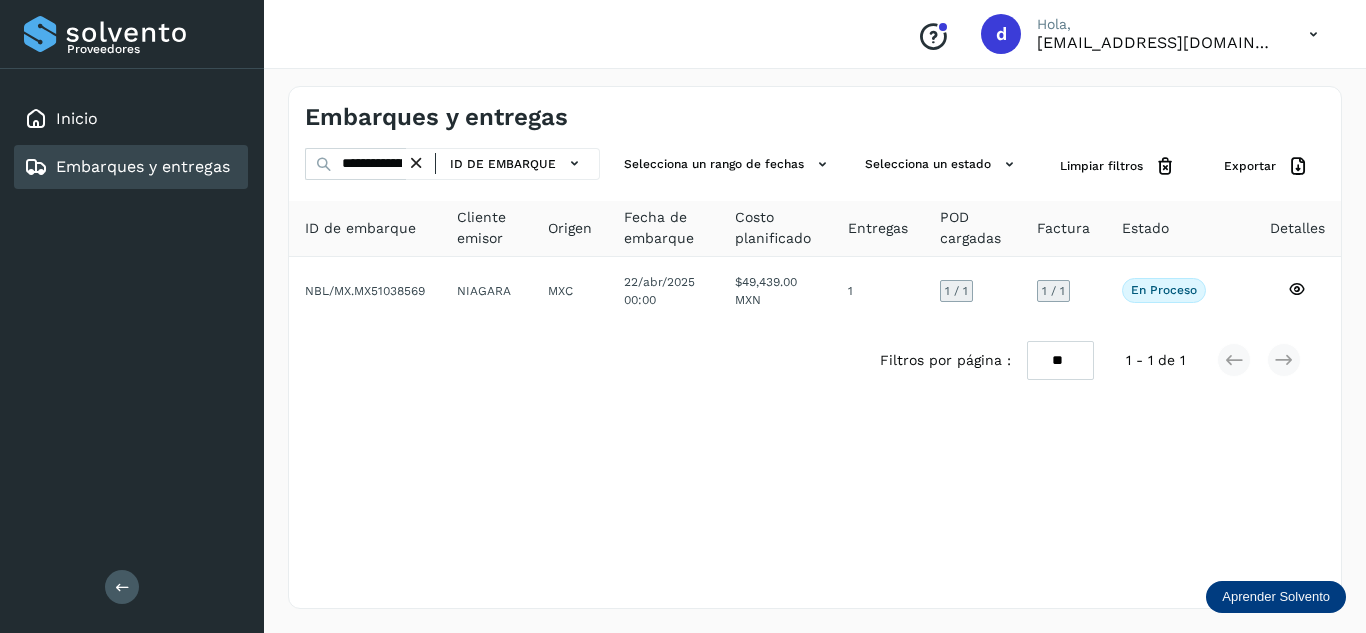 click at bounding box center (416, 163) 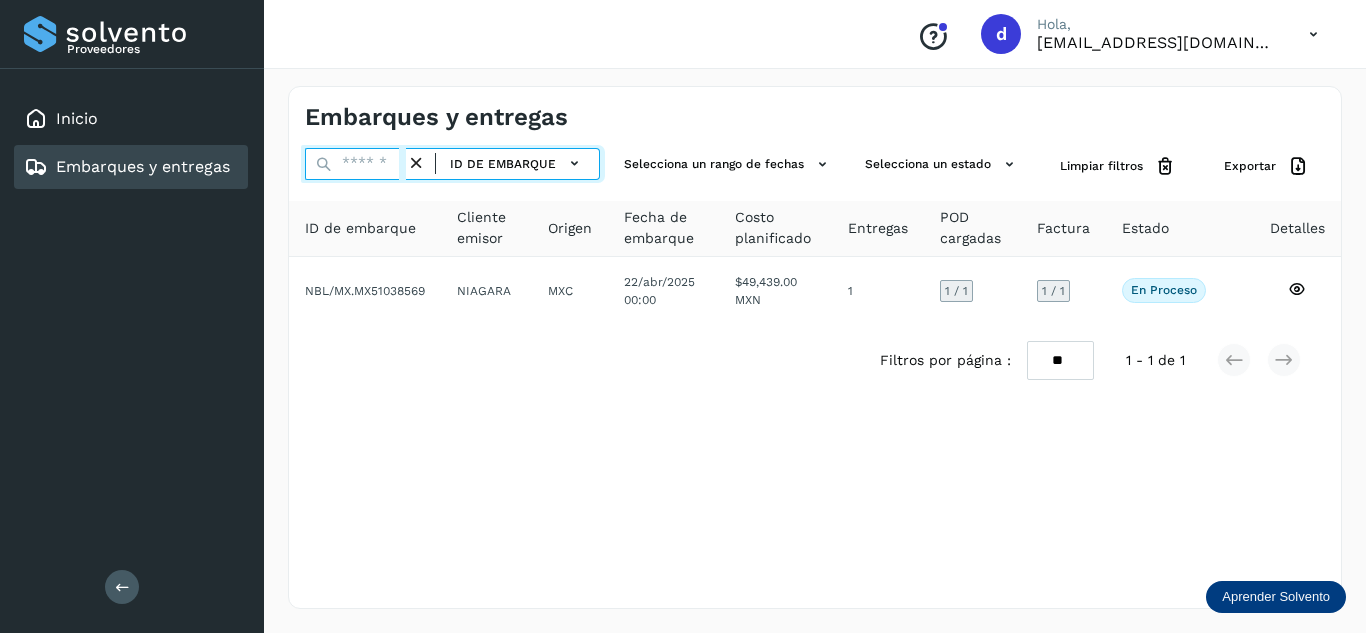 click at bounding box center [355, 164] 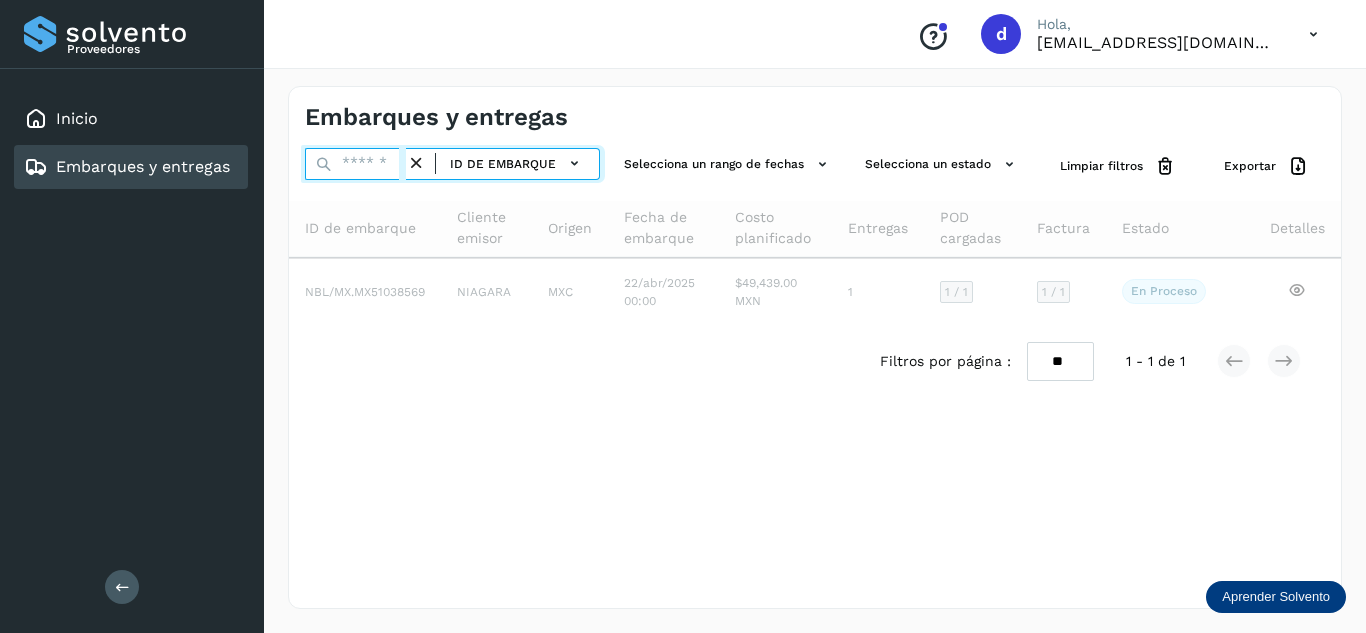 paste on "**********" 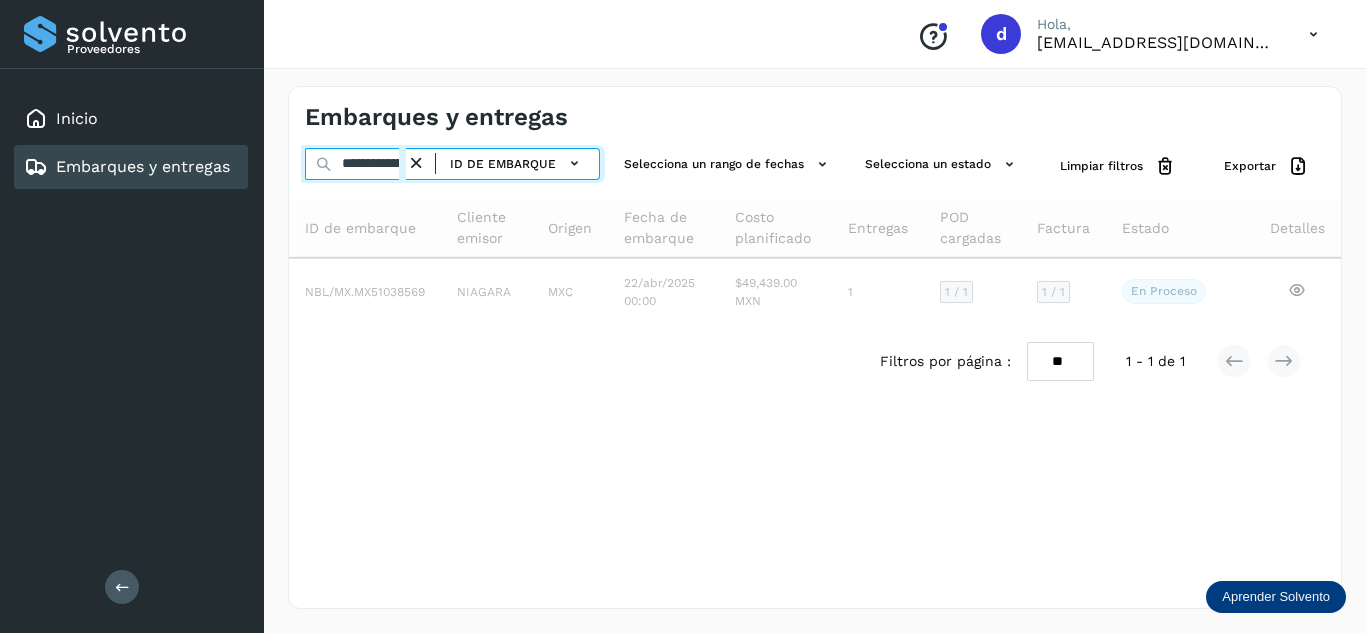 scroll, scrollTop: 0, scrollLeft: 76, axis: horizontal 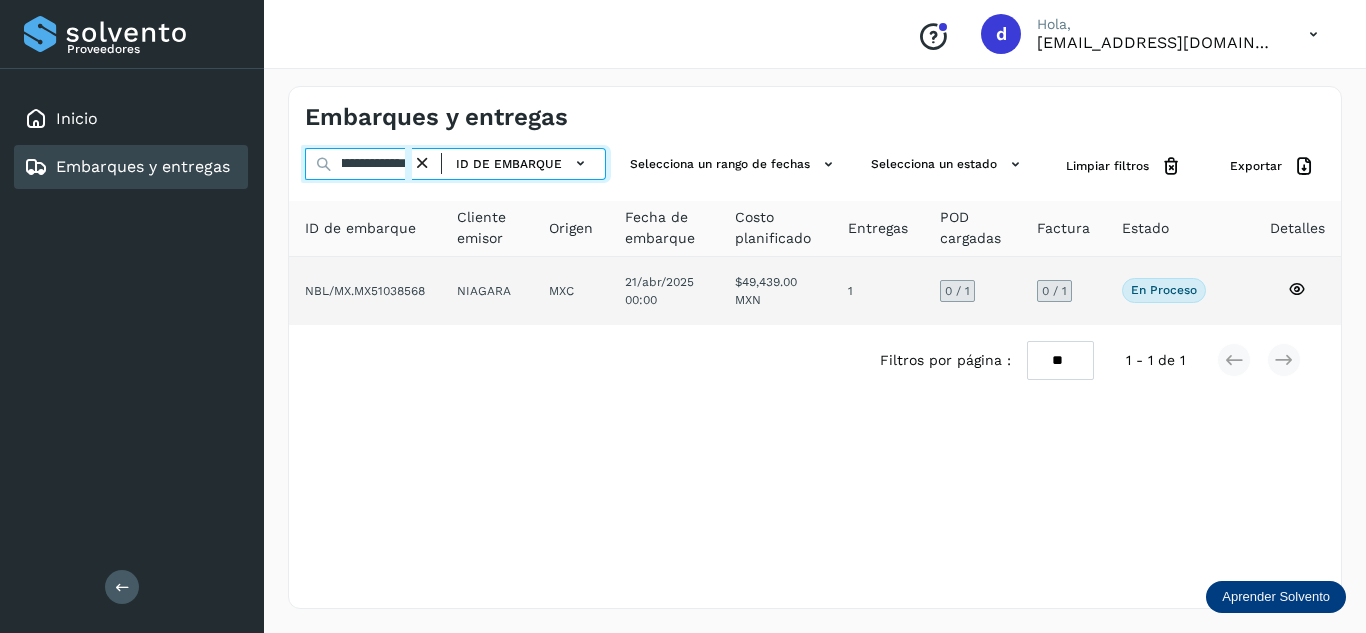 type on "**********" 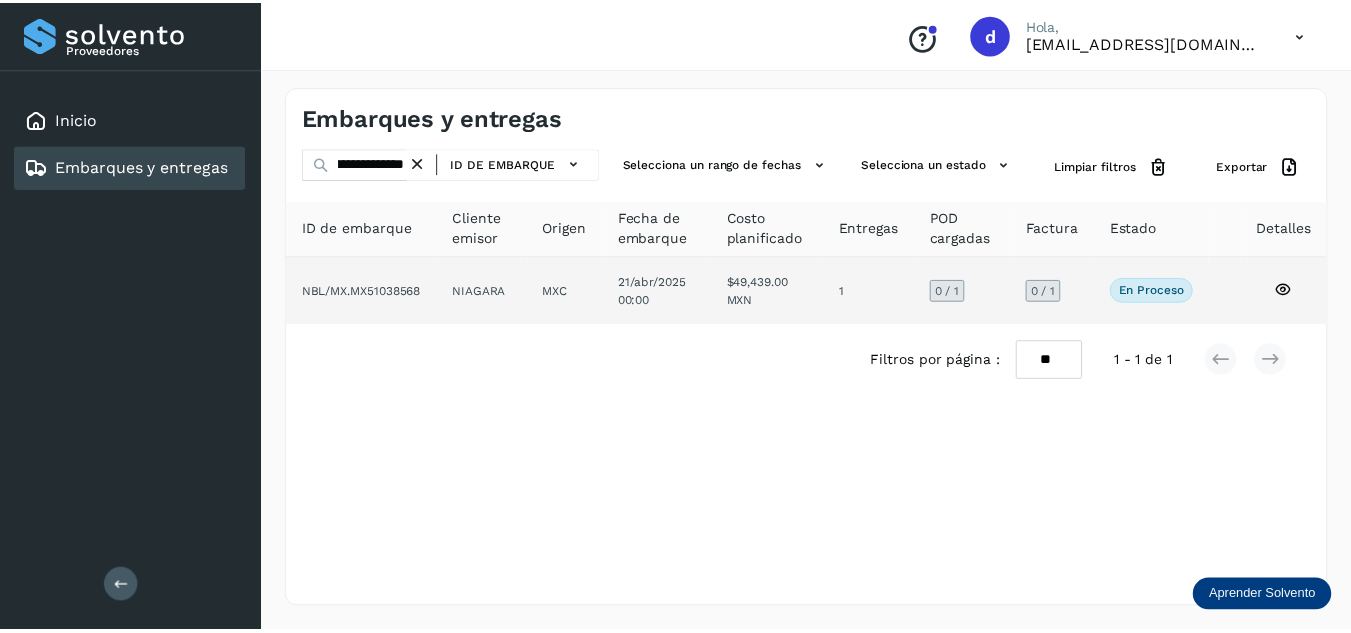 scroll, scrollTop: 0, scrollLeft: 0, axis: both 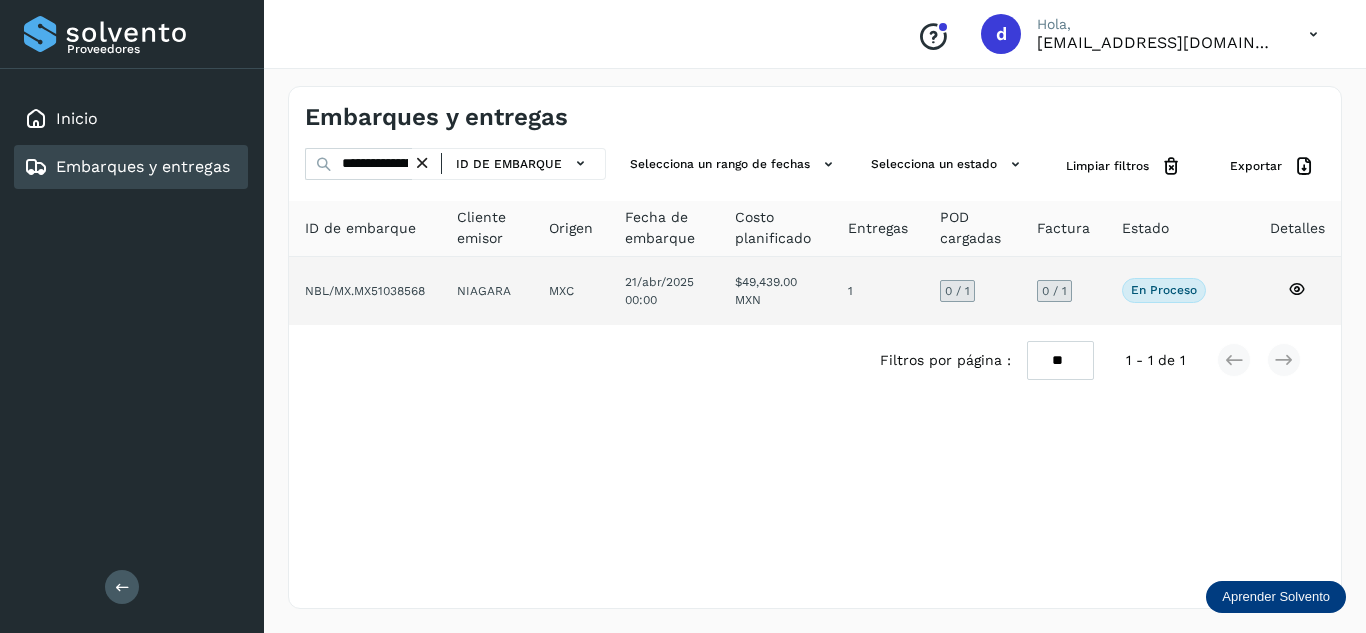 click 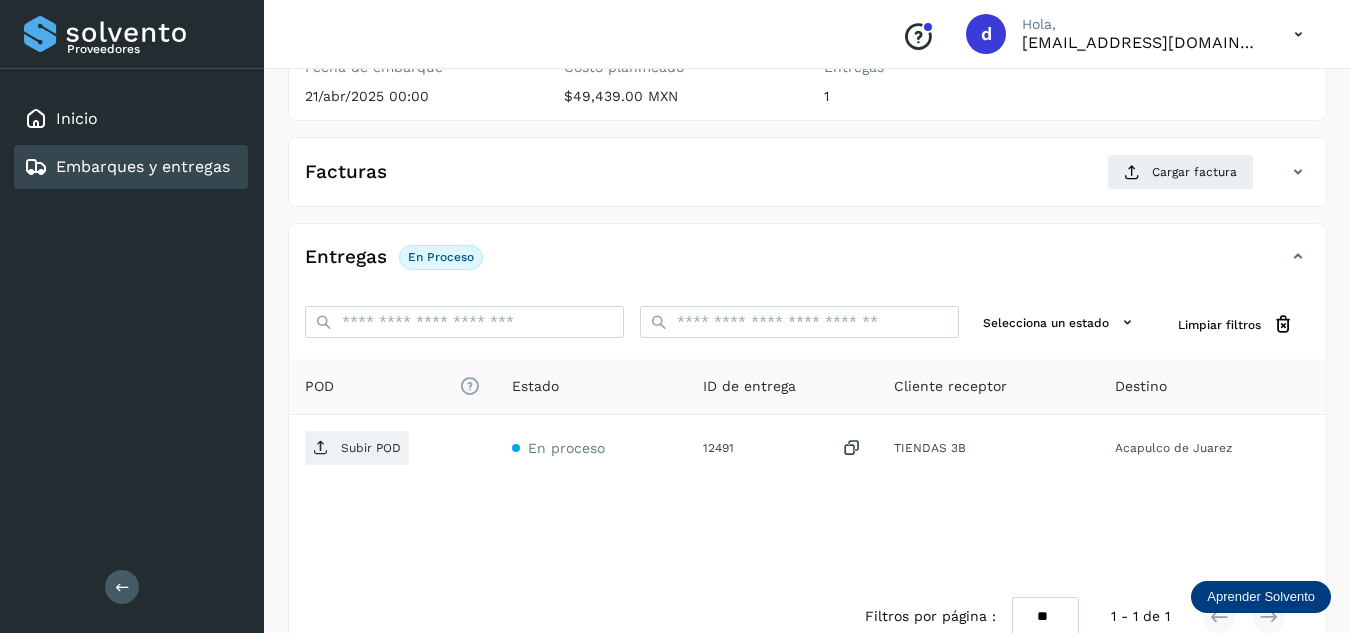 scroll, scrollTop: 300, scrollLeft: 0, axis: vertical 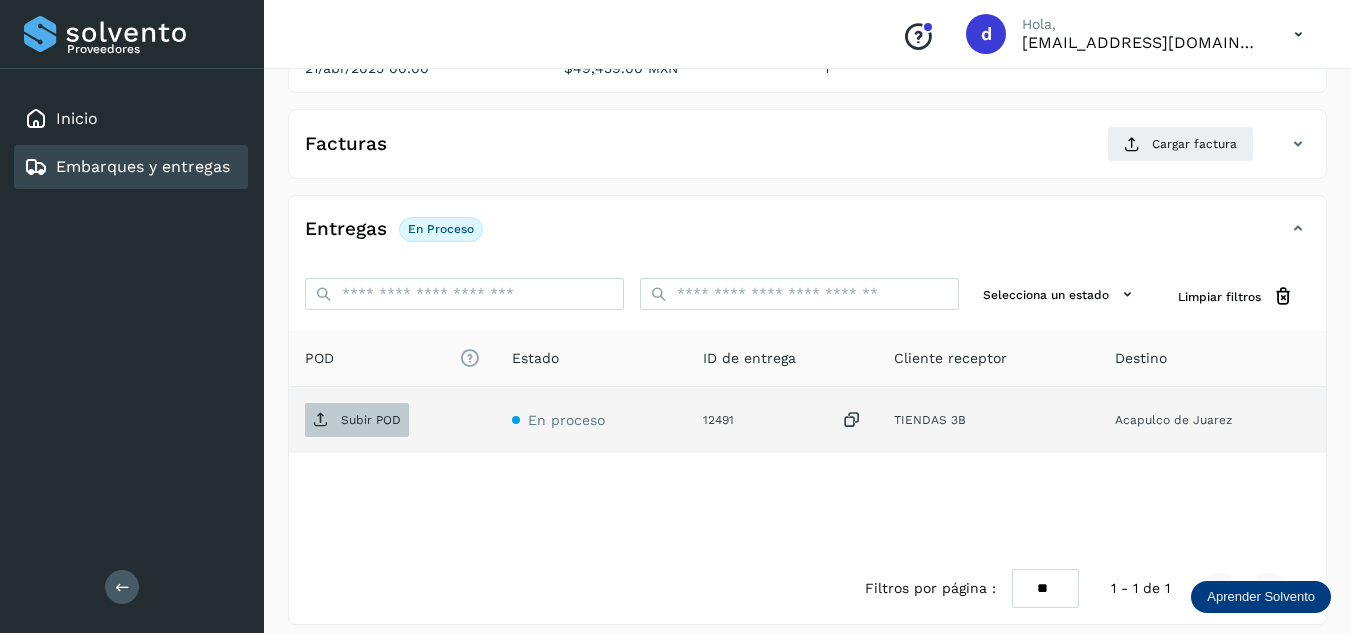 click on "Subir POD" at bounding box center [371, 420] 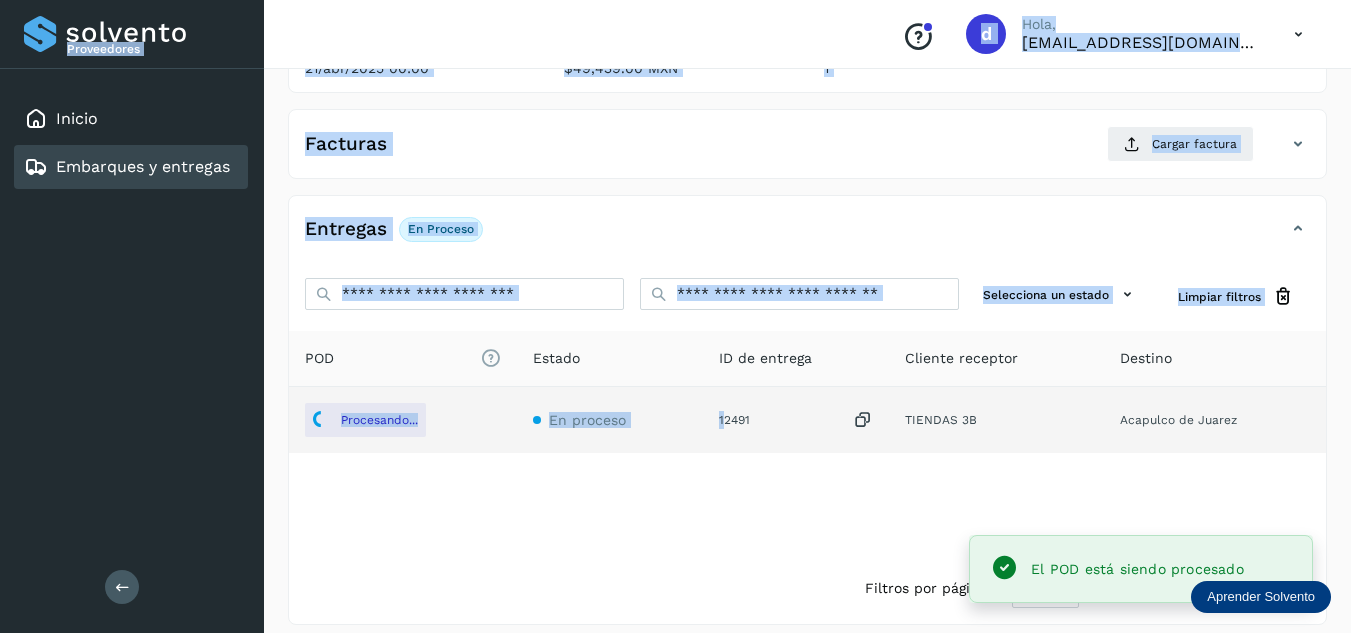 drag, startPoint x: 750, startPoint y: 420, endPoint x: 725, endPoint y: 423, distance: 25.179358 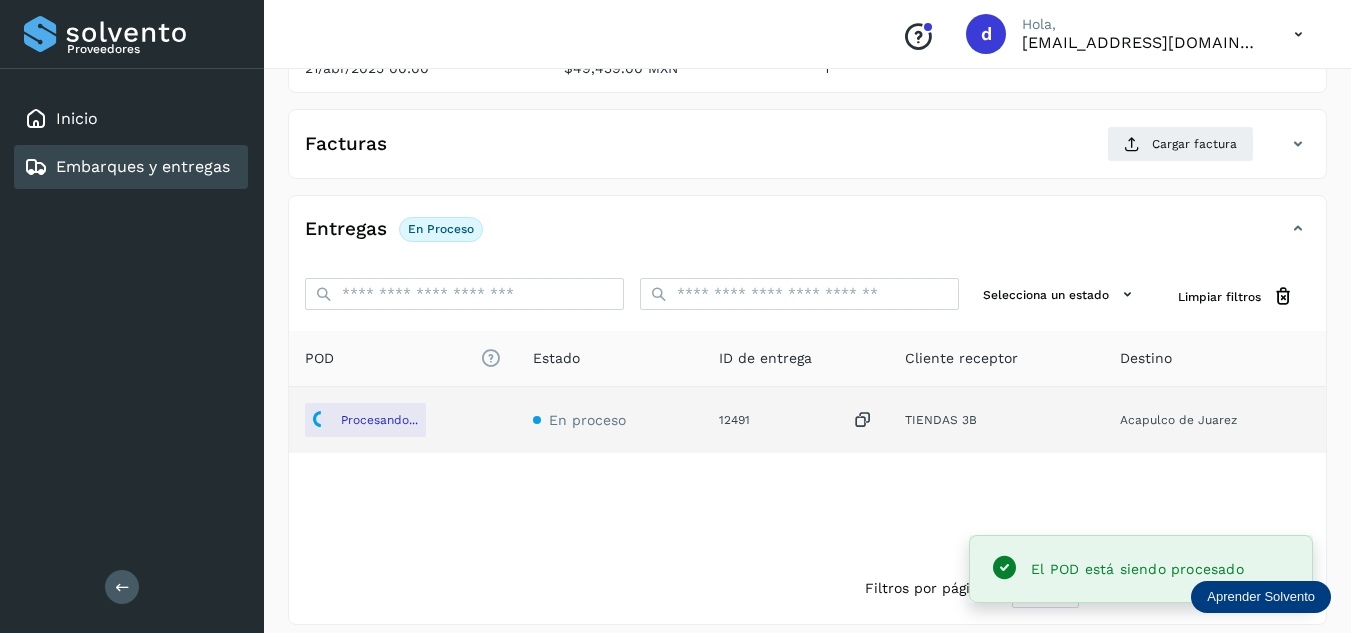 click on "12491" 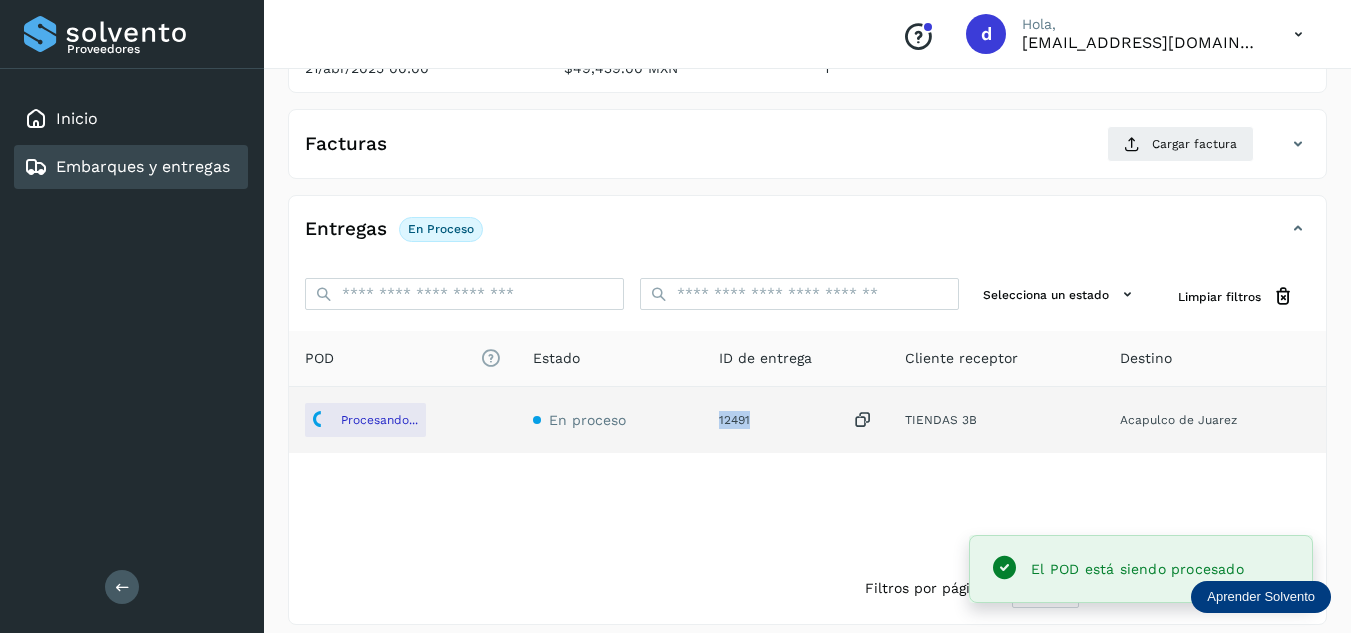 drag, startPoint x: 753, startPoint y: 416, endPoint x: 722, endPoint y: 421, distance: 31.400637 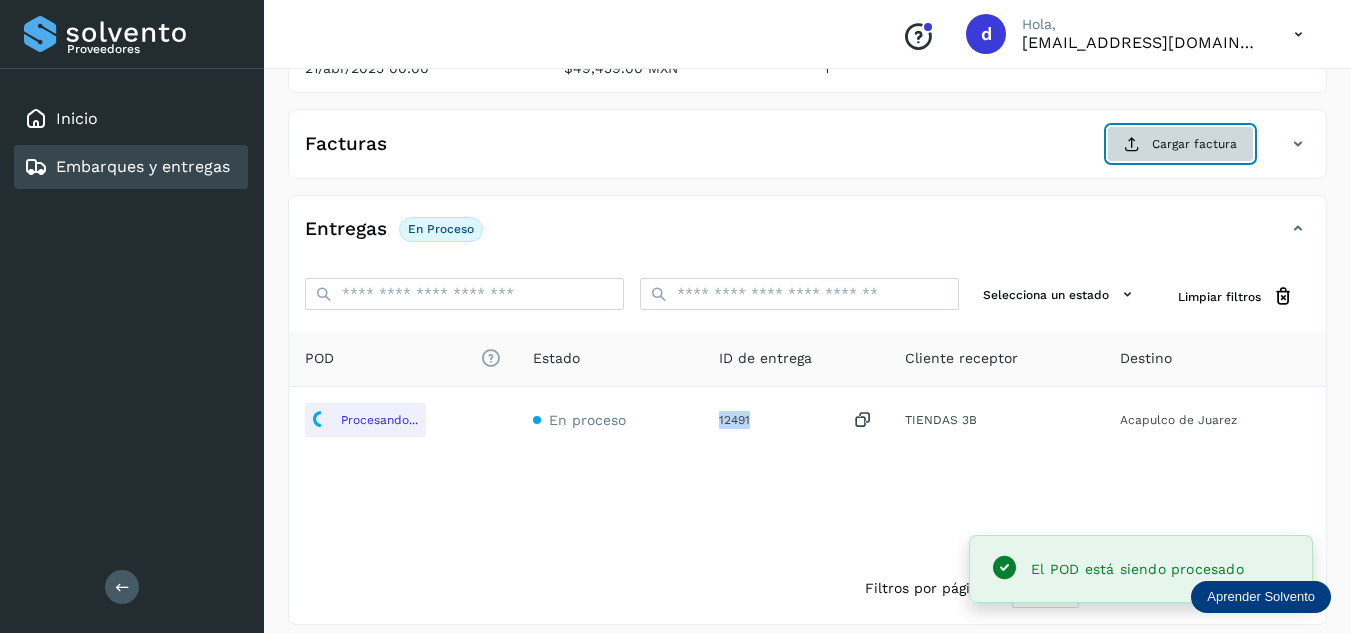 click on "Cargar factura" 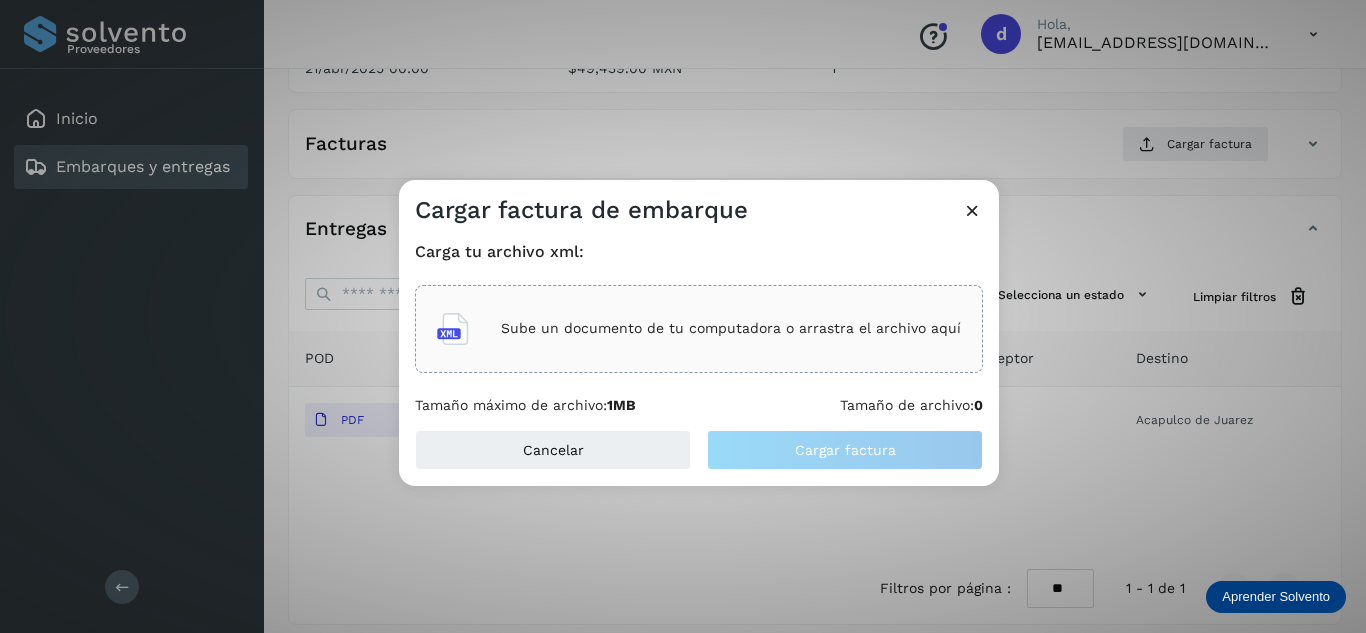 click on "Sube un documento de tu computadora o arrastra el archivo aquí" 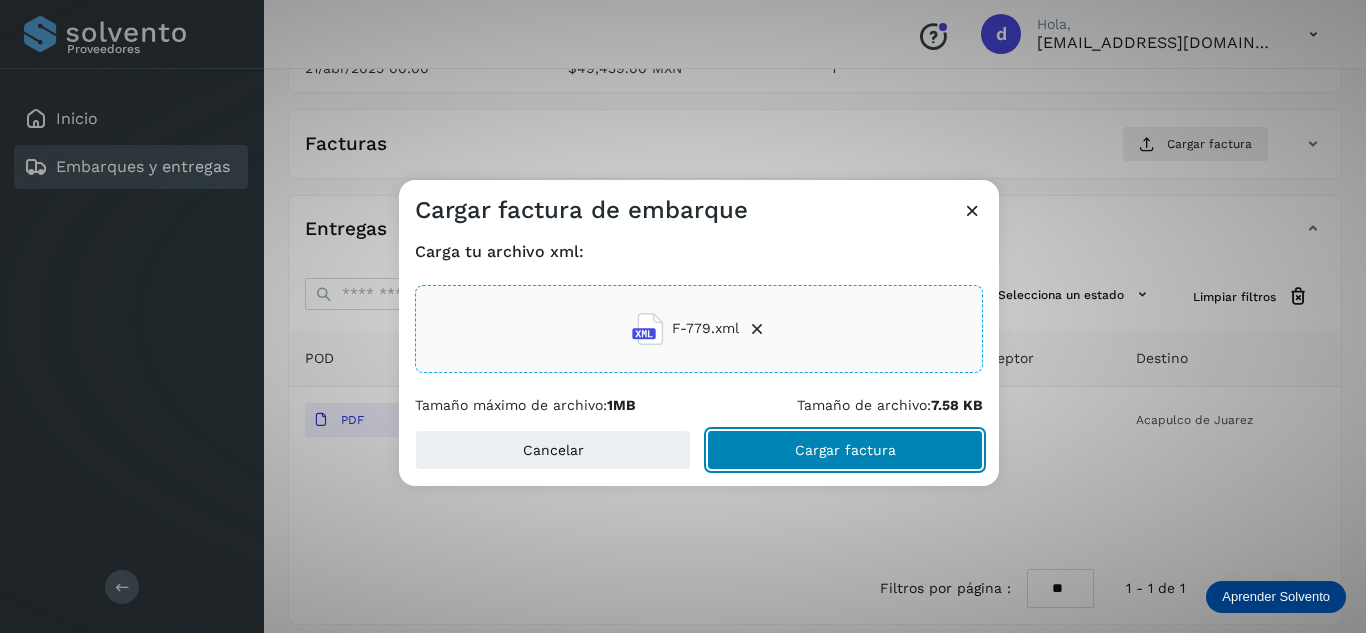 click on "Cargar factura" 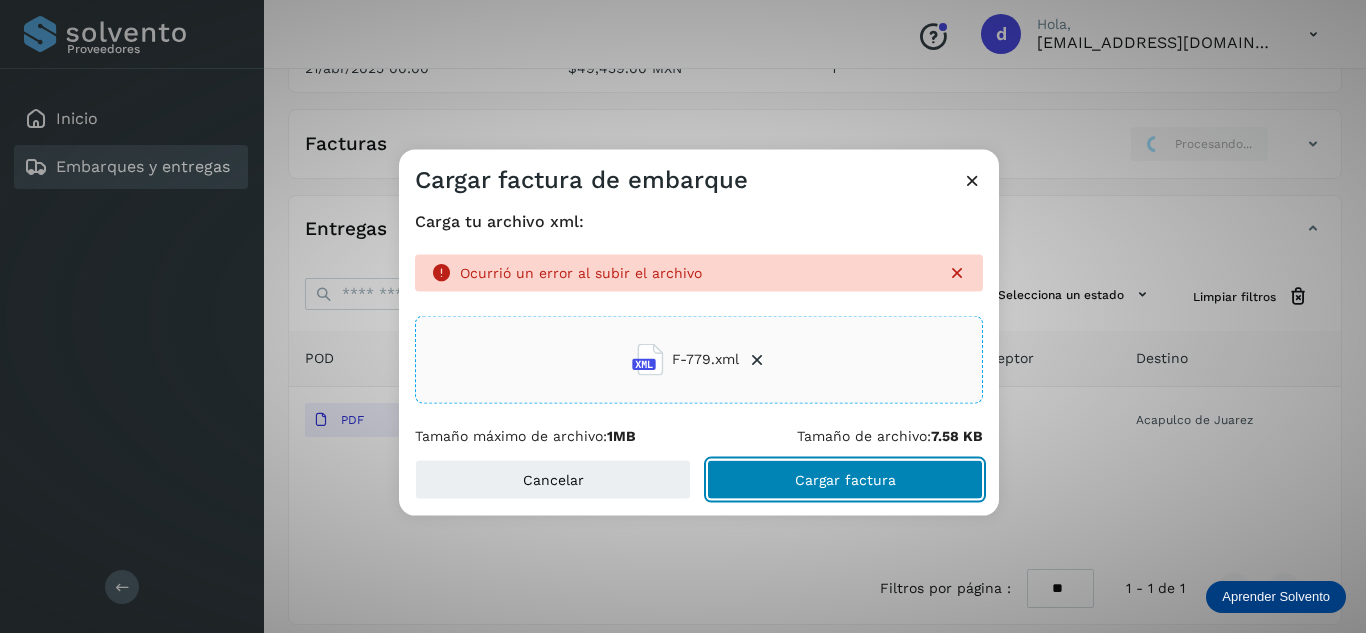click on "Cargar factura" 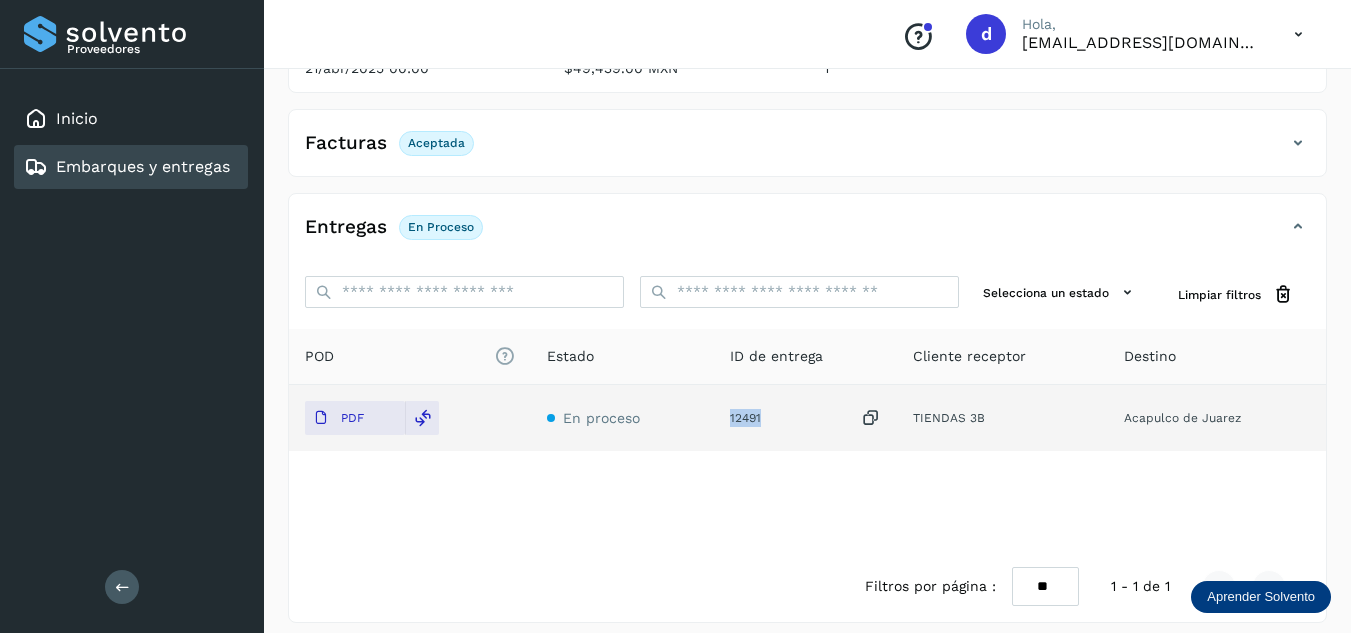 drag, startPoint x: 771, startPoint y: 423, endPoint x: 734, endPoint y: 422, distance: 37.01351 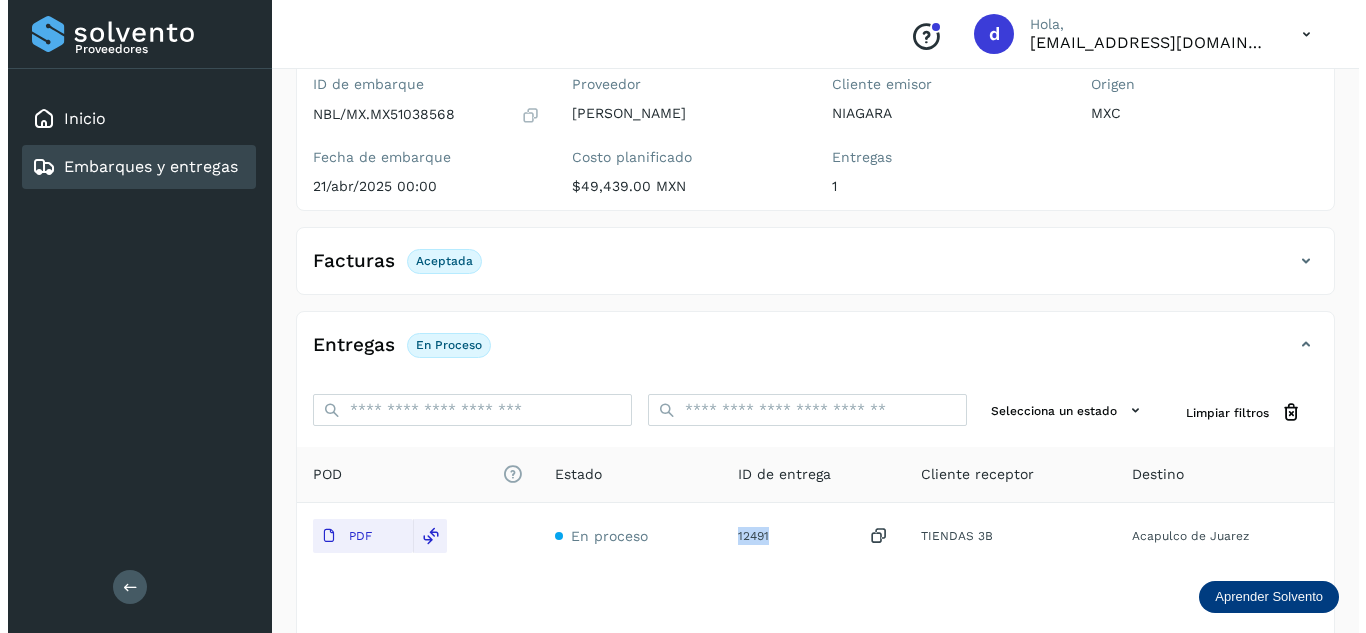 scroll, scrollTop: 0, scrollLeft: 0, axis: both 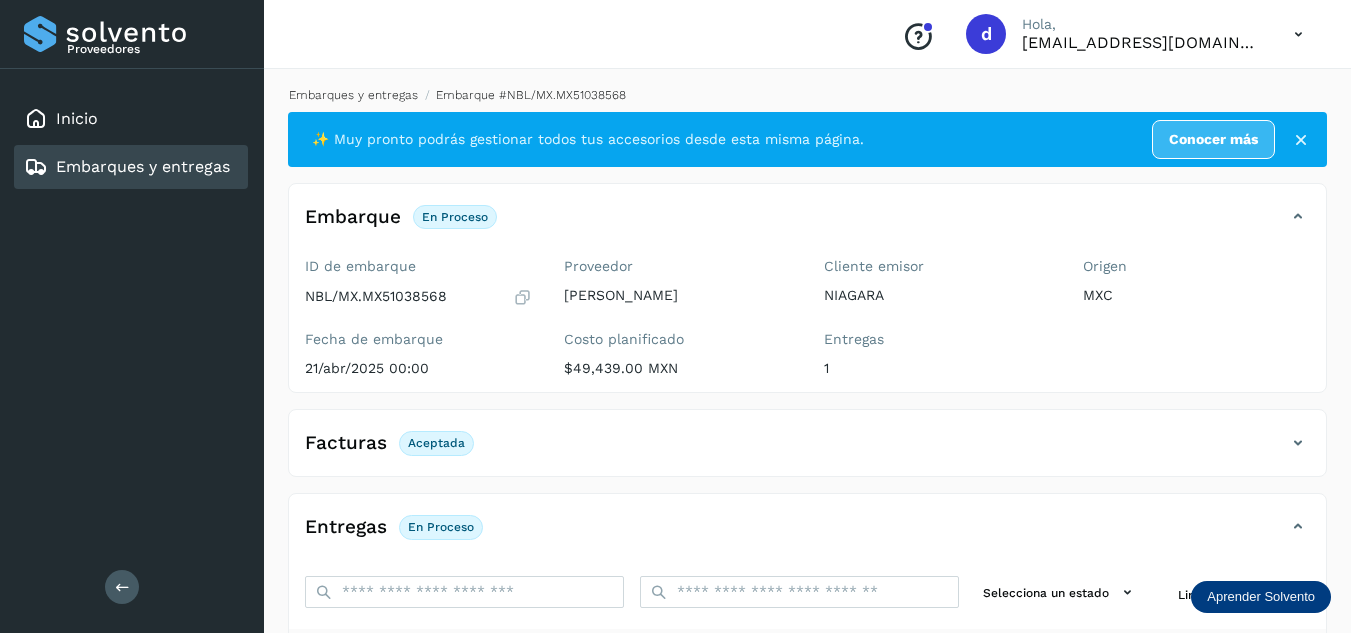 click on "Embarques y entregas" at bounding box center [353, 95] 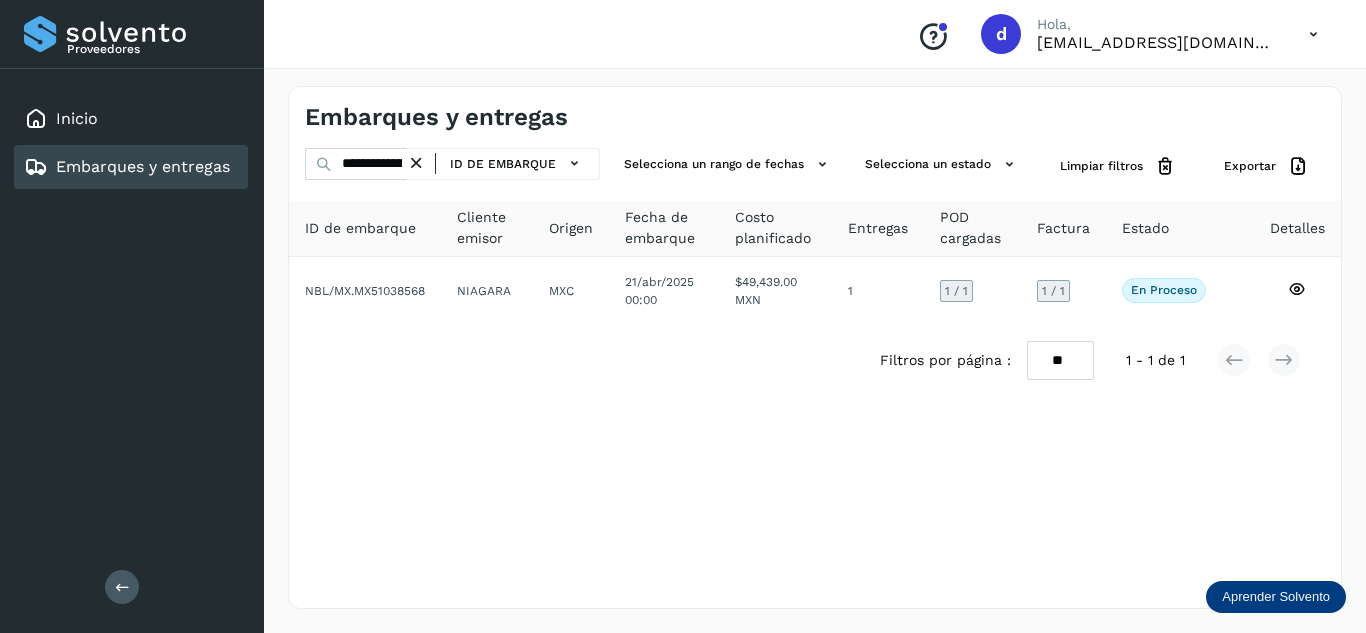click at bounding box center [416, 163] 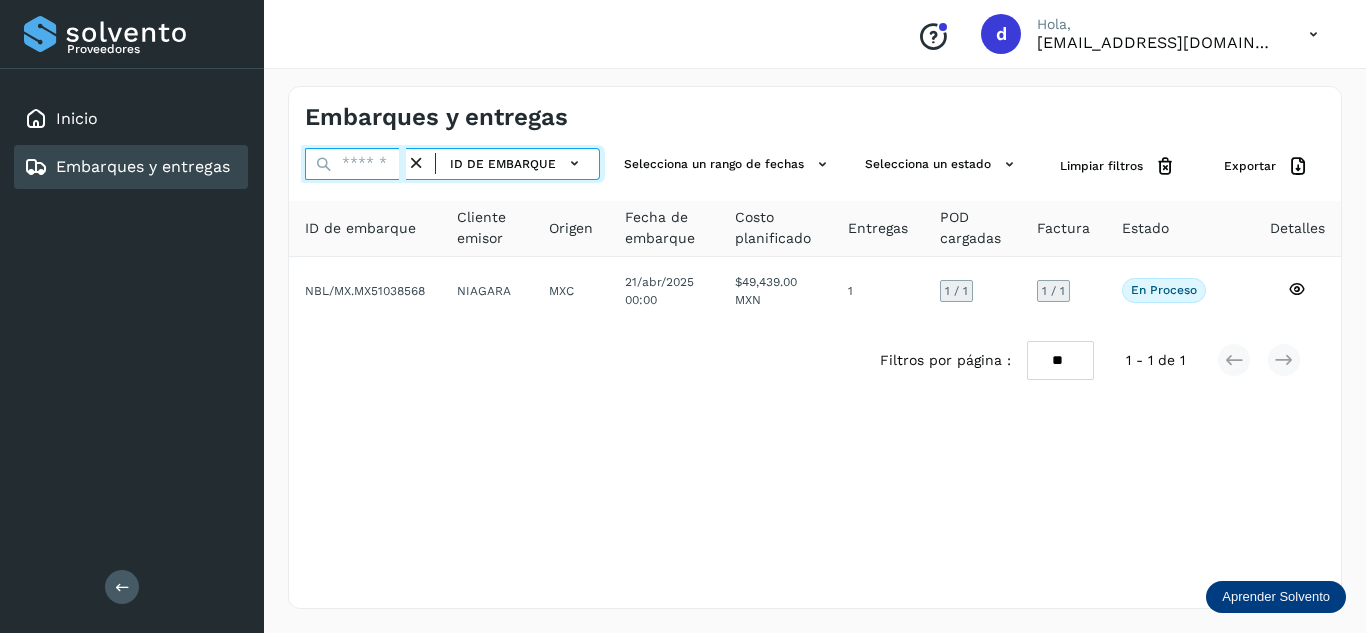 click at bounding box center [355, 164] 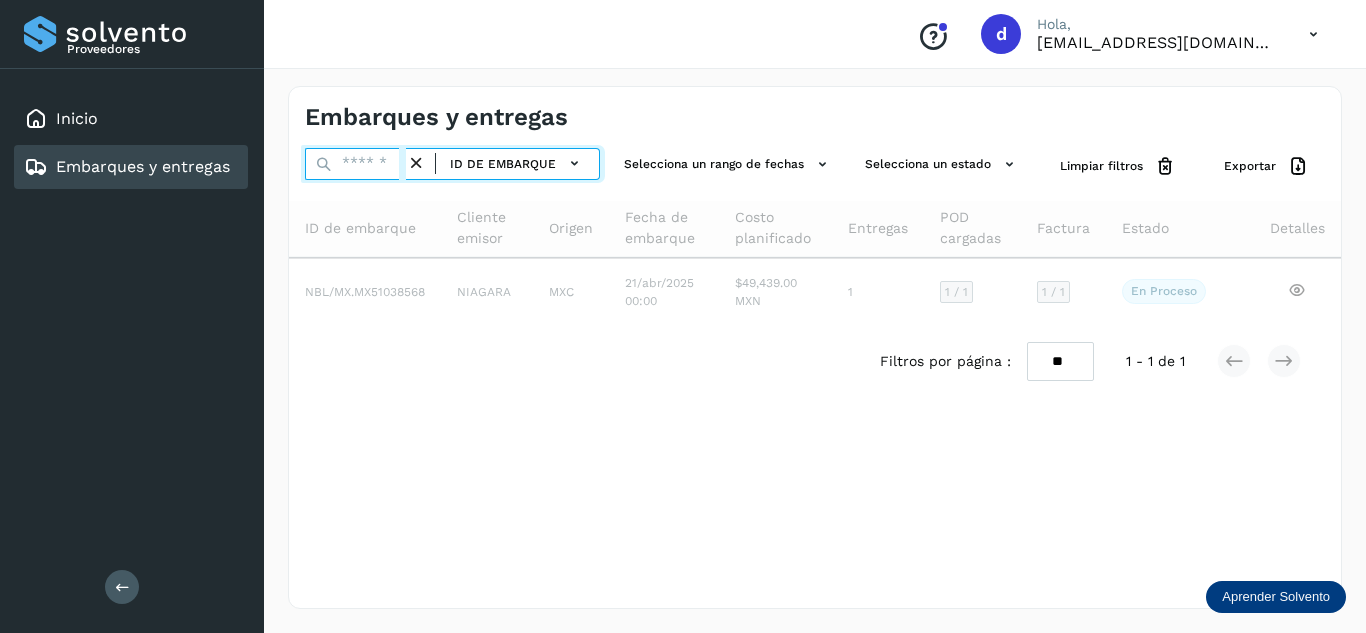 paste on "**********" 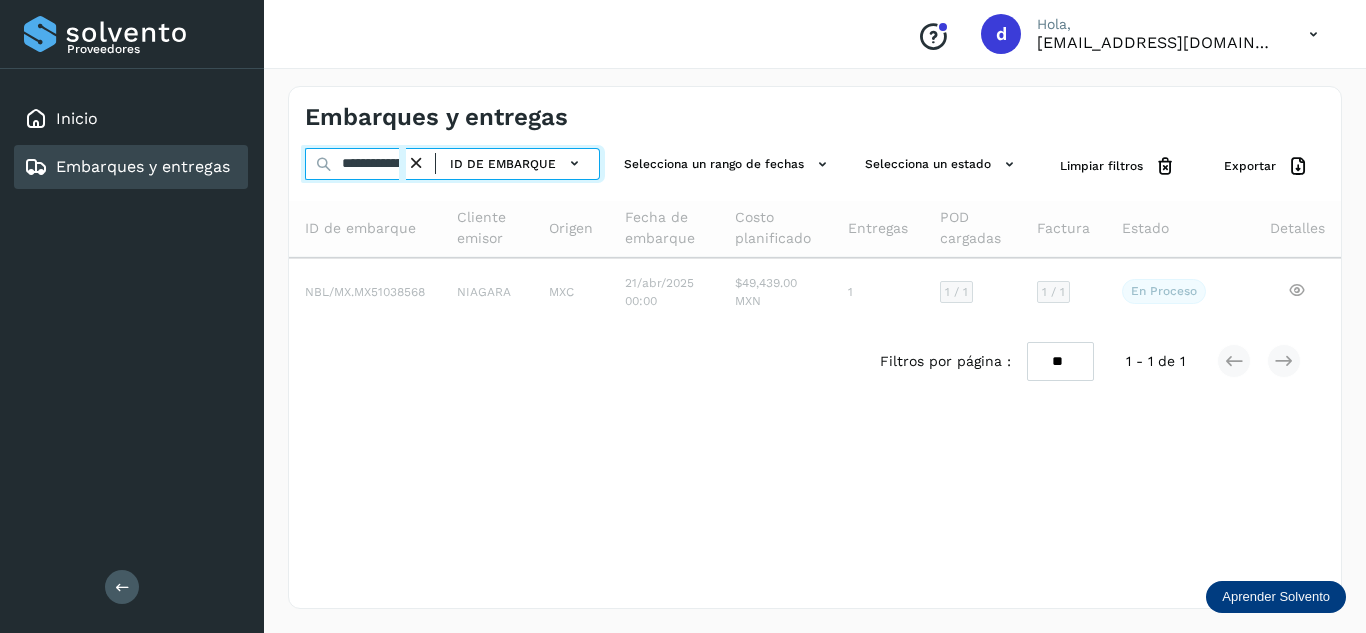 scroll, scrollTop: 0, scrollLeft: 76, axis: horizontal 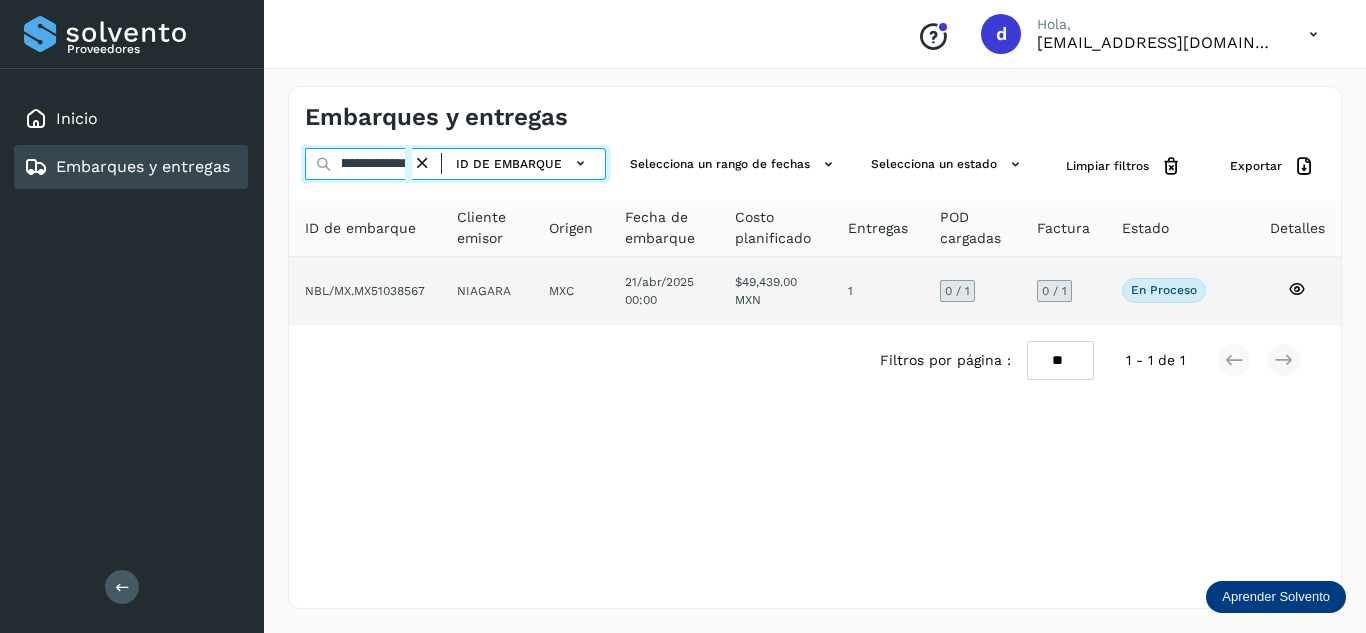 type on "**********" 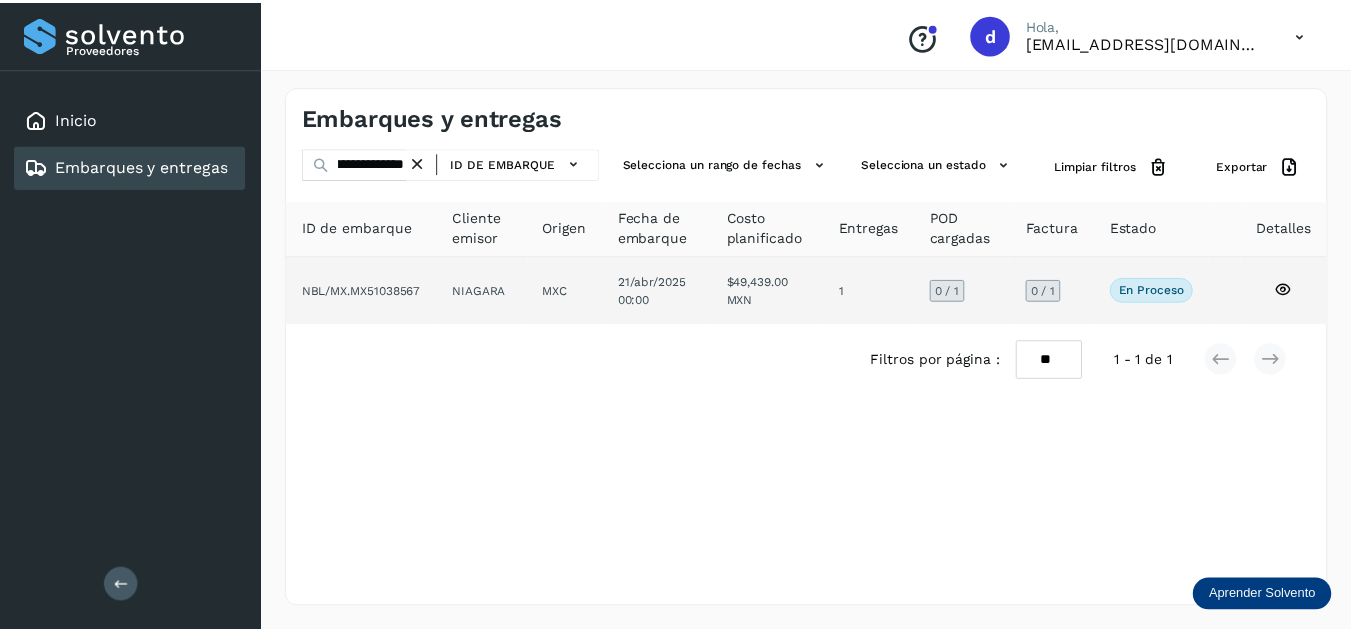 scroll, scrollTop: 0, scrollLeft: 0, axis: both 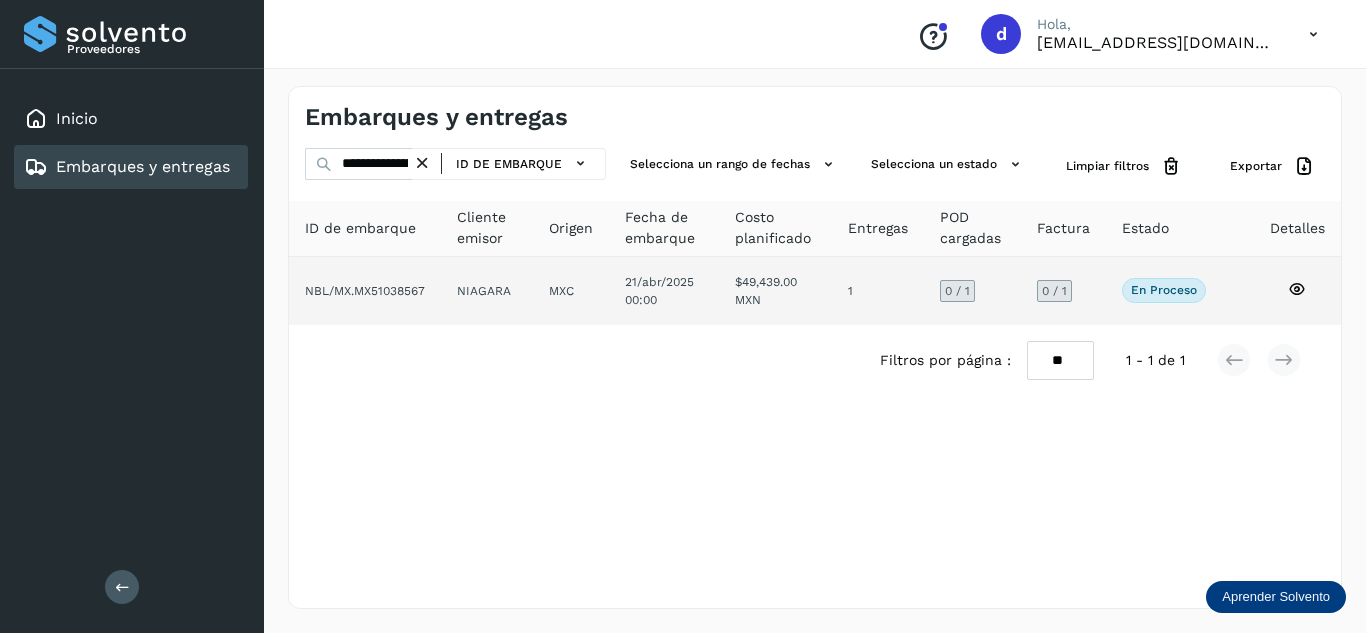 click 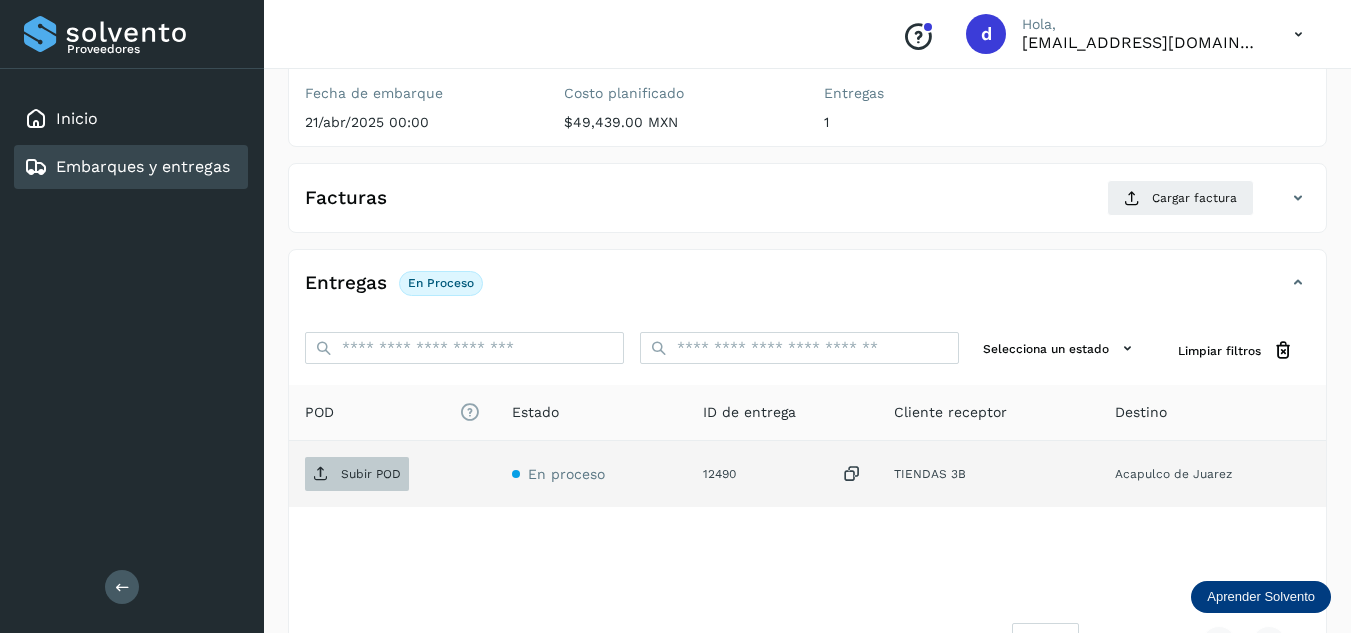 scroll, scrollTop: 316, scrollLeft: 0, axis: vertical 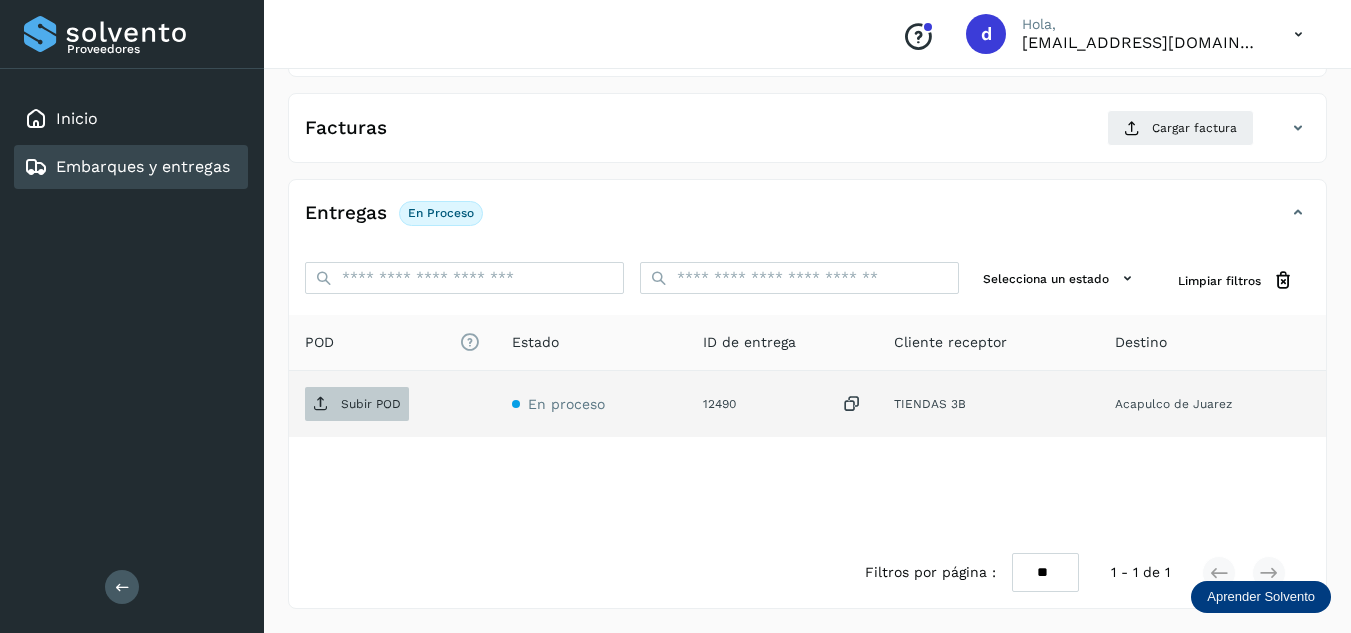click on "Subir POD" at bounding box center (371, 404) 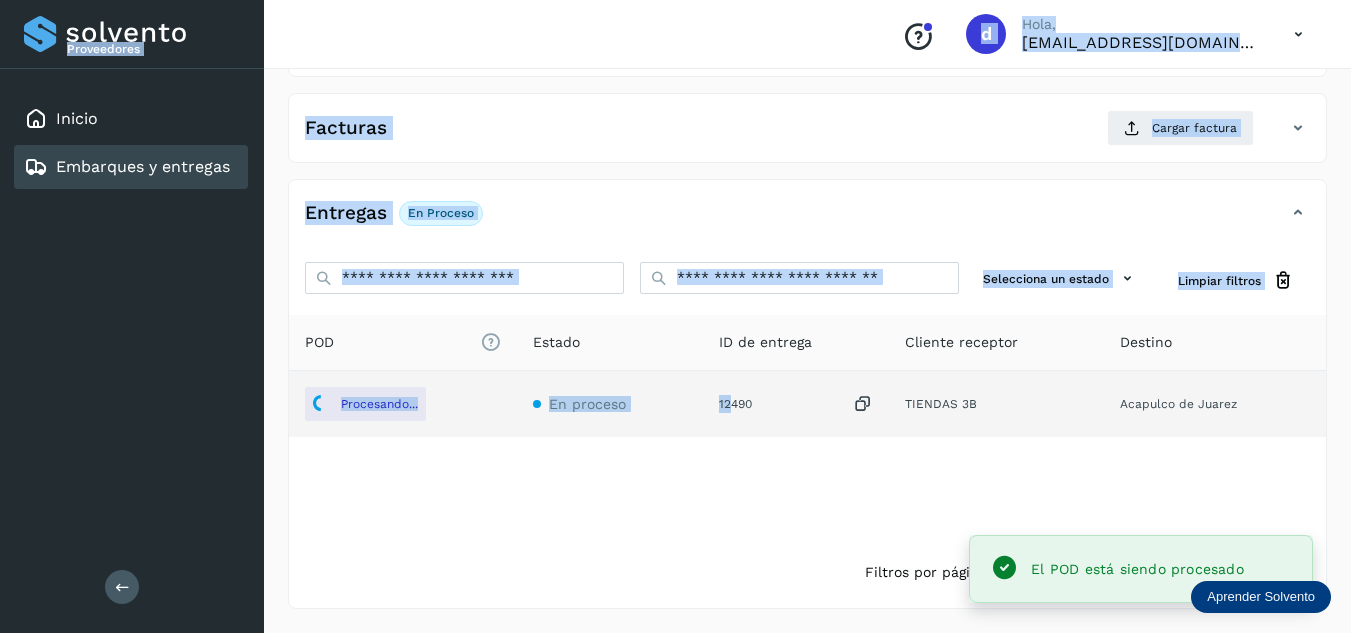 drag, startPoint x: 763, startPoint y: 403, endPoint x: 731, endPoint y: 410, distance: 32.75668 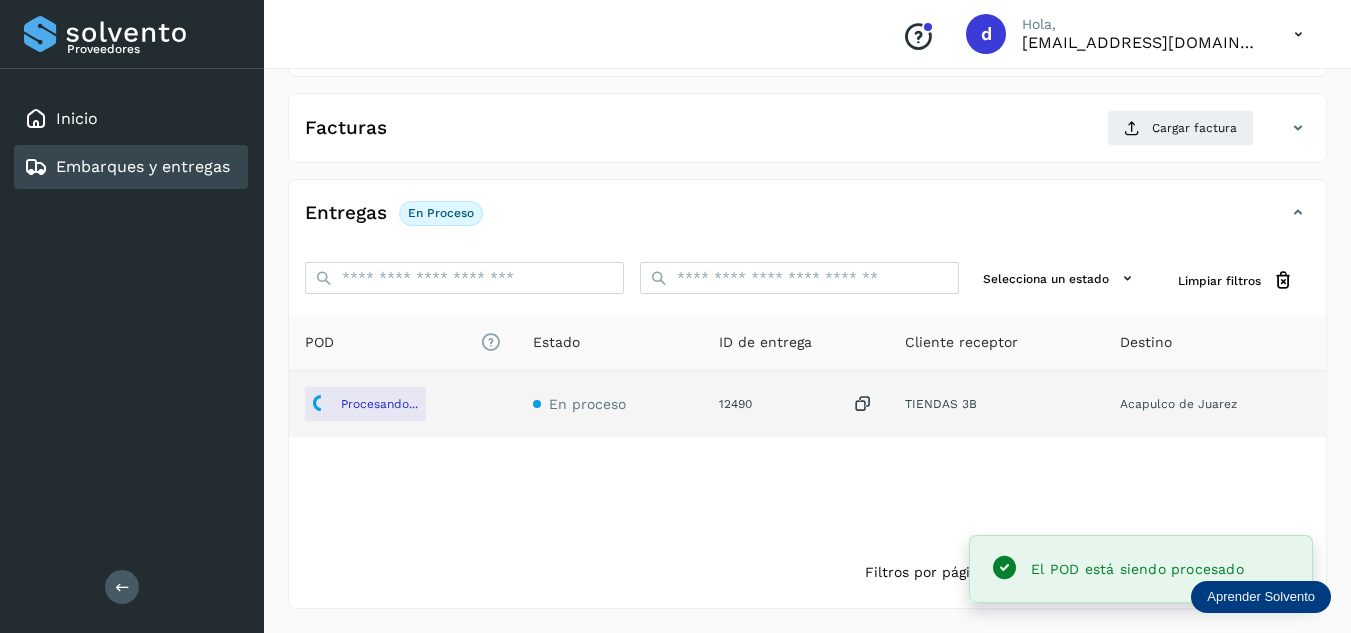 click on "12490" 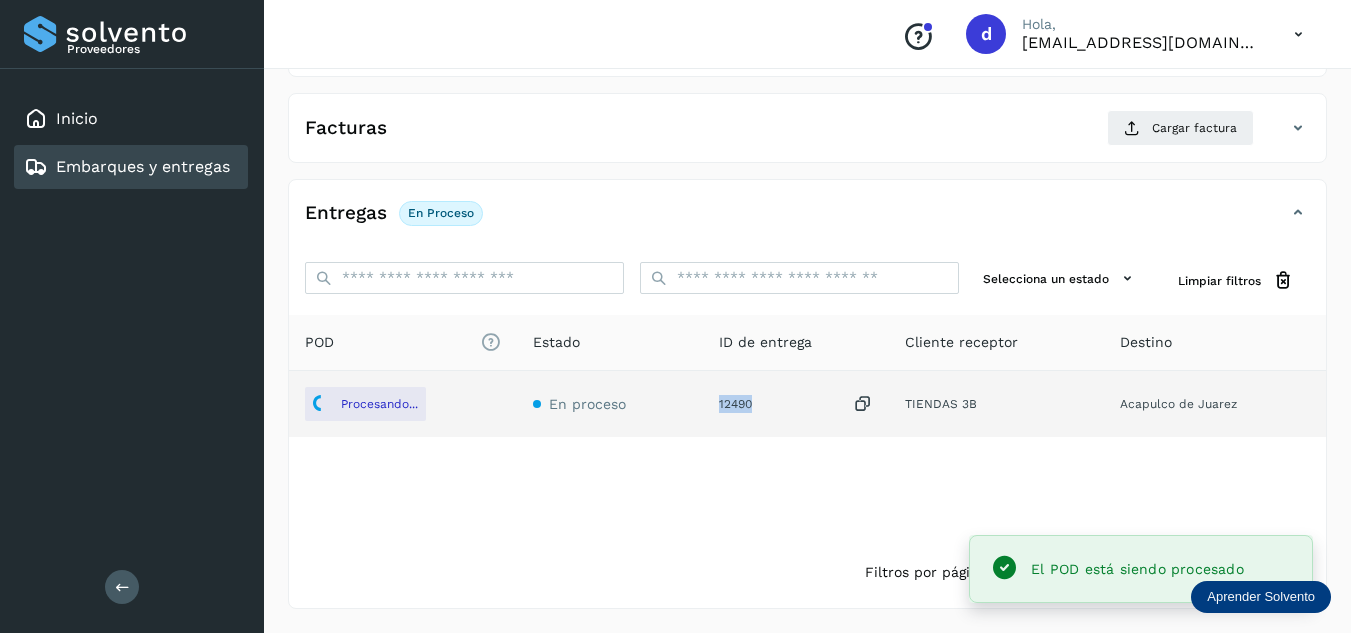 drag, startPoint x: 754, startPoint y: 404, endPoint x: 723, endPoint y: 411, distance: 31.780497 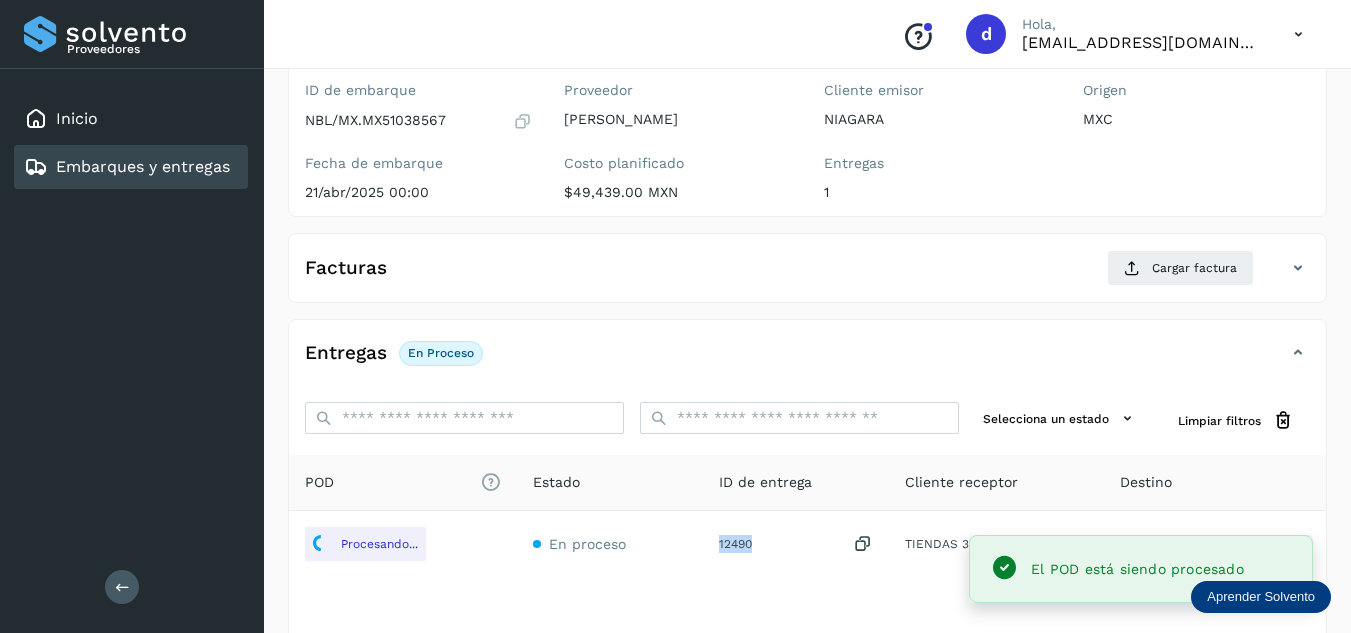 scroll, scrollTop: 16, scrollLeft: 0, axis: vertical 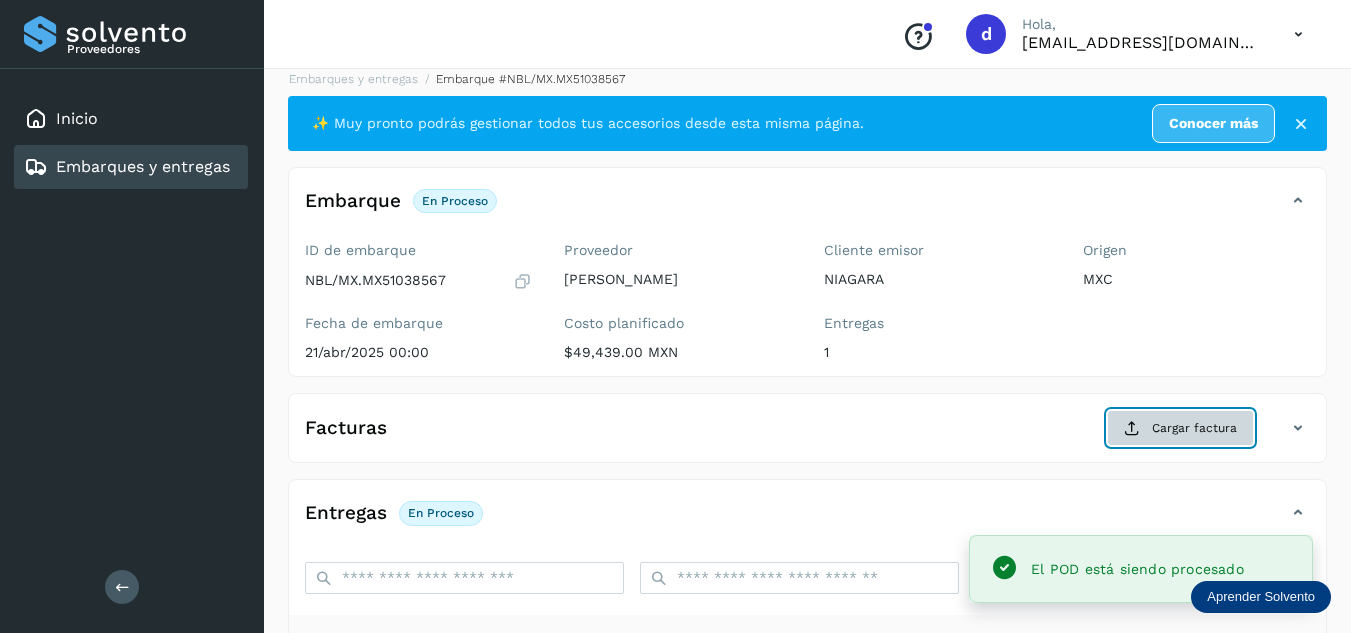 click on "Cargar factura" 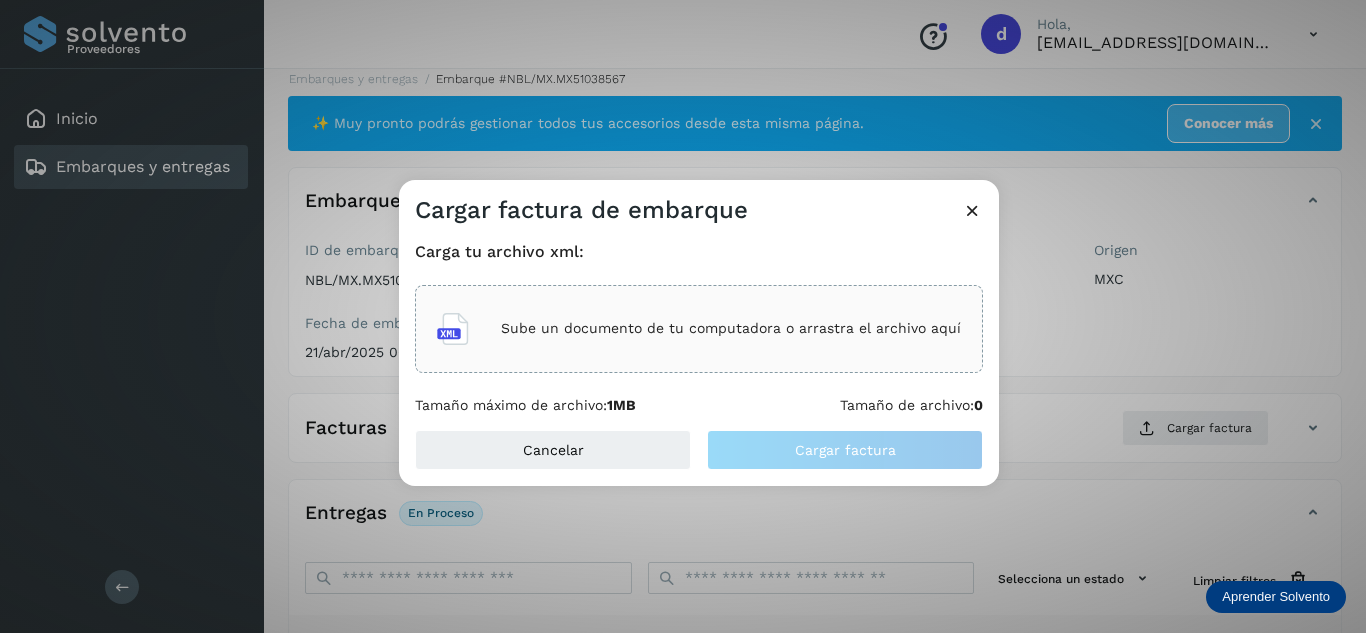 click on "Sube un documento de tu computadora o arrastra el archivo aquí" 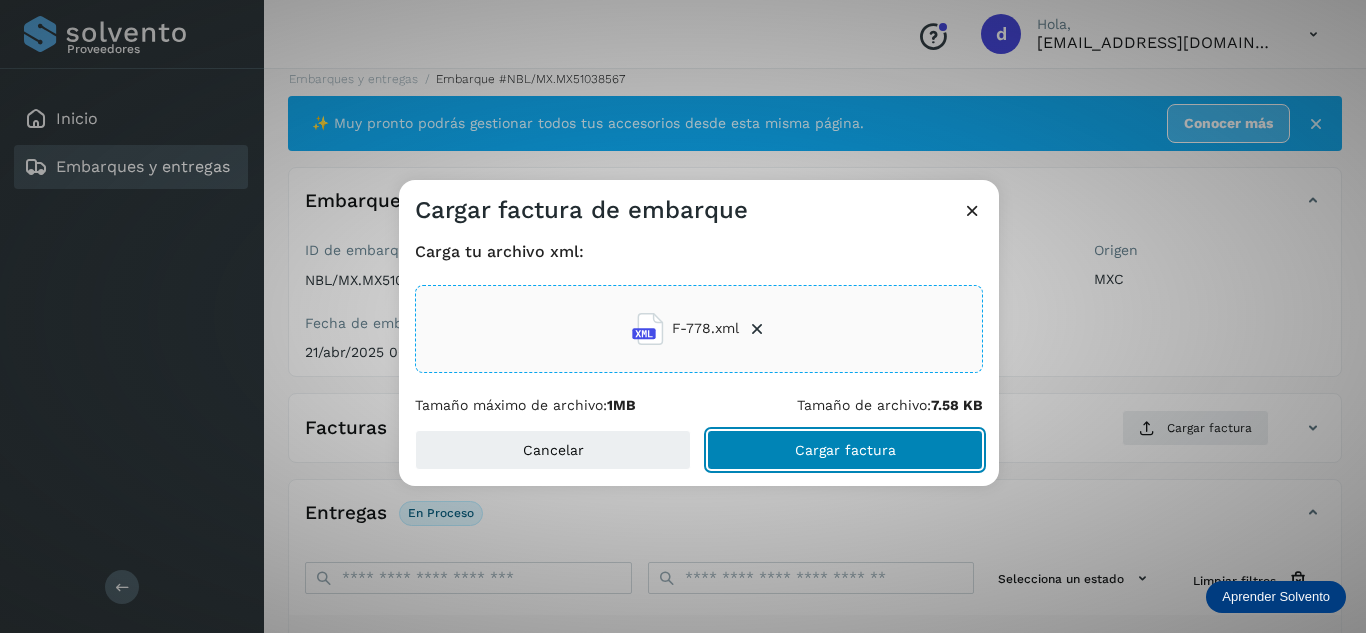 click on "Cargar factura" 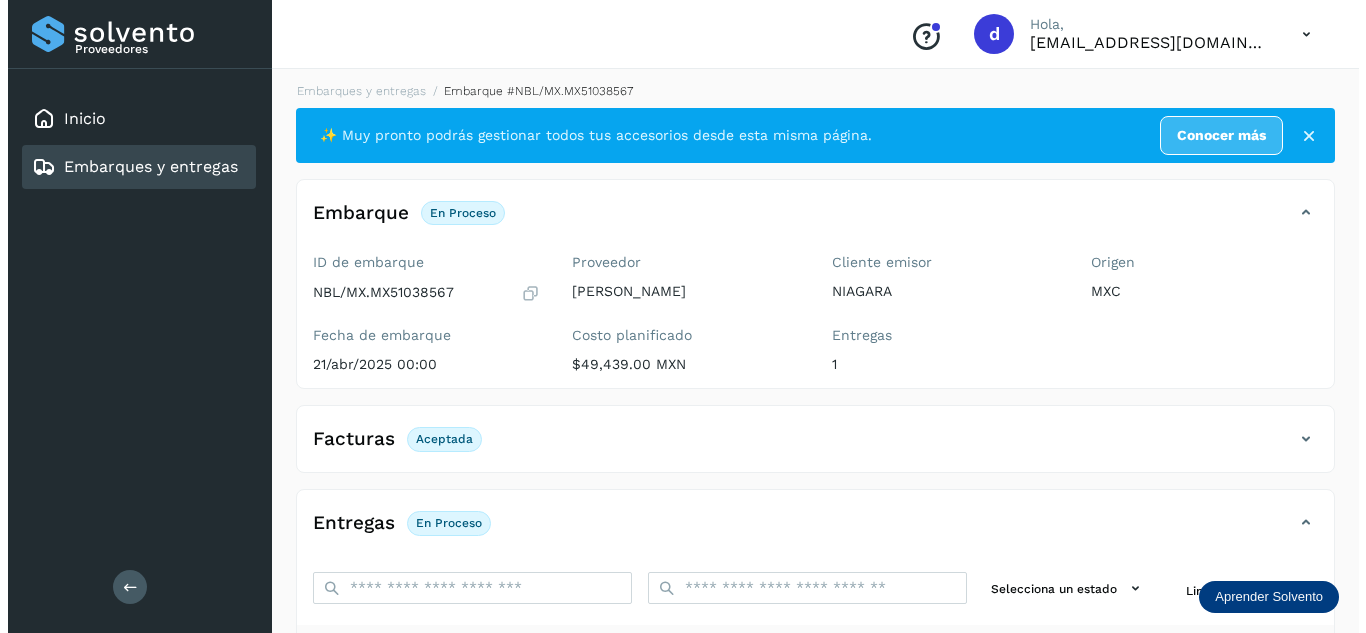 scroll, scrollTop: 0, scrollLeft: 0, axis: both 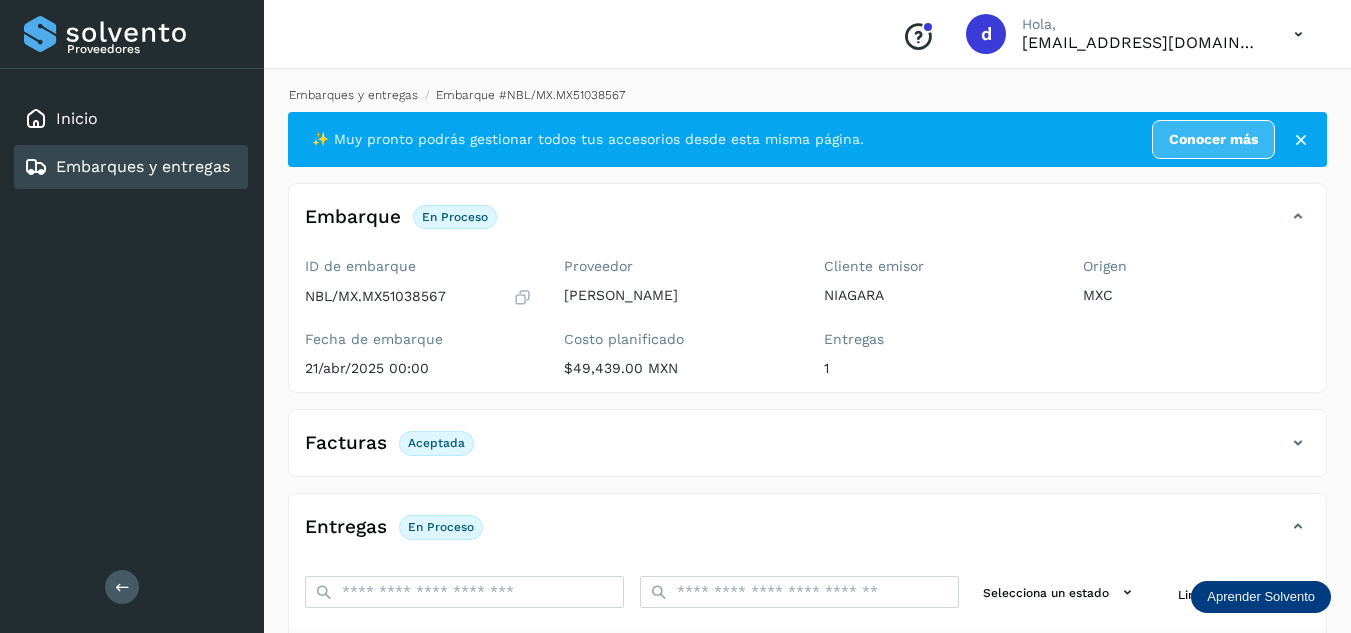 click on "Embarques y entregas" at bounding box center [353, 95] 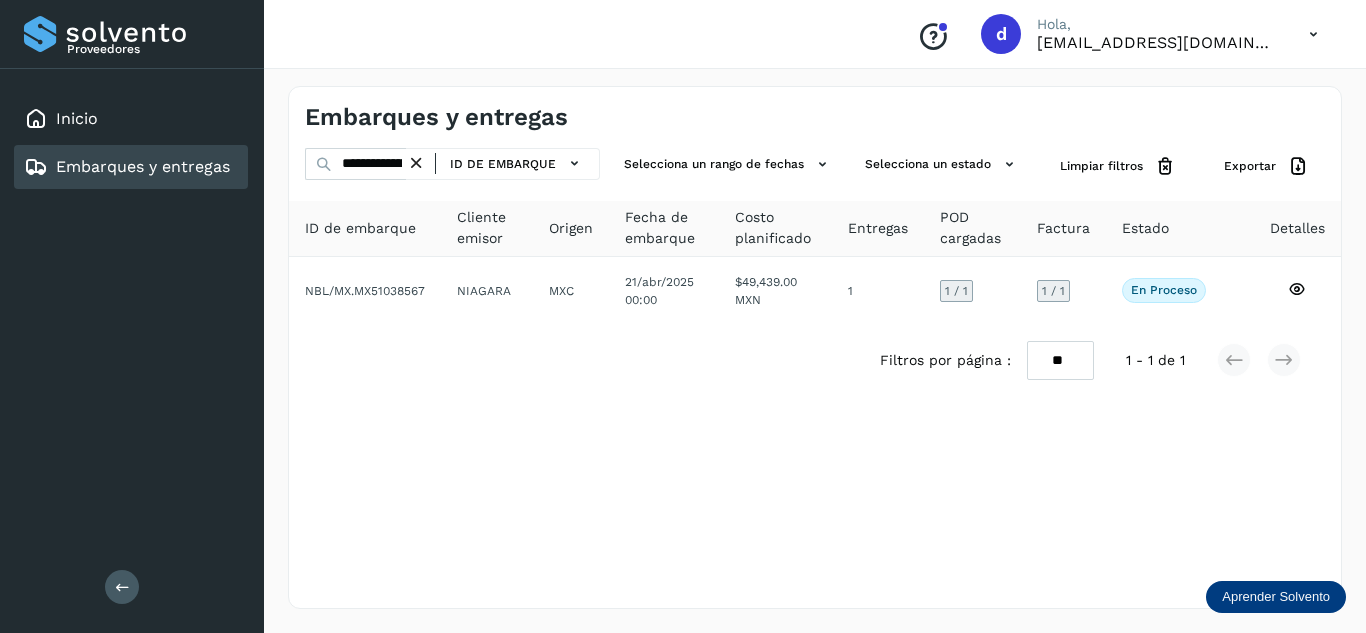 click at bounding box center [416, 163] 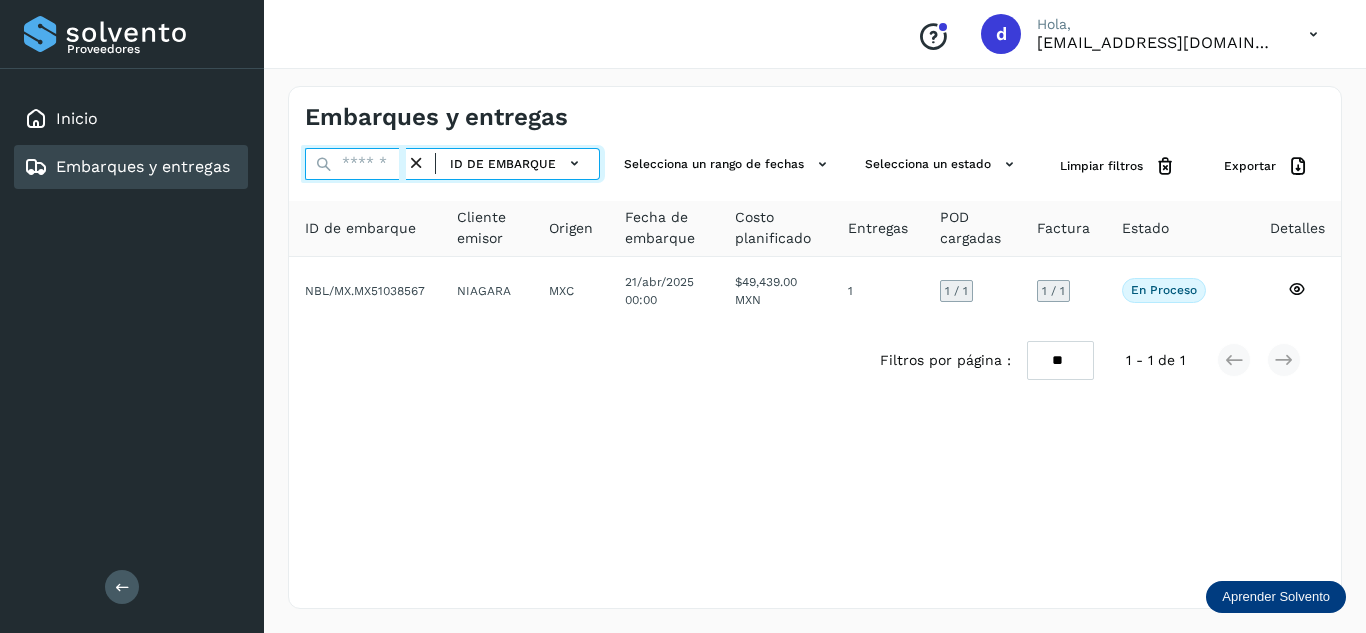 click at bounding box center [355, 164] 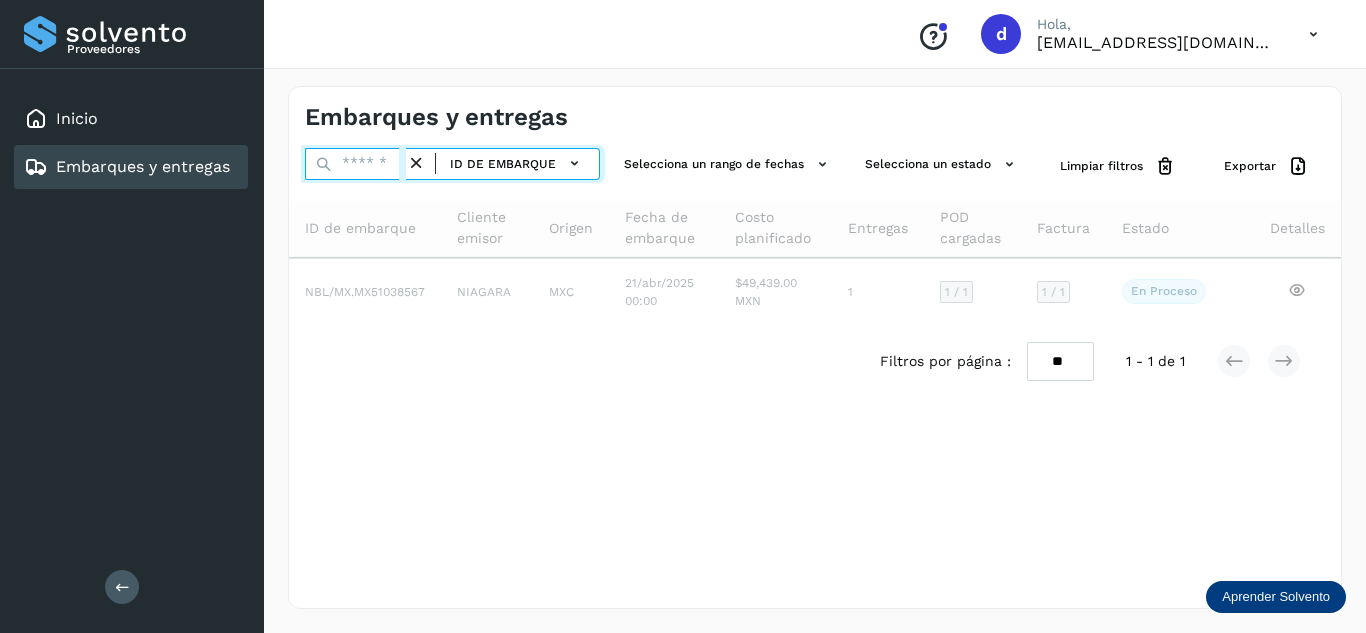 paste on "**********" 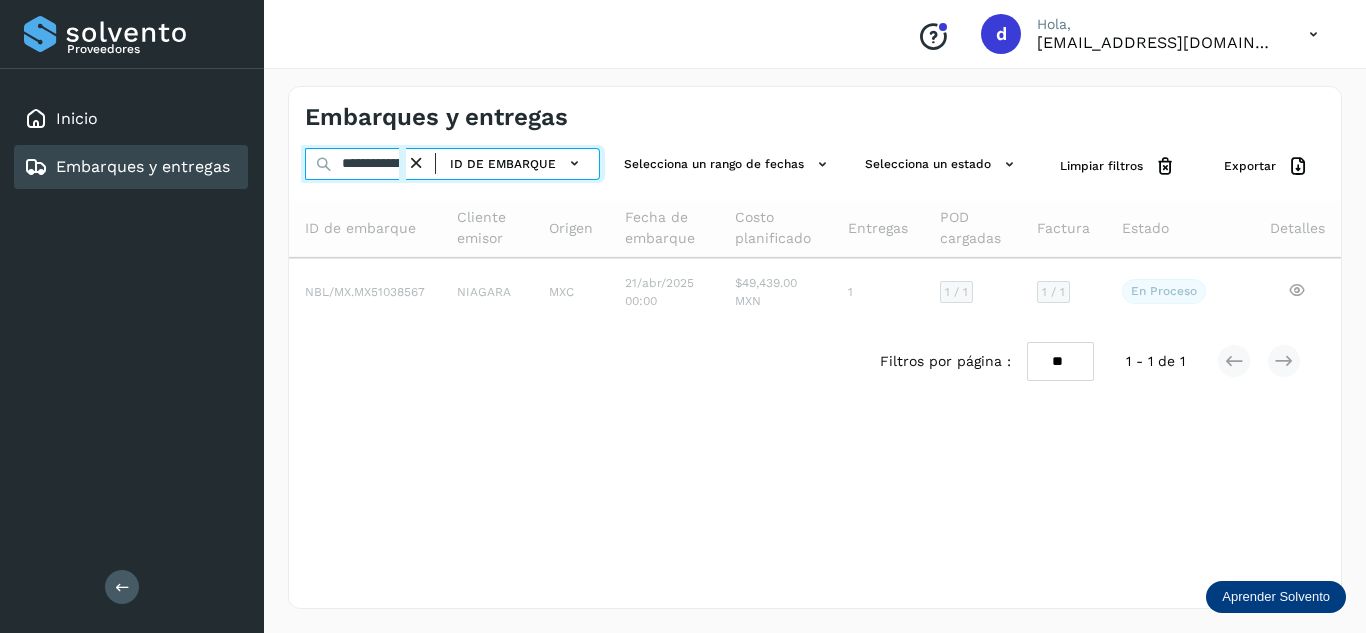 scroll, scrollTop: 0, scrollLeft: 76, axis: horizontal 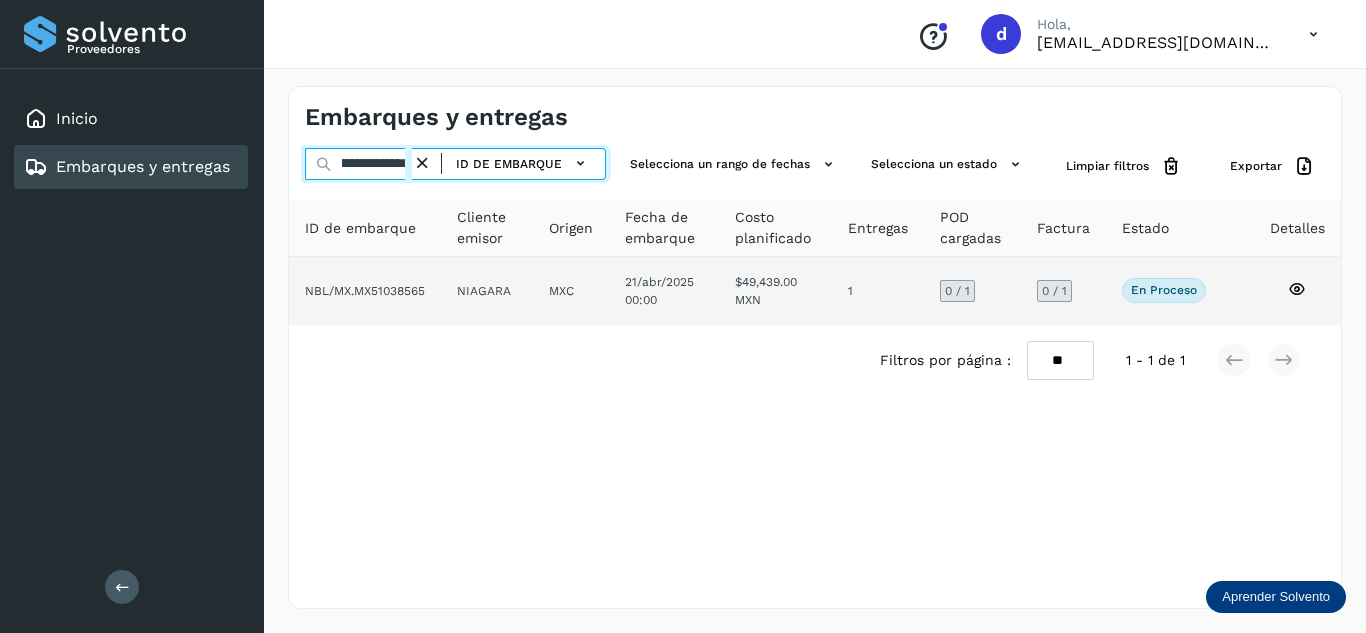 type on "**********" 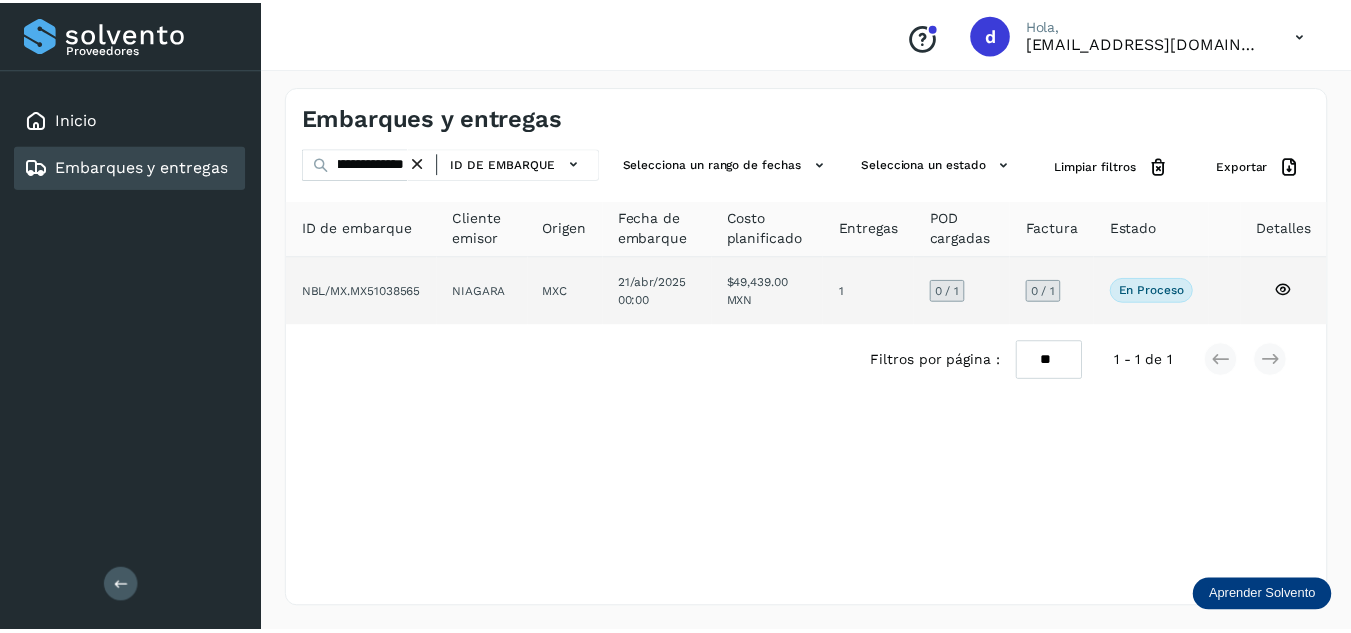 scroll, scrollTop: 0, scrollLeft: 0, axis: both 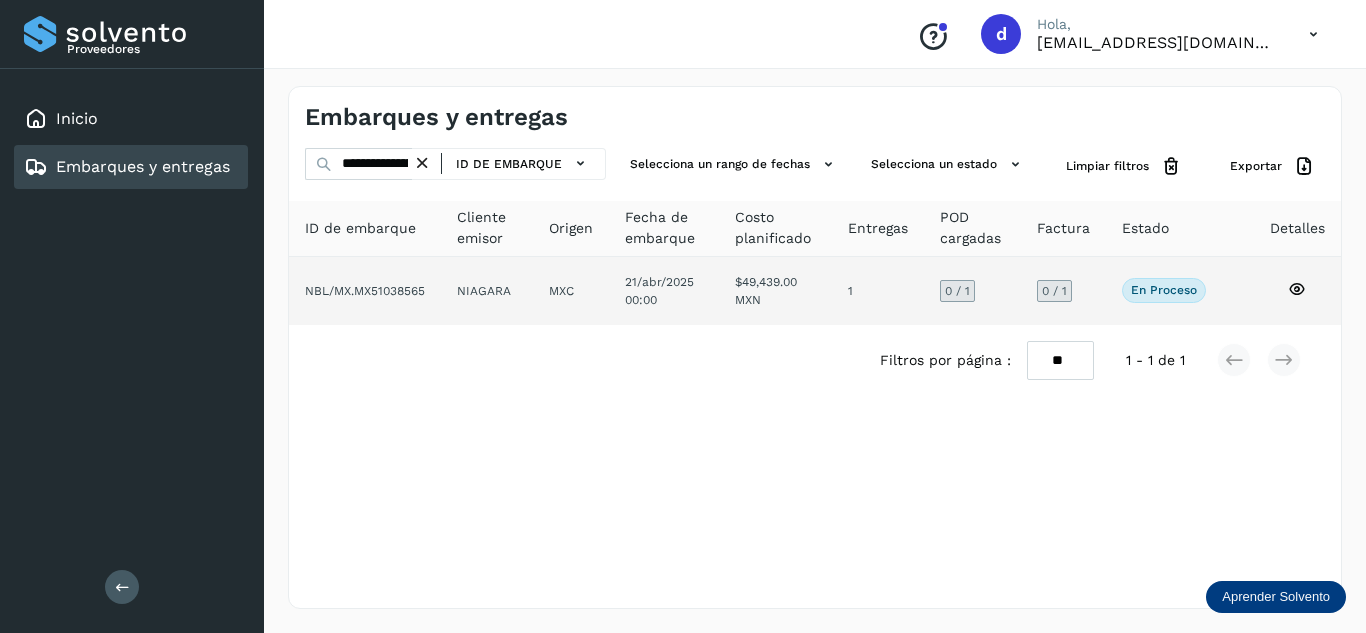 click 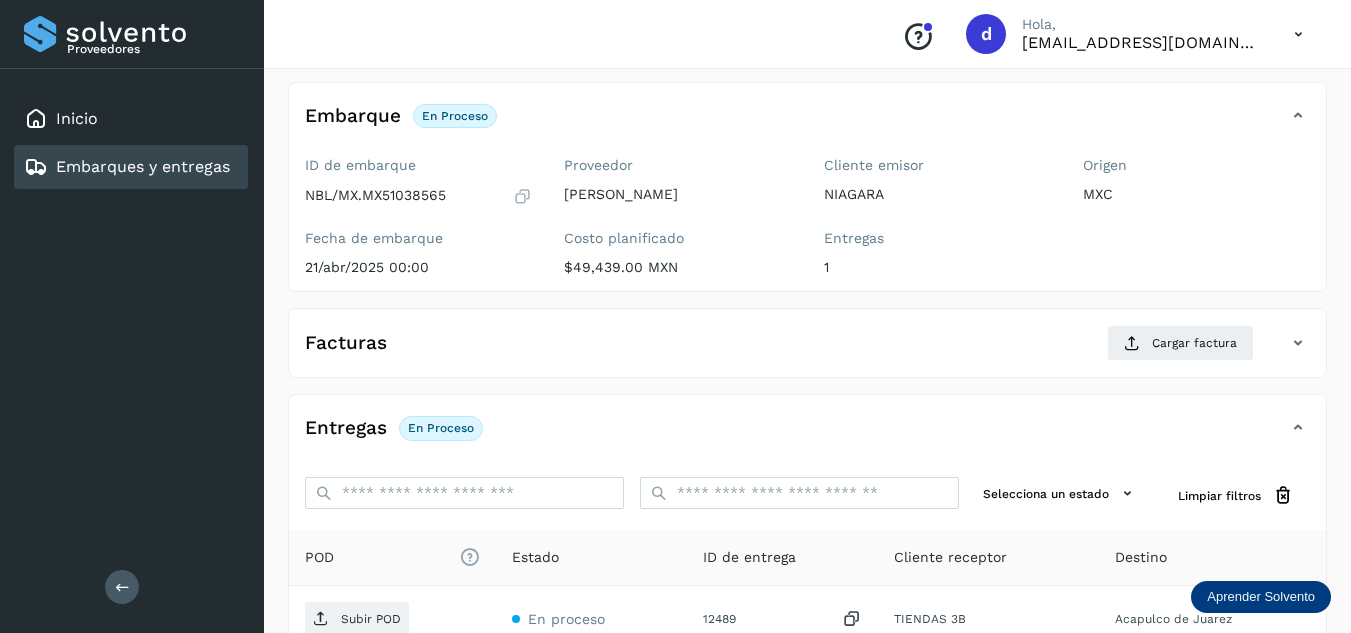 scroll, scrollTop: 300, scrollLeft: 0, axis: vertical 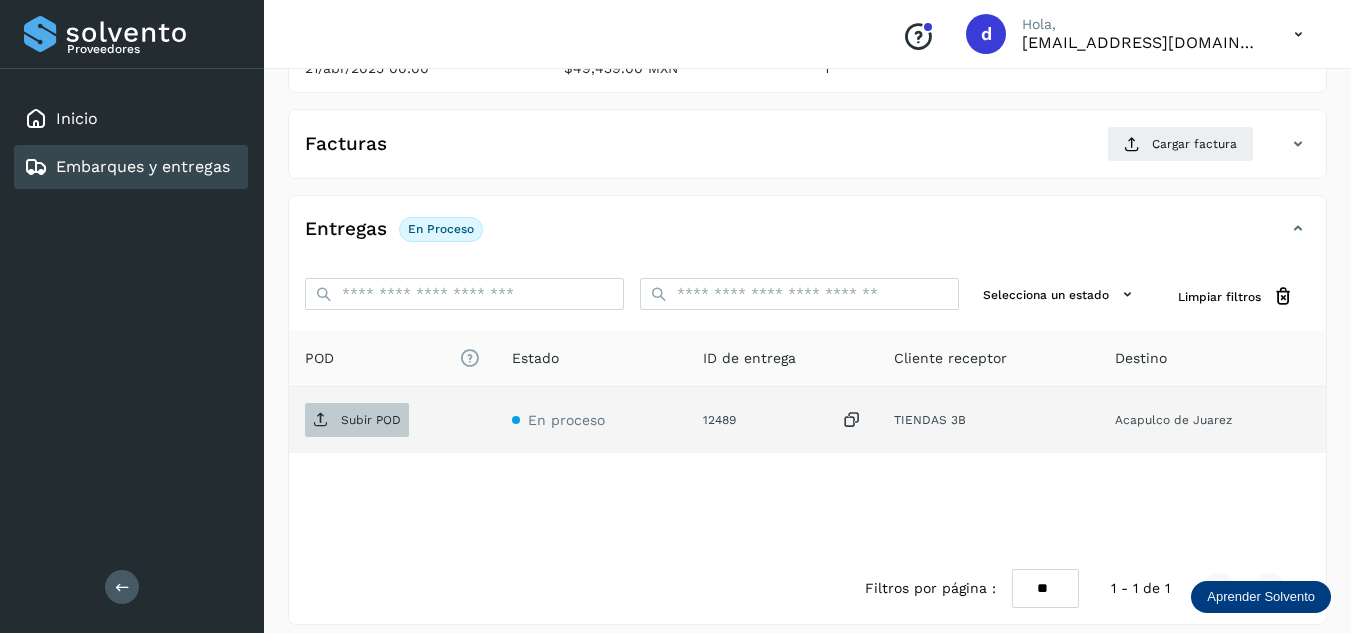 click on "Subir POD" at bounding box center [357, 420] 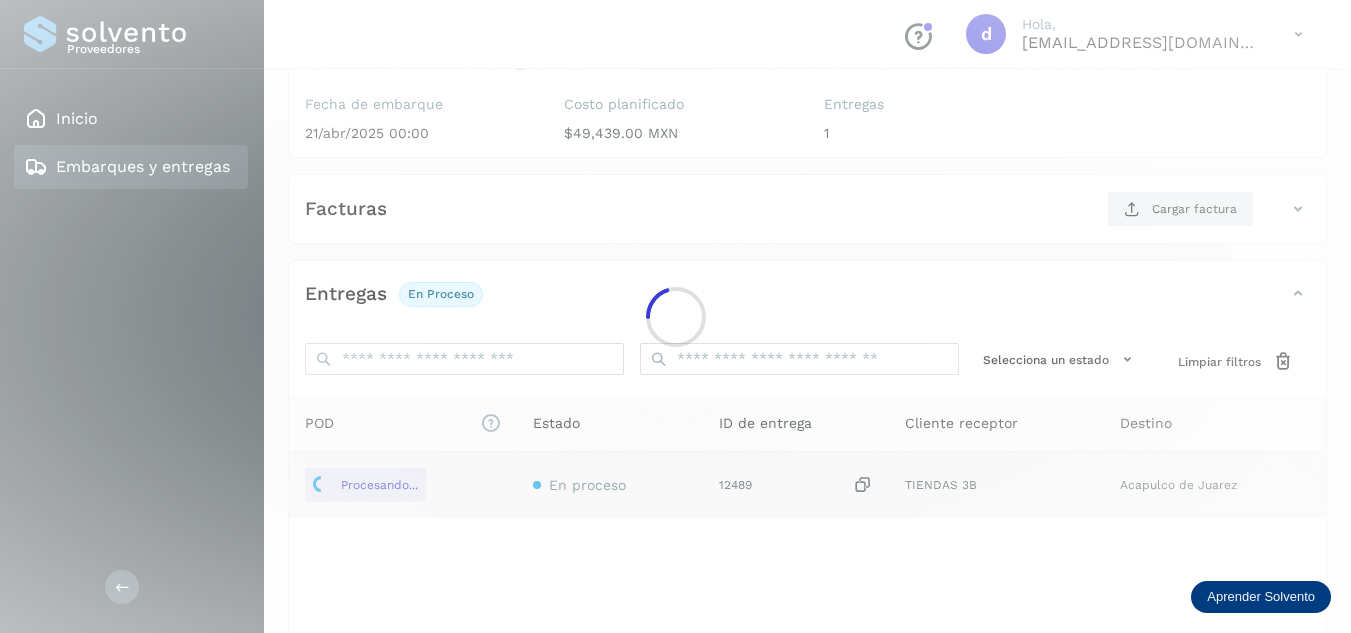 scroll, scrollTop: 200, scrollLeft: 0, axis: vertical 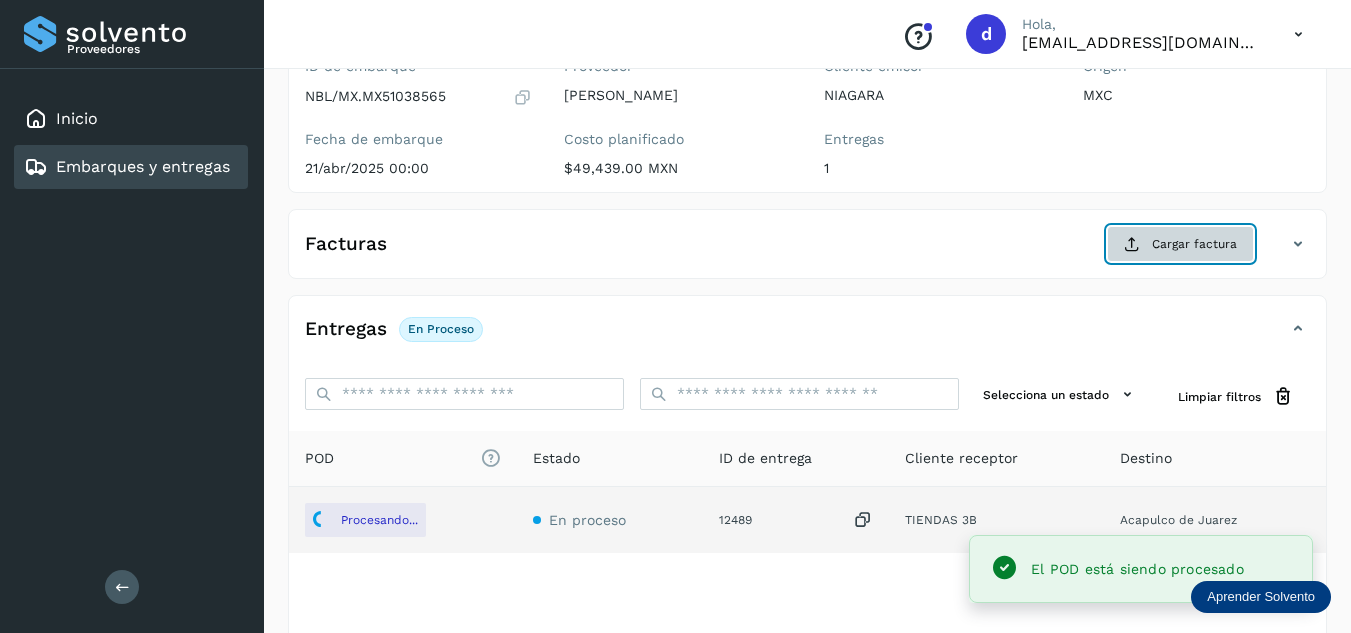 click at bounding box center (1132, 244) 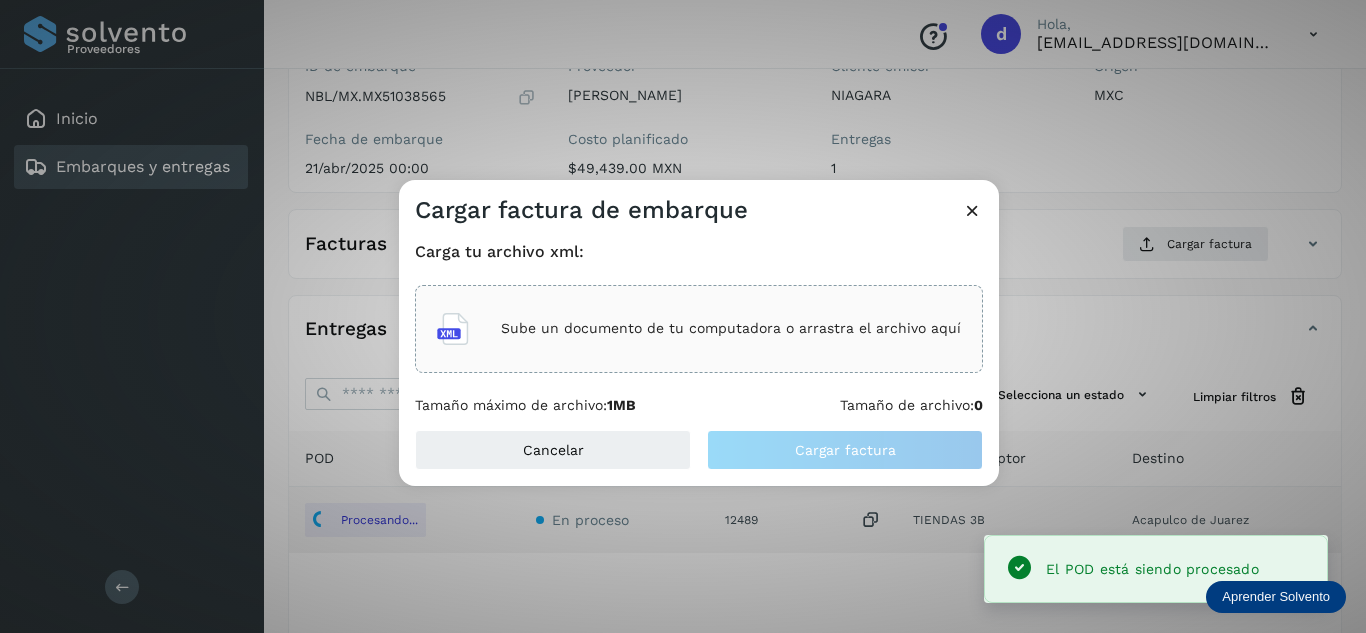 click on "Sube un documento de tu computadora o arrastra el archivo aquí" at bounding box center (731, 328) 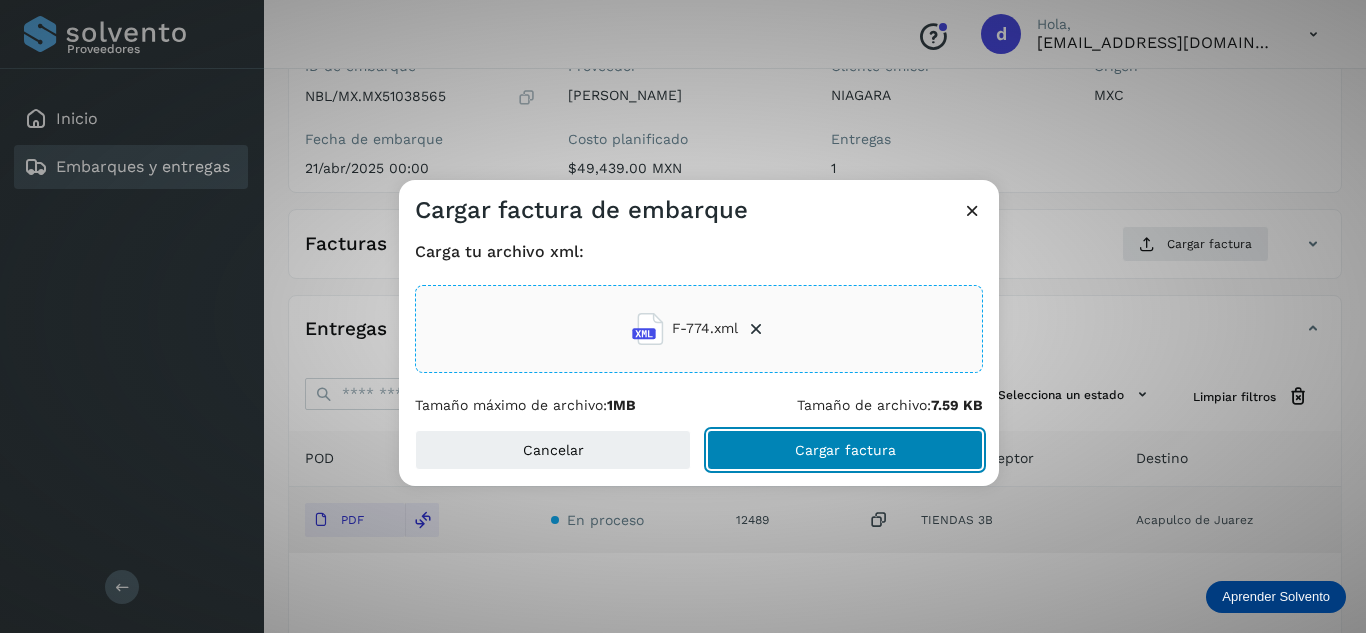 click on "Cargar factura" 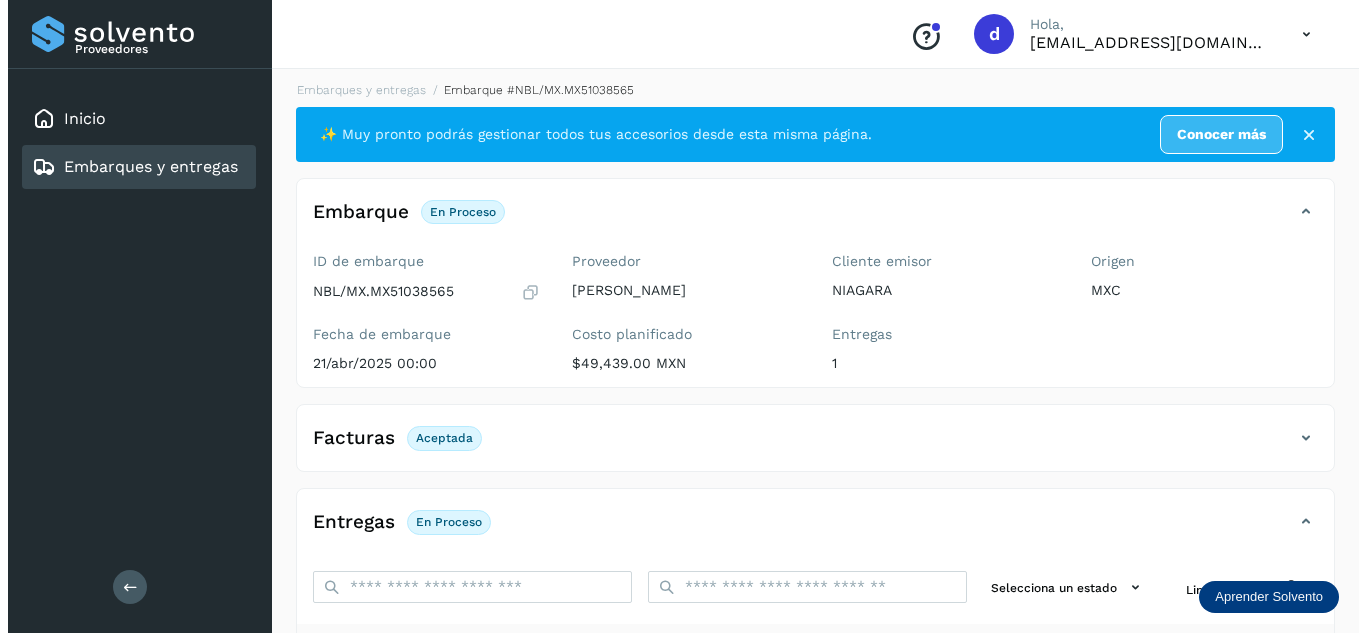 scroll, scrollTop: 0, scrollLeft: 0, axis: both 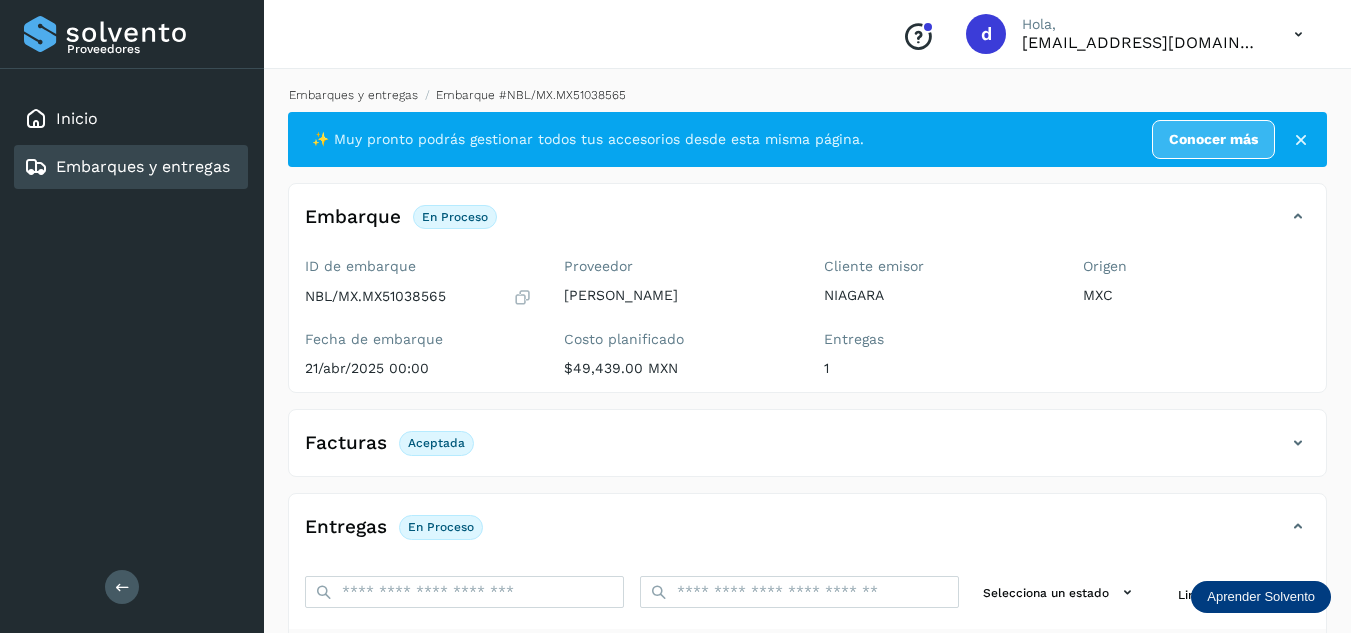 click on "Embarques y entregas" at bounding box center [353, 95] 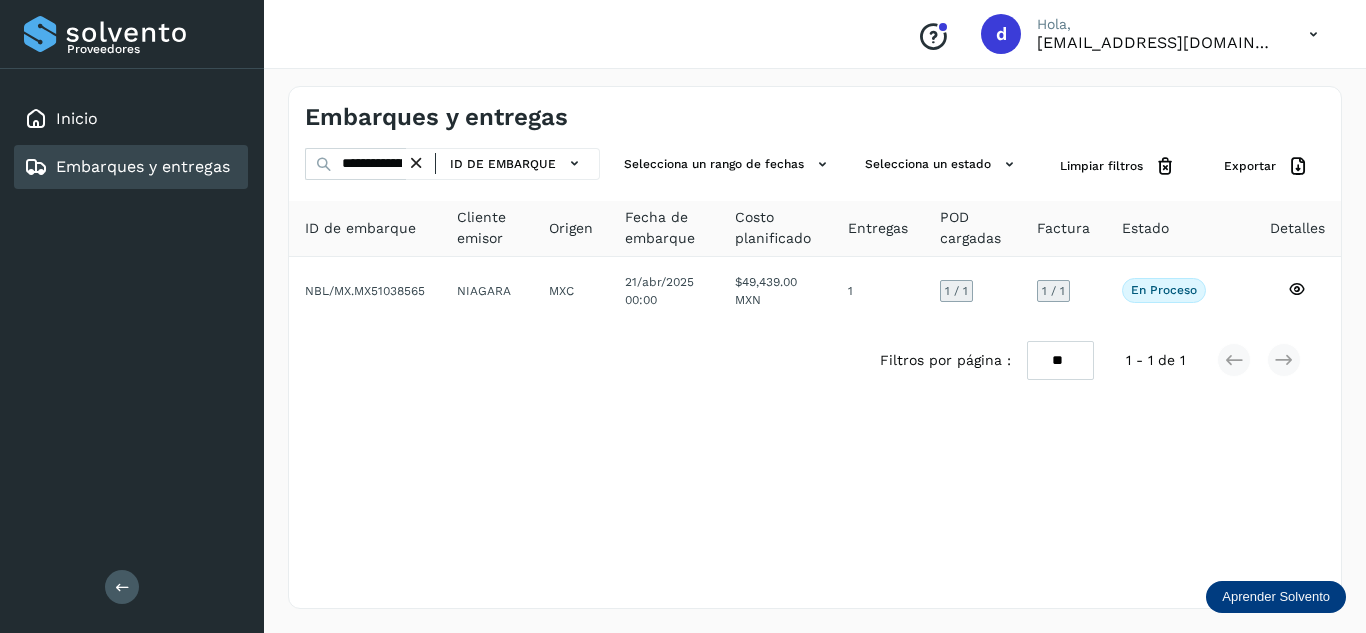 click at bounding box center [416, 163] 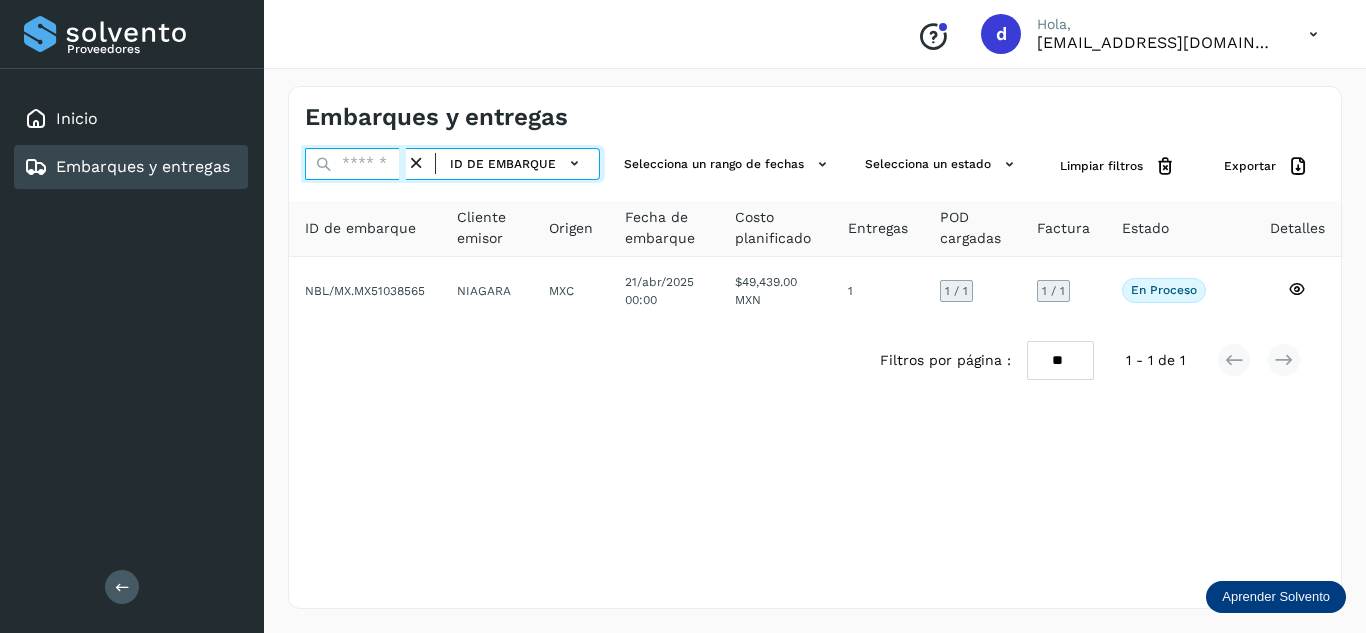 click at bounding box center [355, 164] 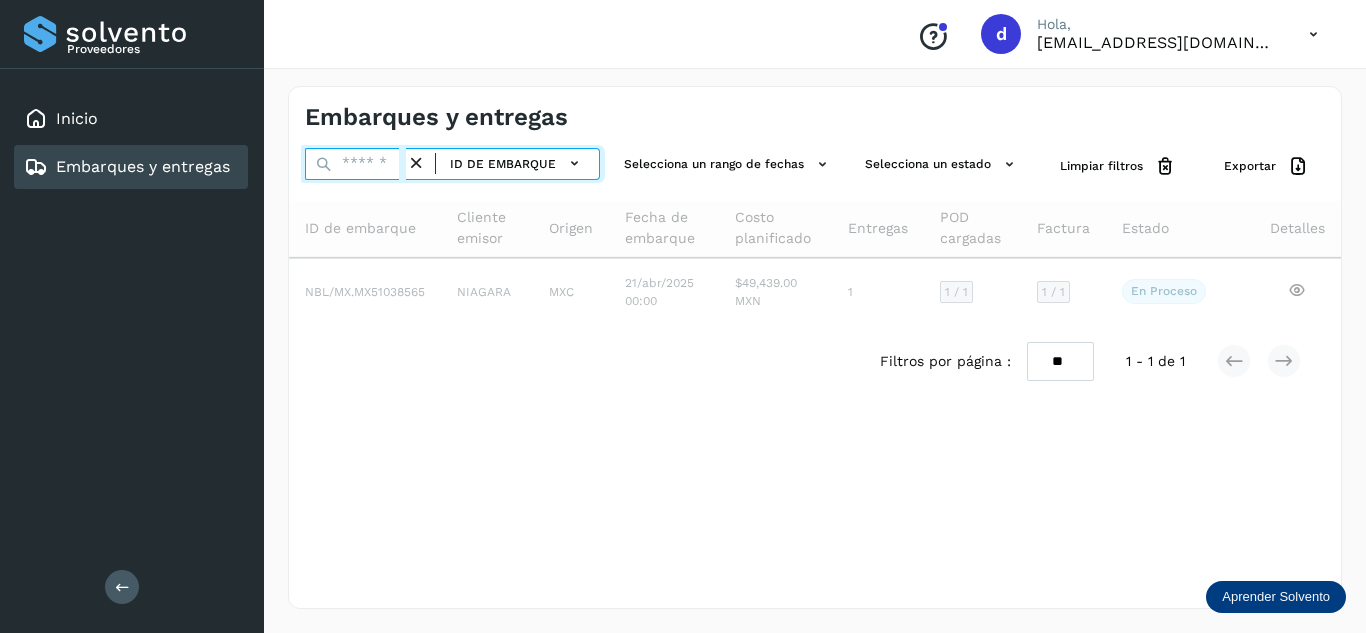 paste on "**********" 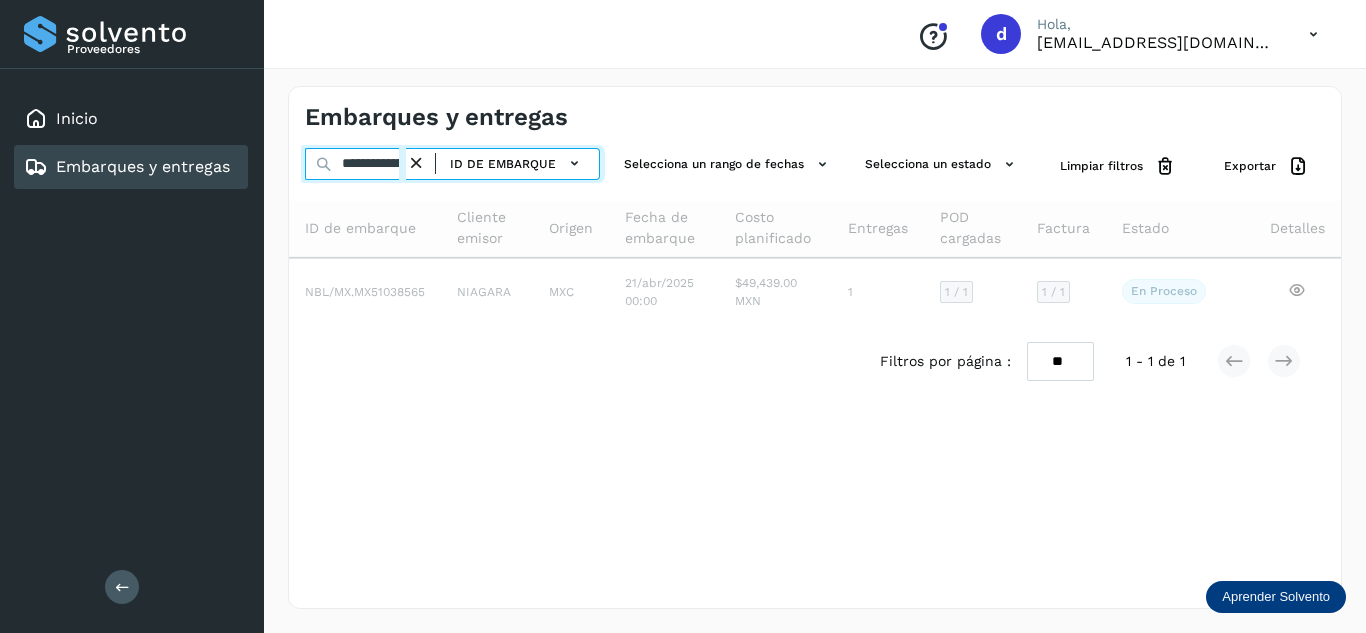 scroll, scrollTop: 0, scrollLeft: 76, axis: horizontal 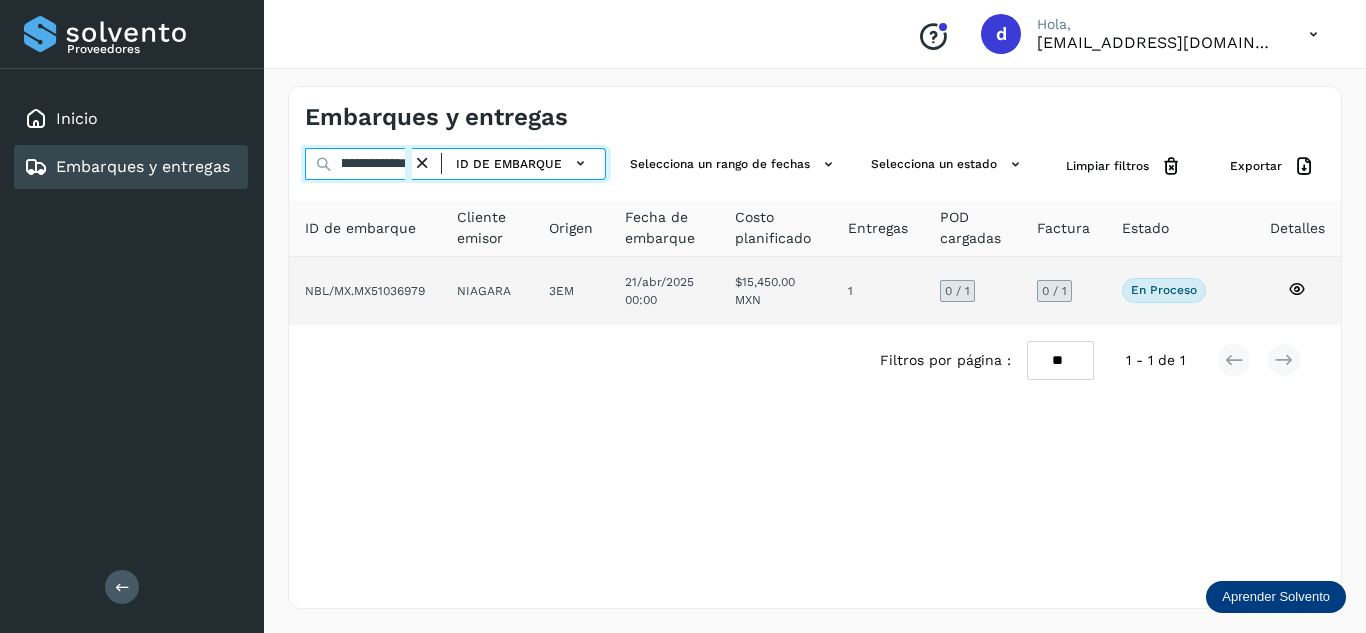 type on "**********" 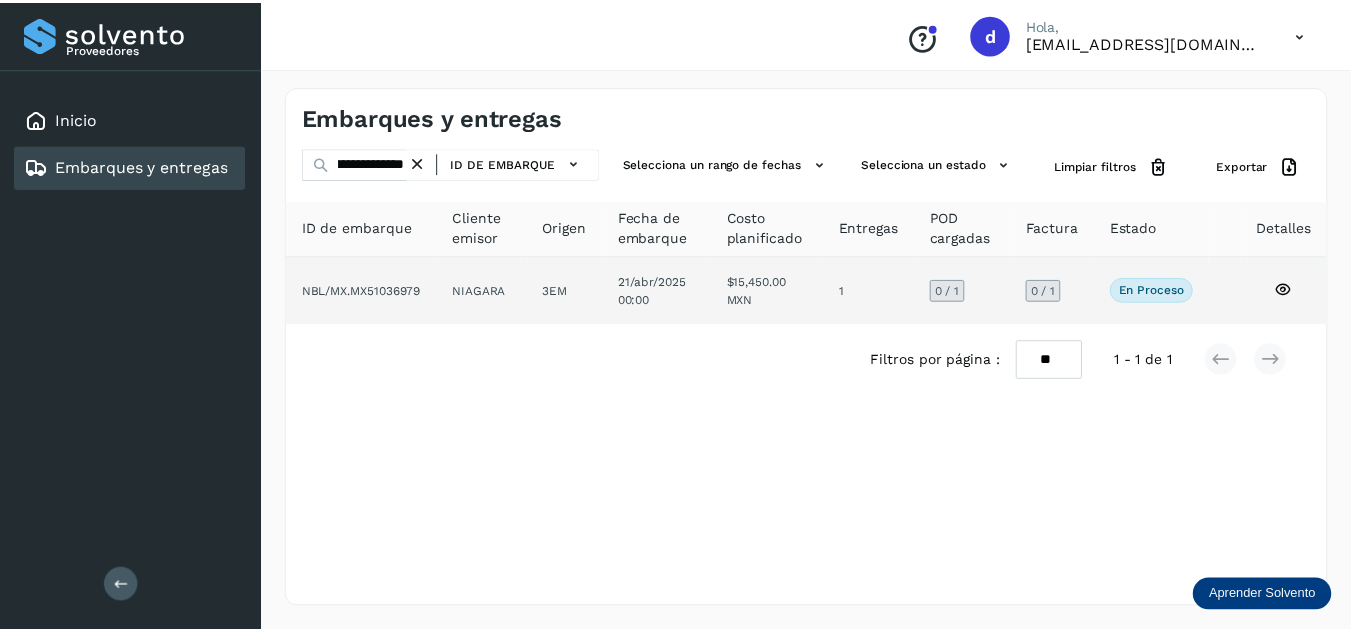 scroll, scrollTop: 0, scrollLeft: 0, axis: both 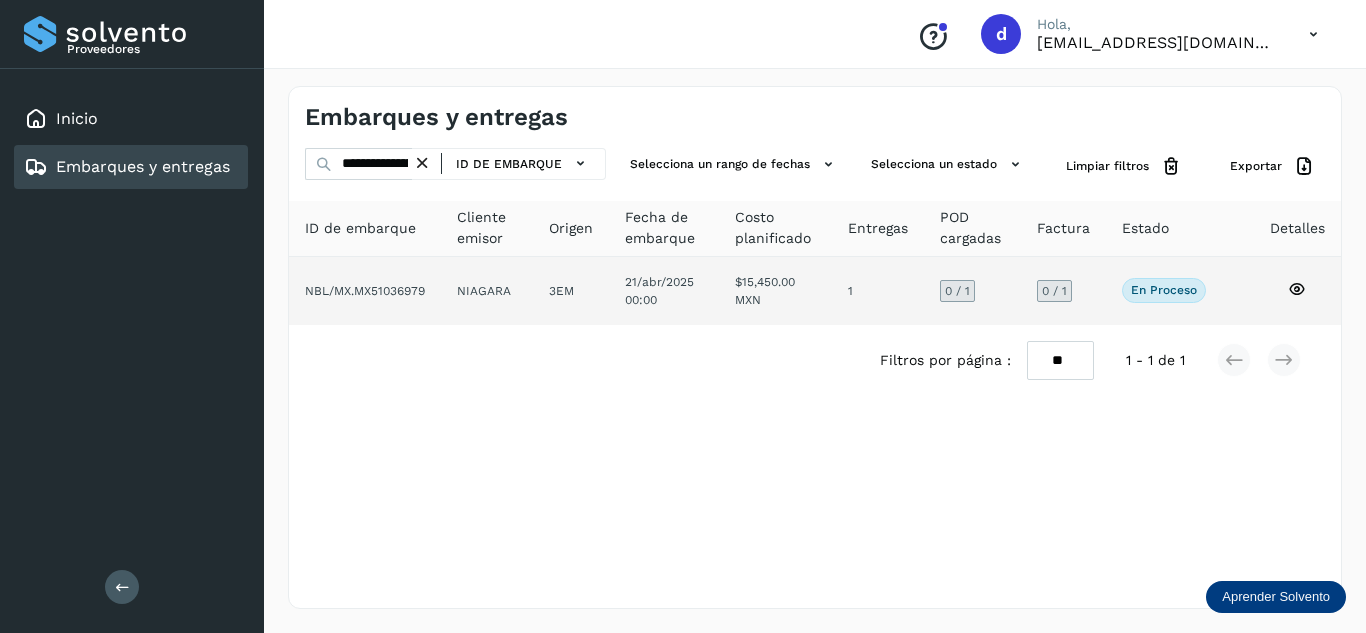 click 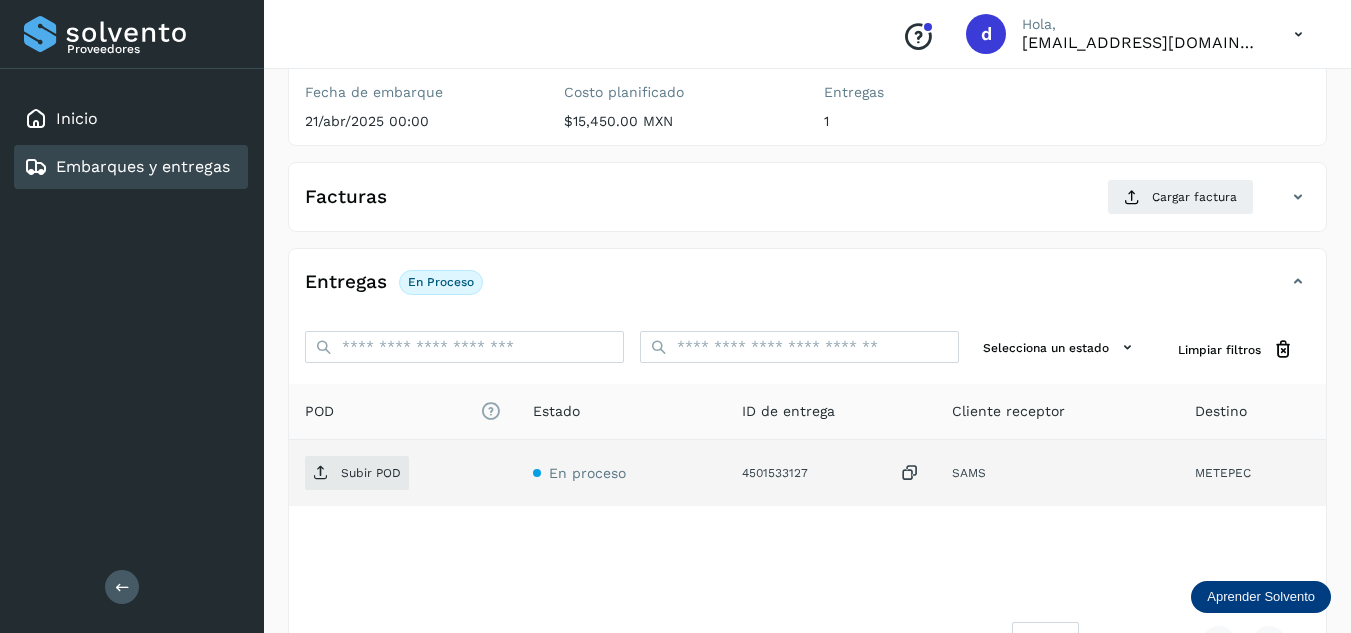 scroll, scrollTop: 300, scrollLeft: 0, axis: vertical 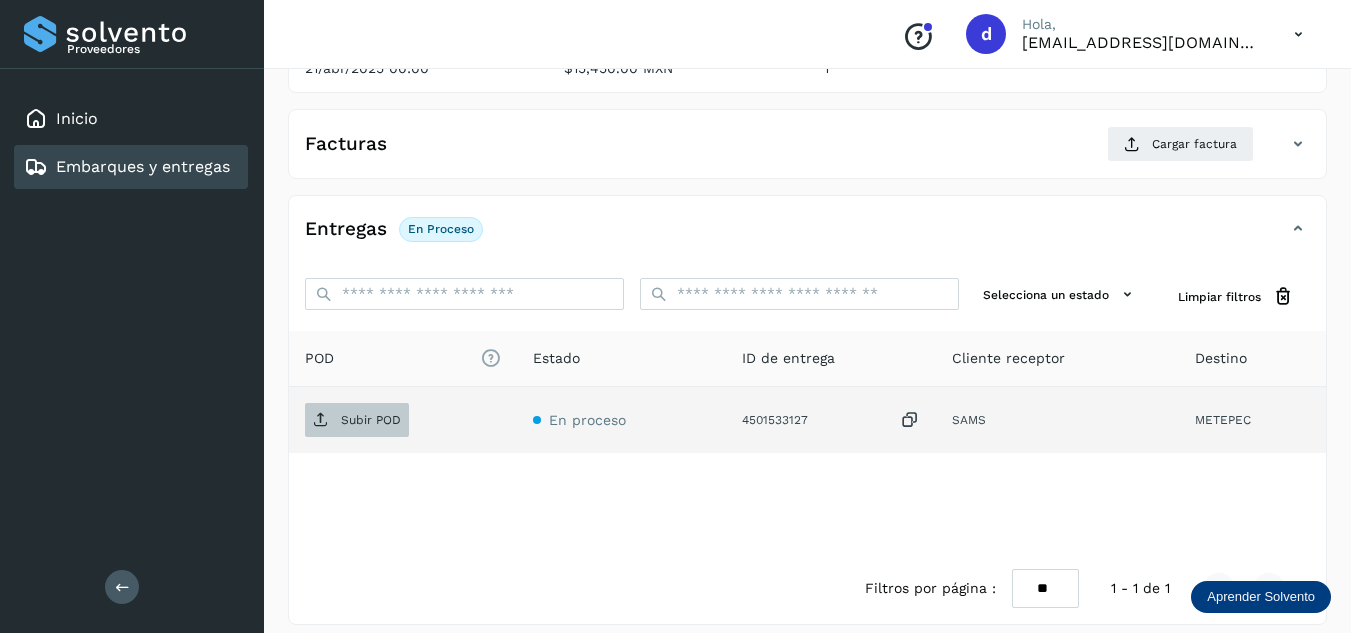 click on "Subir POD" at bounding box center (371, 420) 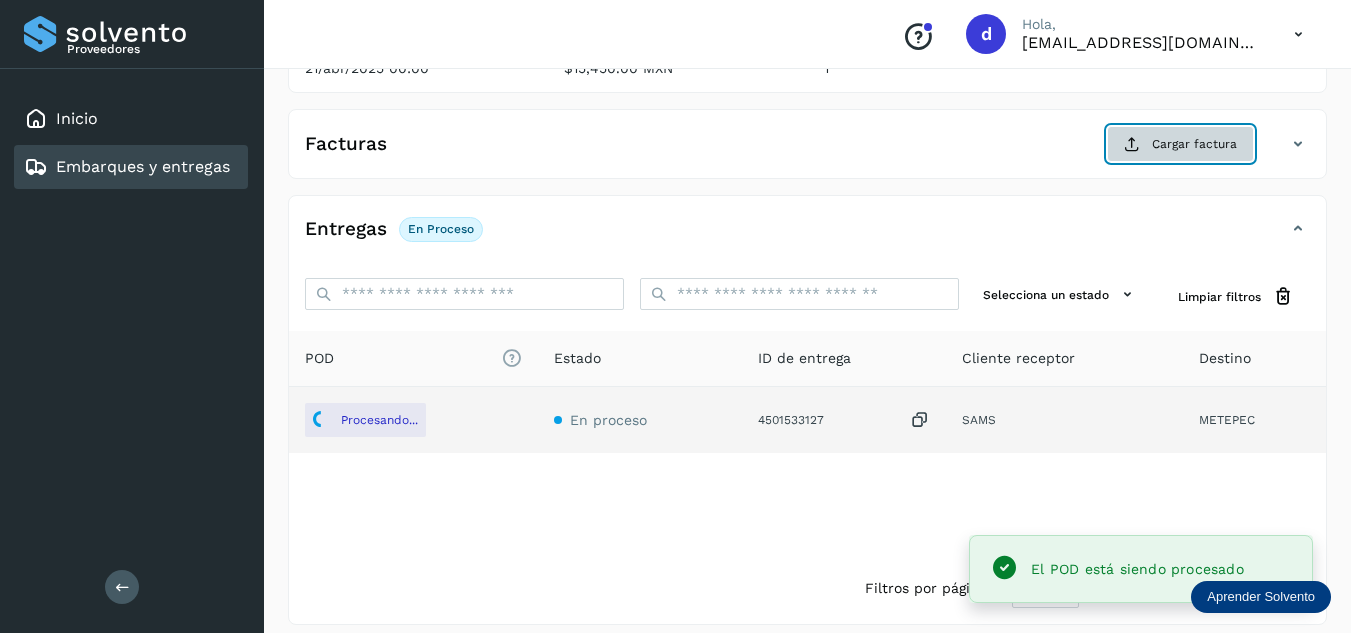 click on "Cargar factura" at bounding box center (1180, 144) 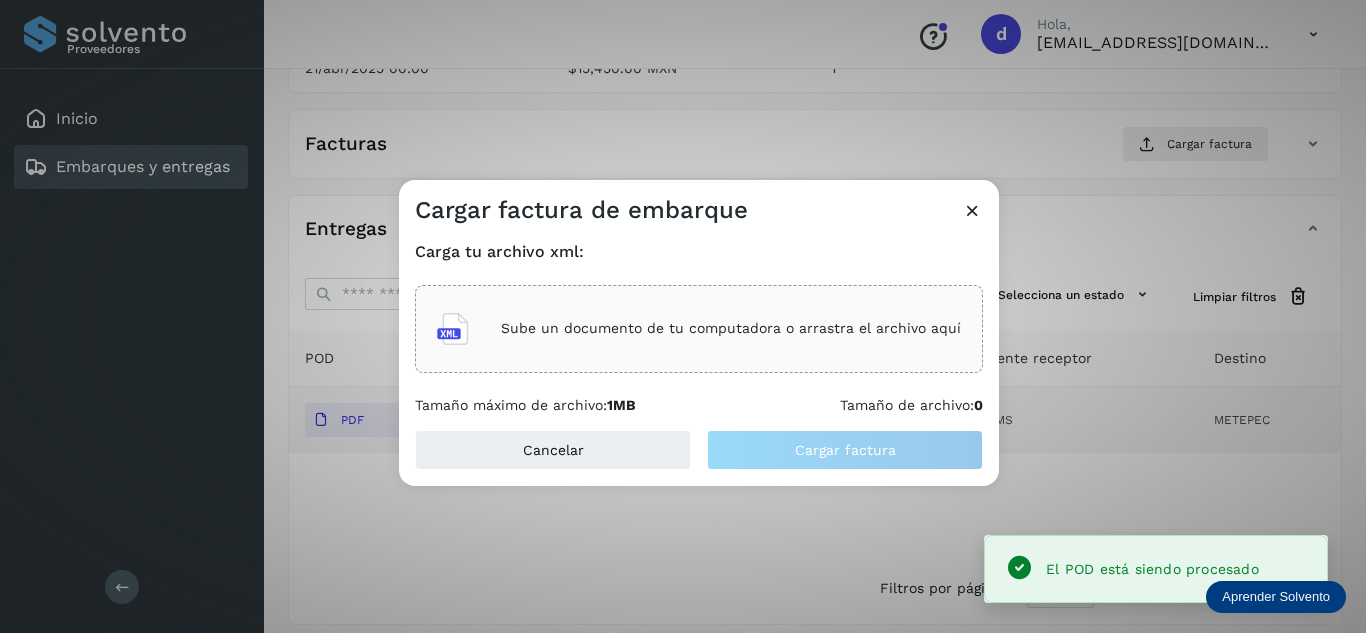 click on "Sube un documento de tu computadora o arrastra el archivo aquí" at bounding box center (731, 328) 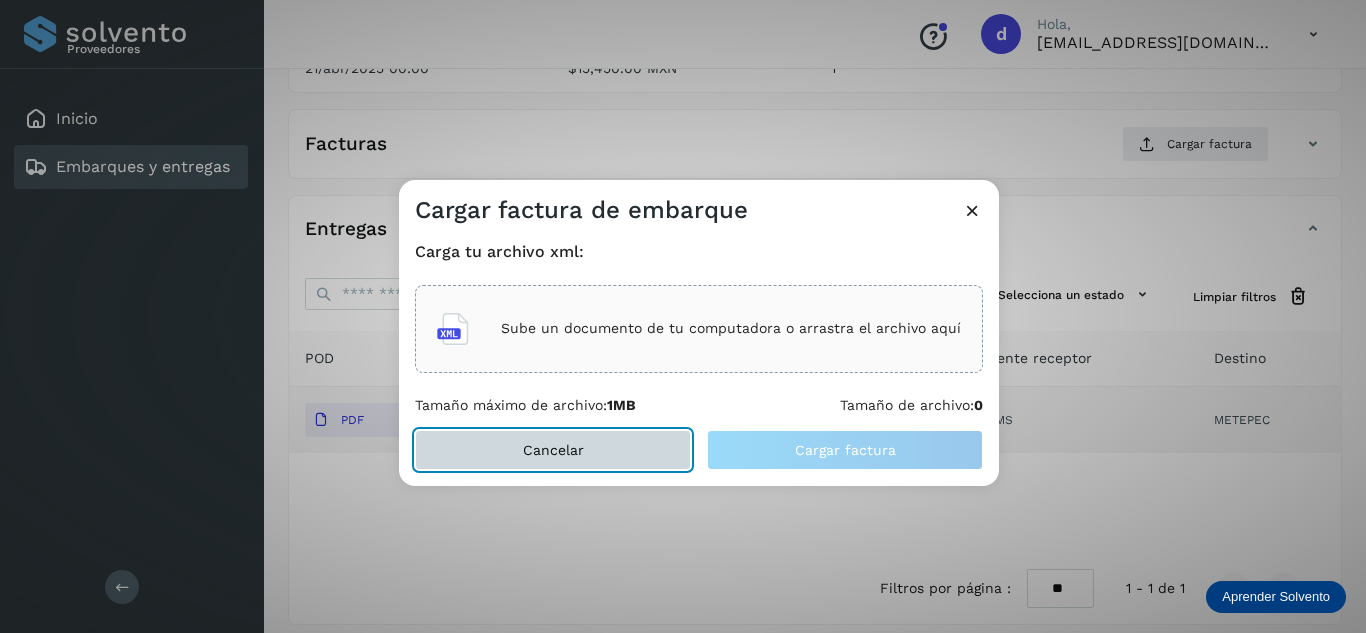 click on "Cancelar" 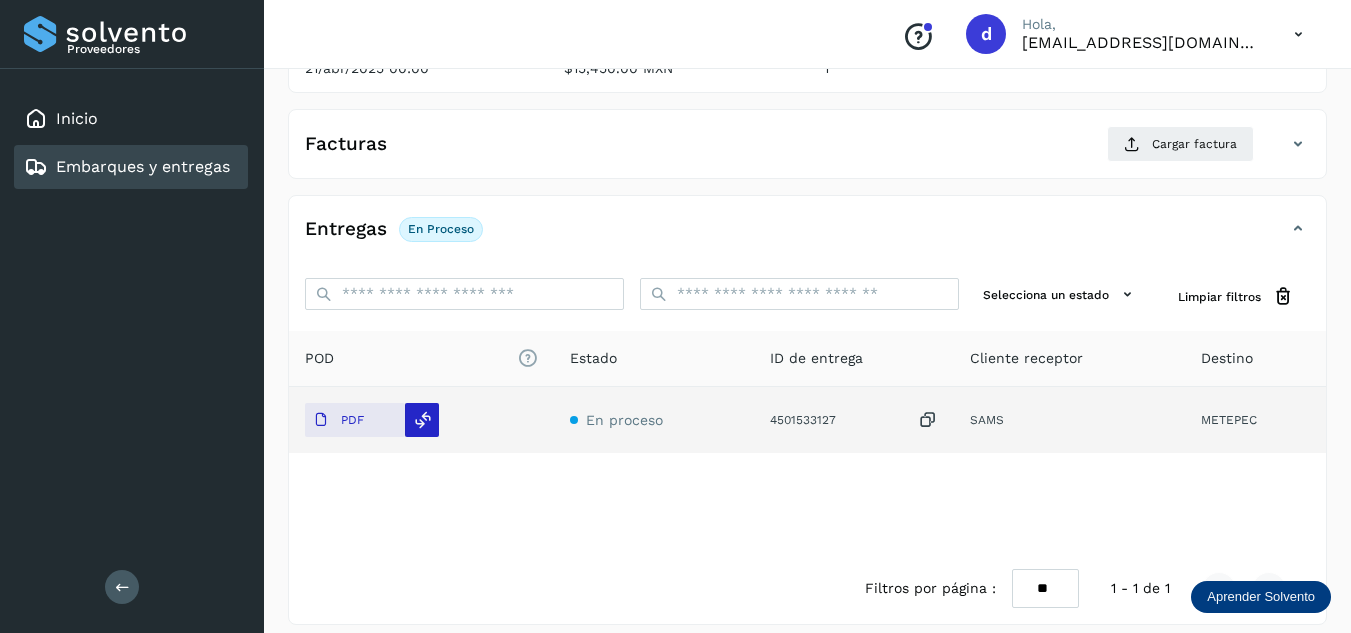 click at bounding box center [423, 420] 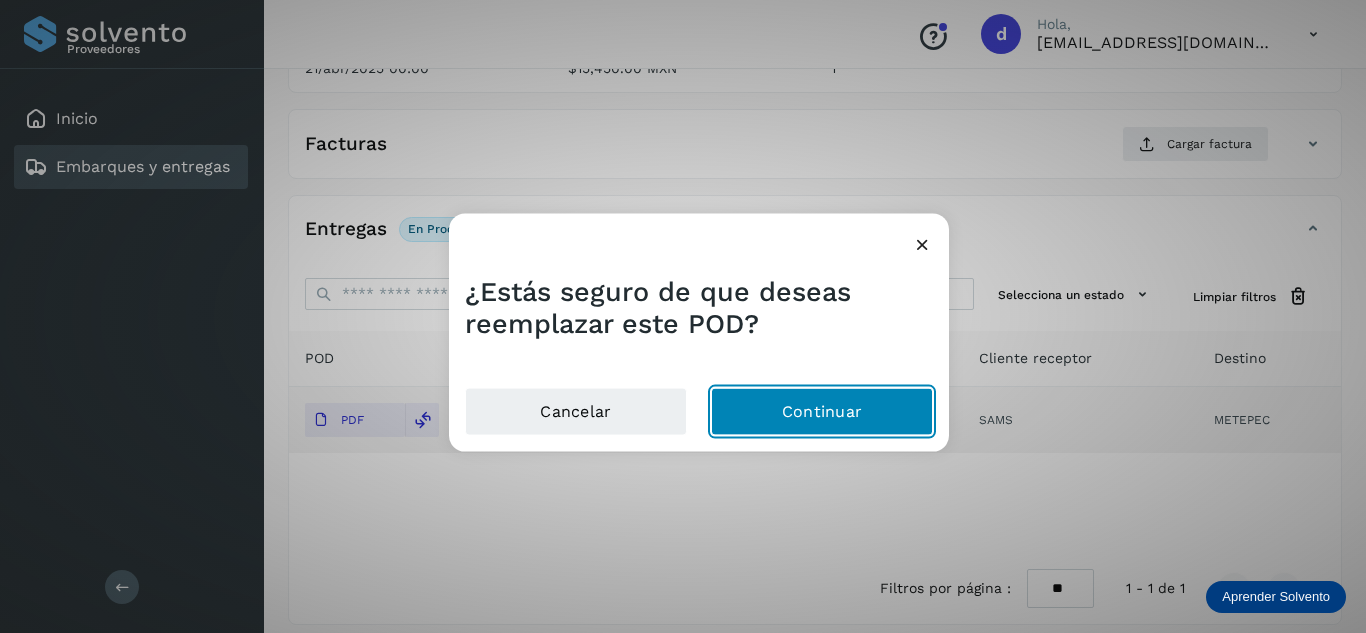 click on "Continuar" 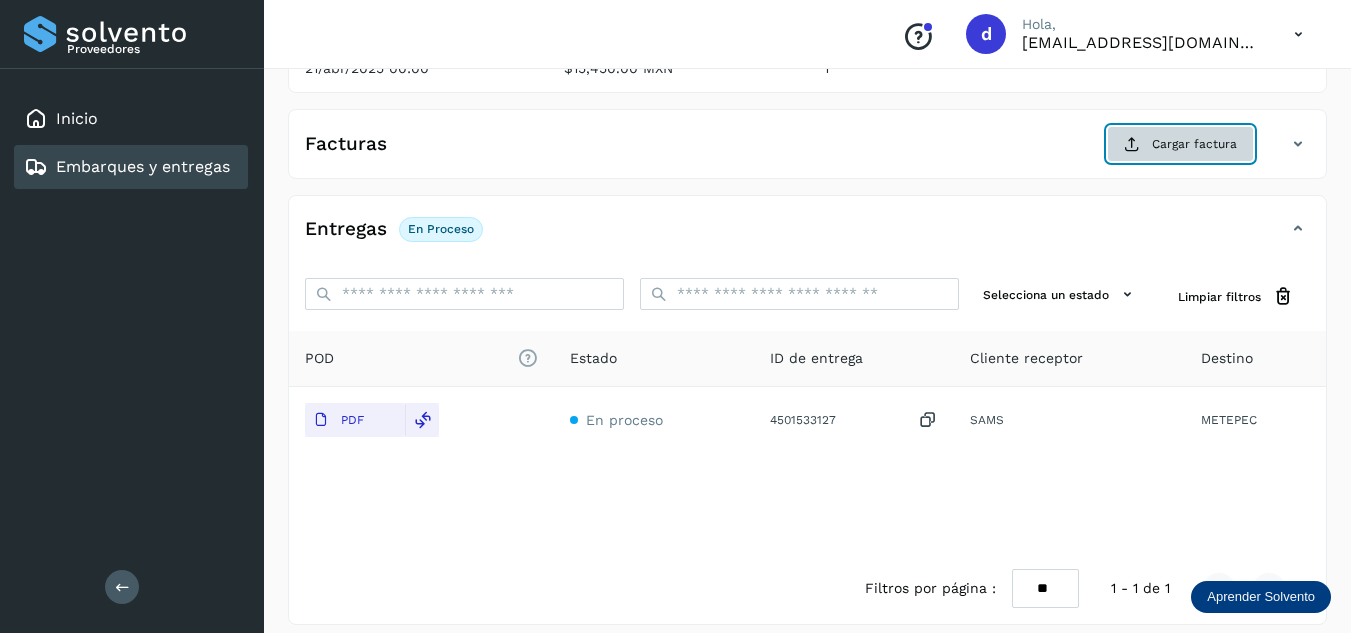 click on "Cargar factura" 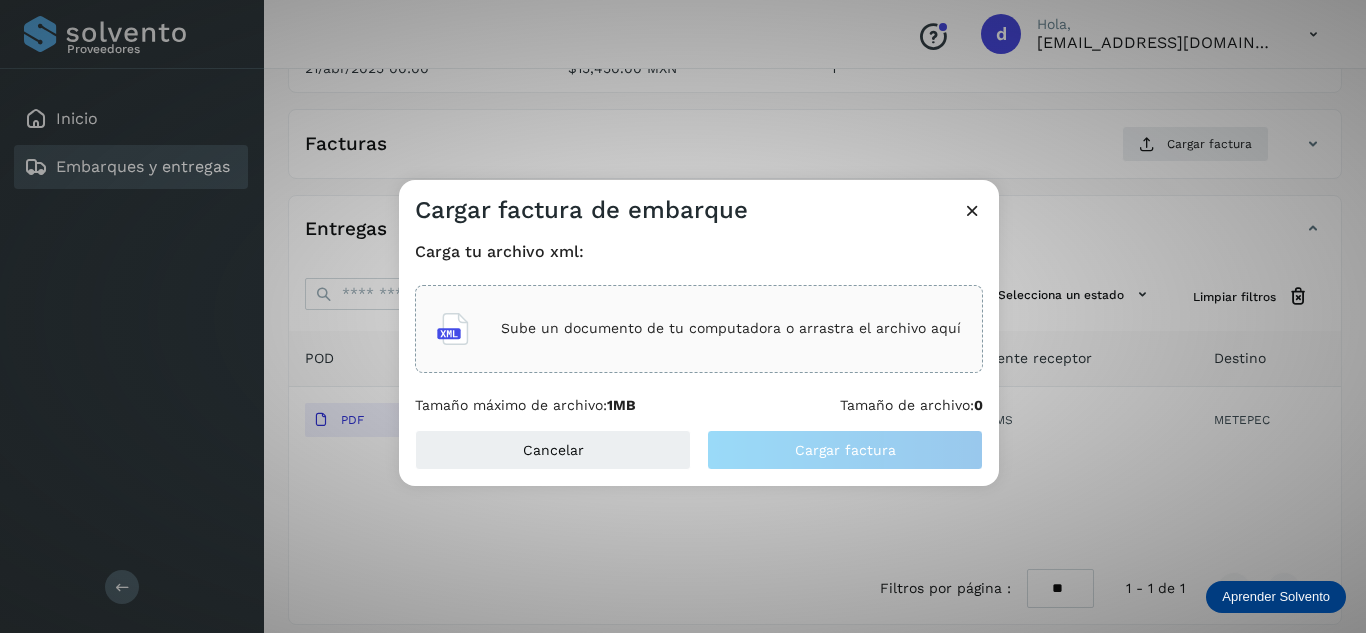 click on "Sube un documento de tu computadora o arrastra el archivo aquí" at bounding box center (731, 328) 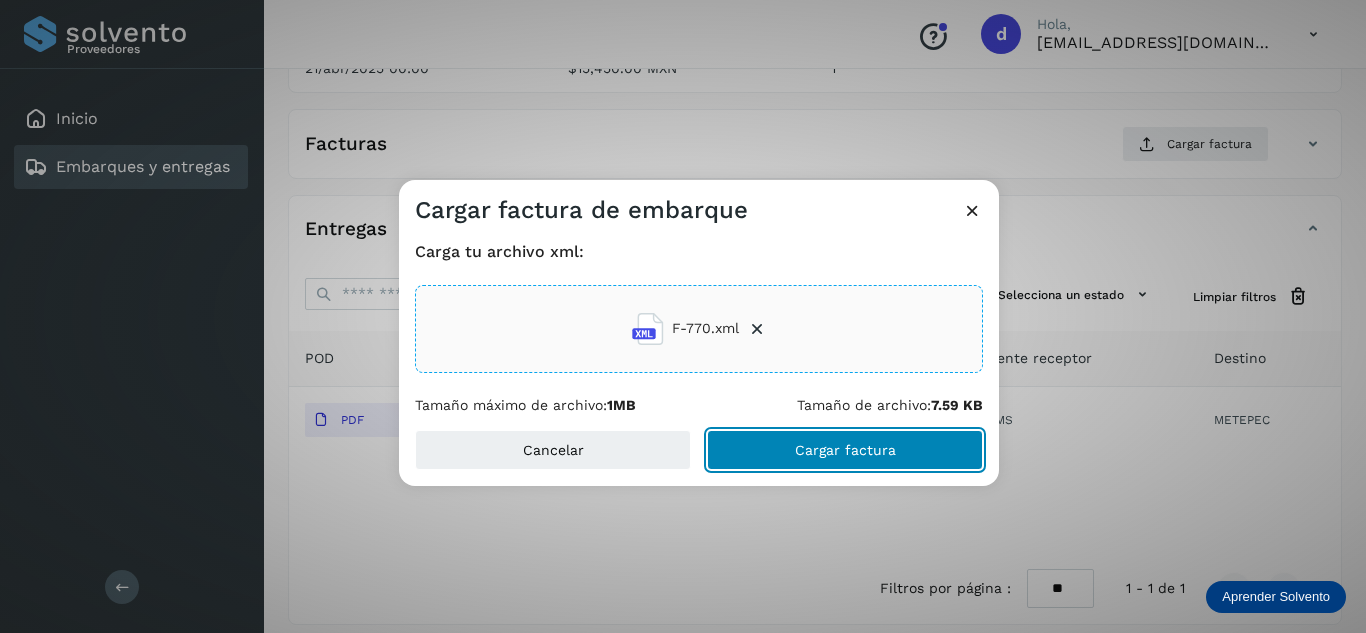 click on "Cargar factura" 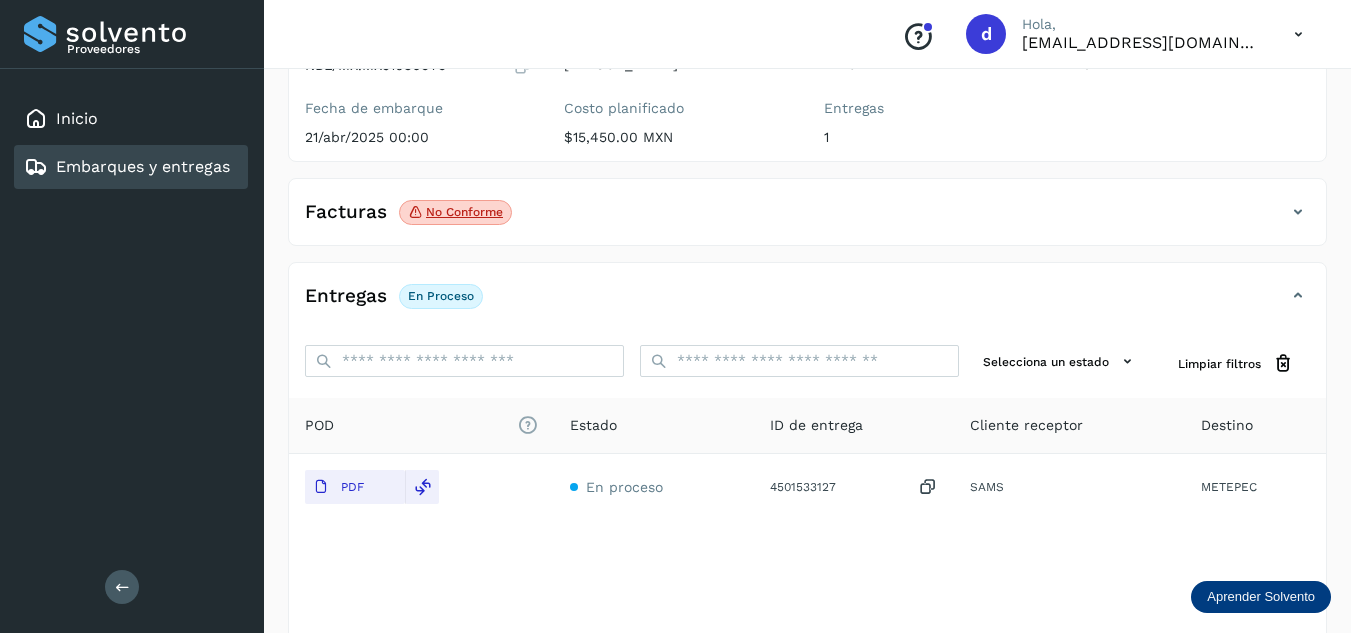 scroll, scrollTop: 200, scrollLeft: 0, axis: vertical 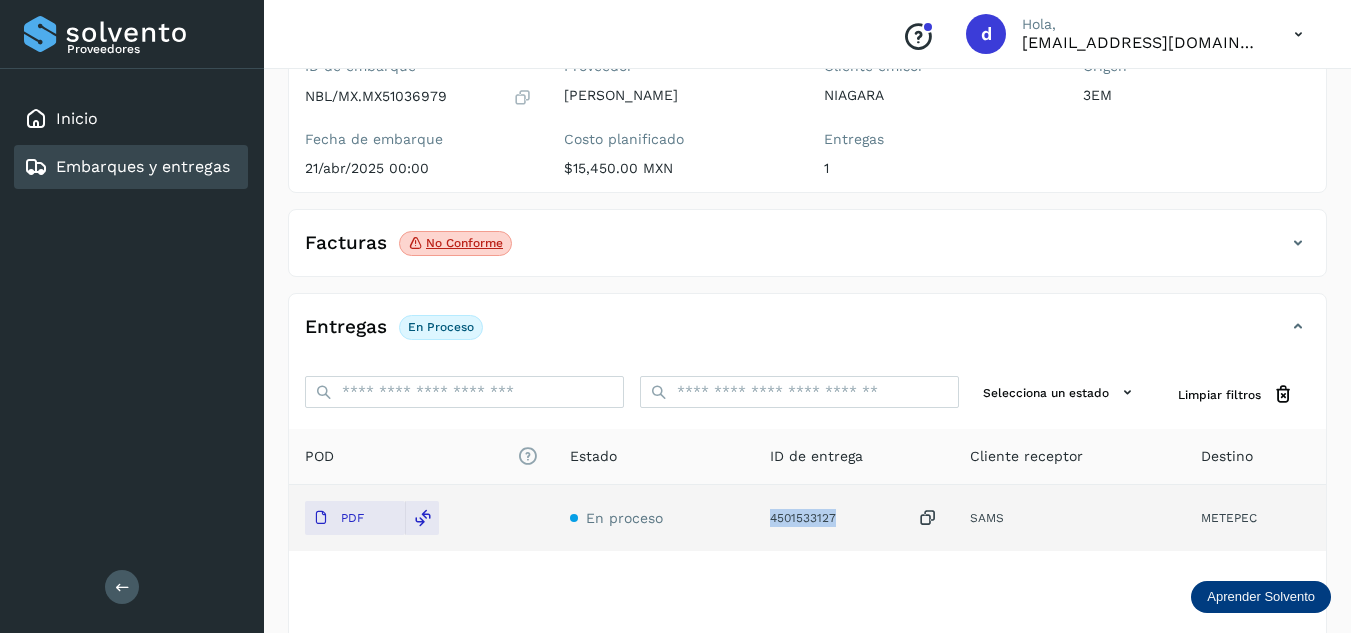 drag, startPoint x: 841, startPoint y: 520, endPoint x: 774, endPoint y: 524, distance: 67.11929 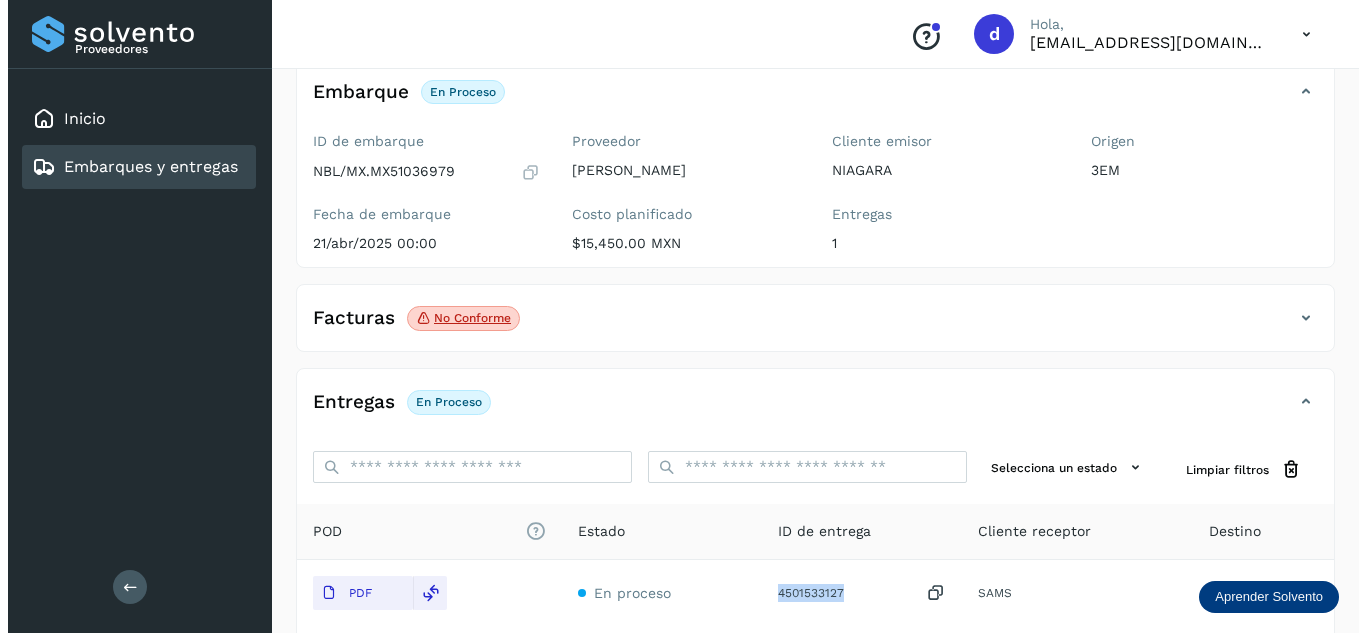 scroll, scrollTop: 0, scrollLeft: 0, axis: both 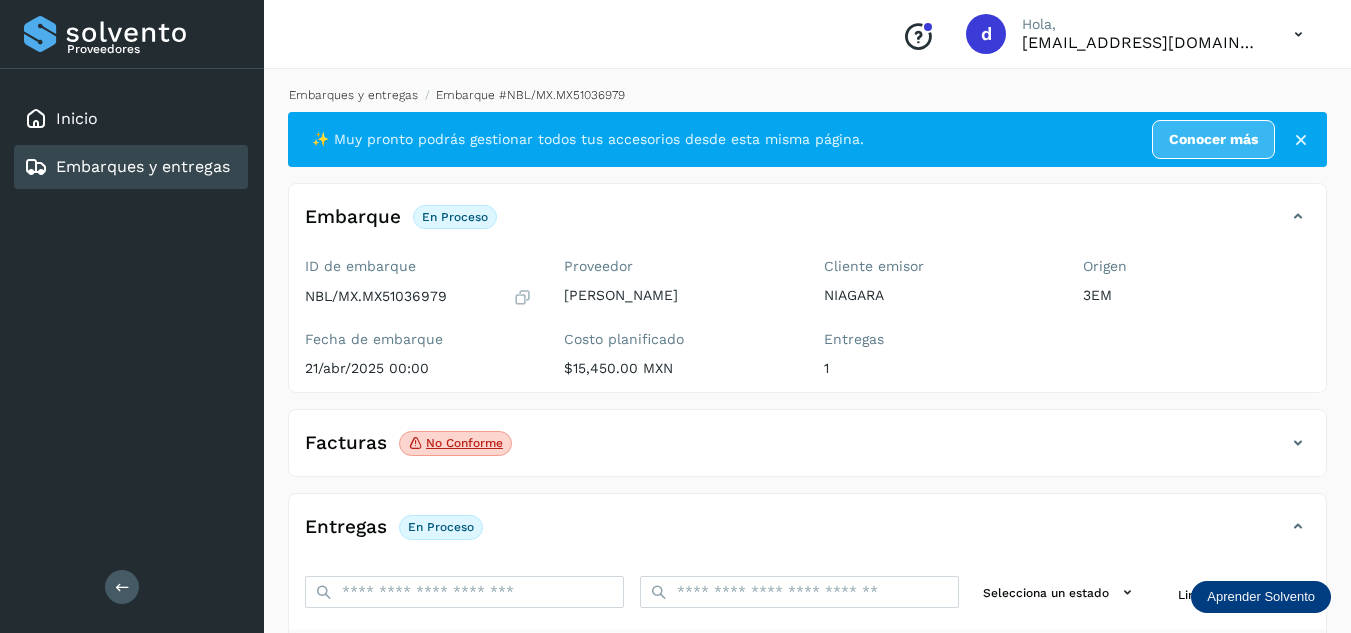 click on "Embarques y entregas" at bounding box center (353, 95) 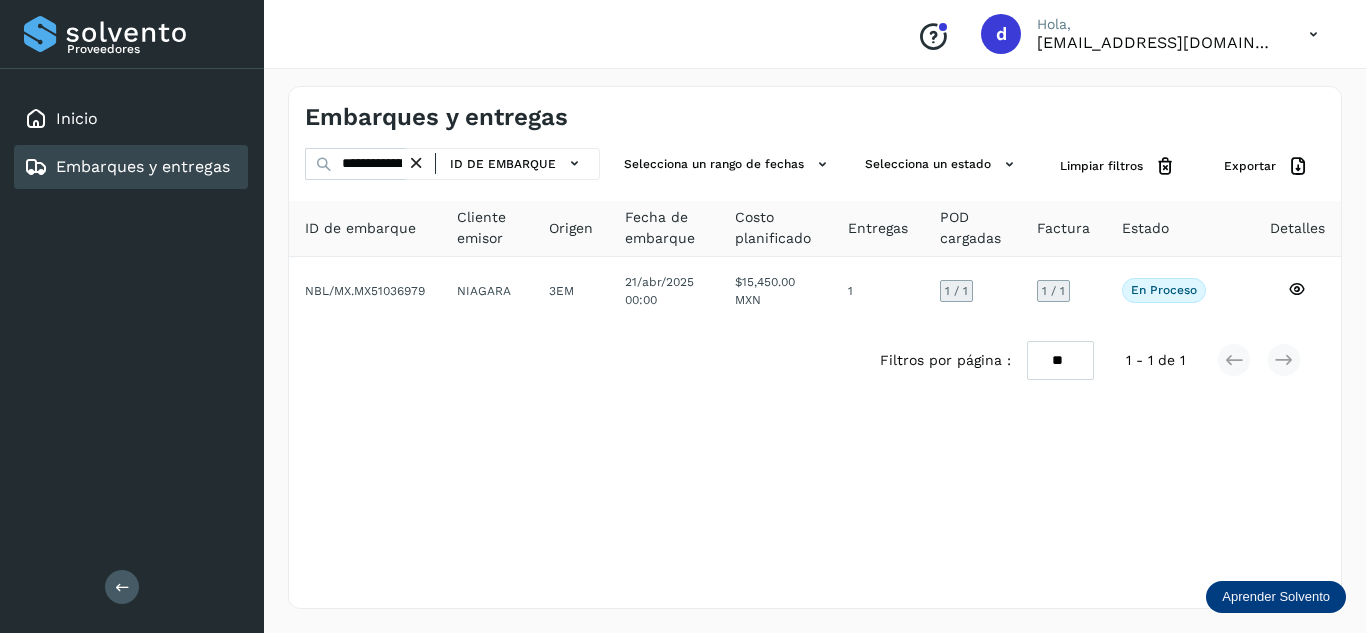 click at bounding box center [416, 163] 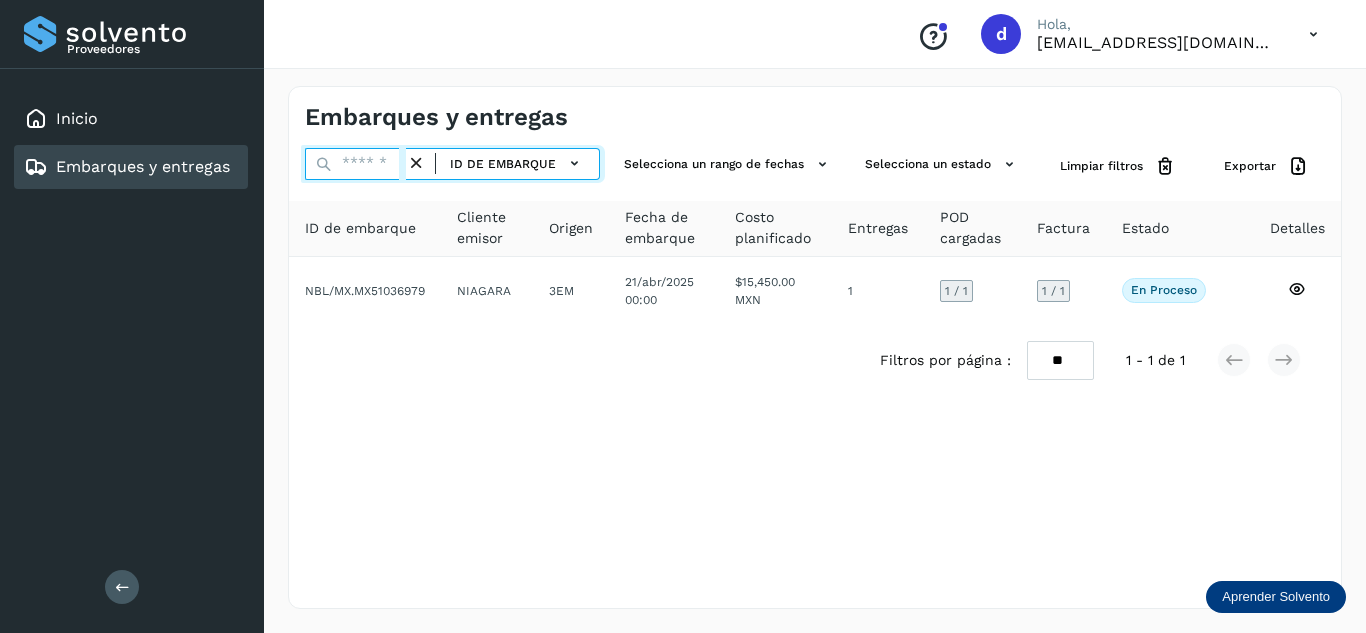click at bounding box center [355, 164] 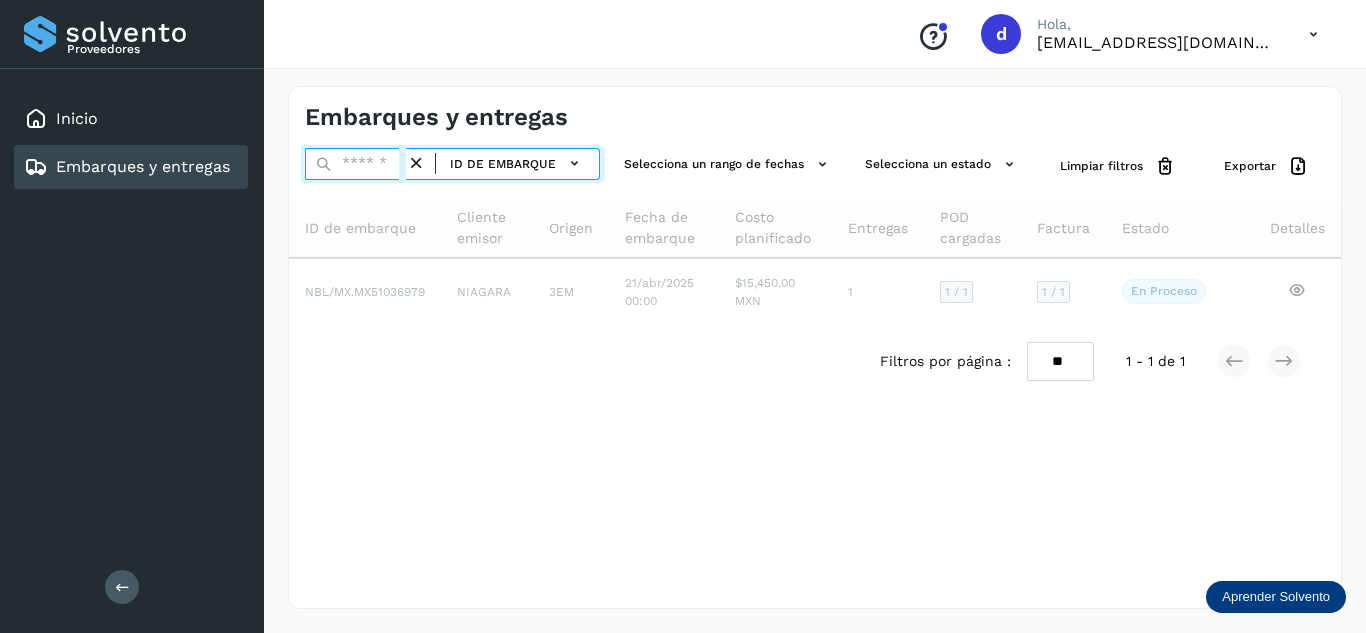 paste on "**********" 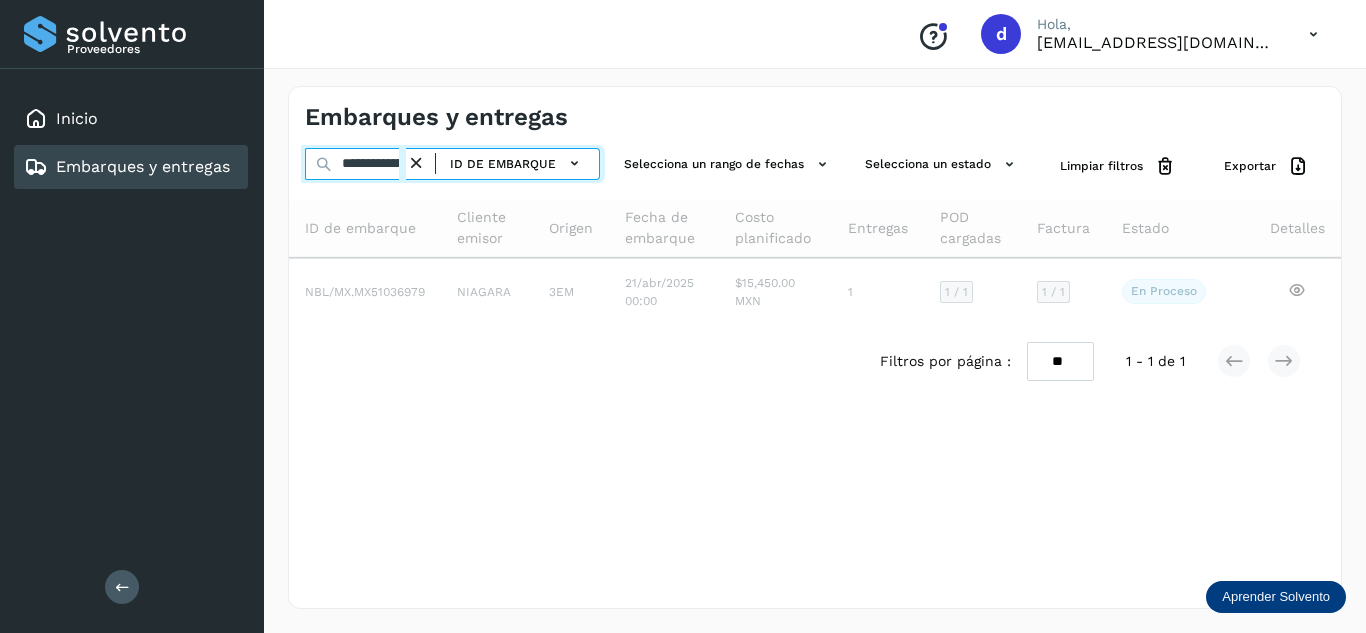 scroll, scrollTop: 0, scrollLeft: 76, axis: horizontal 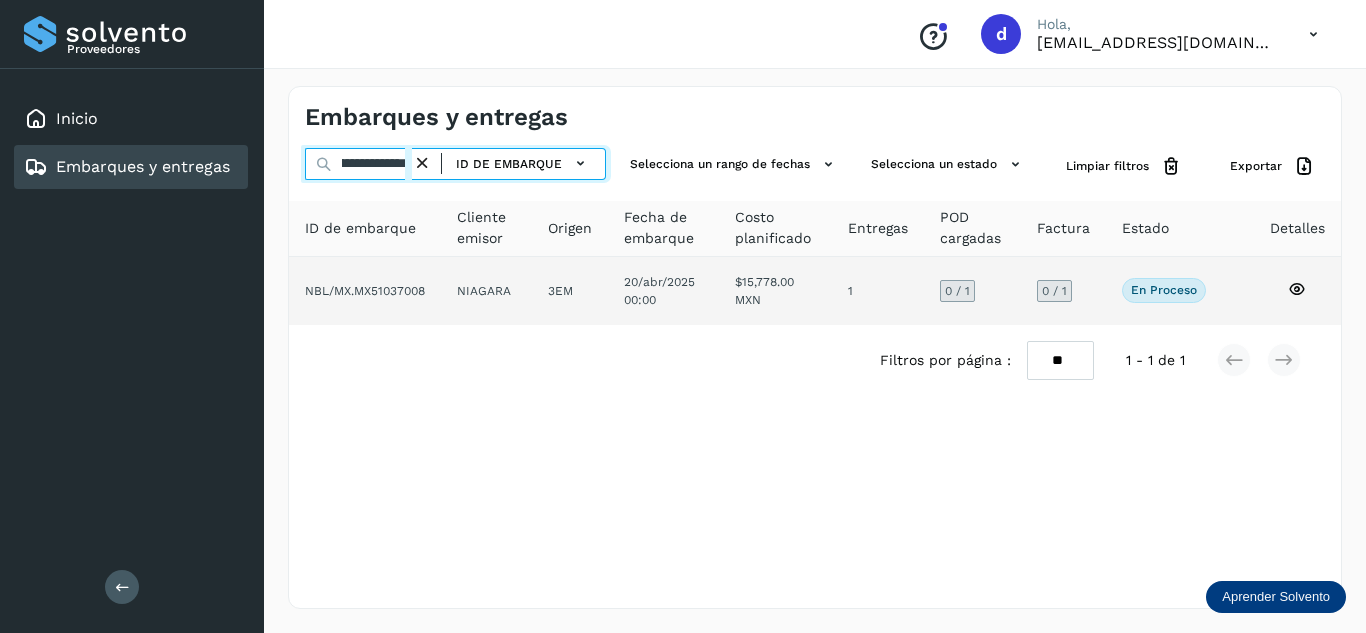 type on "**********" 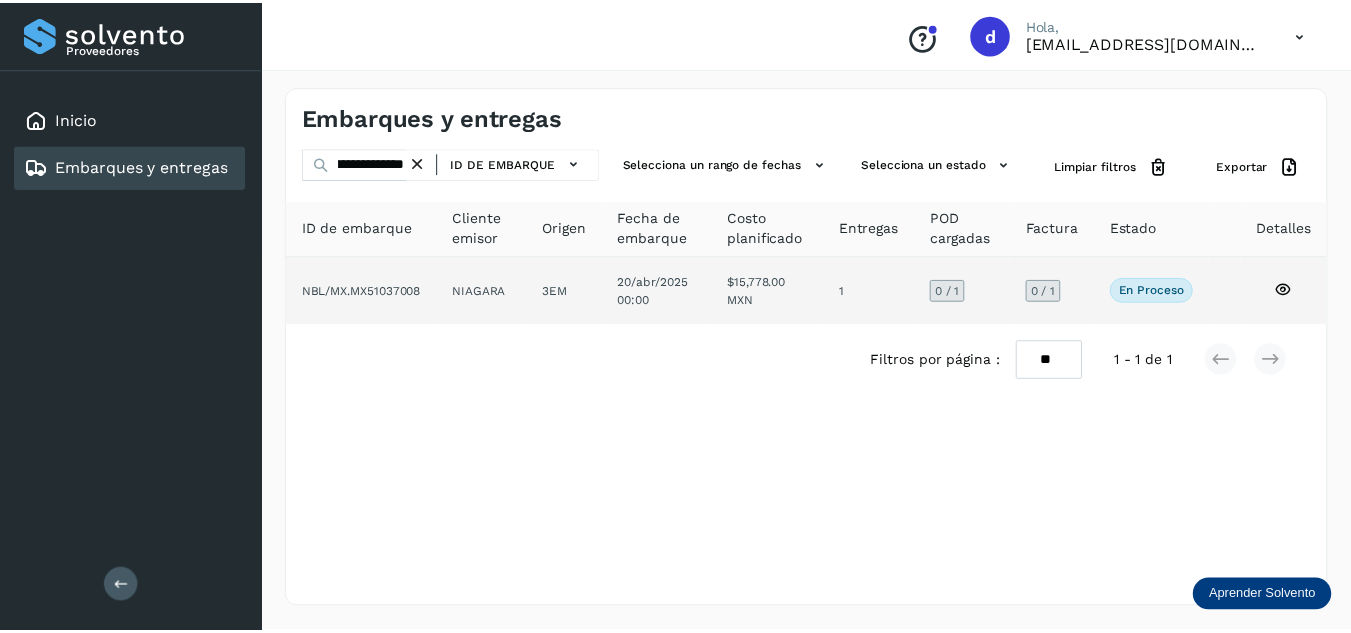 scroll, scrollTop: 0, scrollLeft: 0, axis: both 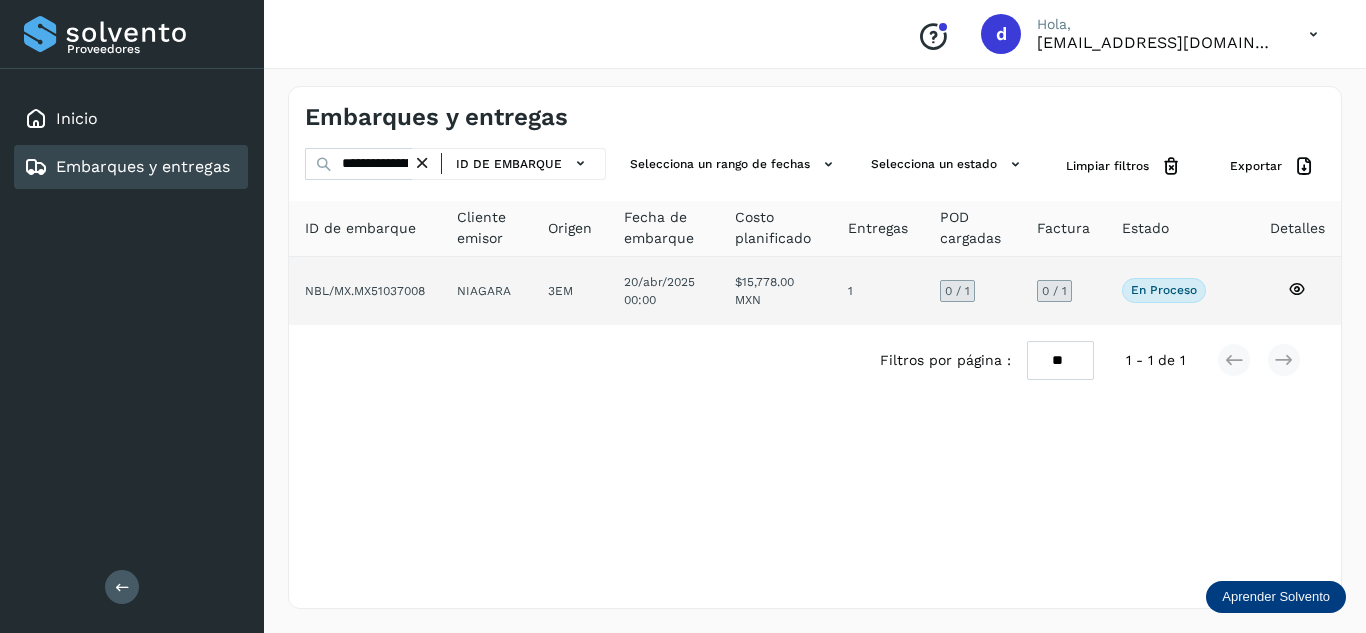 click 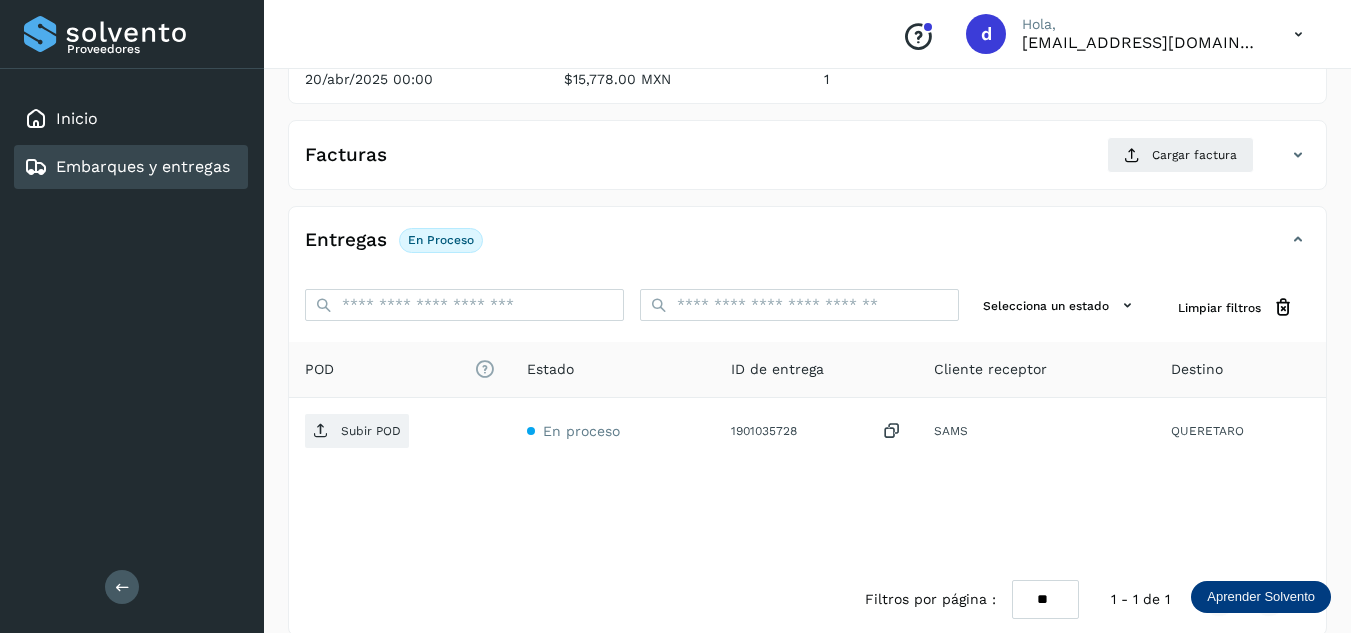 scroll, scrollTop: 300, scrollLeft: 0, axis: vertical 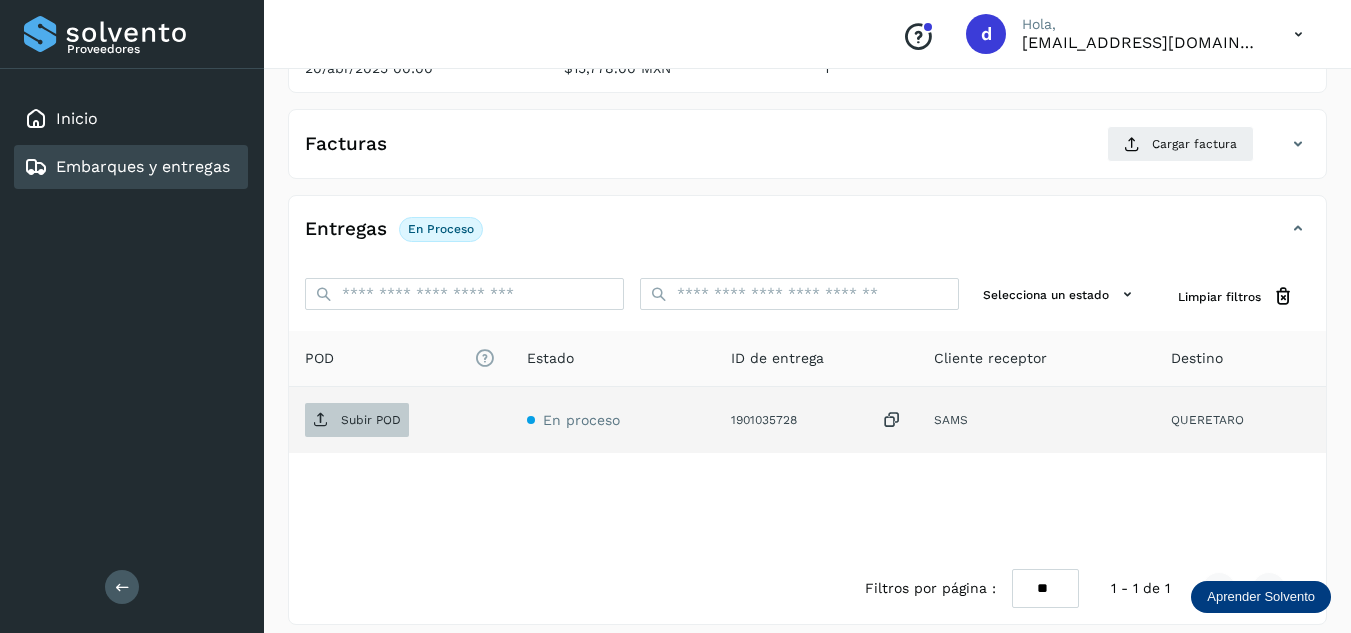 click on "Subir POD" at bounding box center (371, 420) 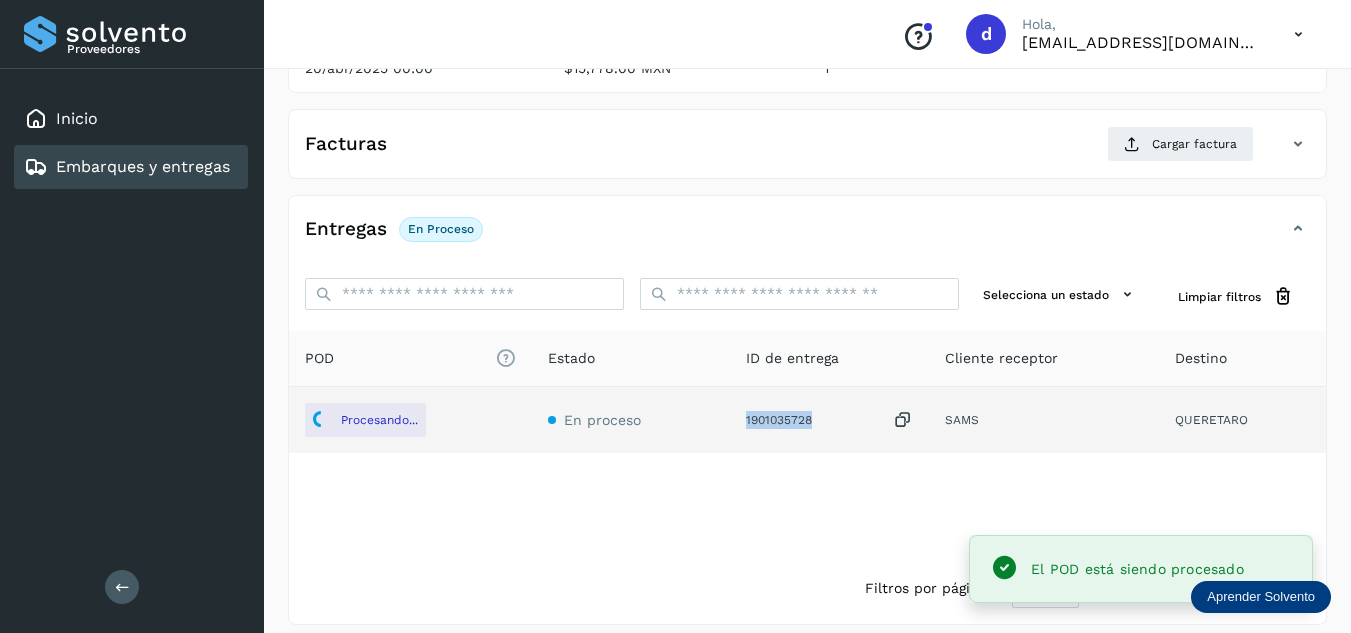 drag, startPoint x: 810, startPoint y: 419, endPoint x: 751, endPoint y: 421, distance: 59.03389 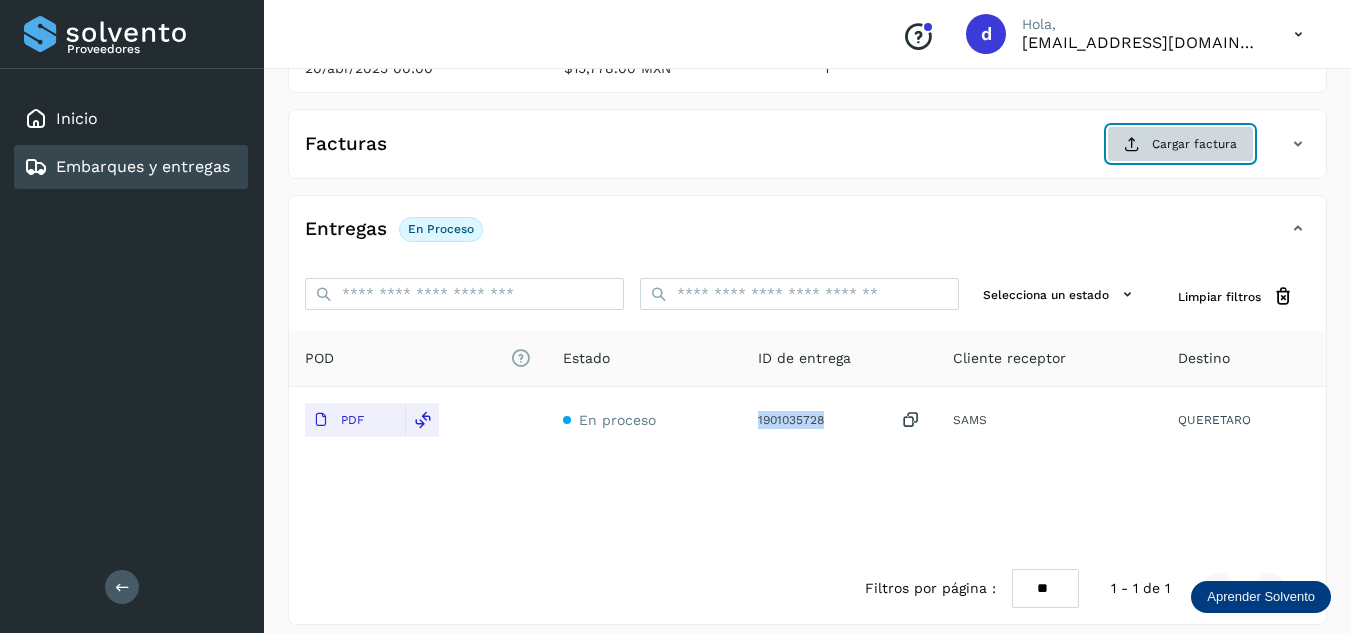 click on "Cargar factura" 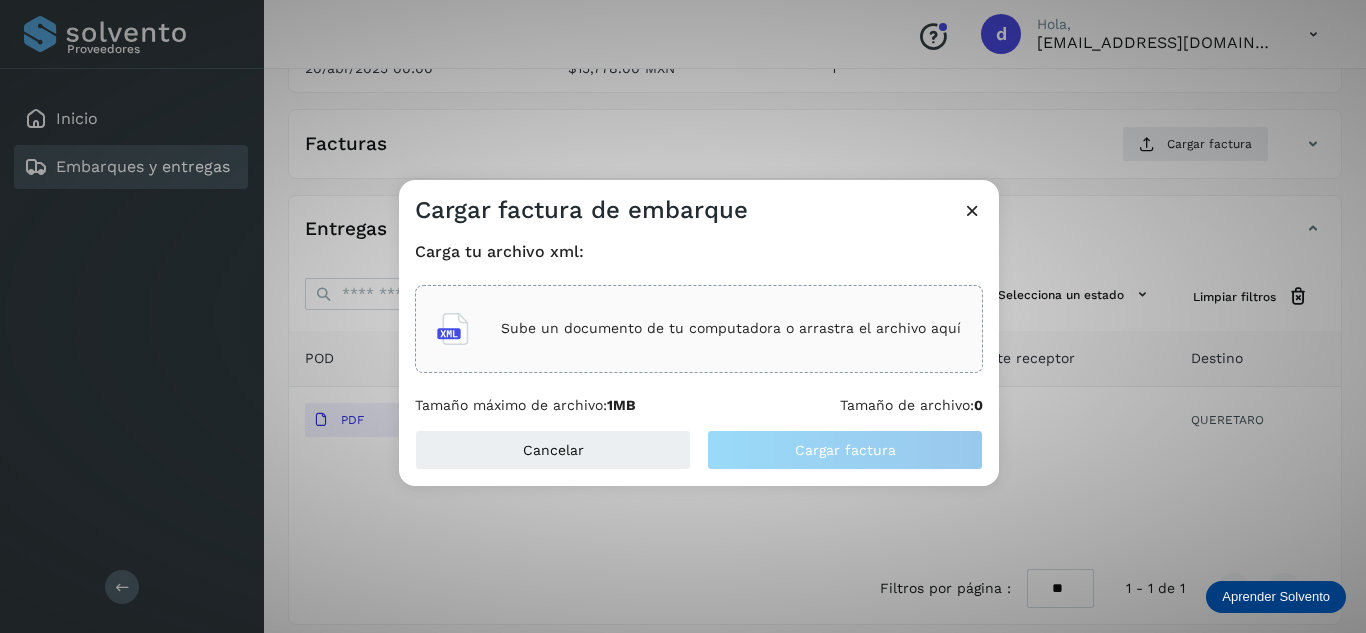 click on "Sube un documento de tu computadora o arrastra el archivo aquí" at bounding box center (731, 328) 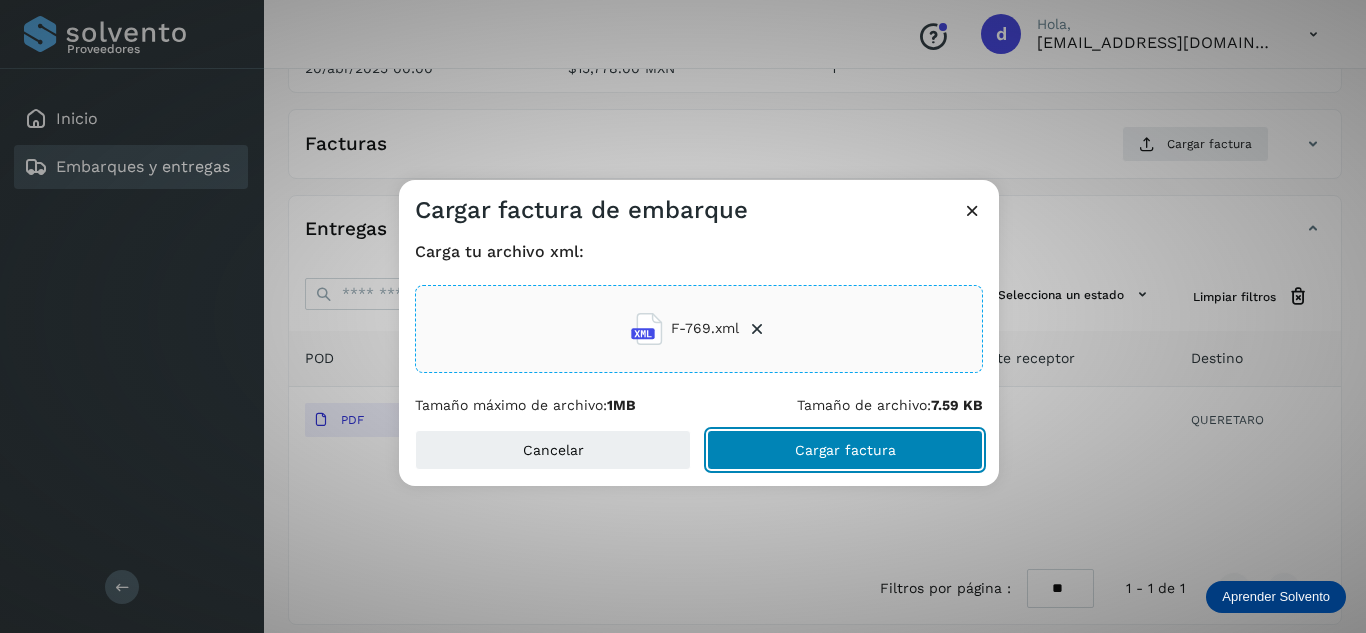 click on "Cargar factura" 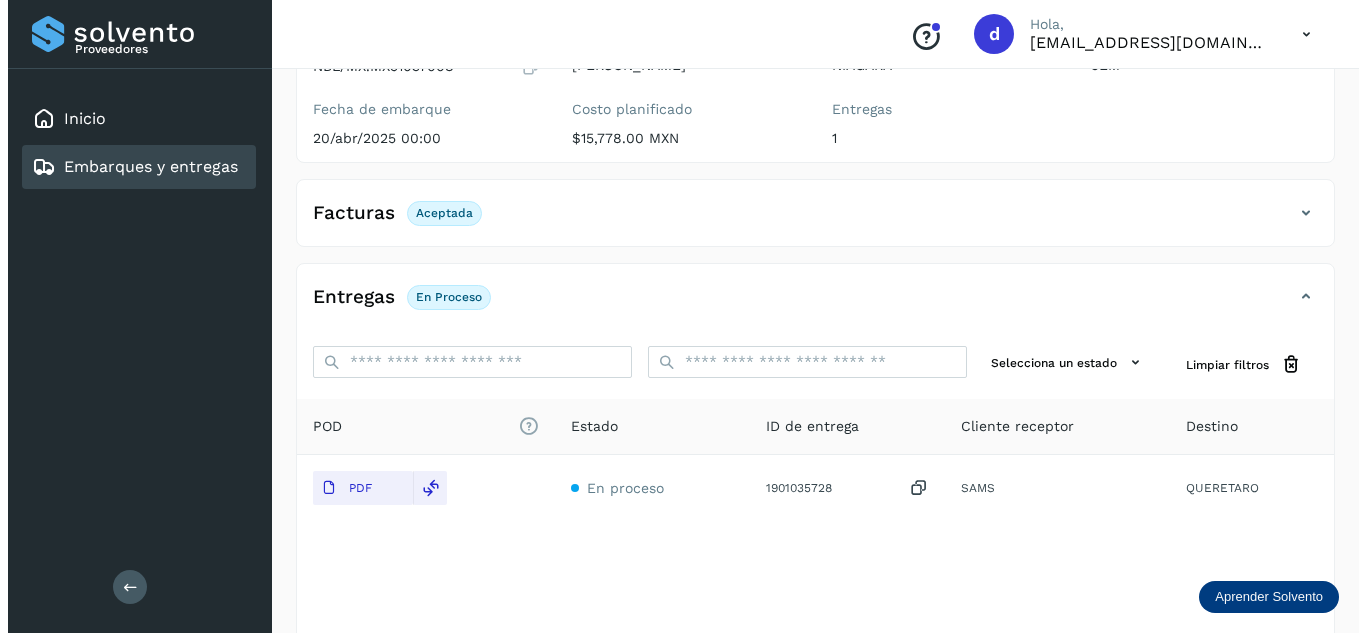 scroll, scrollTop: 0, scrollLeft: 0, axis: both 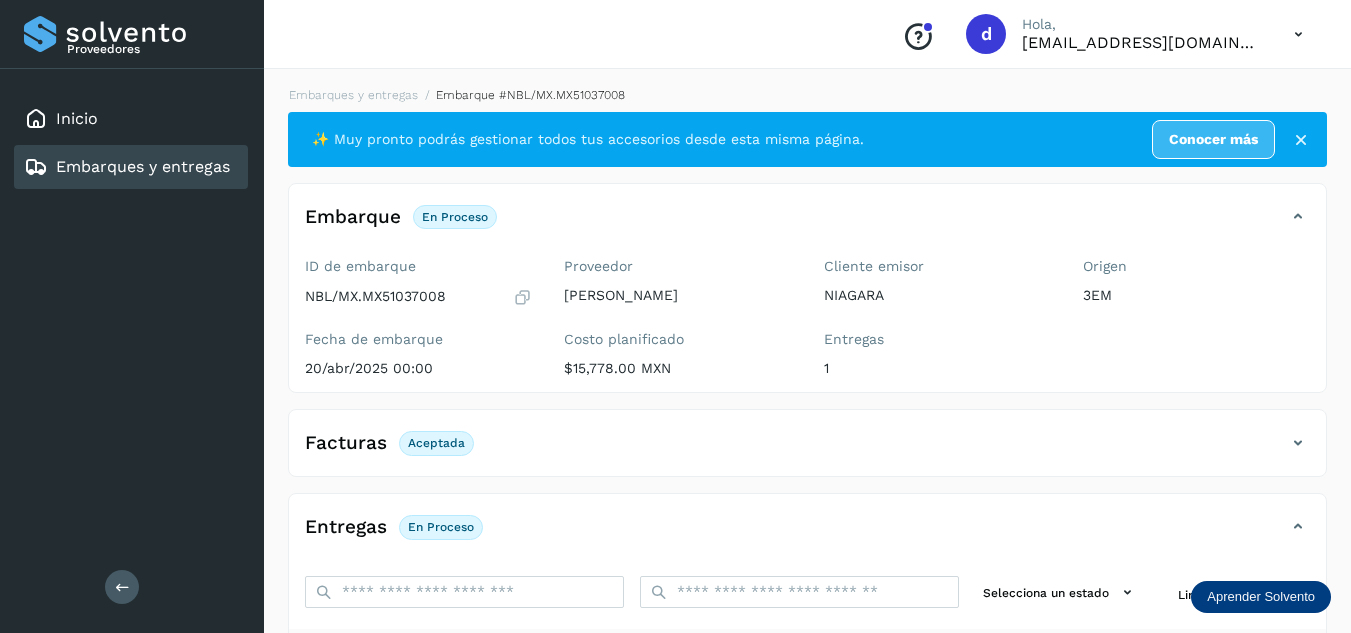click on "Embarques y entregas Embarque #NBL/MX.MX51037008  ✨ Muy pronto podrás gestionar todos tus accesorios desde esta misma página. Conocer más Embarque En proceso
Verifica el estado de la factura o entregas asociadas a este embarque
ID de embarque NBL/MX.MX51037008 Fecha de embarque 20/abr/2025 00:00 Proveedor DANIEL_MARTINEZ Costo planificado  $15,778.00 MXN  Cliente emisor NIAGARA Entregas 1 Origen 3EM Facturas Aceptada Estado Aceptada Entregas En proceso Selecciona un estado Limpiar filtros POD
El tamaño máximo de archivo es de 20 Mb.
Estado ID de entrega Cliente receptor Destino PDF En proceso 1901035728  SAMS QUERETARO SAMS 1901035728 PDF Destino: QUERETARO En proceso Filtros por página : ** ** ** 1 - 1 de 1" at bounding box center [807, 504] 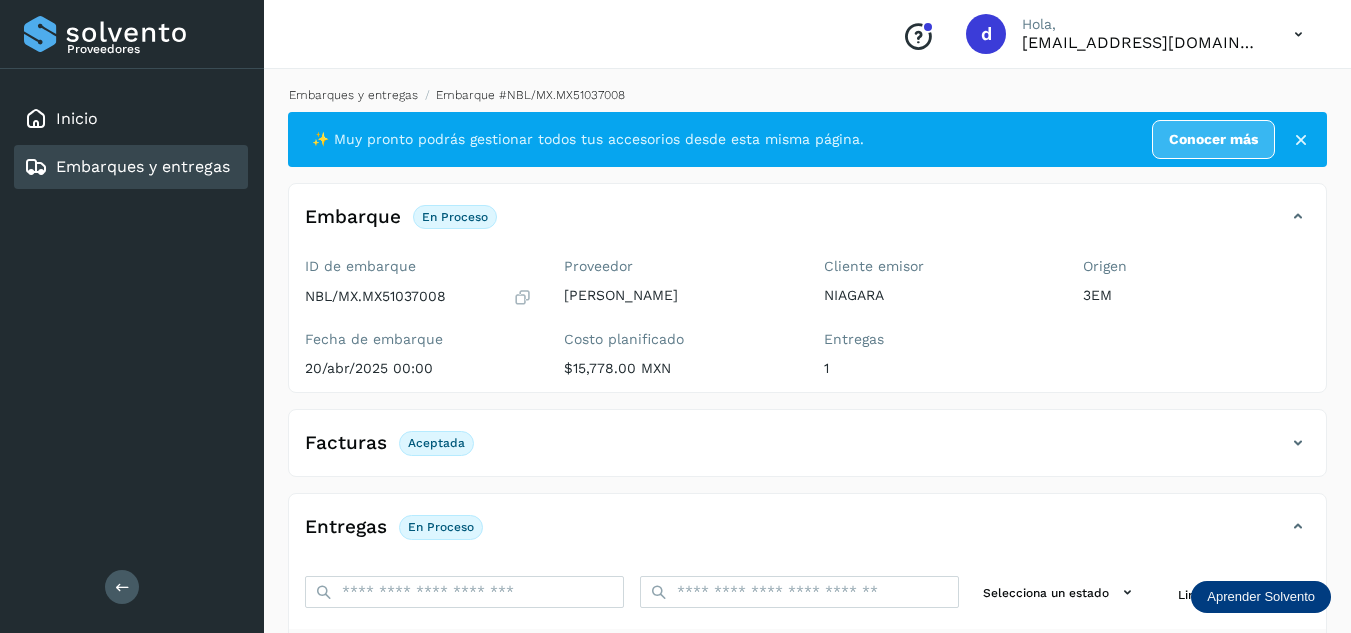 click on "Embarques y entregas" at bounding box center [353, 95] 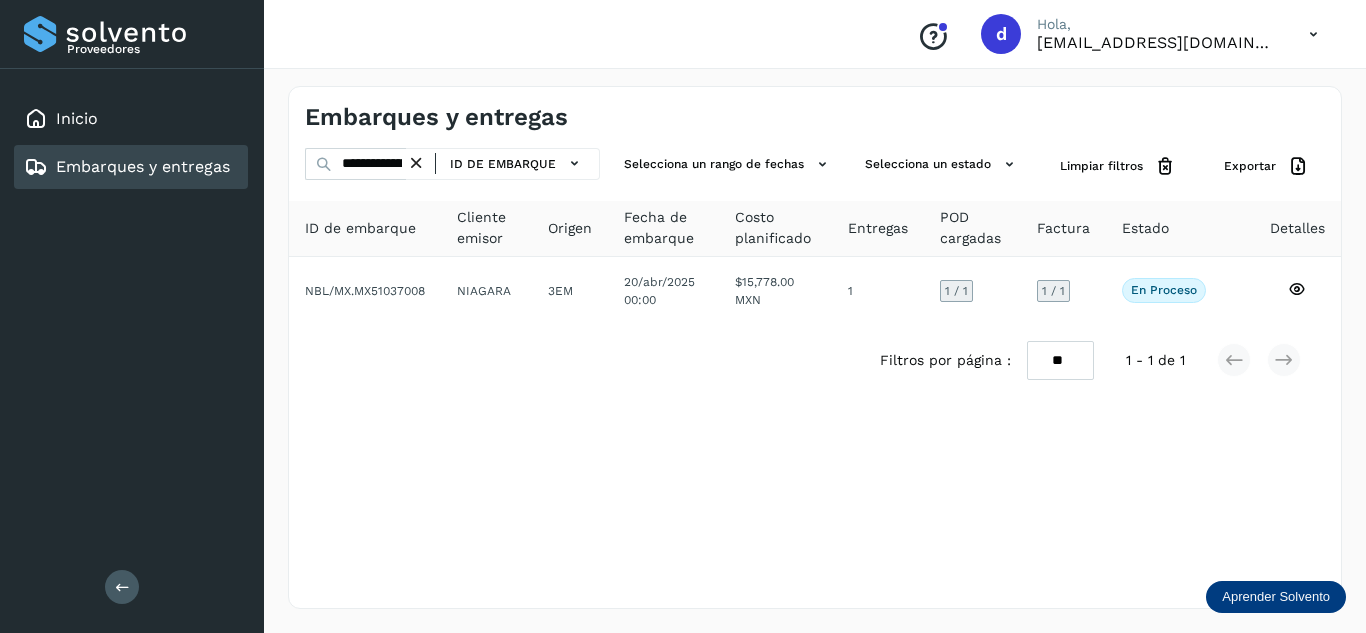 click at bounding box center [416, 163] 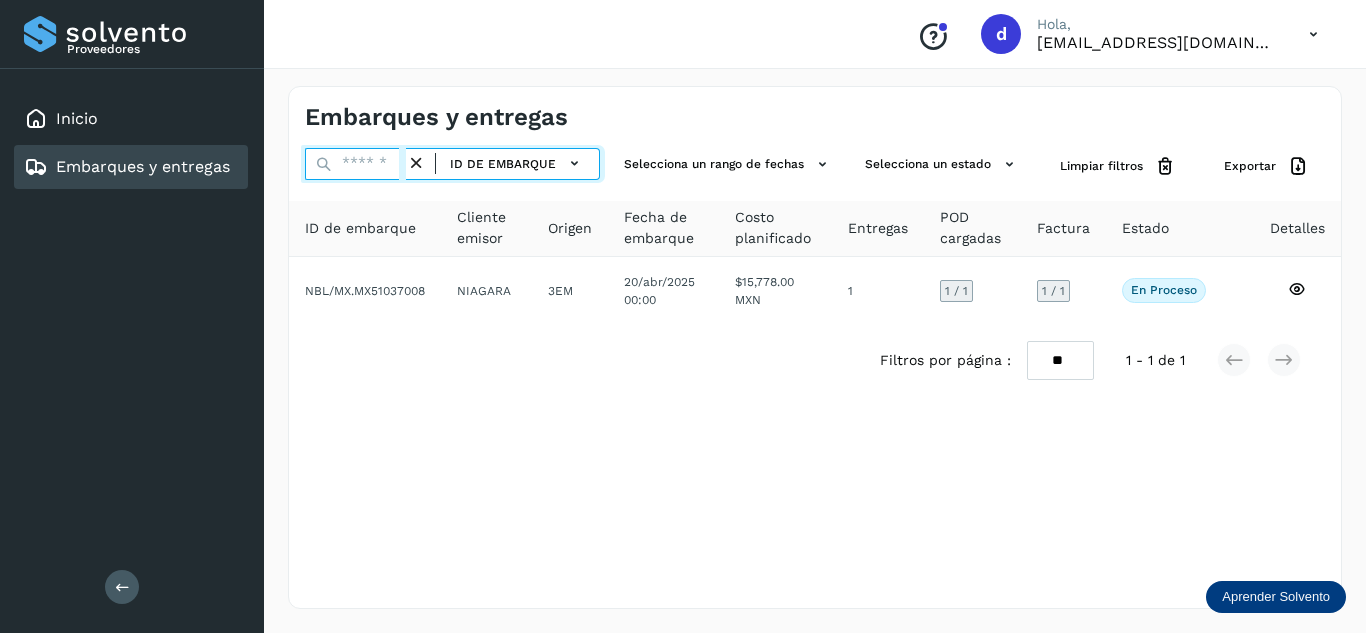 click at bounding box center (355, 164) 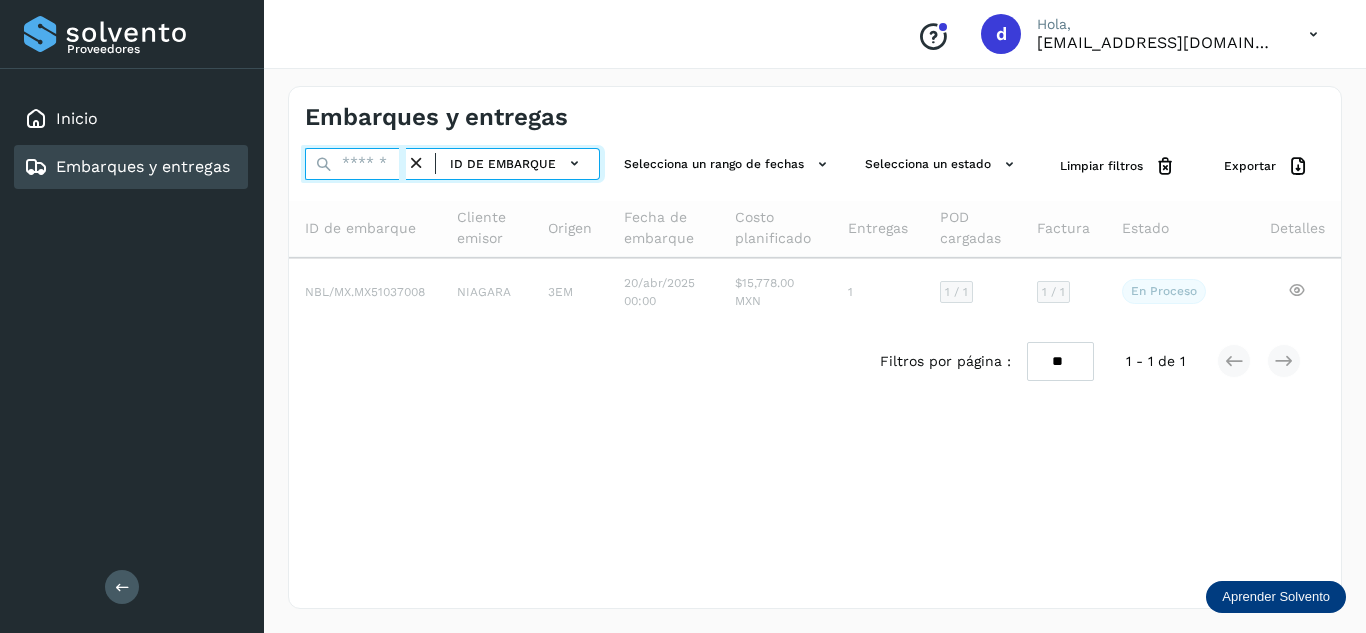 paste on "**********" 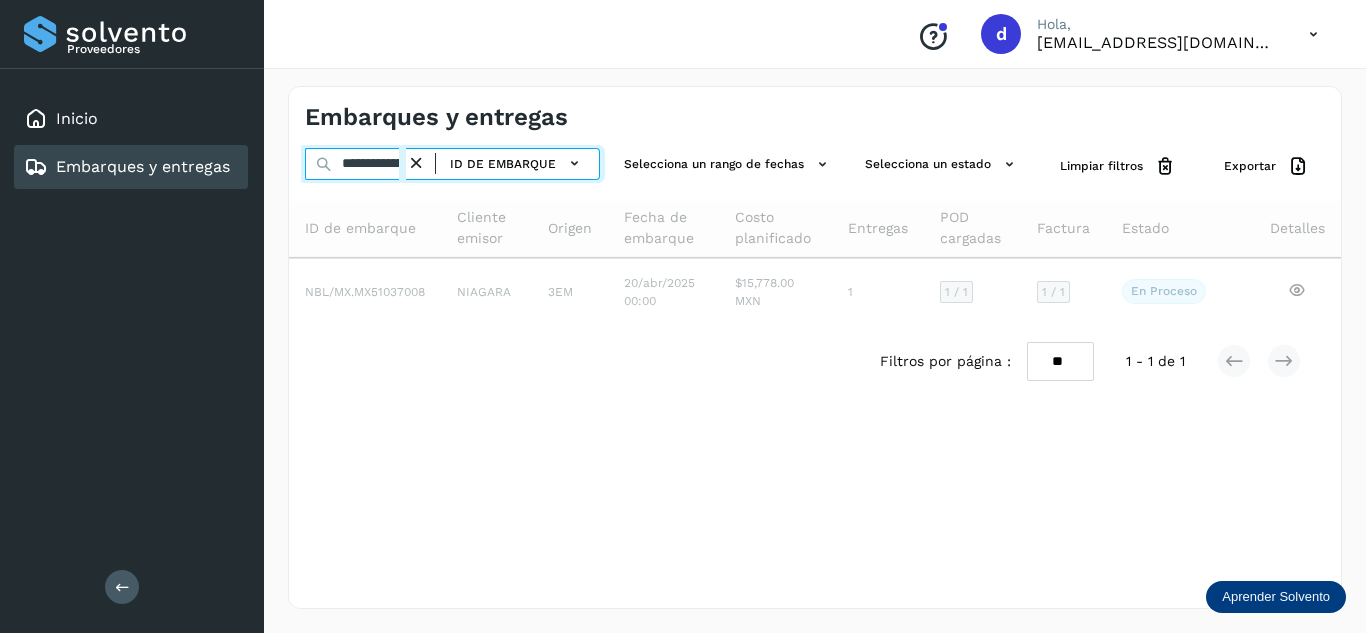 scroll, scrollTop: 0, scrollLeft: 77, axis: horizontal 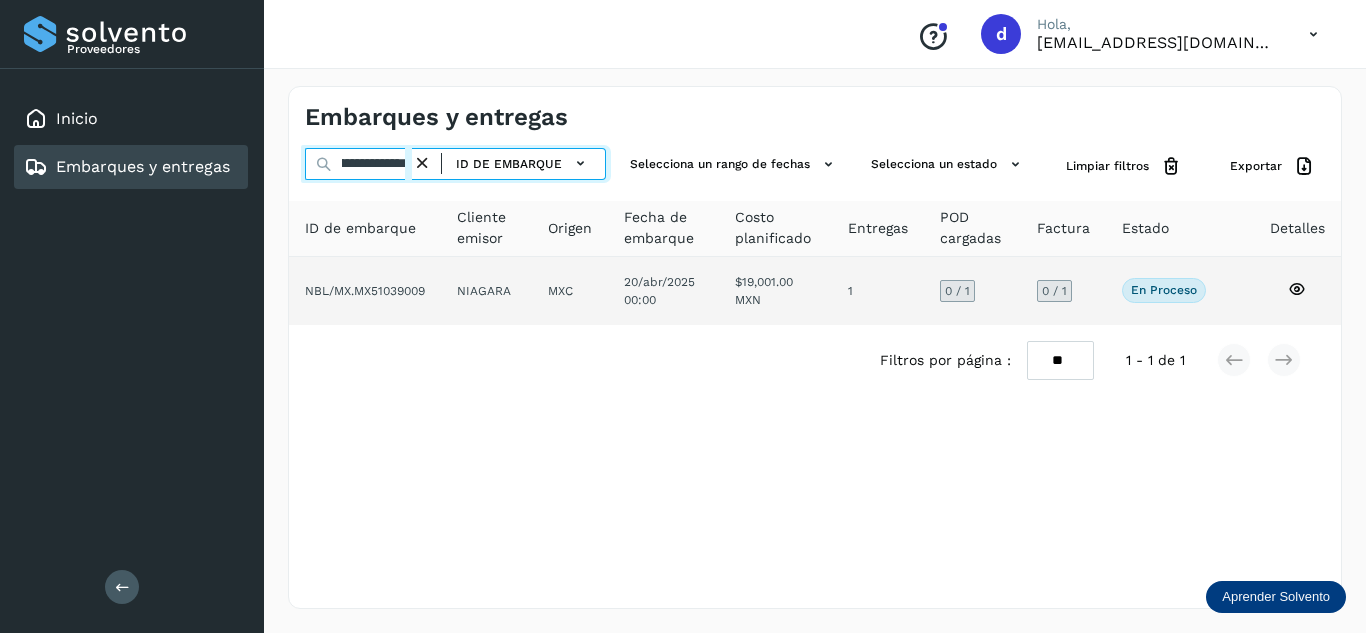 type on "**********" 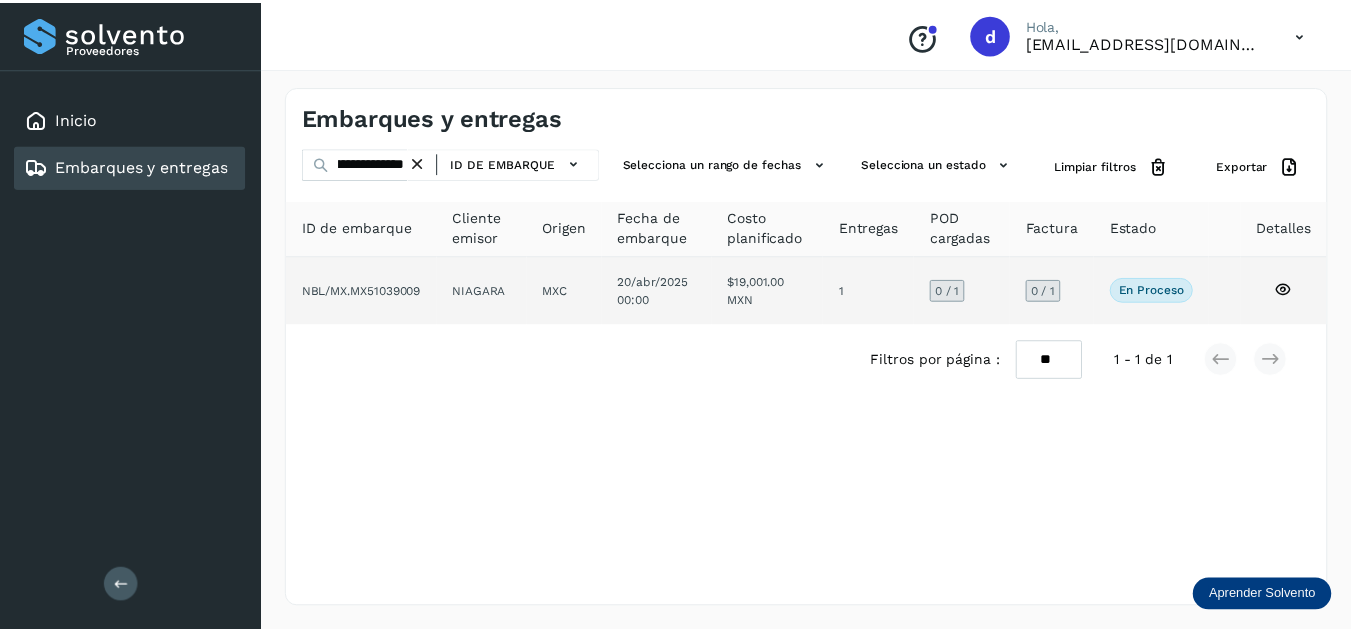 scroll, scrollTop: 0, scrollLeft: 0, axis: both 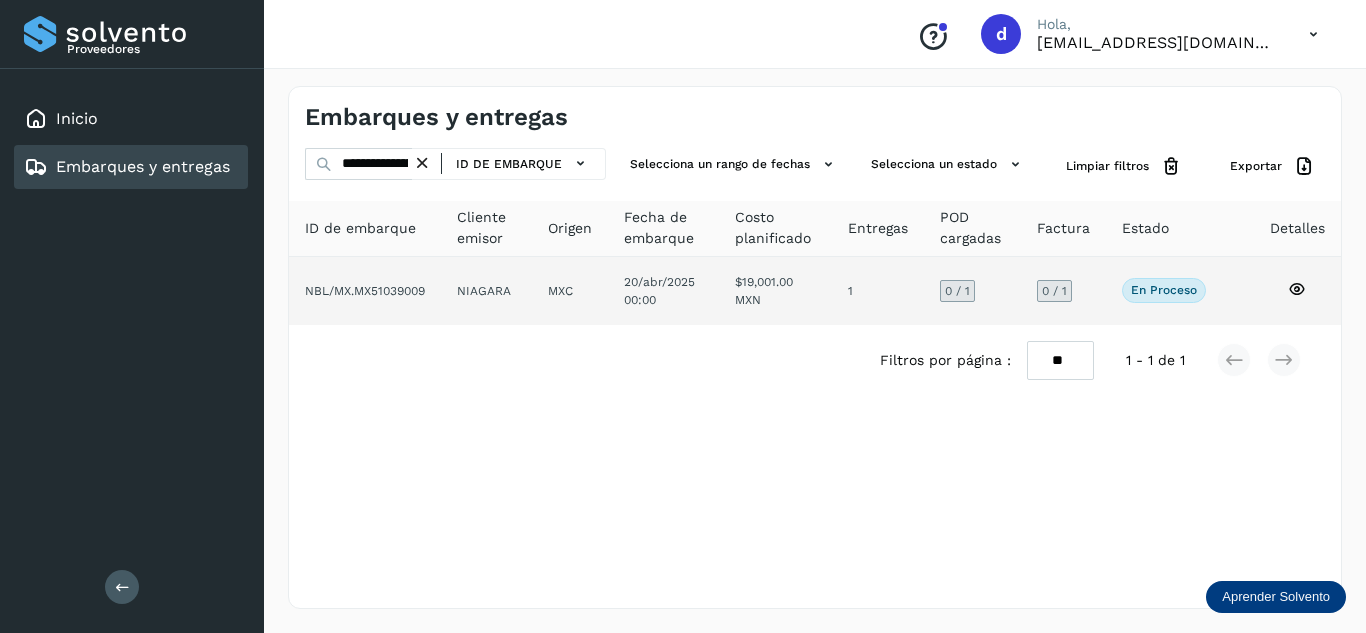 click 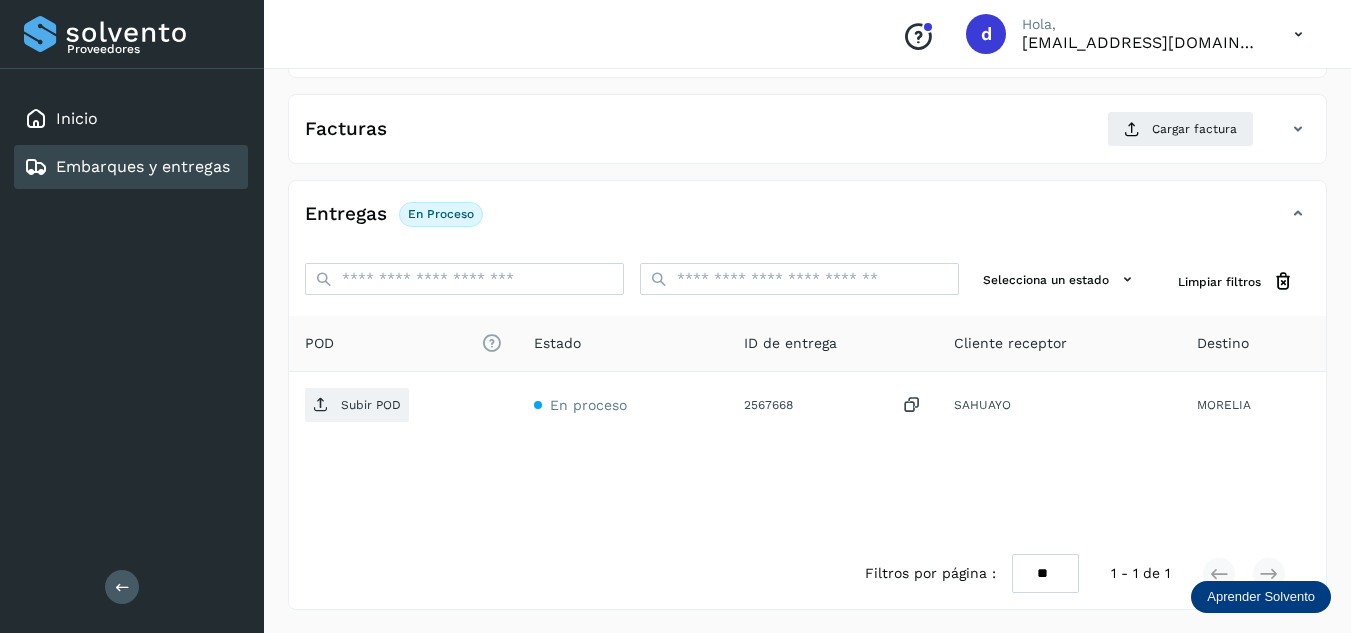 scroll, scrollTop: 316, scrollLeft: 0, axis: vertical 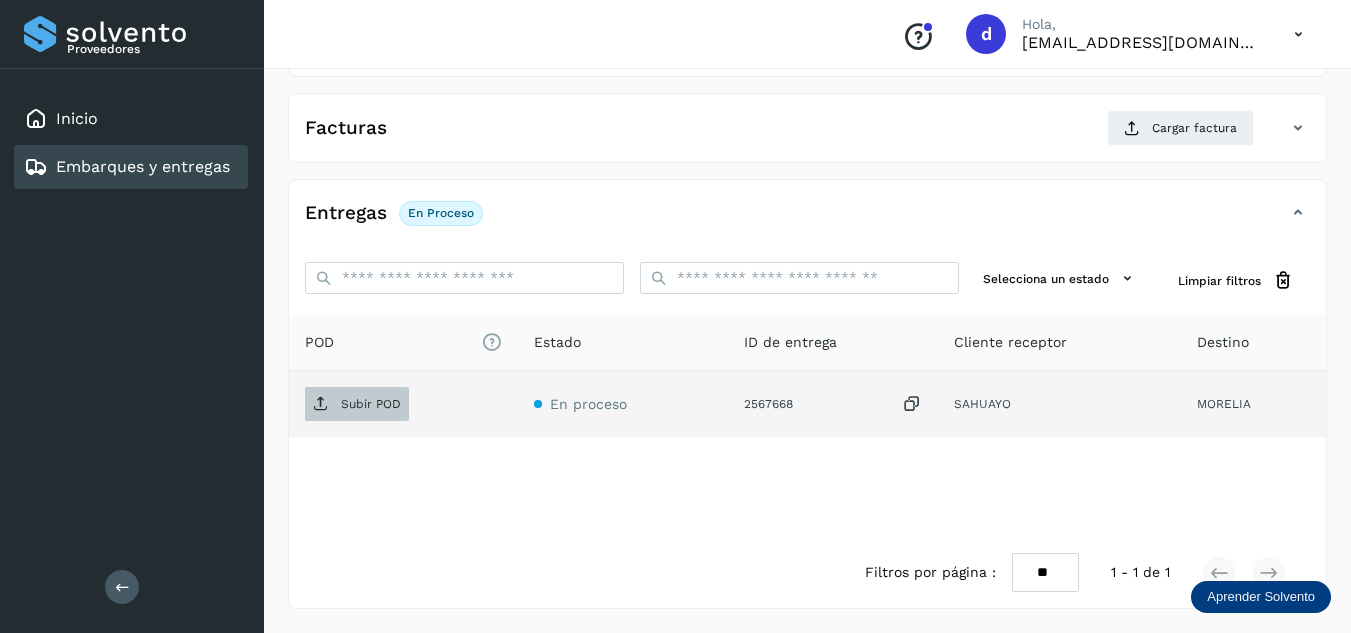 click on "Subir POD" at bounding box center (371, 404) 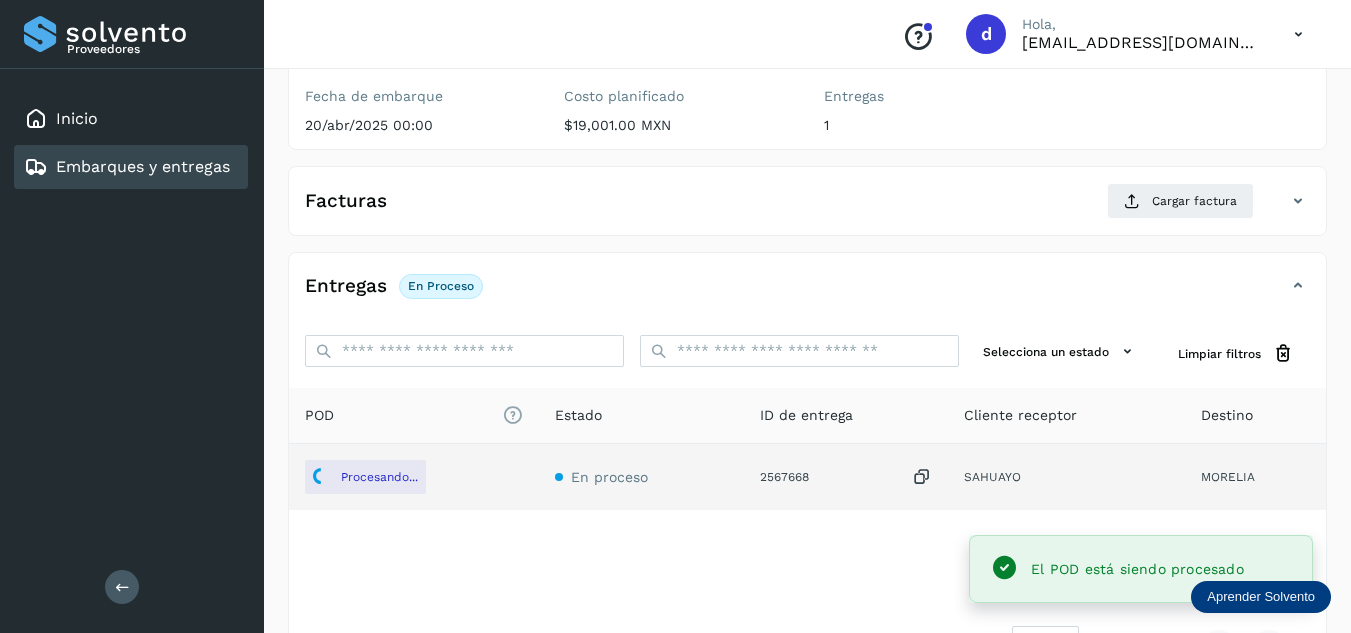scroll, scrollTop: 116, scrollLeft: 0, axis: vertical 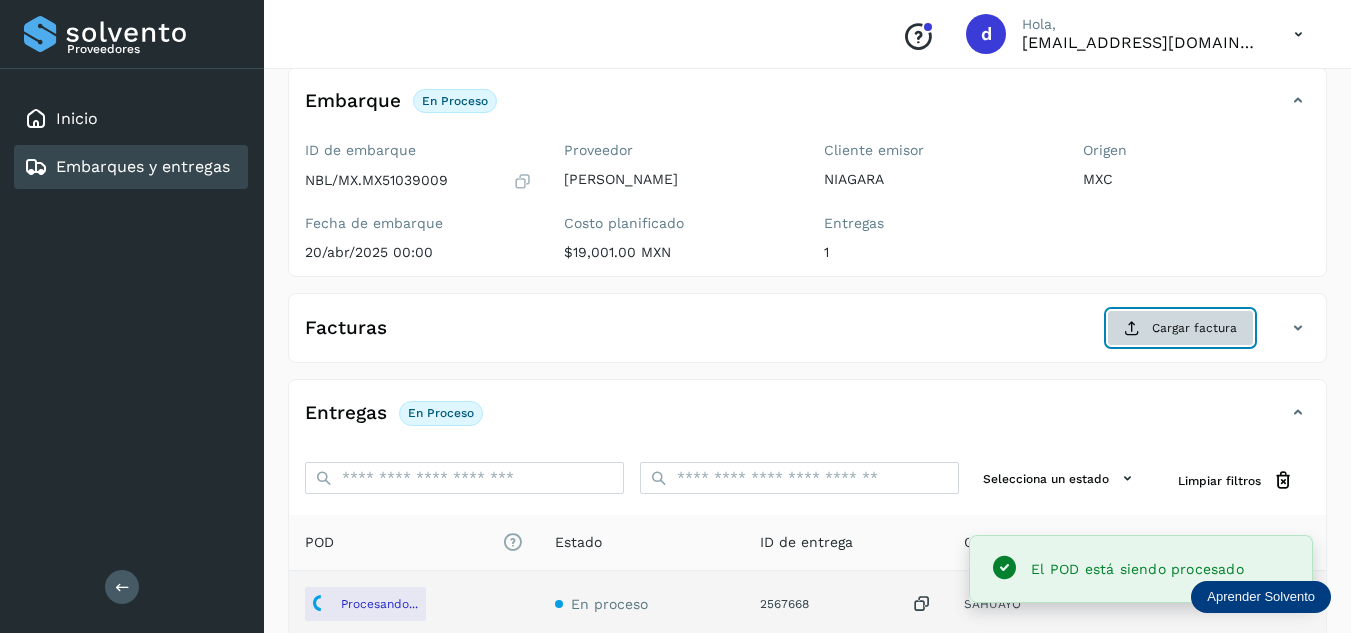 click on "Cargar factura" at bounding box center [1180, 328] 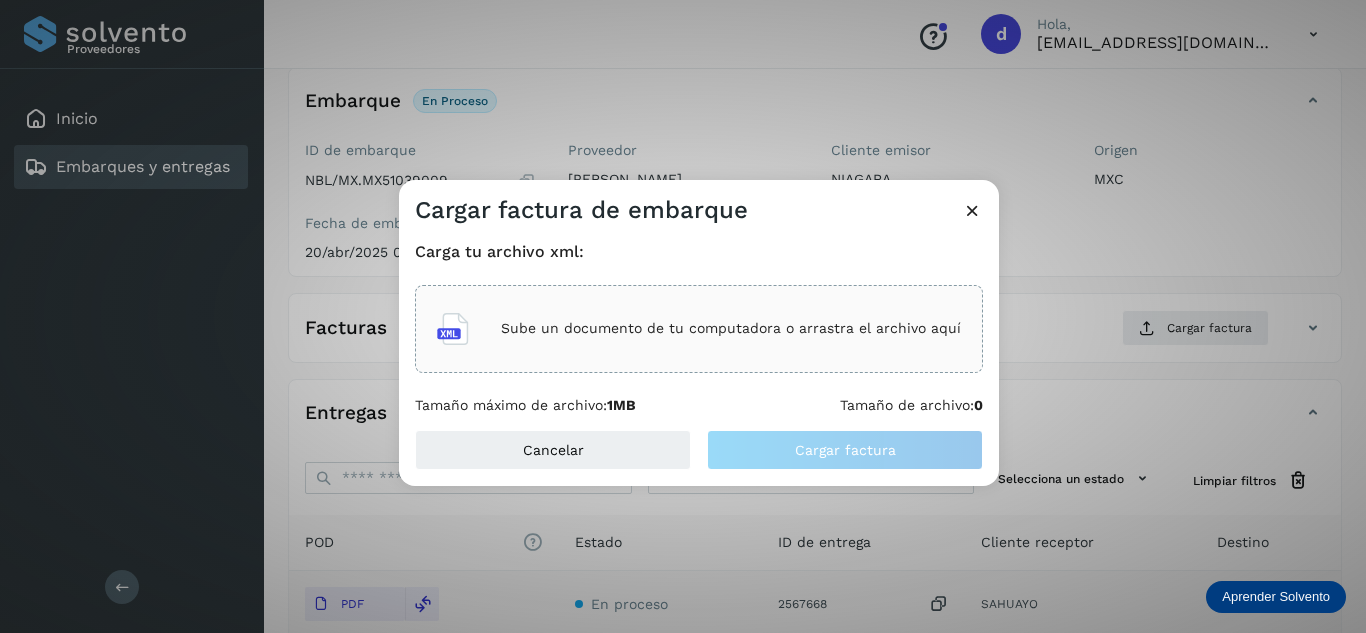 click on "Sube un documento de tu computadora o arrastra el archivo aquí" 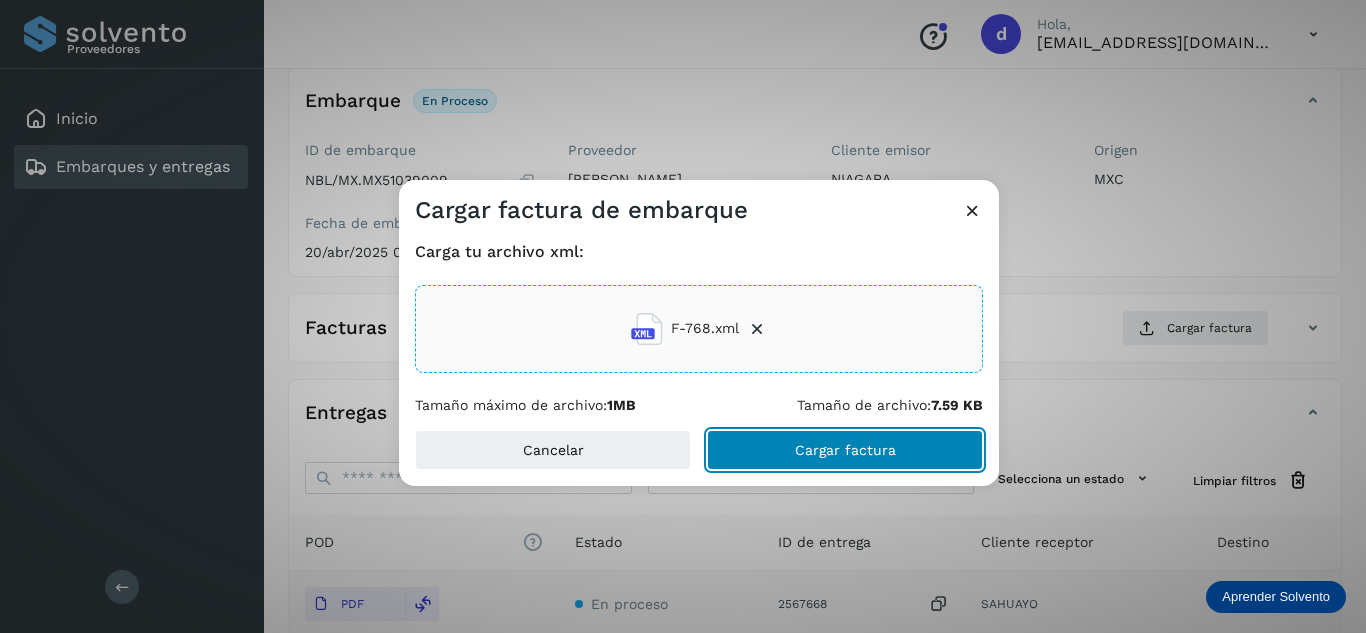 click on "Cargar factura" 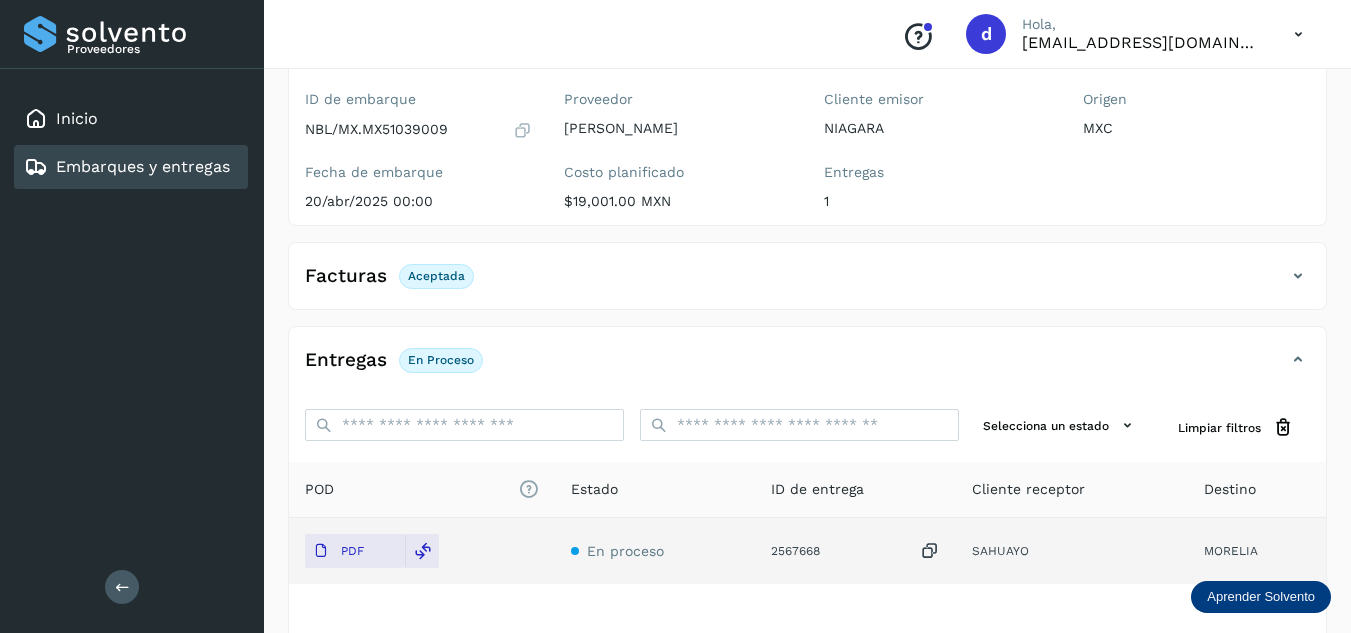 scroll, scrollTop: 216, scrollLeft: 0, axis: vertical 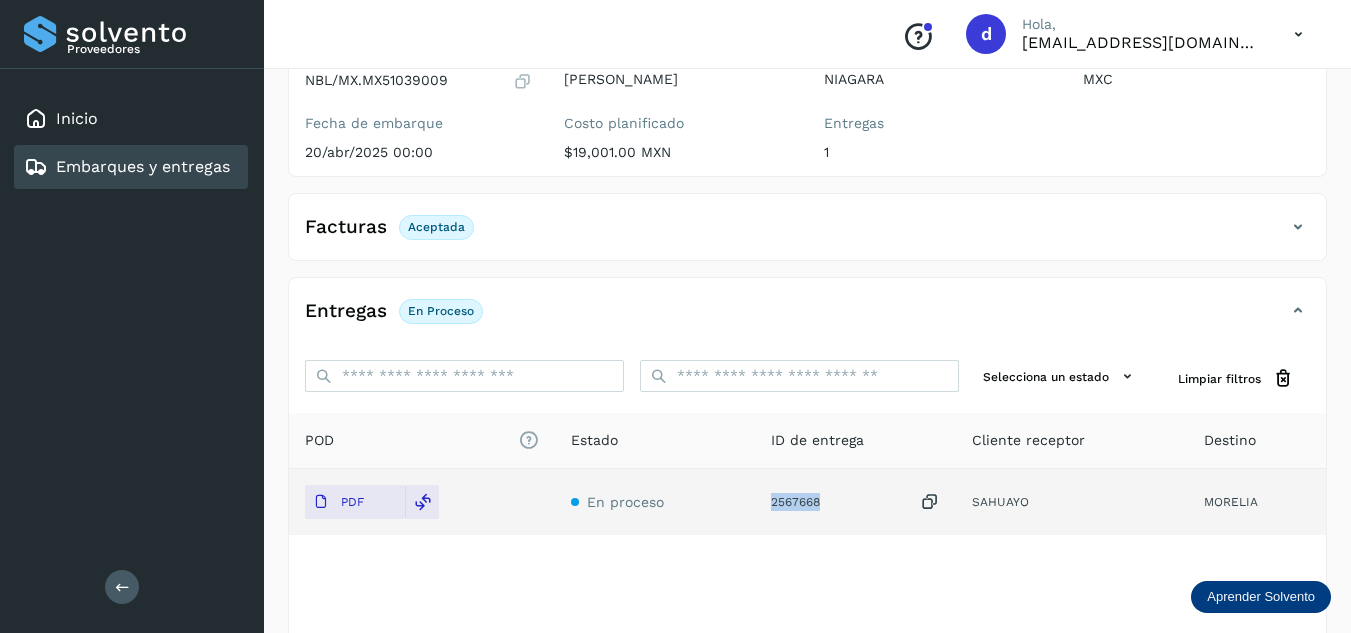 drag, startPoint x: 823, startPoint y: 500, endPoint x: 770, endPoint y: 507, distance: 53.460266 